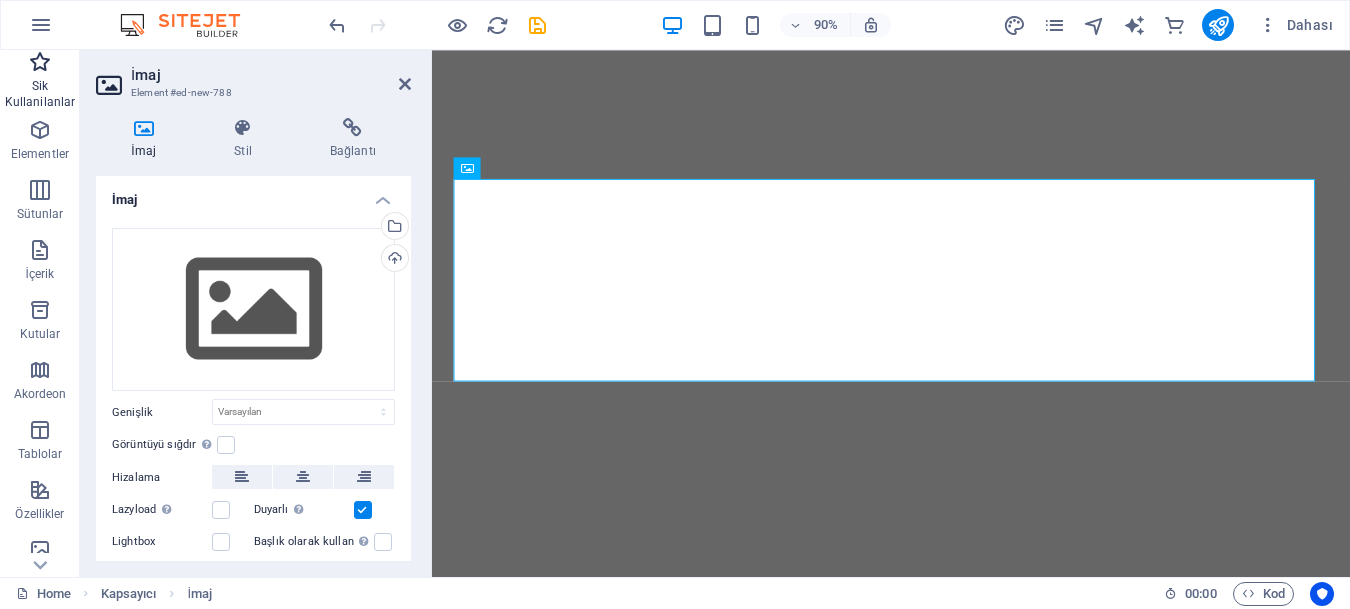 scroll, scrollTop: 0, scrollLeft: 0, axis: both 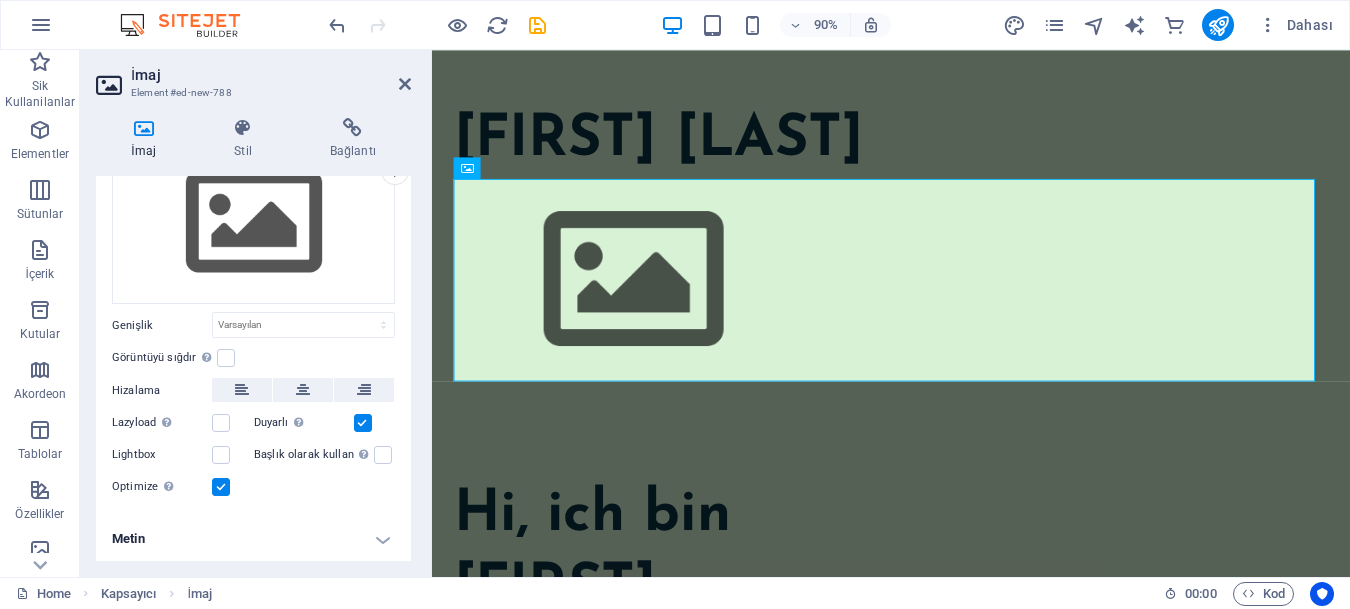 click at bounding box center [190, 25] 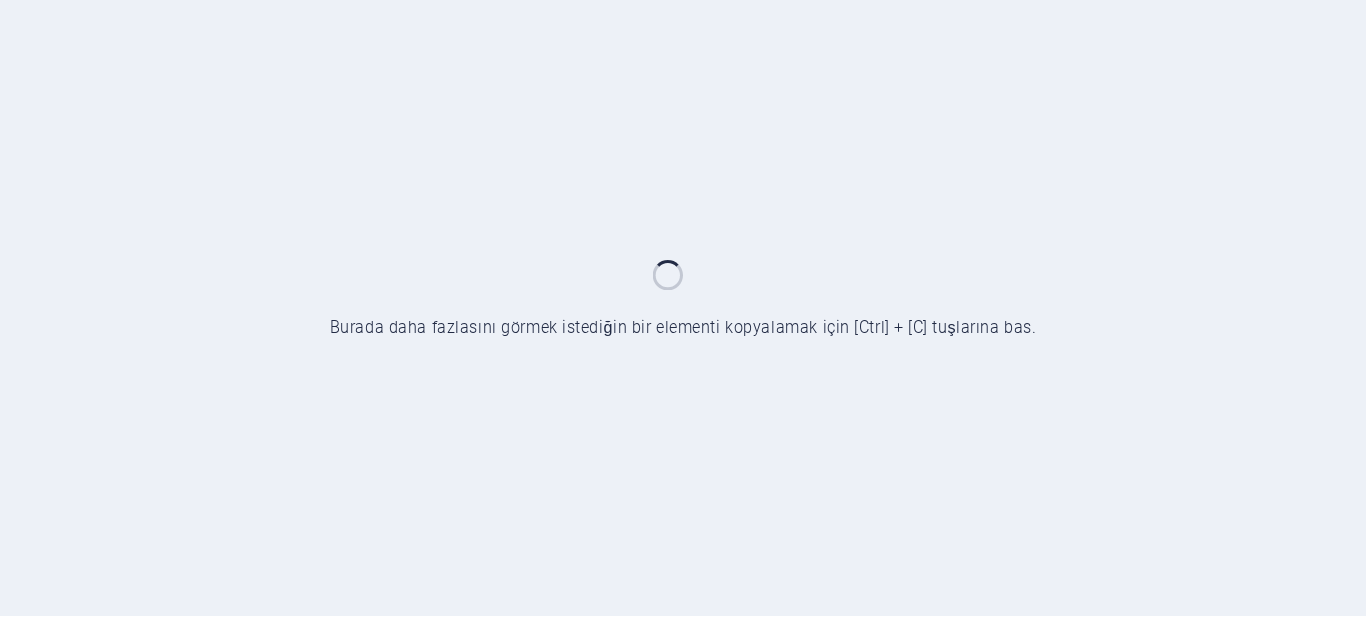 scroll, scrollTop: 0, scrollLeft: 0, axis: both 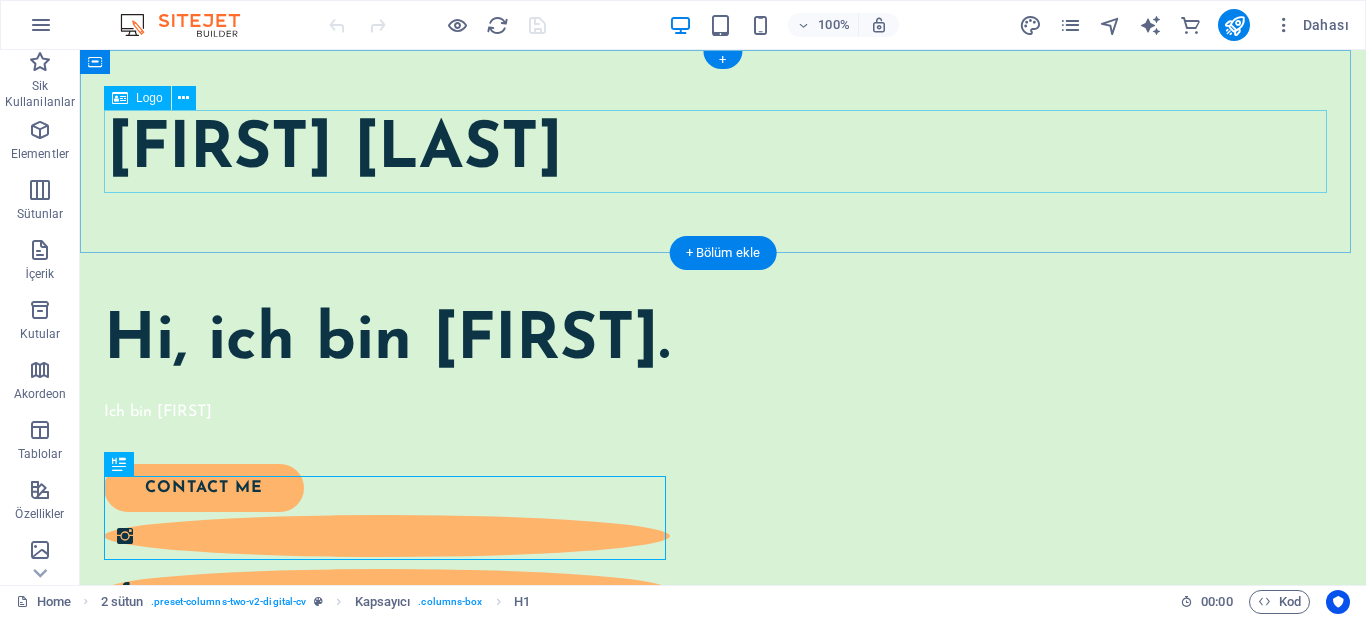 click on "[NAME] [LAST]" at bounding box center (723, 151) 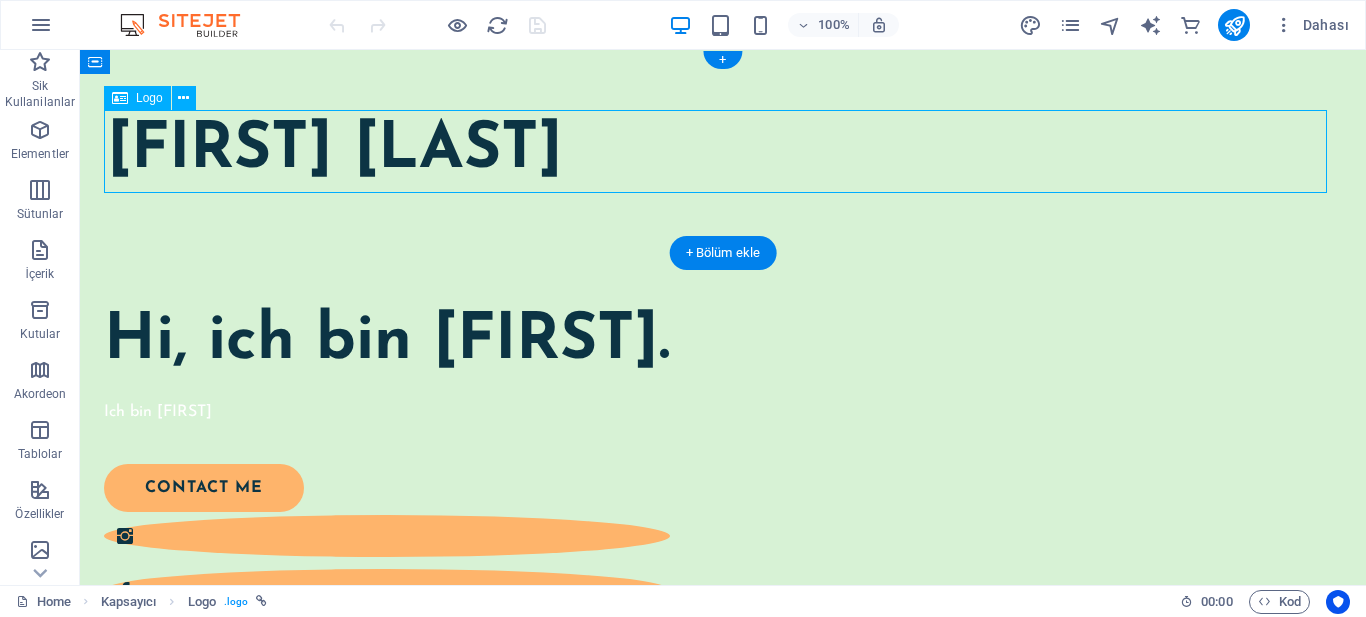 click on "[PERSON] [DOMAIN]" at bounding box center (723, 151) 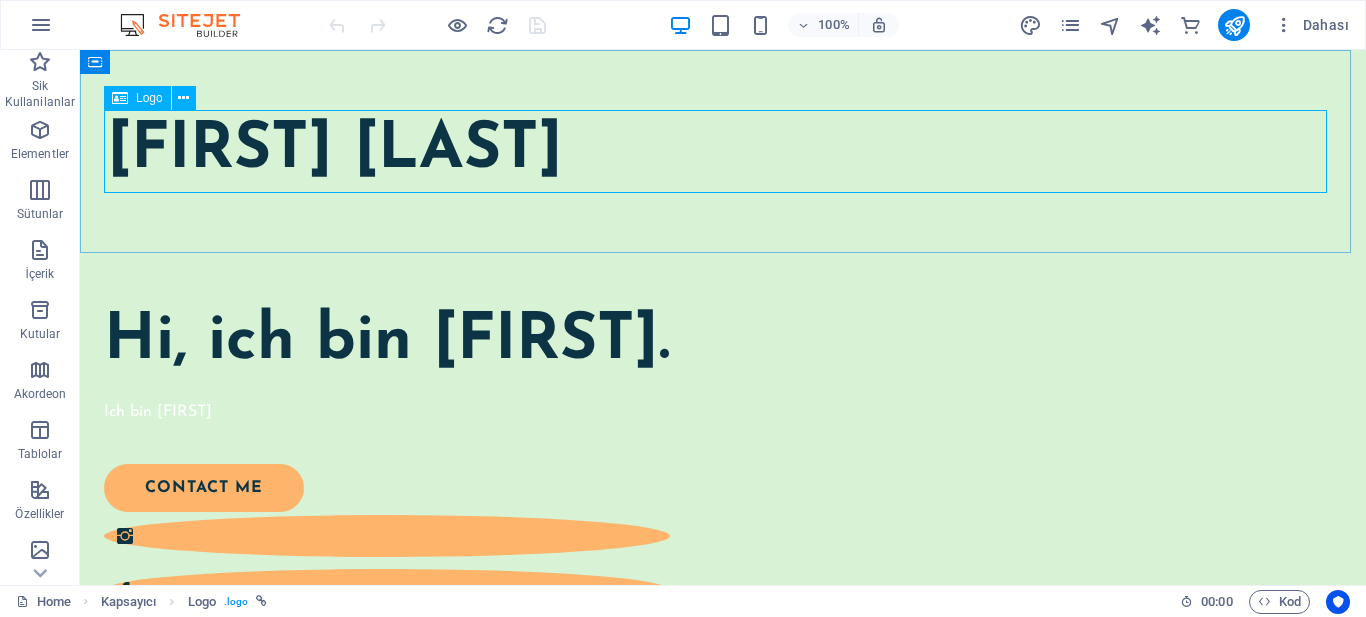 click on "Logo" at bounding box center (149, 98) 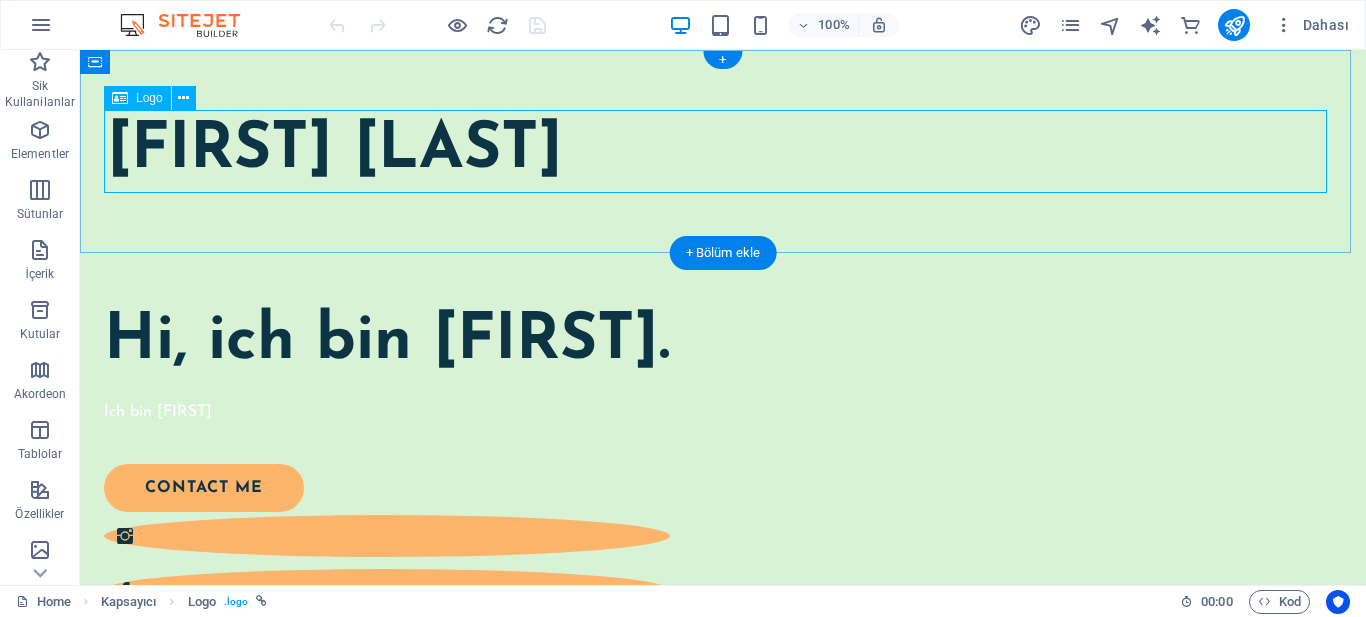 click on "[PERSON] [DOMAIN]" at bounding box center [723, 151] 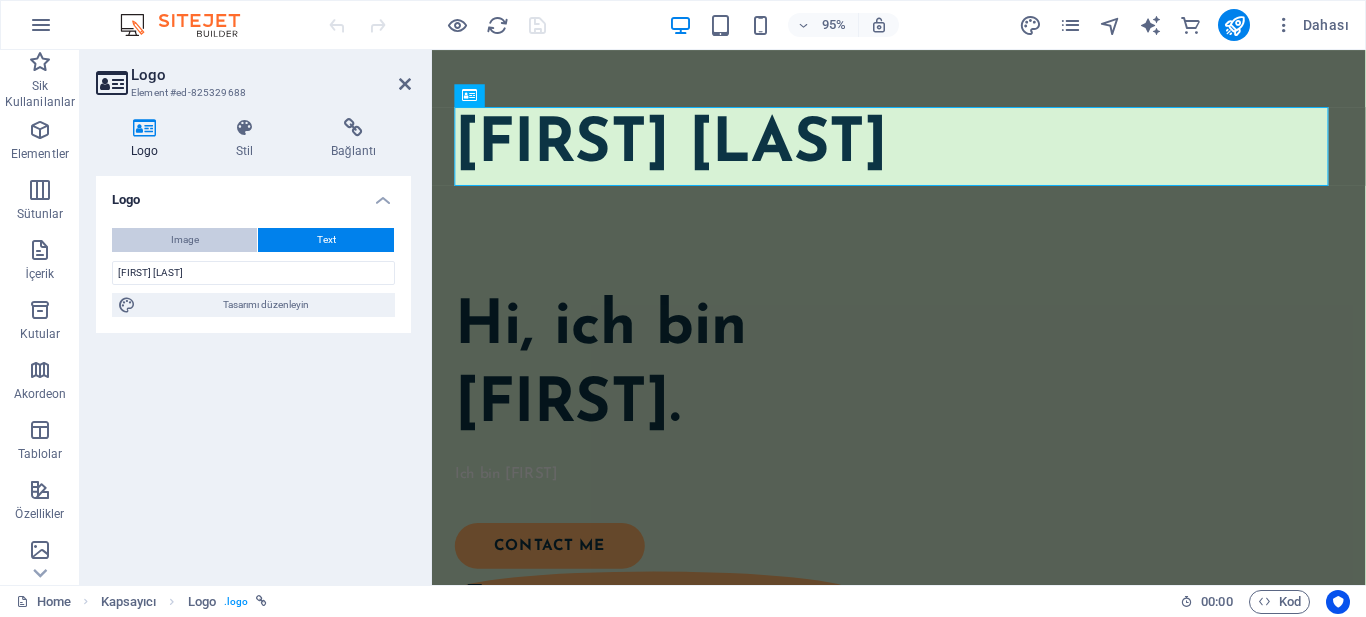 click on "Image" at bounding box center [184, 240] 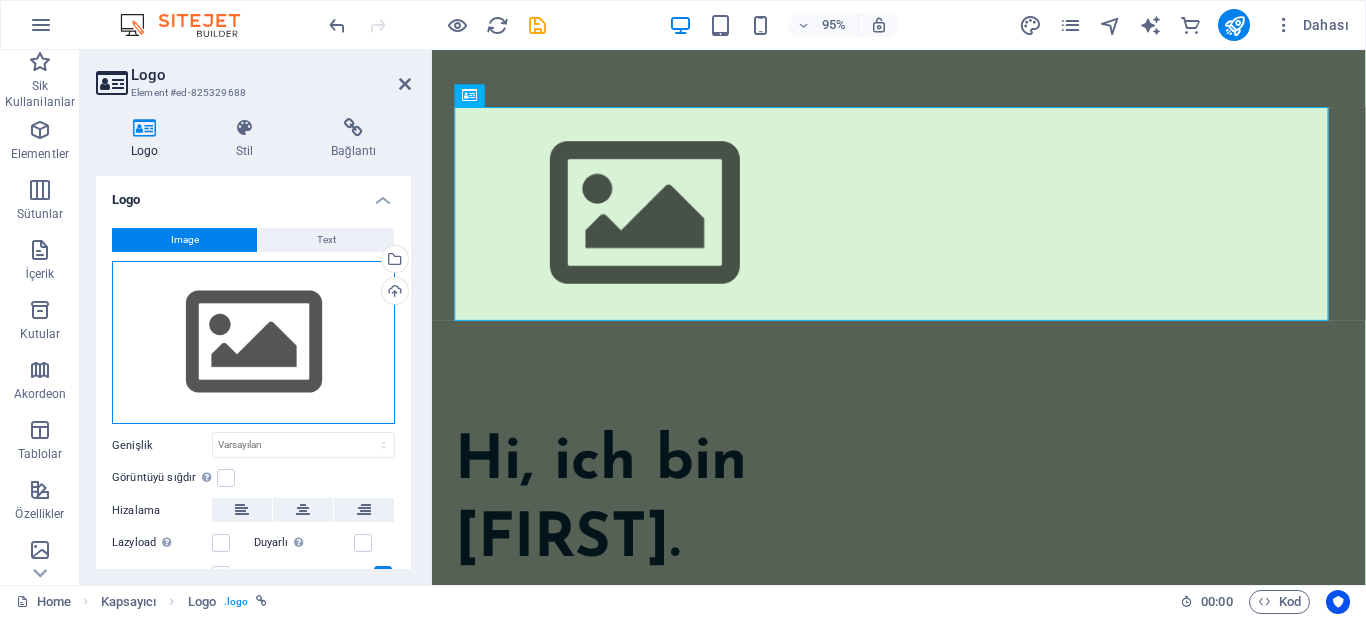 click on "Dosyaları buraya sürükleyin, dosyaları seçmek için tıklayın veya Dosyalardan ya da ücretsiz stok fotoğraf ve videolarımızdan dosyalar seçin" at bounding box center [253, 343] 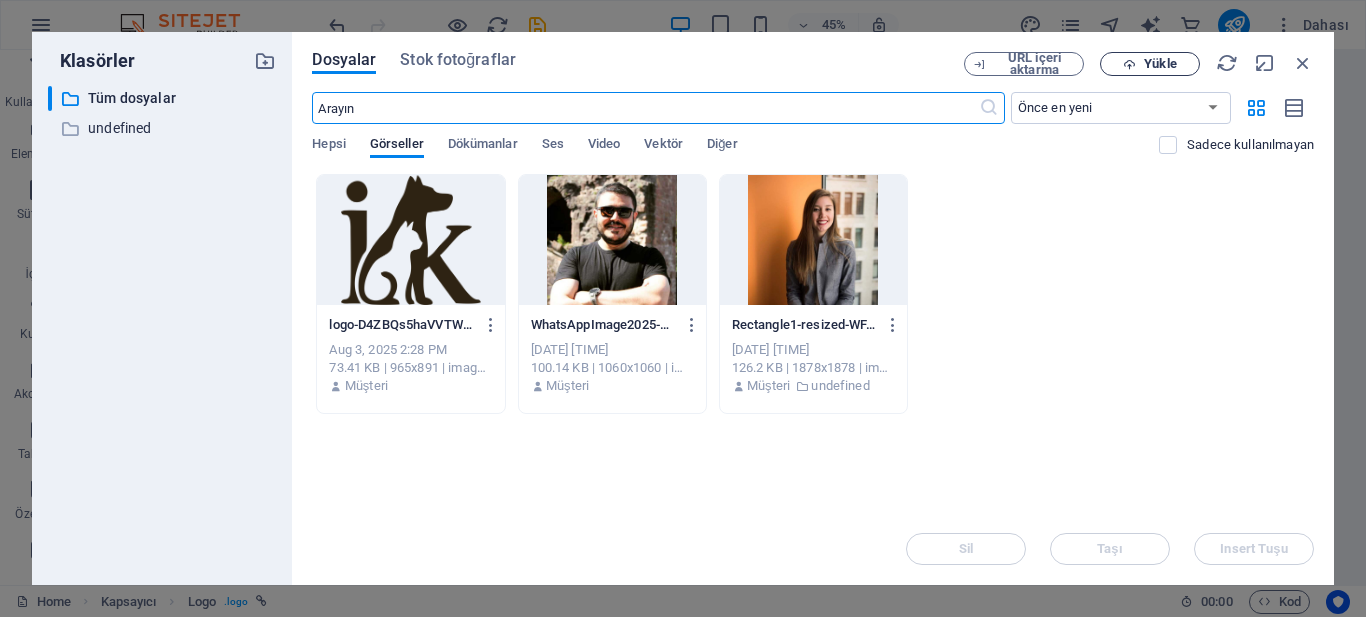 click on "Yükle" at bounding box center [1160, 64] 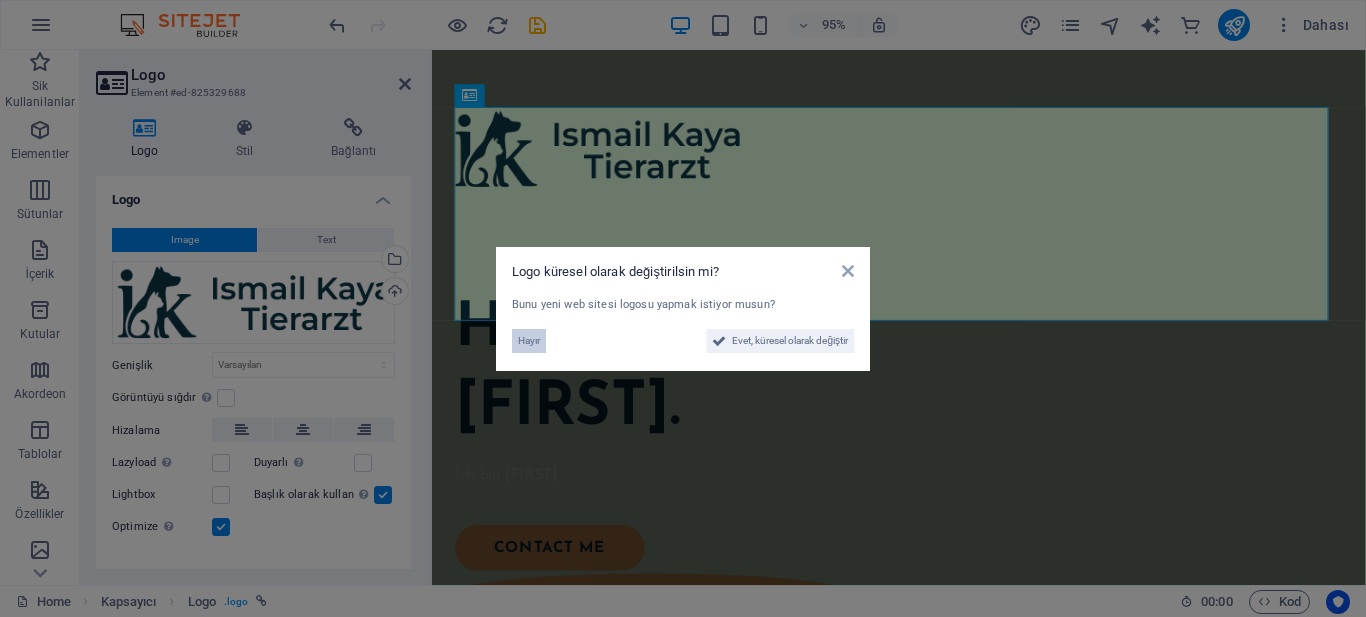 click on "Hayır" at bounding box center [529, 341] 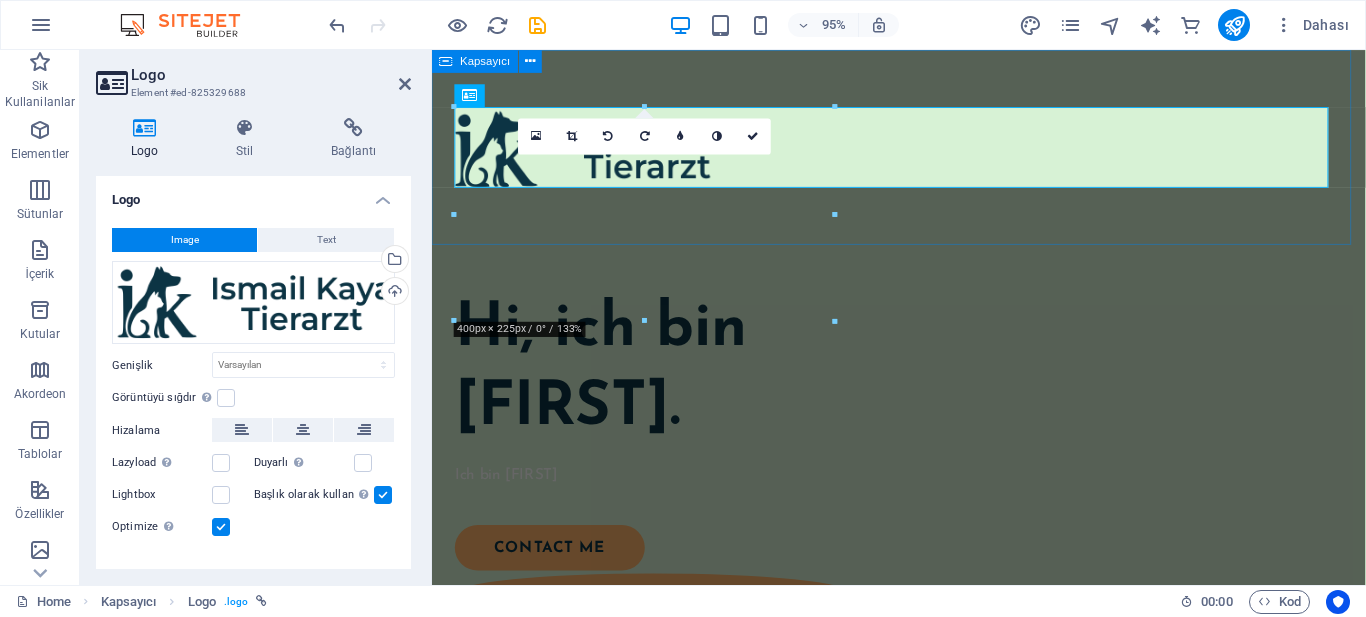 click at bounding box center [923, 152] 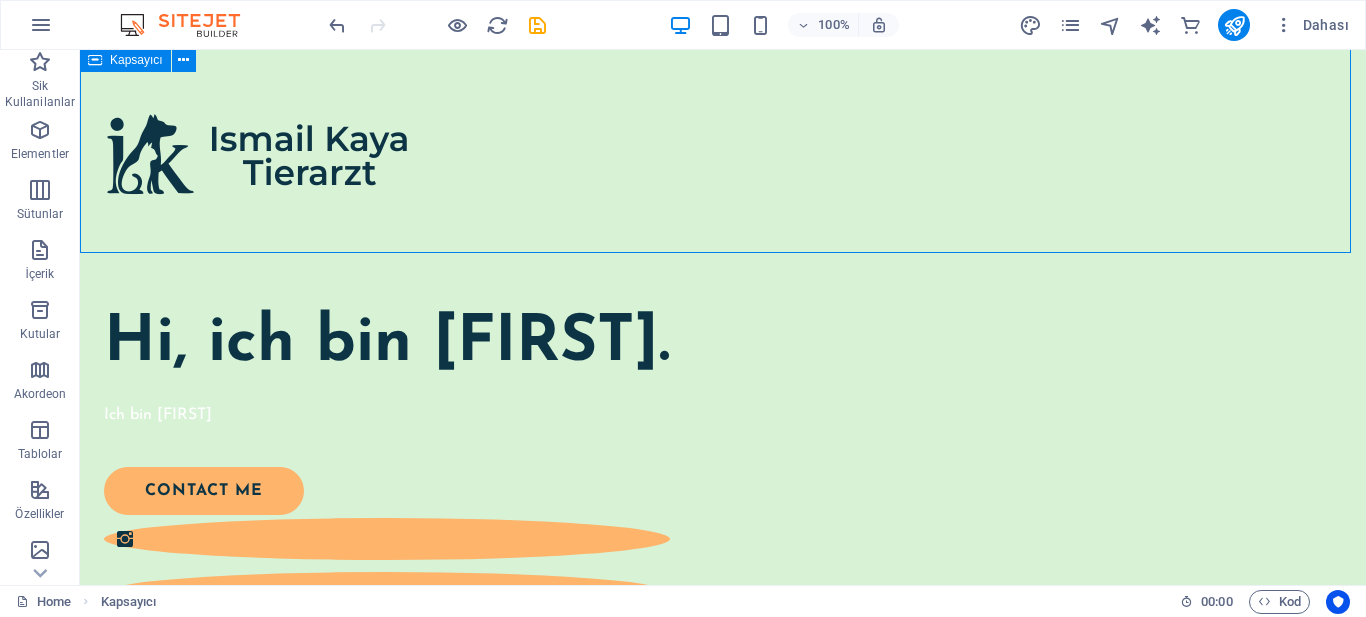 scroll, scrollTop: 100, scrollLeft: 0, axis: vertical 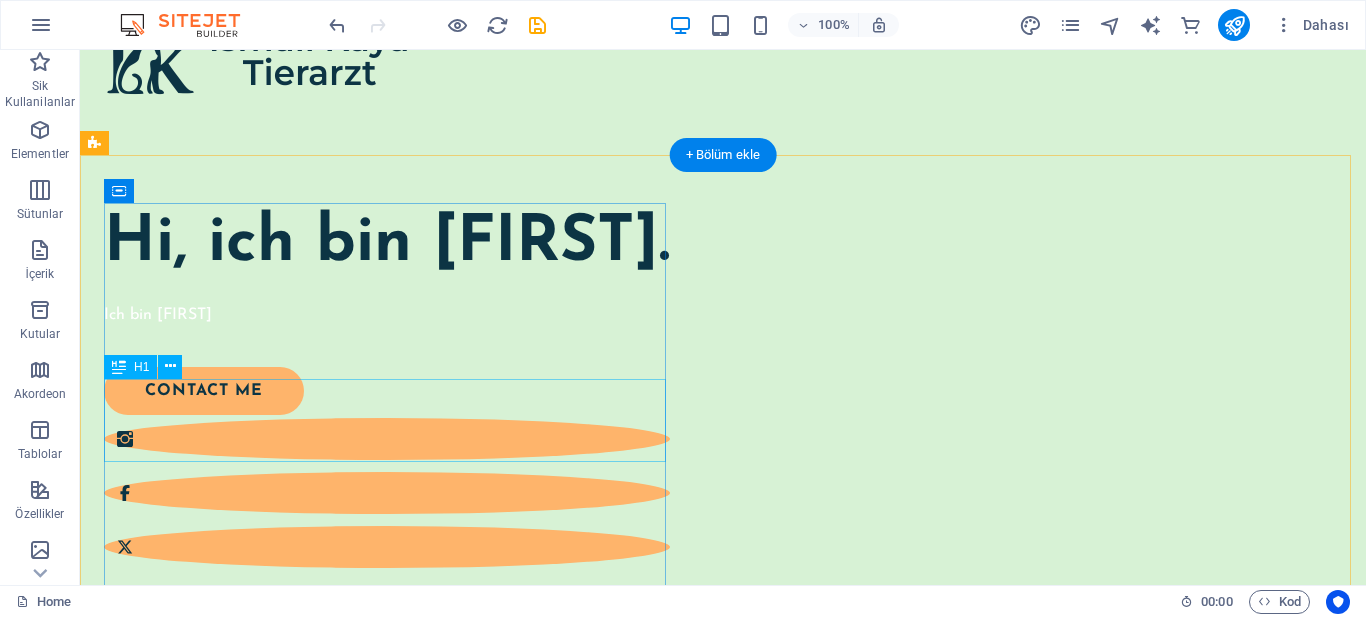 click on "Hi, ich bin Ismail." at bounding box center (387, 244) 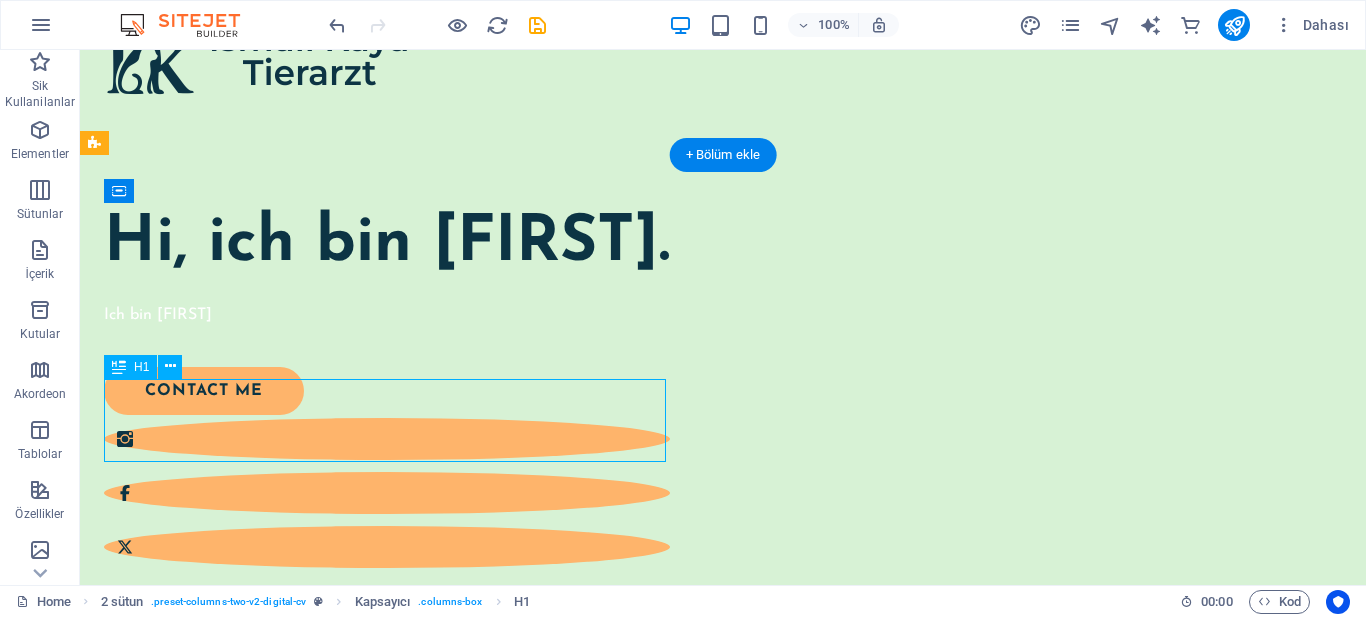 click on "Hi, ich bin Ismail." at bounding box center (387, 244) 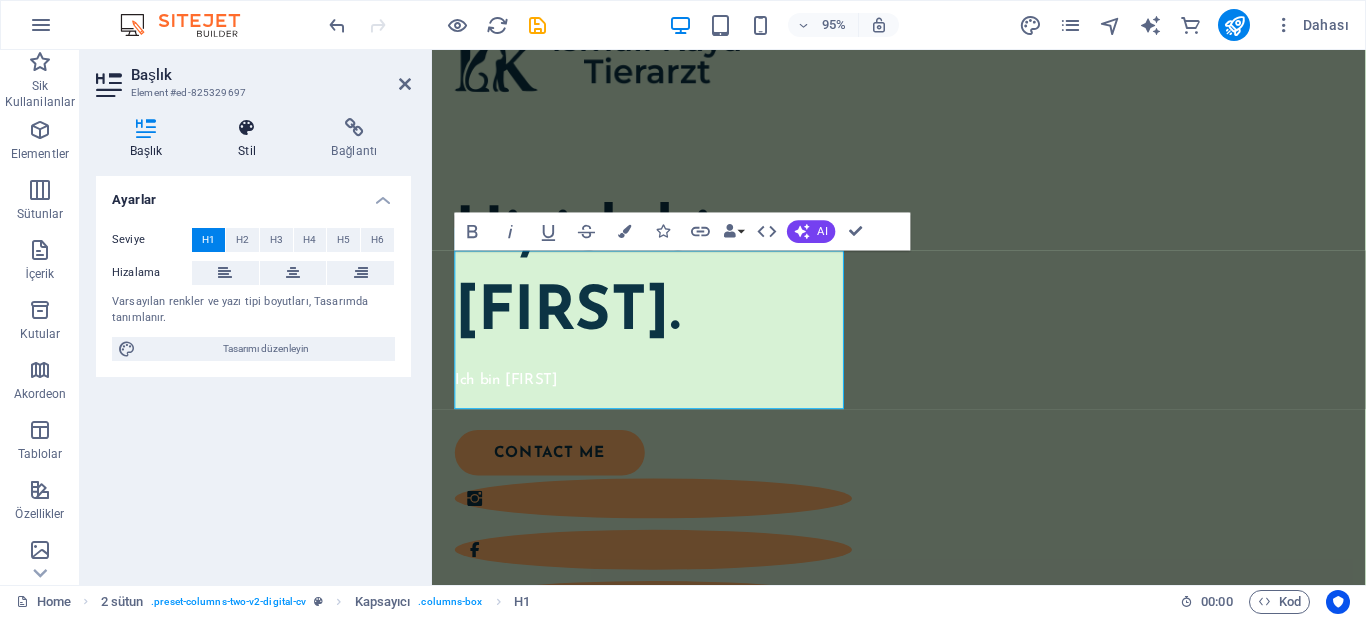 click on "Stil" at bounding box center [250, 139] 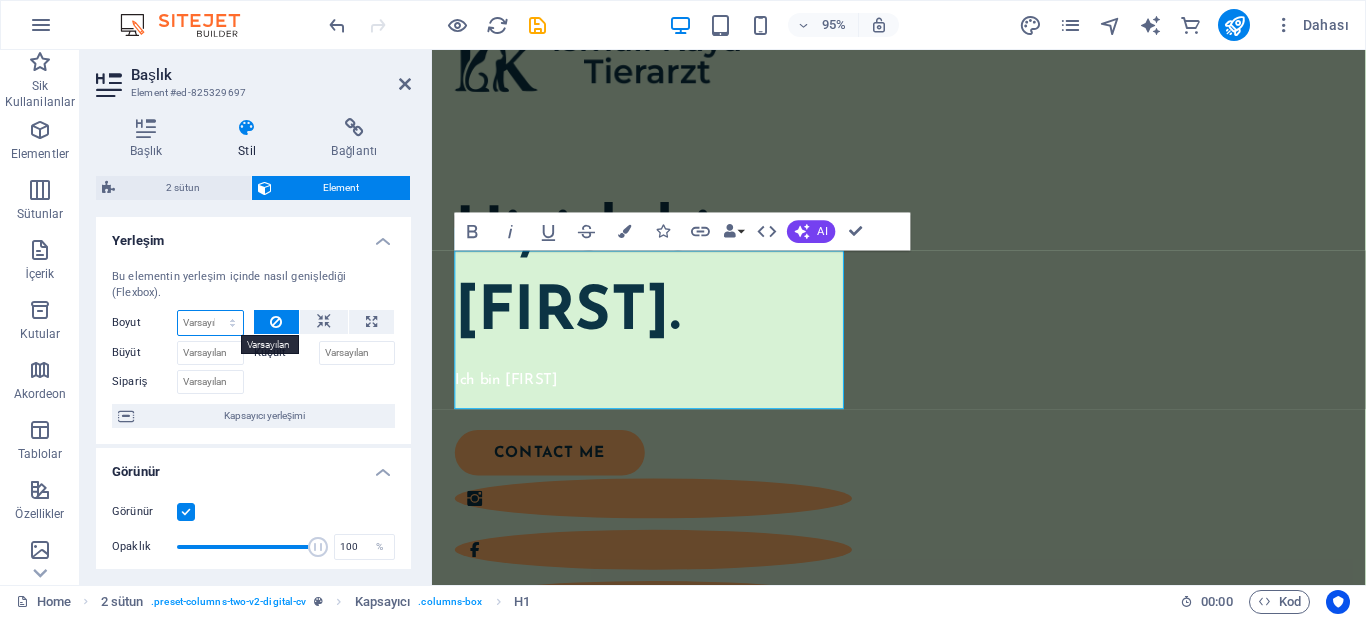 click on "Varsayılan otomatik px % 1/1 1/2 1/3 1/4 1/5 1/6 1/7 1/8 1/9 1/10" at bounding box center [210, 323] 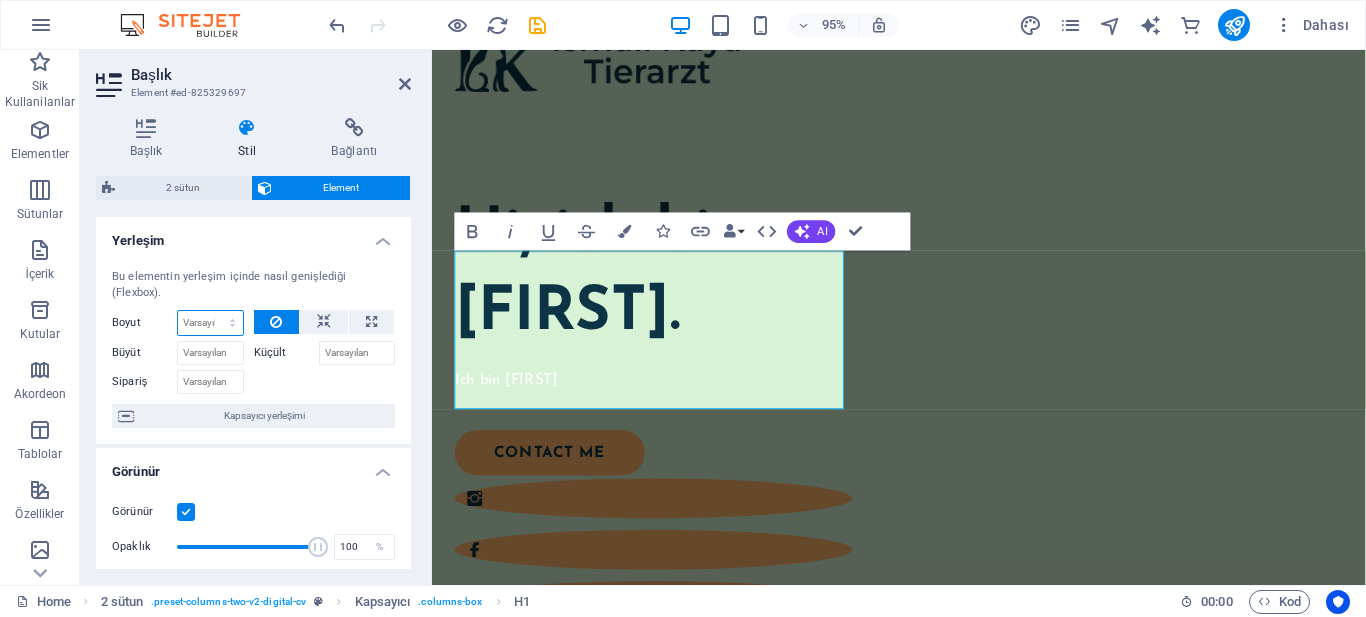 select on "1/2" 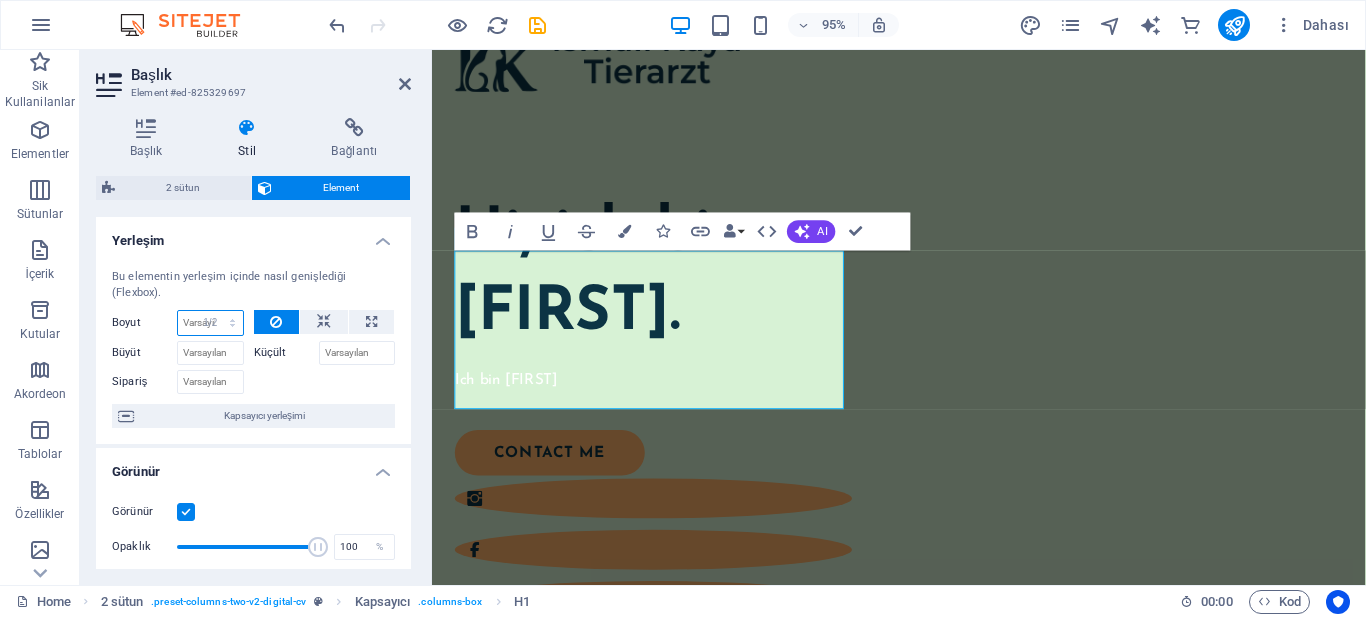 click on "Varsayılan otomatik px % 1/1 1/2 1/3 1/4 1/5 1/6 1/7 1/8 1/9 1/10" at bounding box center [210, 323] 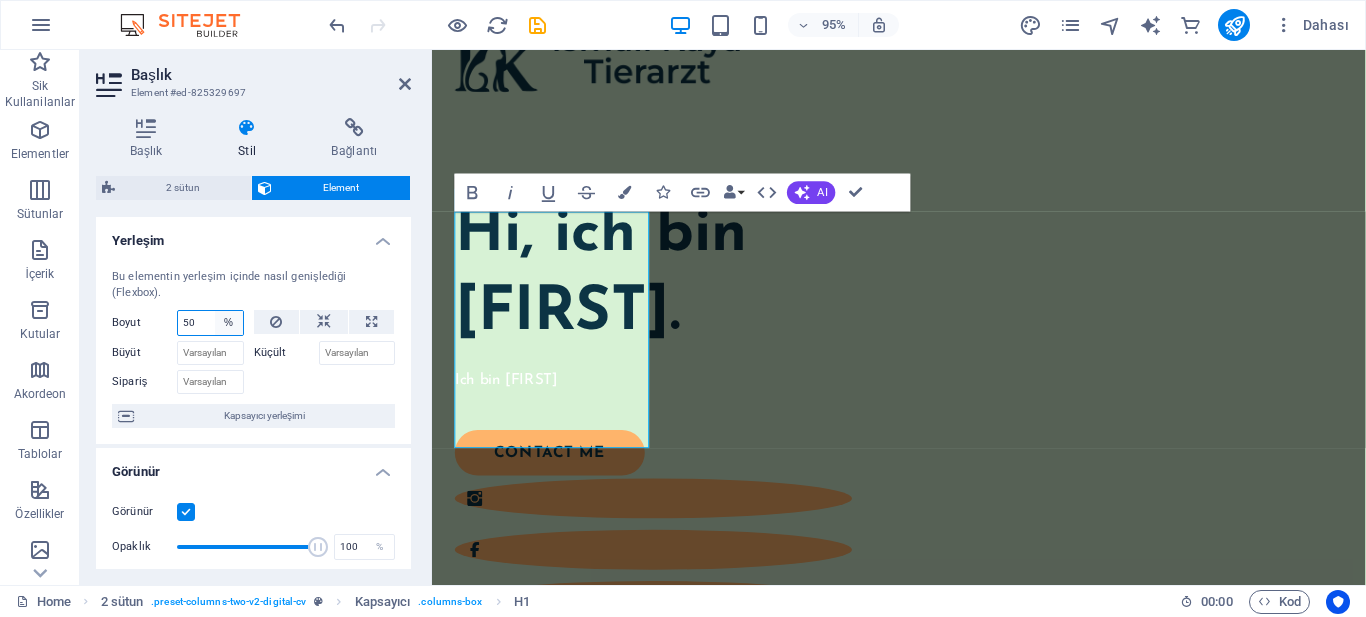 click on "Varsayılan otomatik px % 1/1 1/2 1/3 1/4 1/5 1/6 1/7 1/8 1/9 1/10" at bounding box center [229, 323] 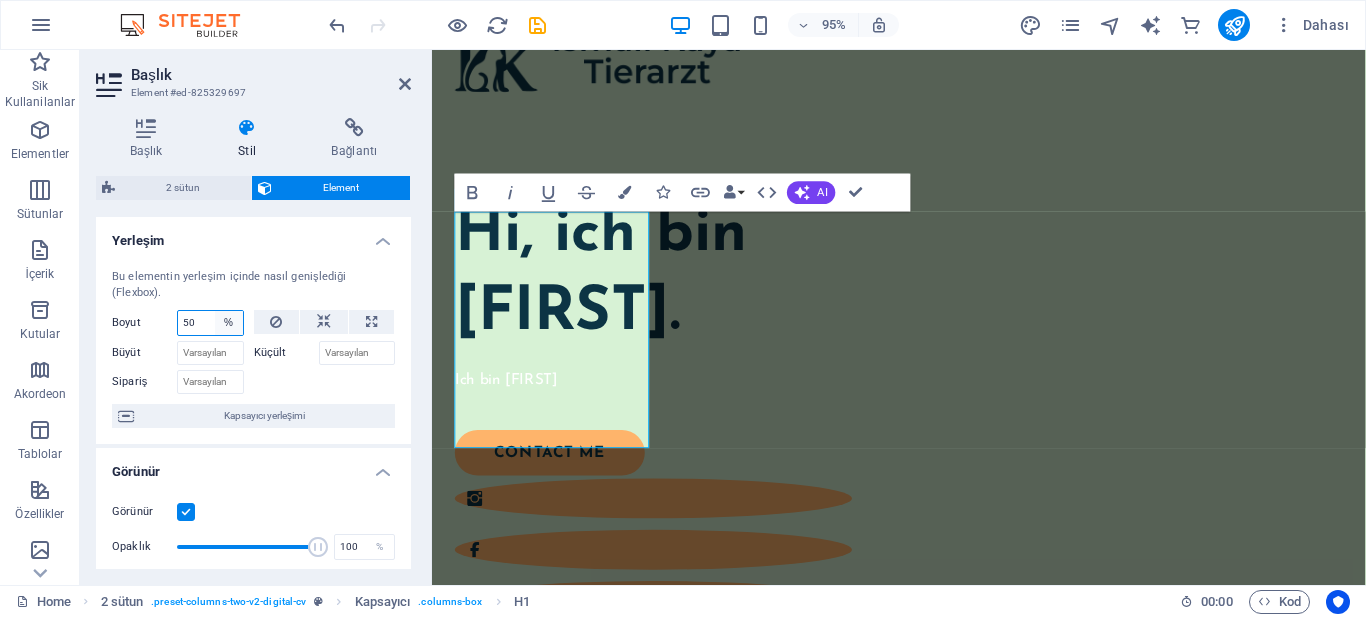 select on "1/3" 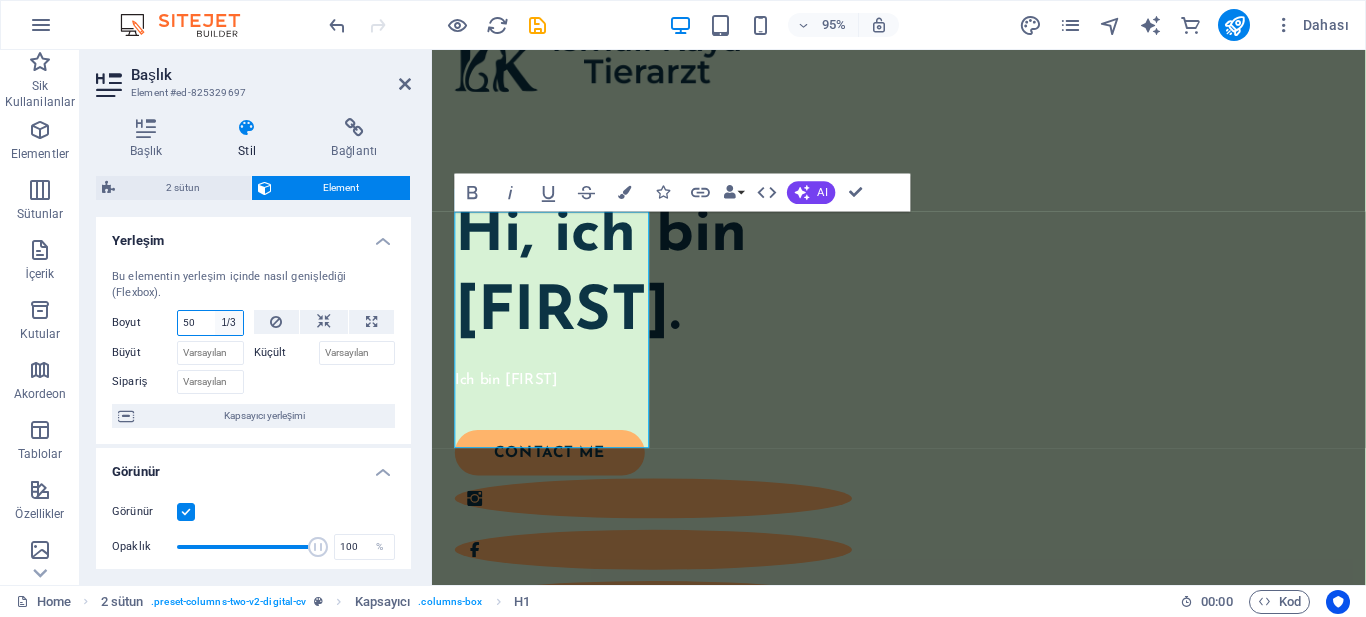 click on "Varsayılan otomatik px % 1/1 1/2 1/3 1/4 1/5 1/6 1/7 1/8 1/9 1/10" at bounding box center [229, 323] 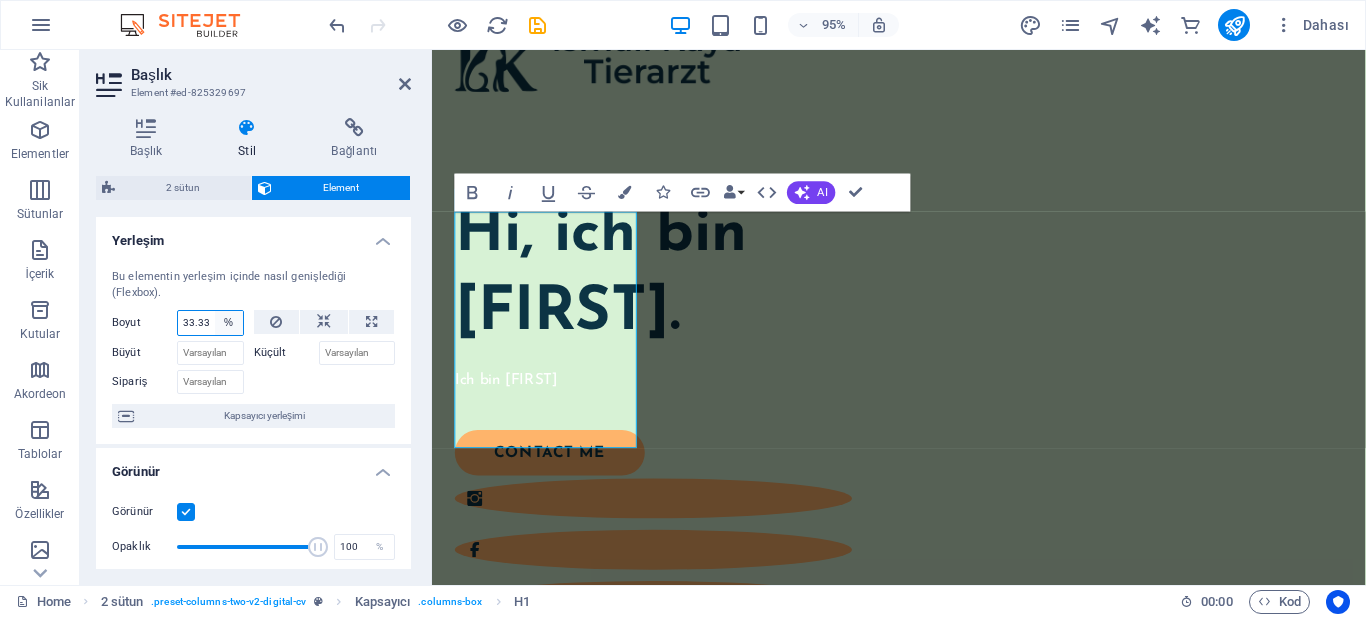 click on "Varsayılan otomatik px % 1/1 1/2 1/3 1/4 1/5 1/6 1/7 1/8 1/9 1/10" at bounding box center (229, 323) 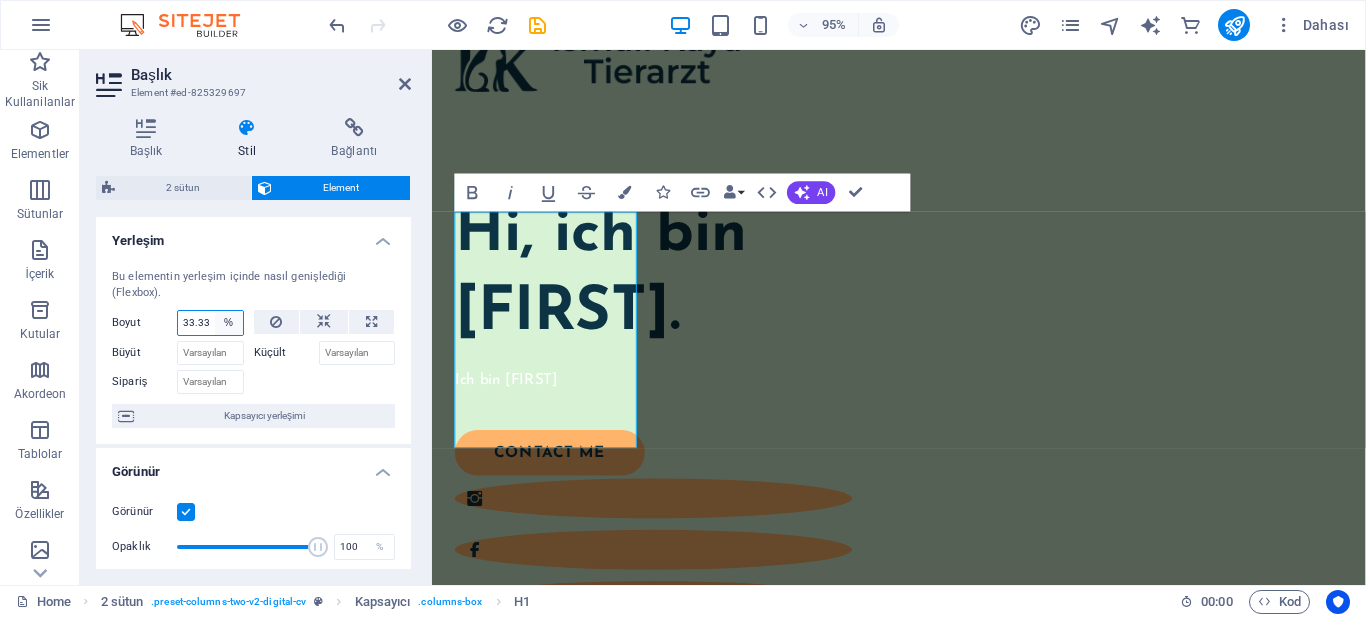 select on "1/10" 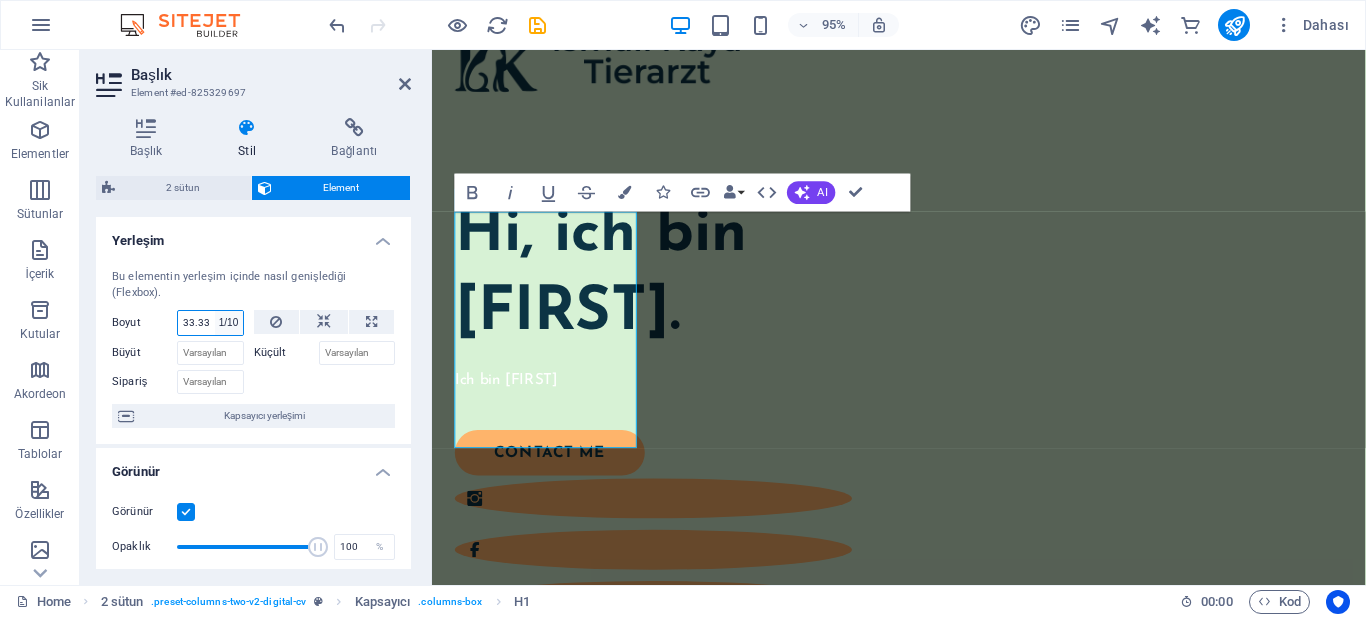 click on "Varsayılan otomatik px % 1/1 1/2 1/3 1/4 1/5 1/6 1/7 1/8 1/9 1/10" at bounding box center (229, 323) 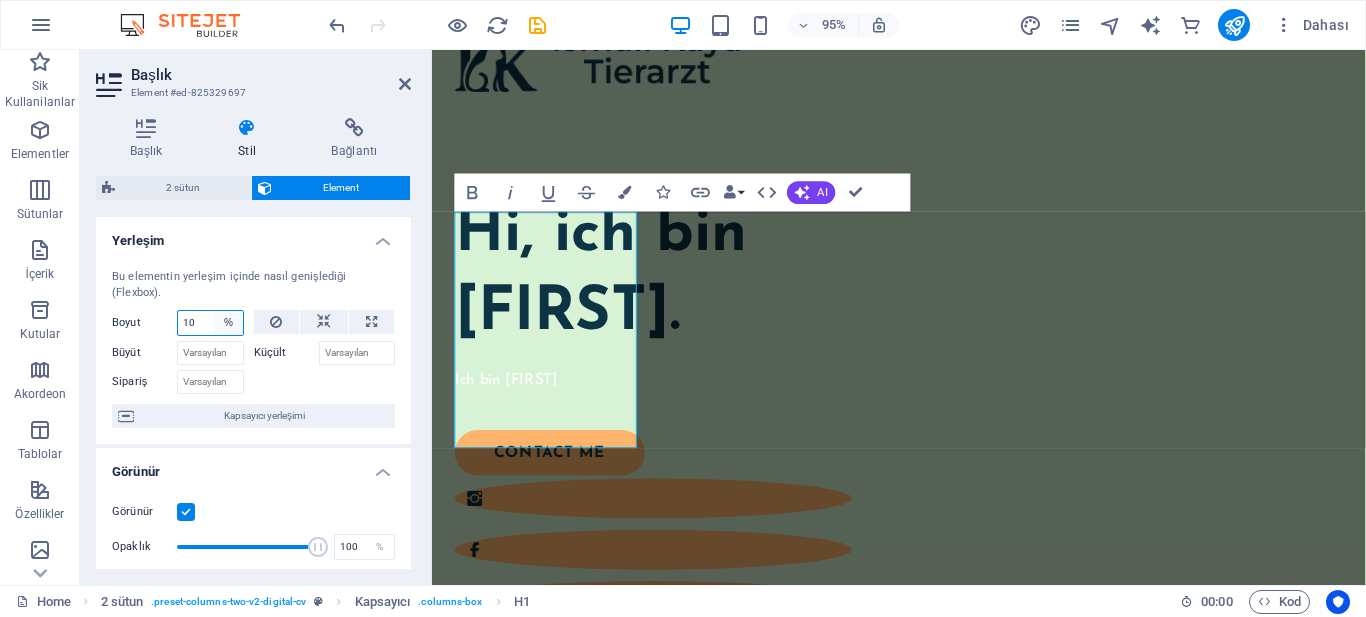 click on "Varsayılan otomatik px % 1/1 1/2 1/3 1/4 1/5 1/6 1/7 1/8 1/9 1/10" at bounding box center (229, 323) 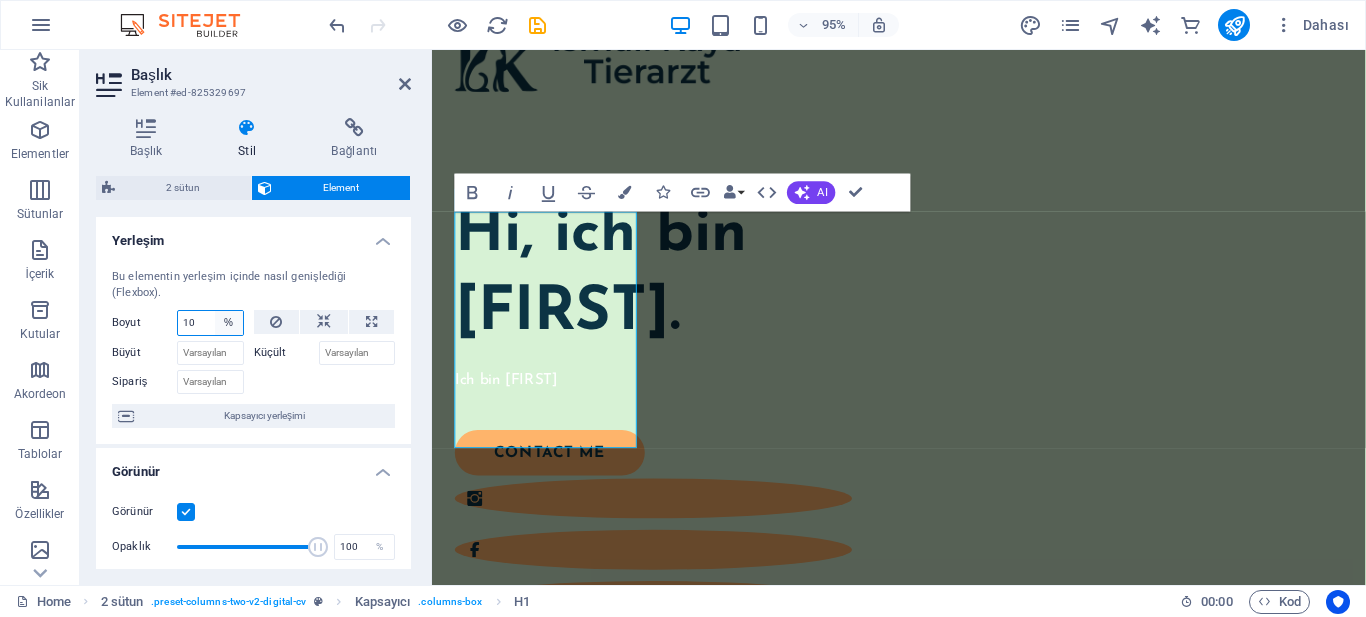 select on "9k637ffm3q" 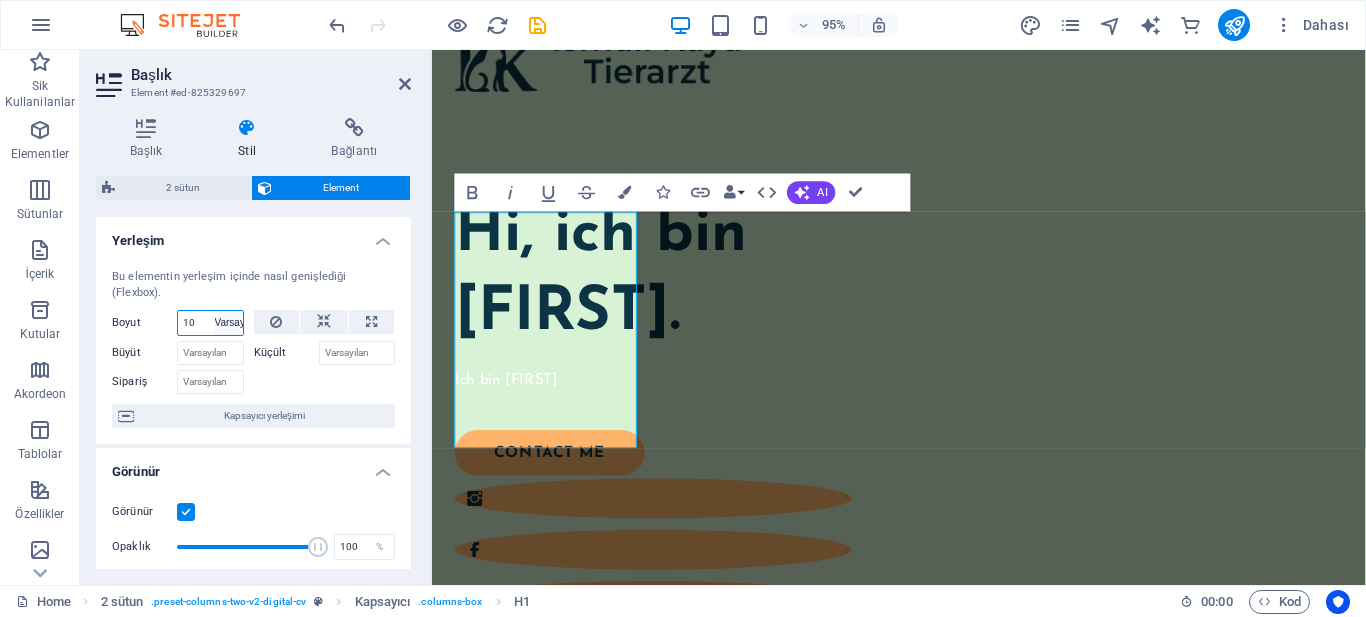 click on "Varsayılan otomatik px % 1/1 1/2 1/3 1/4 1/5 1/6 1/7 1/8 1/9 1/10" at bounding box center [229, 323] 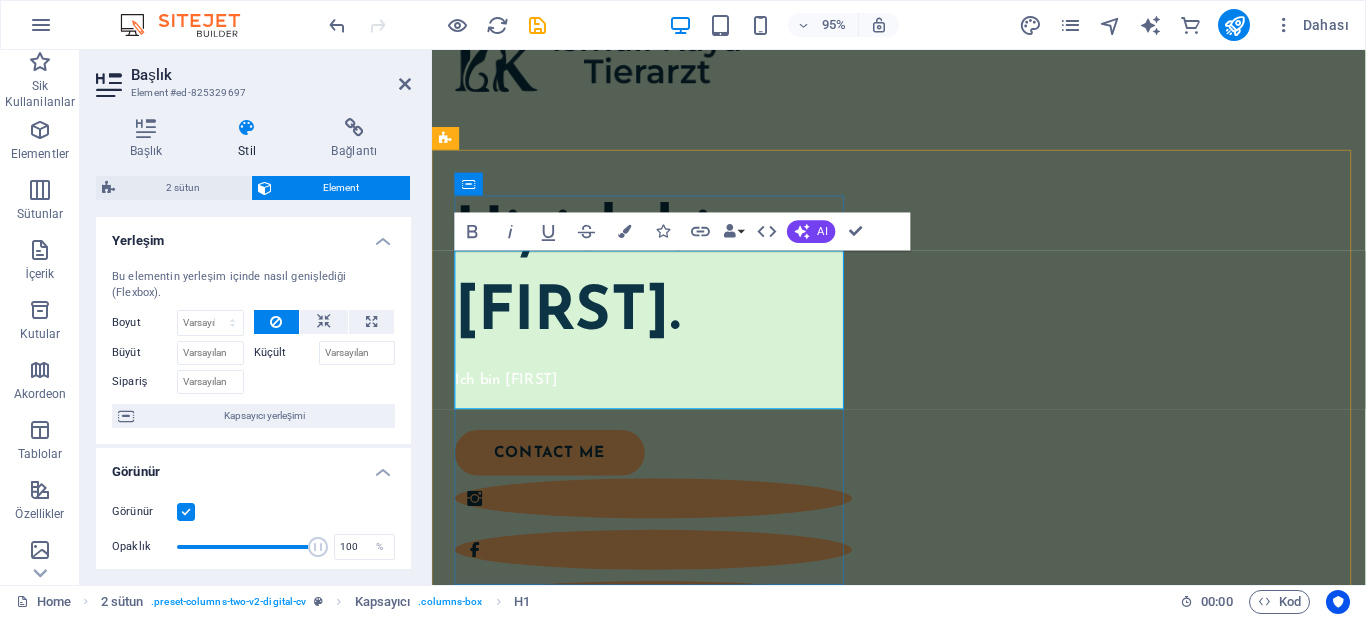 click on "Hi, ich bin Ismail." at bounding box center (665, 286) 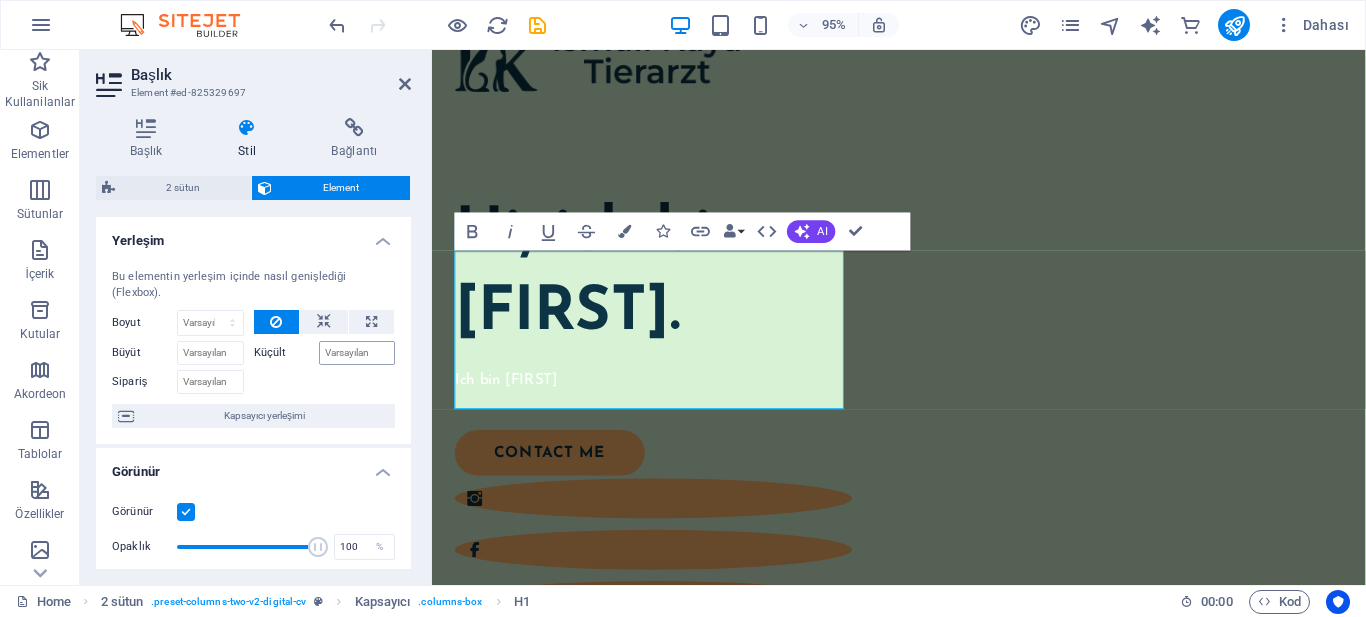 click on "Küçült" at bounding box center (357, 353) 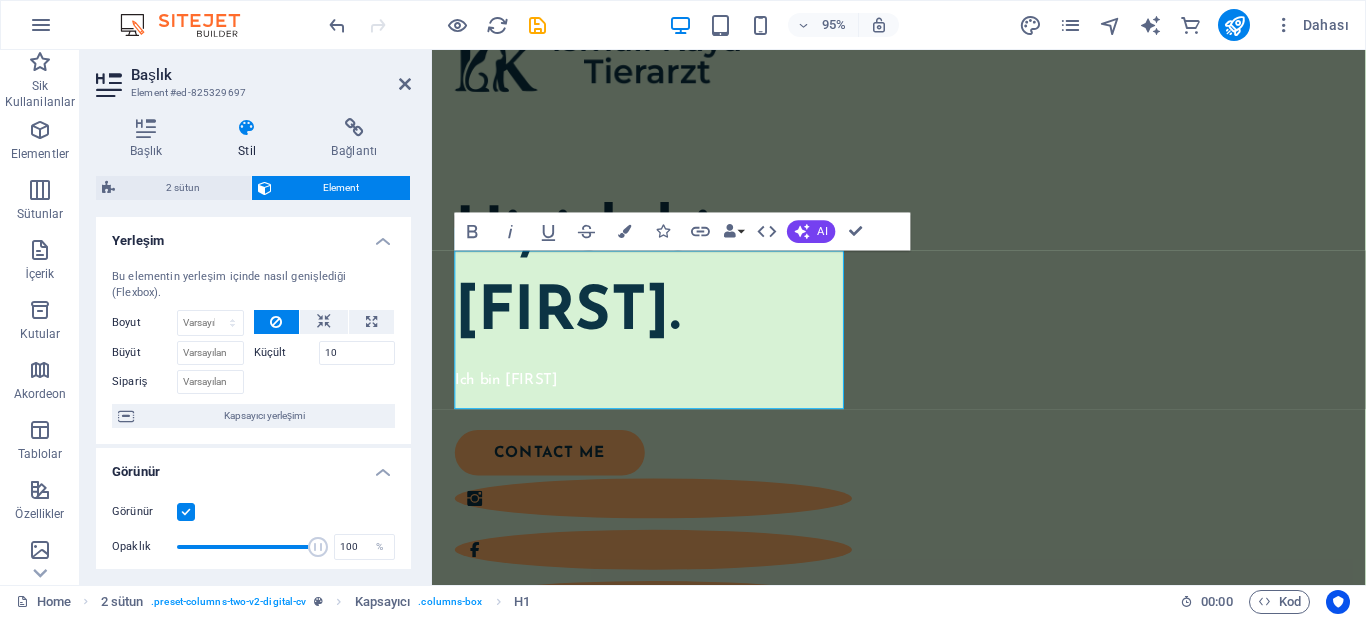 type on "10" 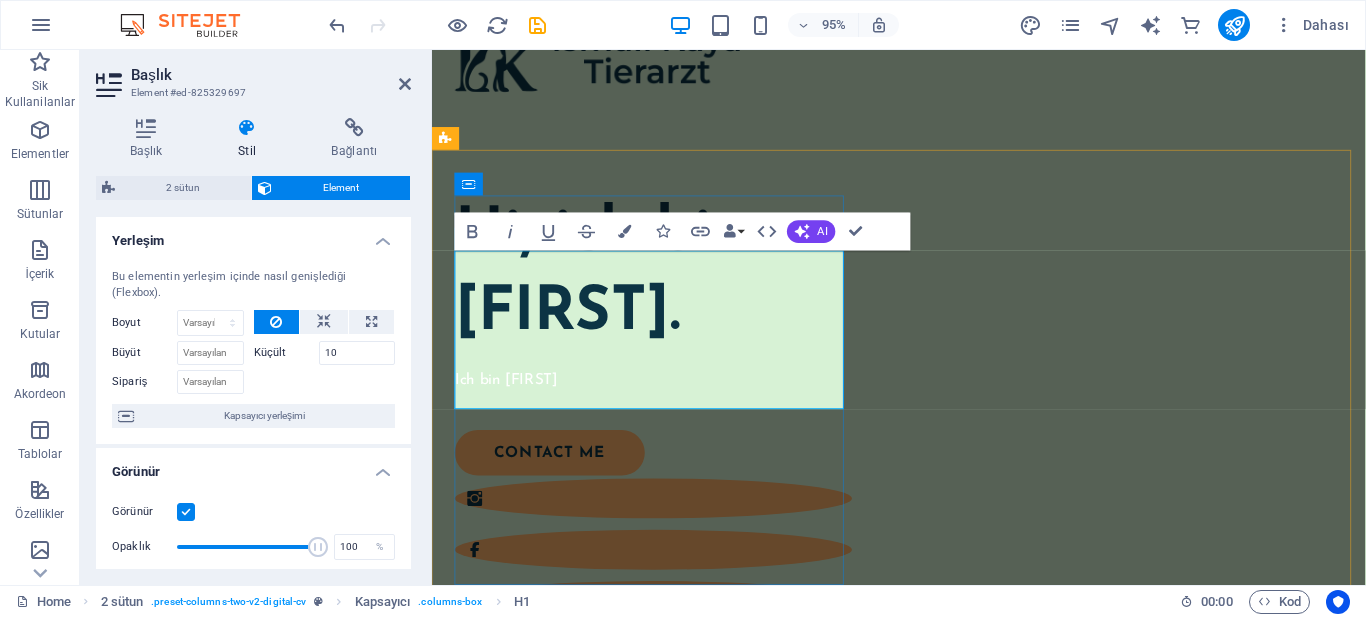 click on "Hi, ich bin Ismail." at bounding box center (665, 286) 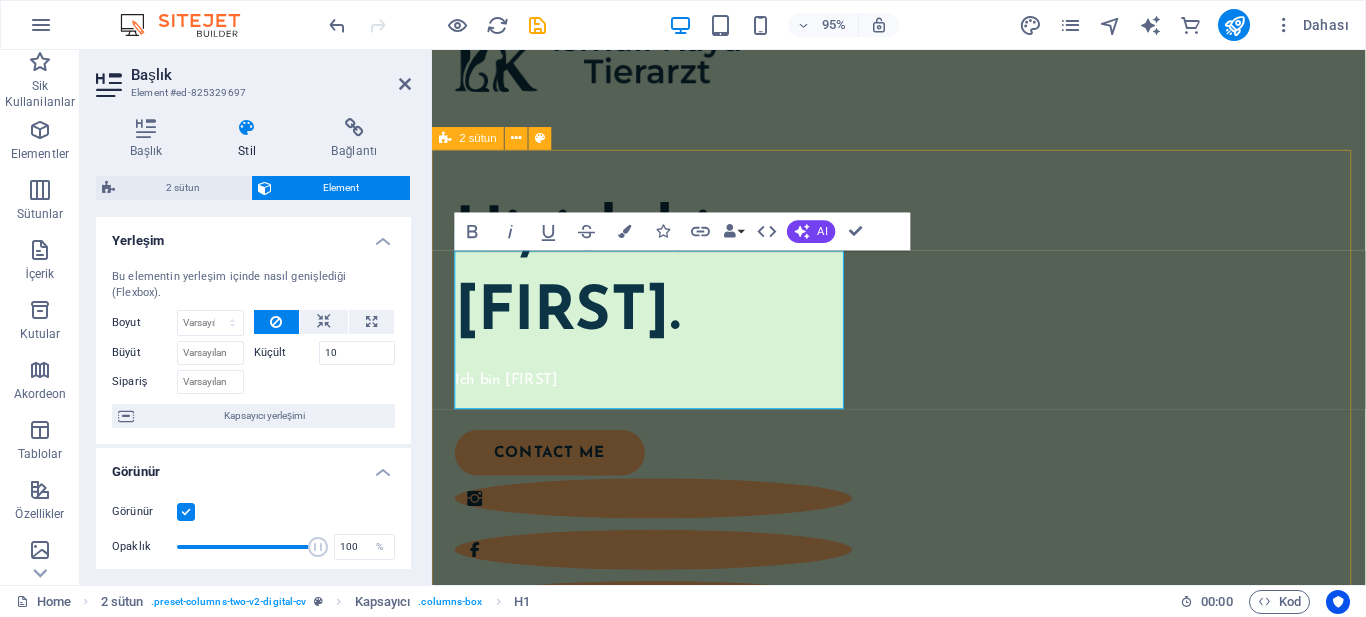 click on "Hi, ich bin Ismail. Ich bin Ismail  contact me" at bounding box center [923, 728] 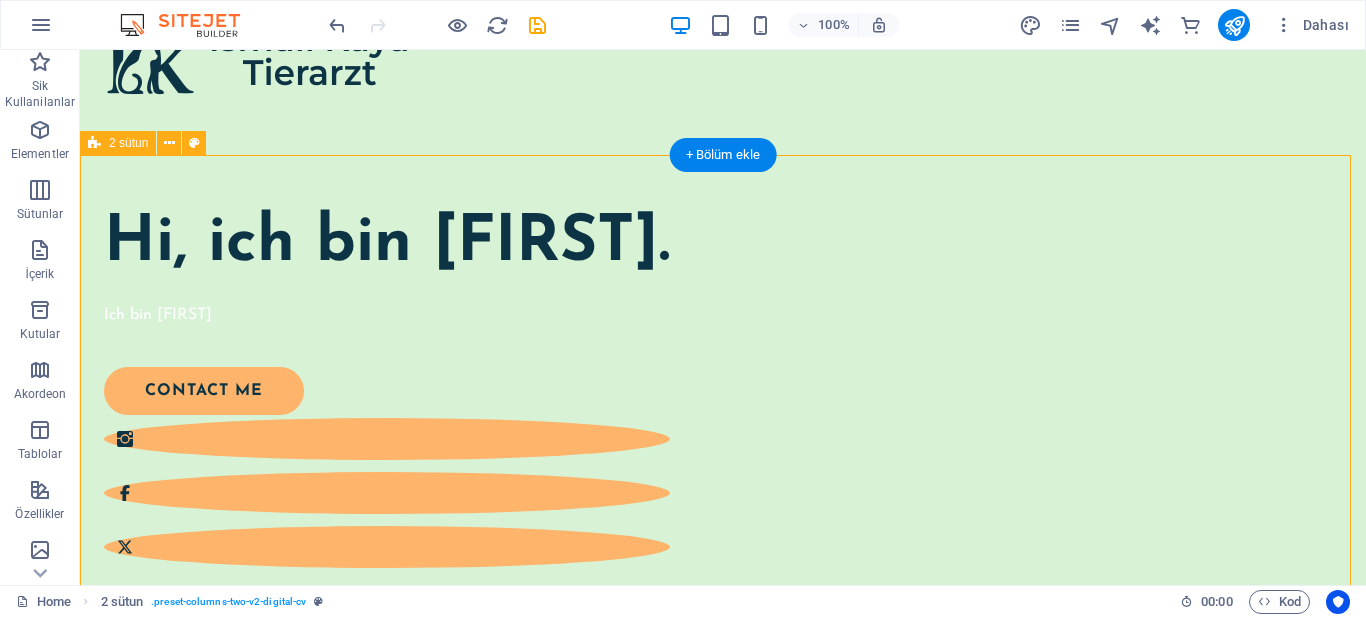 scroll, scrollTop: 0, scrollLeft: 0, axis: both 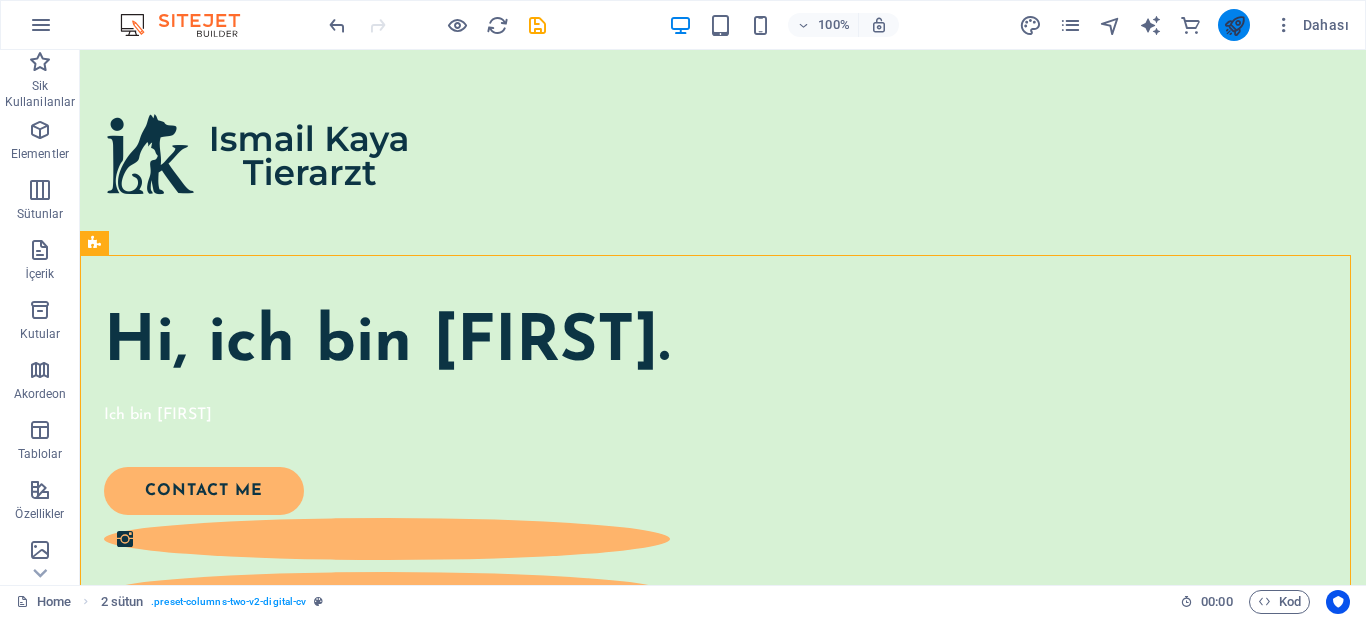 click at bounding box center [1234, 25] 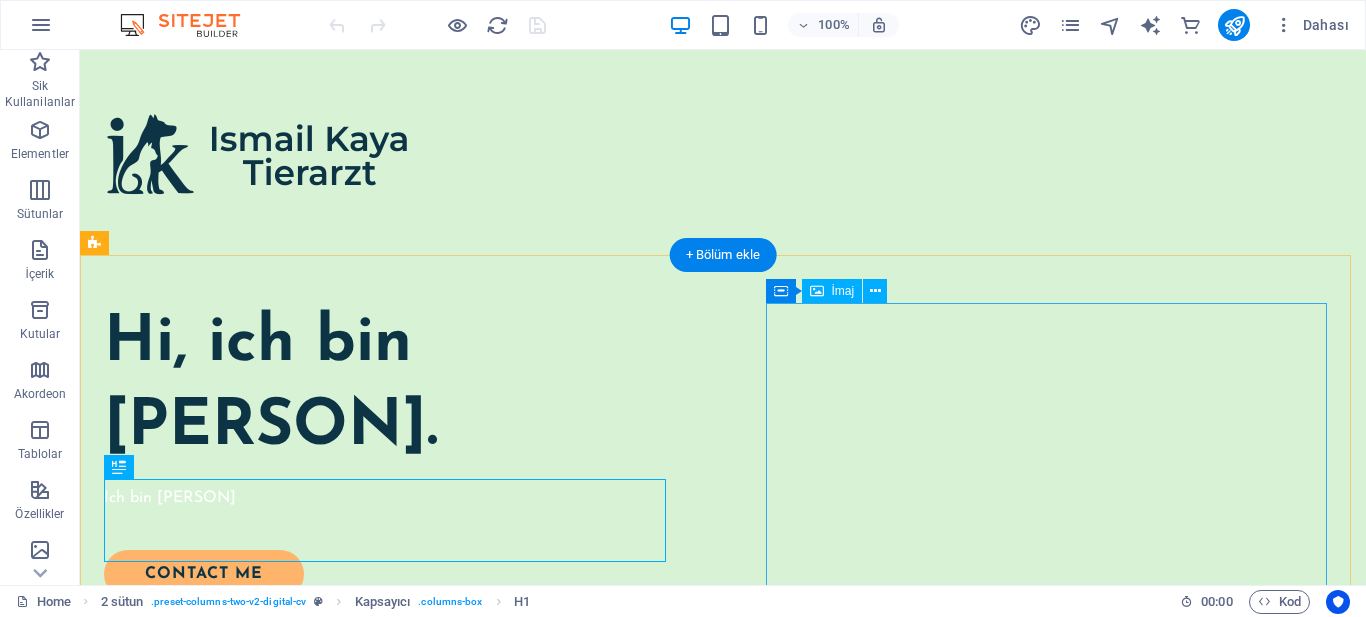 scroll, scrollTop: 0, scrollLeft: 0, axis: both 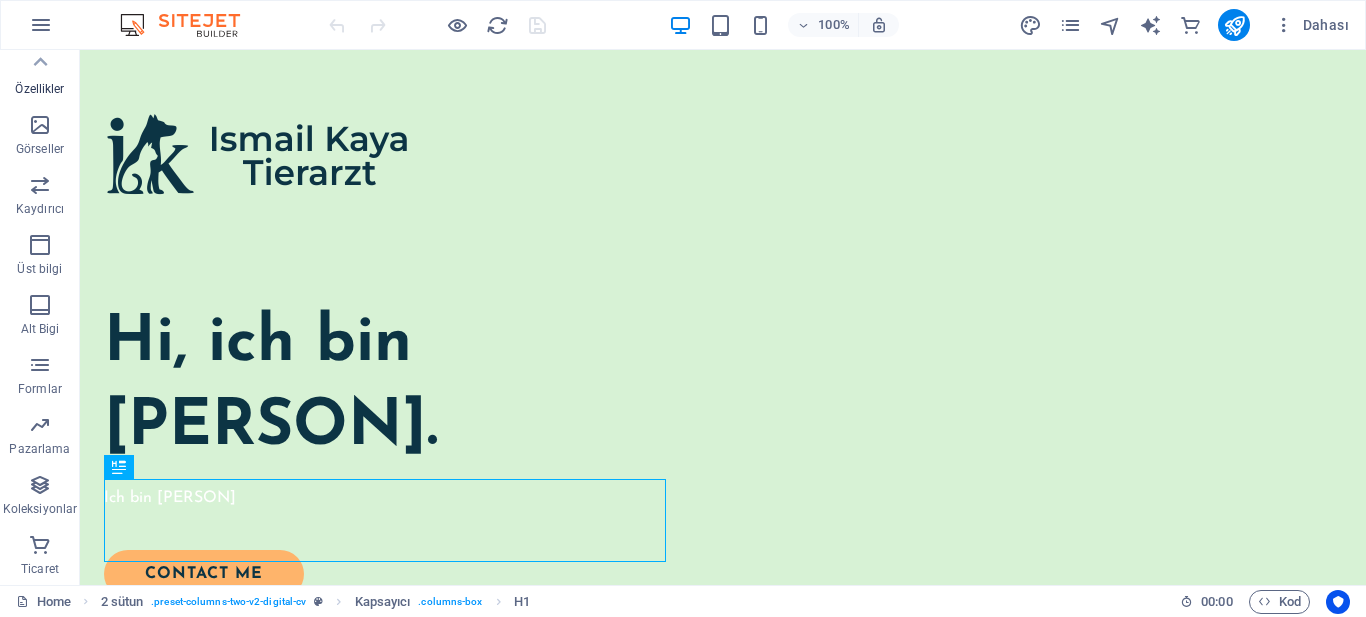 click on "Özellikler" at bounding box center (39, 89) 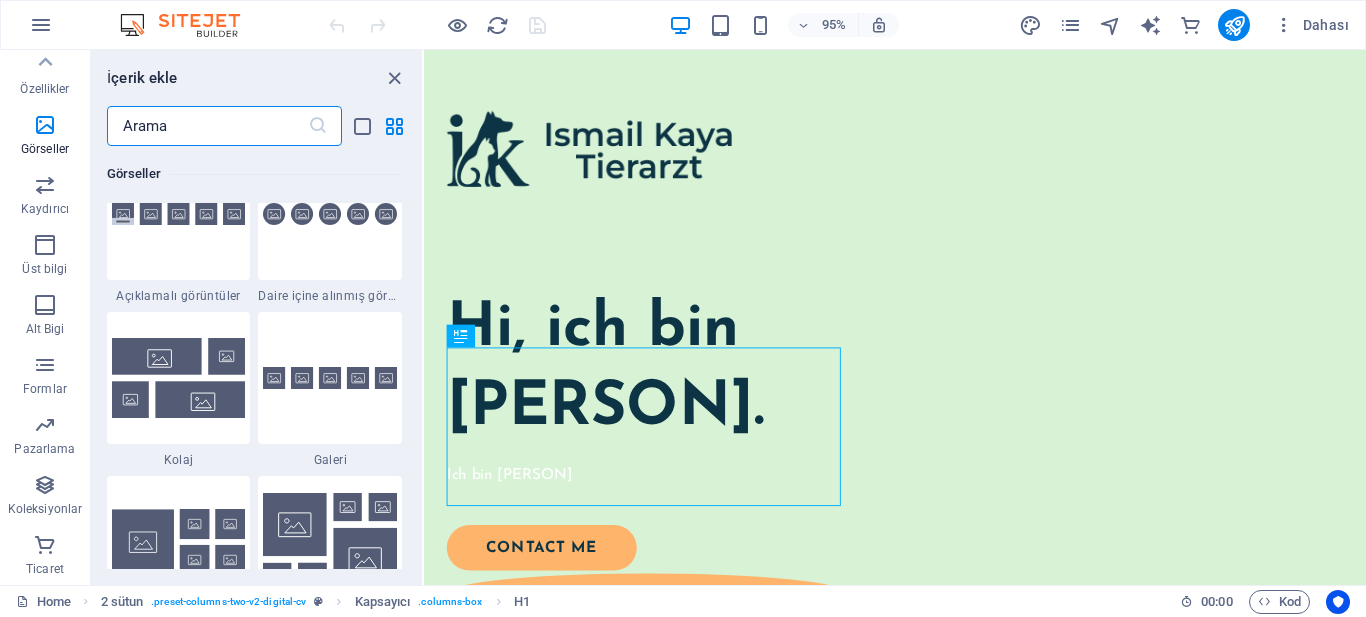 scroll, scrollTop: 10395, scrollLeft: 0, axis: vertical 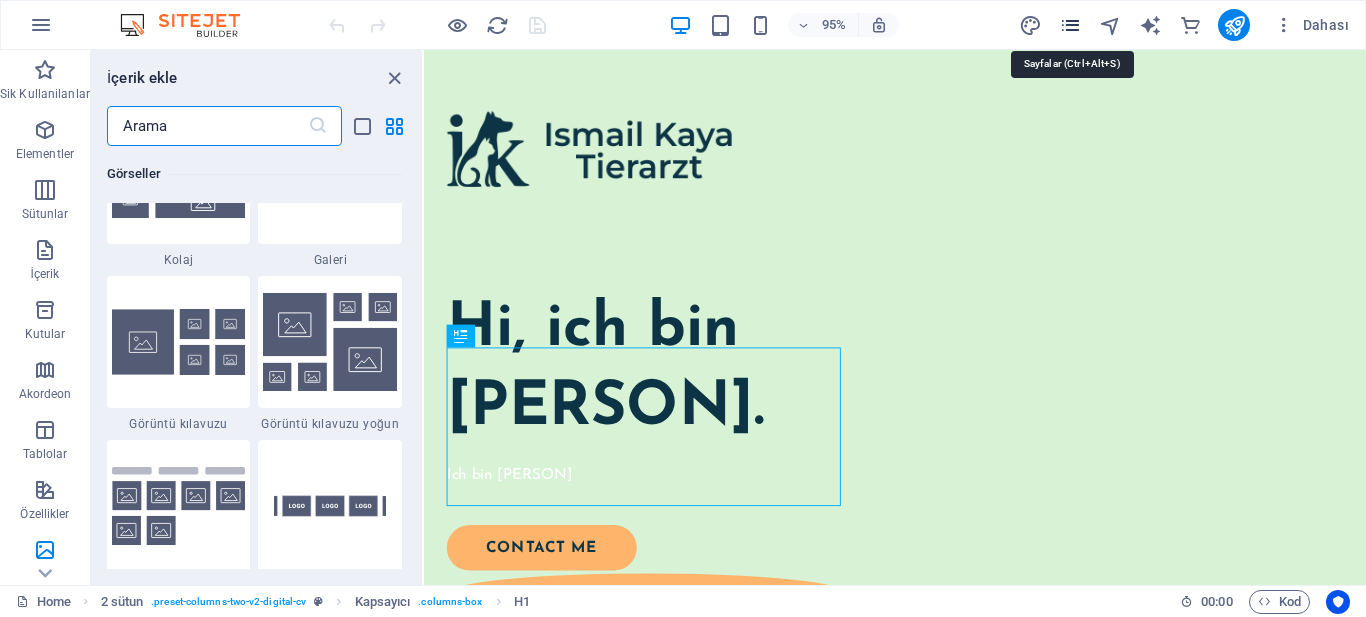click at bounding box center (1070, 25) 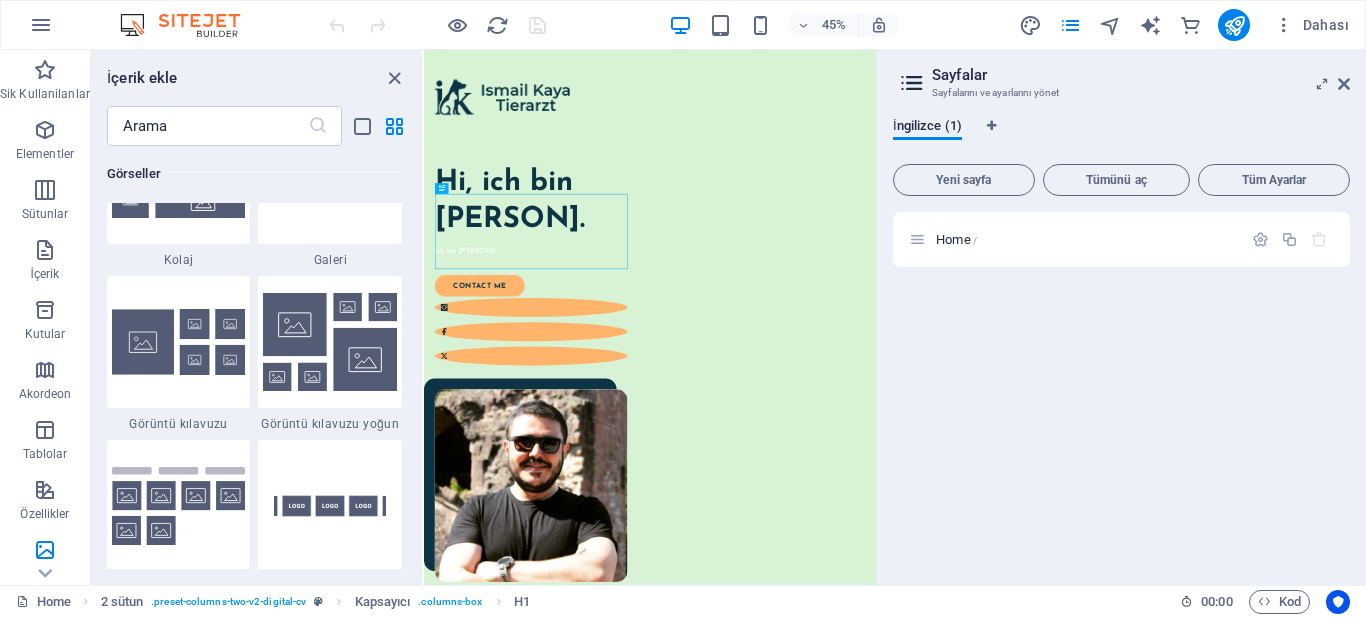 click on "Sayfalarını ve ayarlarını yönet" at bounding box center (1121, 93) 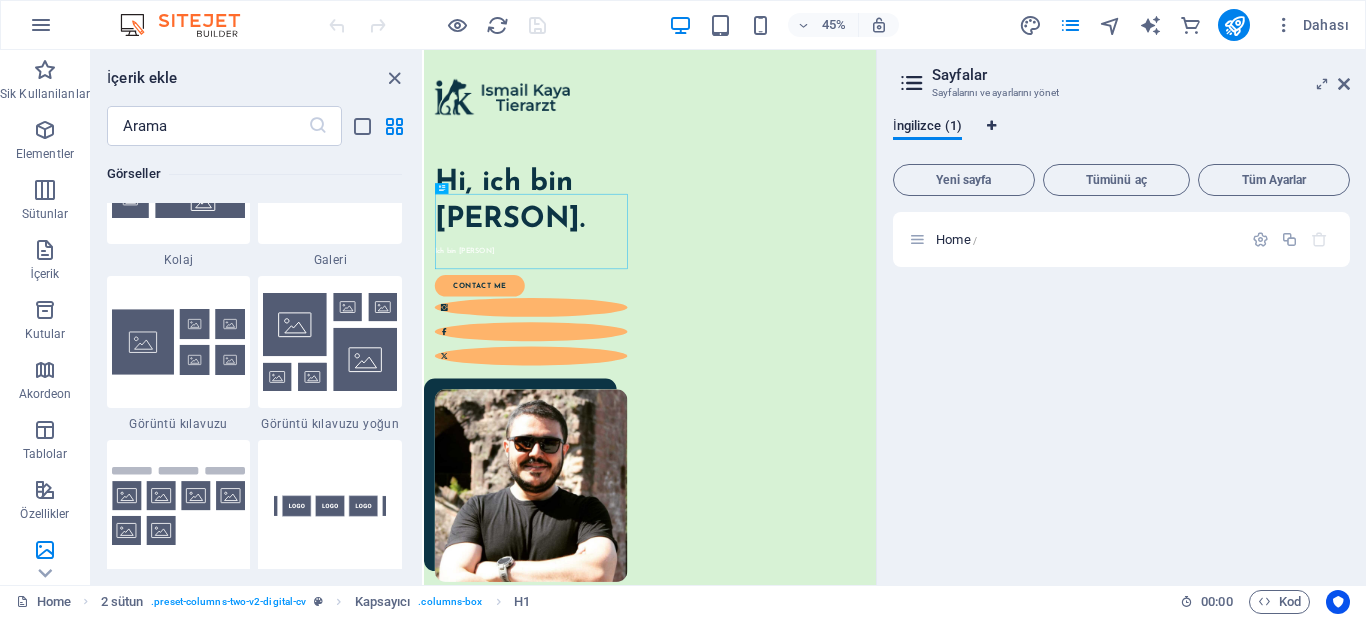 click at bounding box center [991, 126] 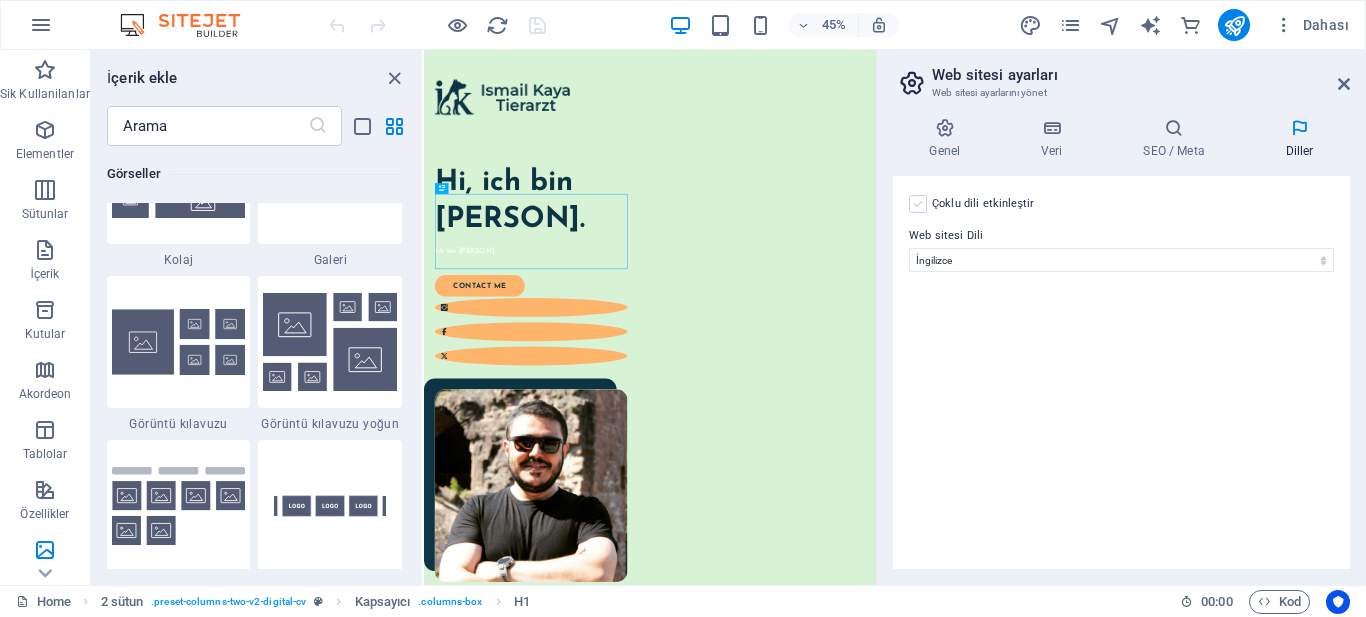 click at bounding box center (918, 204) 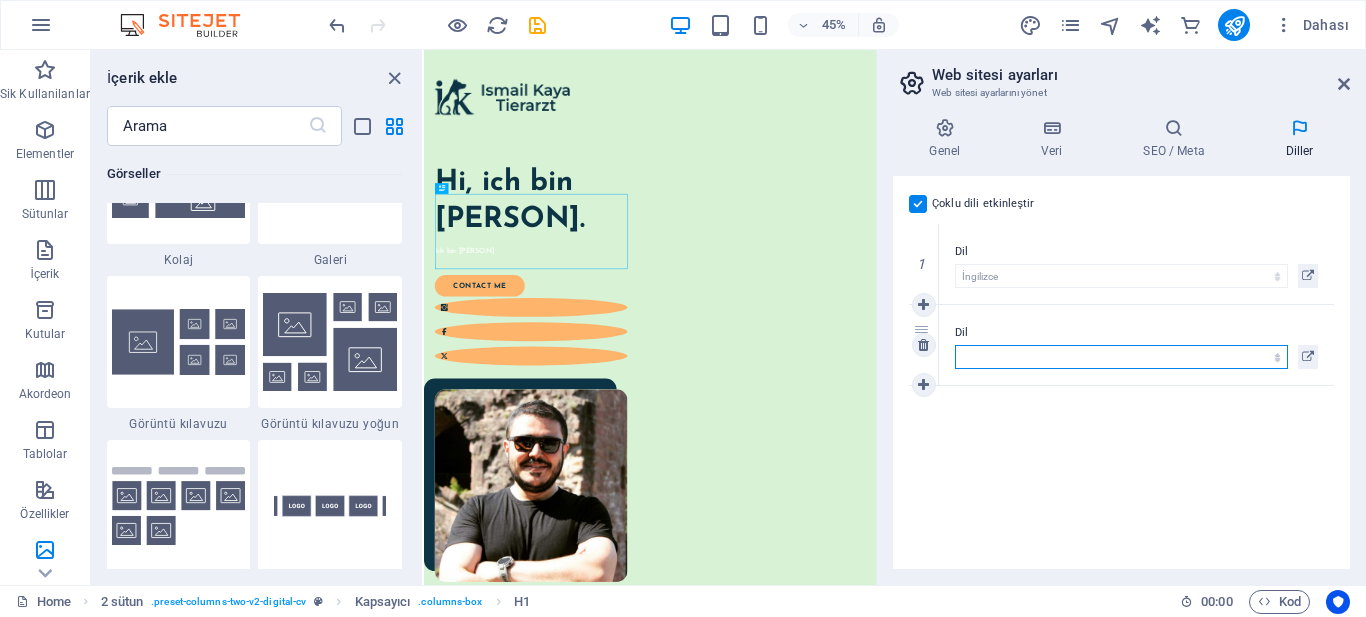 click on "Abkhazian Afar Afrikaans Akan Albanian Almanca Amharic Aragonese Arapça Armenian Assamese Avaric Avestan Aymara Azerbaijani Bambara Bashkir Basque Belarusian Bengalce Bihari languages Bislama Bokmål Bosnian Breton Bulgarca Burmese Central Khmer Chamorro Chechen Church Slavic Chuvash Cornish Corsican Cree Çekçe Çince Danca Dzongkha Endonezce Esperanto Estonian Ewe Faroese Farsça Felemenkçe Fijian Fince Fransızca Fulah Gaelic Galician Ganda Georgian Greenlandic Guaraní Gujarati Haitian Creole Hausa Herero Hırvatça Hintçe Hiri Motu Icelandic Ido Igbo Interlingua Interlingue Inuktitut Inupiaq Irish İbranice İngilizce İspanyolca İtalyanca Japonca Javanese Kannada Kanurice Kashmiri Katalanca Kazakh Kikuyu Kinyarwanda Komi Kongo Korece Kurdish Kwanyama Kyrgyz Lao Latin Lehçe Letonca Limburgish Lingala Litvanyaca Luba-Katanga Luxembourgish Macarca Makedonca Malagasy Malay Malayalam Maldivian Maltaca Manx Maori Marathi Marshallese Mongolian Nauru Navajo Ndonga Nepali North Ndebele Northern Sami Nuosu" at bounding box center [1121, 357] 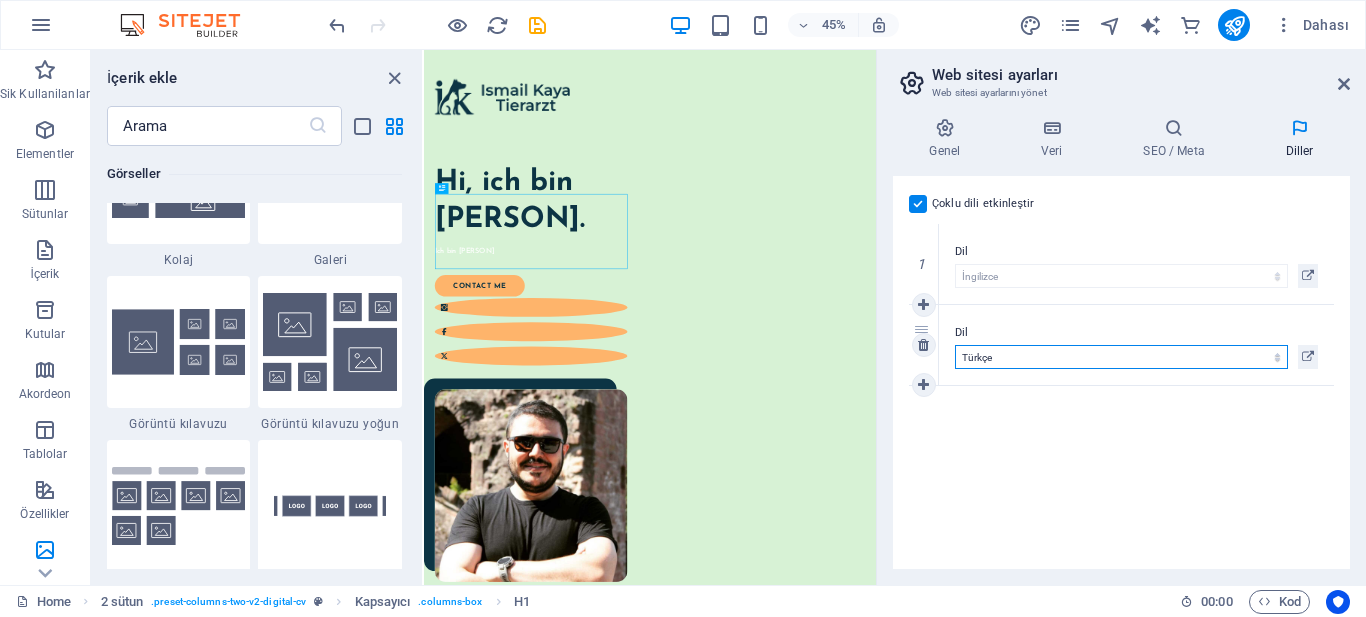 click on "Abkhazian Afar Afrikaans Akan Albanian Almanca Amharic Aragonese Arapça Armenian Assamese Avaric Avestan Aymara Azerbaijani Bambara Bashkir Basque Belarusian Bengalce Bihari languages Bislama Bokmål Bosnian Breton Bulgarca Burmese Central Khmer Chamorro Chechen Church Slavic Chuvash Cornish Corsican Cree Çekçe Çince Danca Dzongkha Endonezce Esperanto Estonian Ewe Faroese Farsça Felemenkçe Fijian Fince Fransızca Fulah Gaelic Galician Ganda Georgian Greenlandic Guaraní Gujarati Haitian Creole Hausa Herero Hırvatça Hintçe Hiri Motu Icelandic Ido Igbo Interlingua Interlingue Inuktitut Inupiaq Irish İbranice İngilizce İspanyolca İtalyanca Japonca Javanese Kannada Kanurice Kashmiri Katalanca Kazakh Kikuyu Kinyarwanda Komi Kongo Korece Kurdish Kwanyama Kyrgyz Lao Latin Lehçe Letonca Limburgish Lingala Litvanyaca Luba-Katanga Luxembourgish Macarca Makedonca Malagasy Malay Malayalam Maldivian Maltaca Manx Maori Marathi Marshallese Mongolian Nauru Navajo Ndonga Nepali North Ndebele Northern Sami Nuosu" at bounding box center (1121, 357) 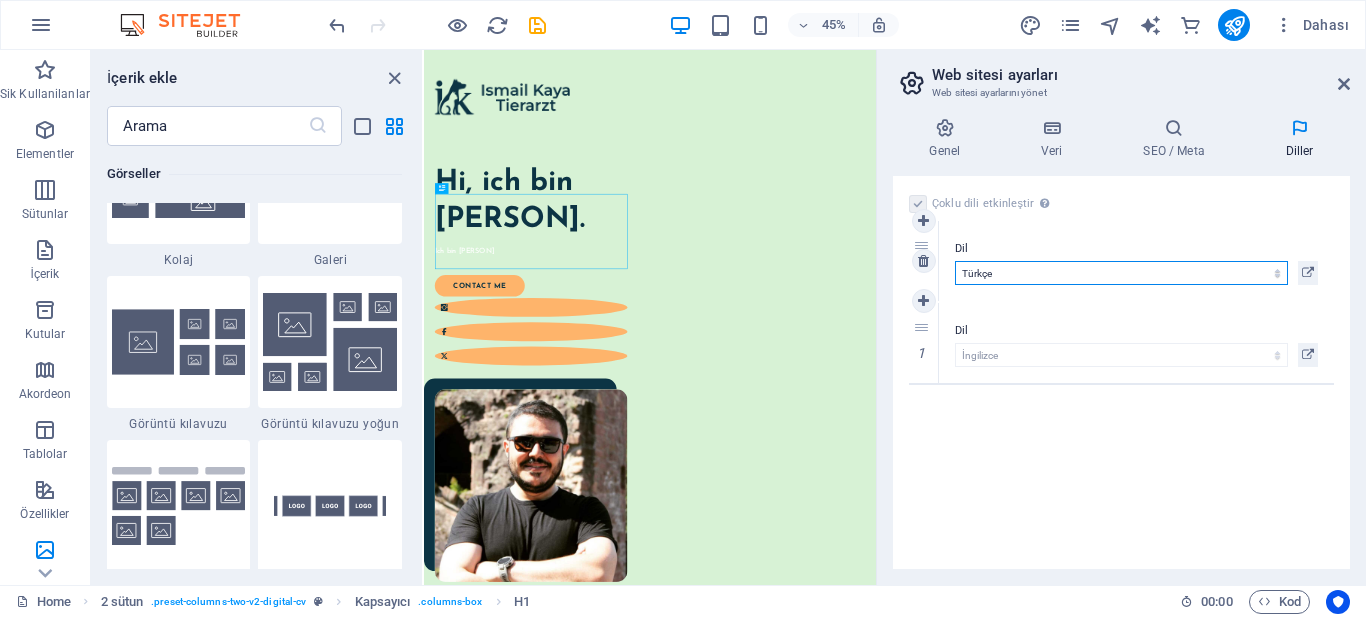 drag, startPoint x: 927, startPoint y: 323, endPoint x: 934, endPoint y: 239, distance: 84.29116 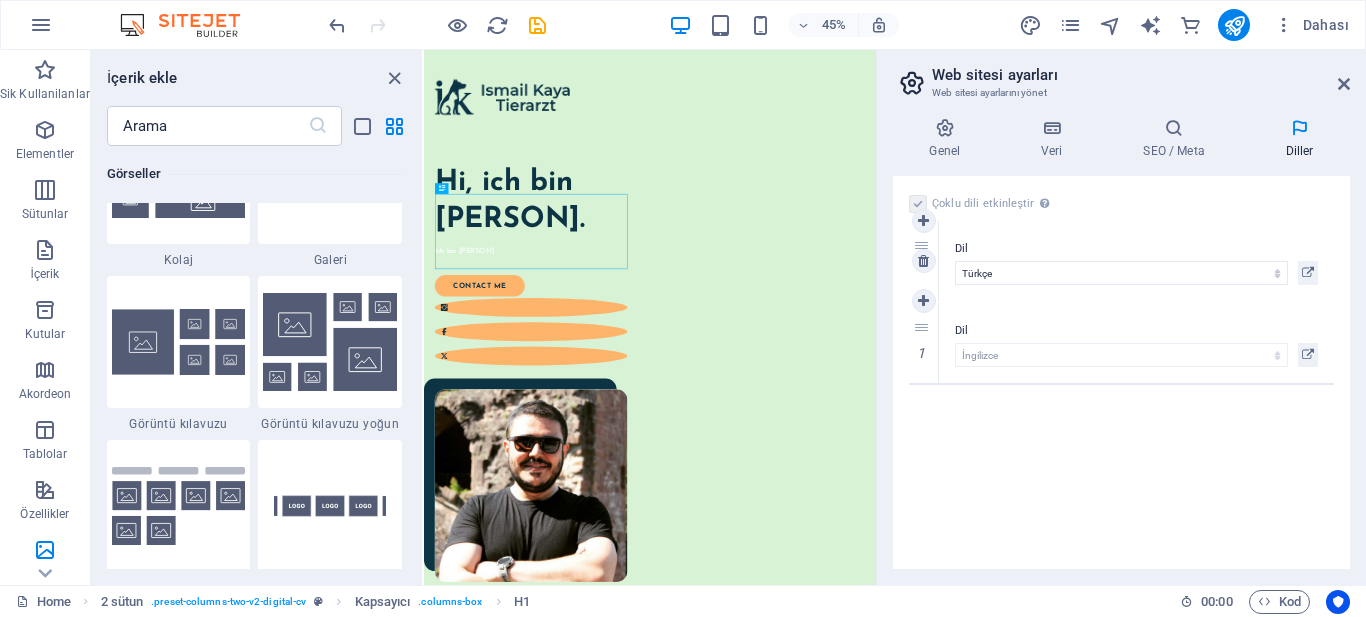 select on "165" 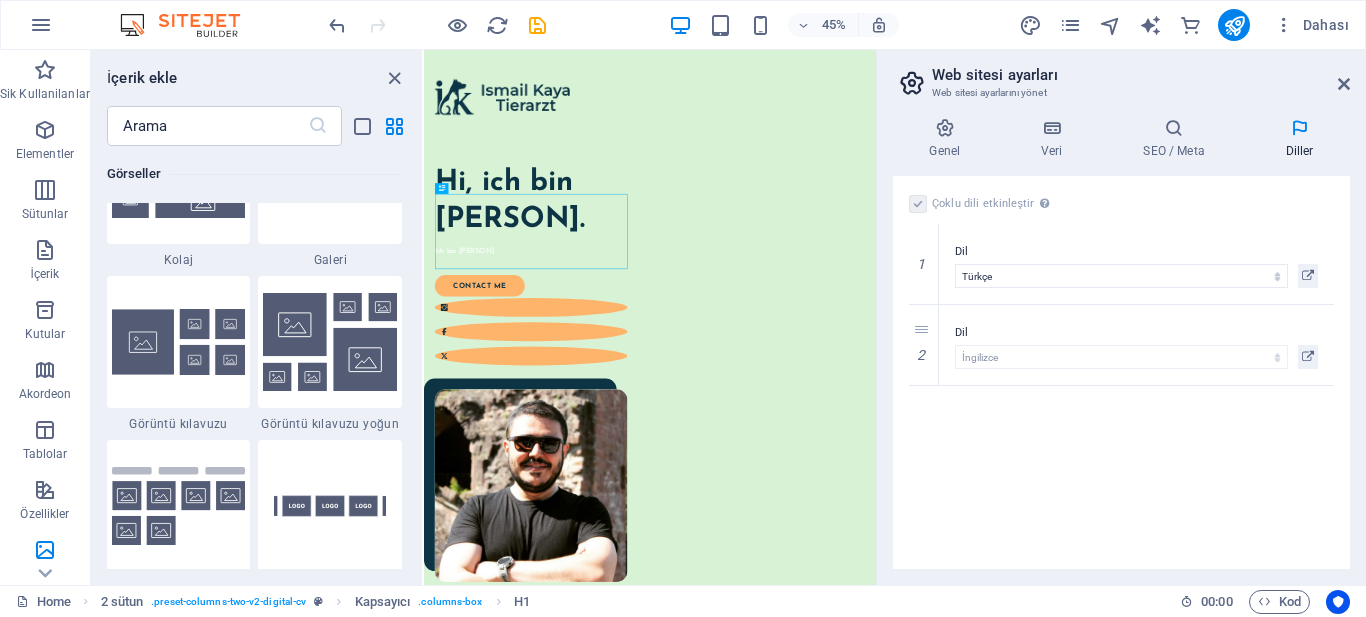 click on "Çoklu dili etkinleştir Çoklu dili silmek için tek bir dil kalana kadar tüm dillerin silinmesi gerekir. Web sitesi Dili Abkhazian Afar Afrikaans Akan Albanian Almanca Amharic Aragonese Arapça Armenian Assamese Avaric Avestan Aymara Azerbaijani Bambara Bashkir Basque Belarusian Bengalce Bihari languages Bislama Bokmål Bosnian Breton Bulgarca Burmese Central Khmer Chamorro Chechen Church Slavic Chuvash Cornish Corsican Cree Çekçe Çince Danca Dzongkha Endonezce Esperanto Estonian Ewe Faroese Farsça Felemenkçe Fijian Fince Fransızca Fulah Gaelic Galician Ganda Georgian Greenlandic Guaraní Gujarati Haitian Creole Hausa Herero Hırvatça Hintçe Hiri Motu Icelandic Ido Igbo Interlingua Interlingue Inuktitut Inupiaq Irish İbranice İngilizce İspanyolca İtalyanca Japonca Javanese Kannada Kanurice Kashmiri Katalanca Kazakh Kikuyu Kinyarwanda Komi Kongo Korece Kurdish Kwanyama Kyrgyz Lao Latin Lehçe Letonca Limburgish Lingala Litvanyaca Luba-Katanga Luxembourgish Macarca Makedonca Malagasy Malay Manx 1" at bounding box center [1121, 372] 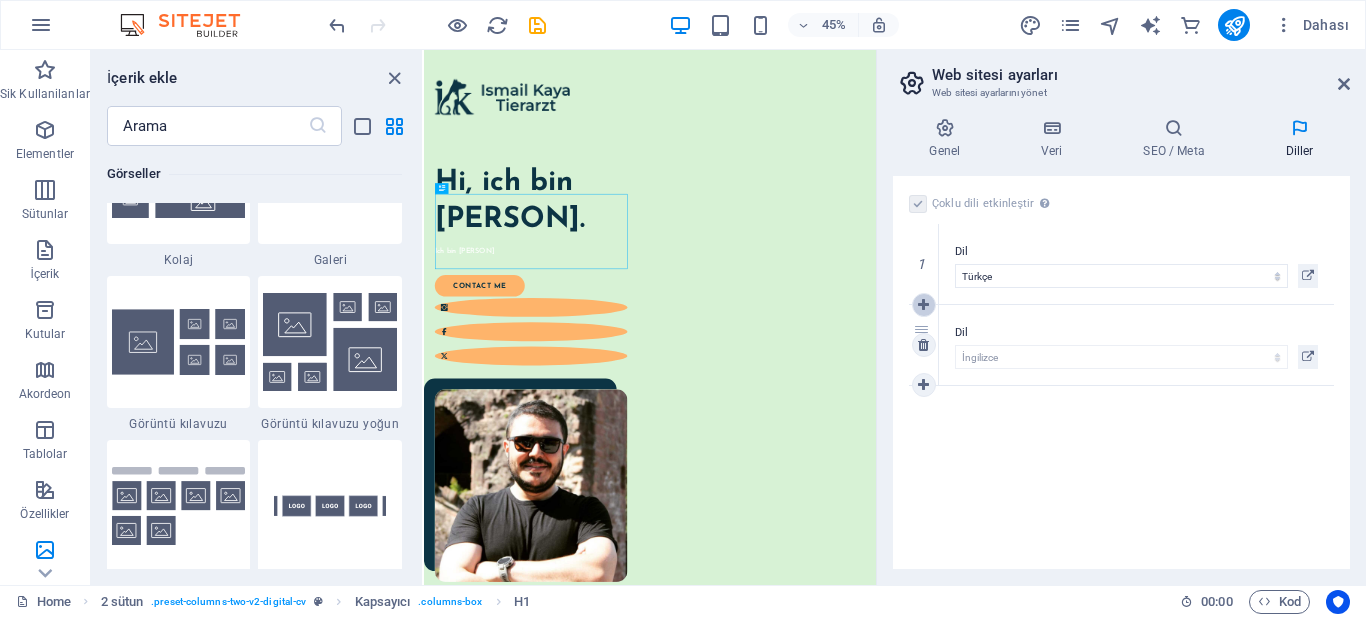 click at bounding box center (924, 305) 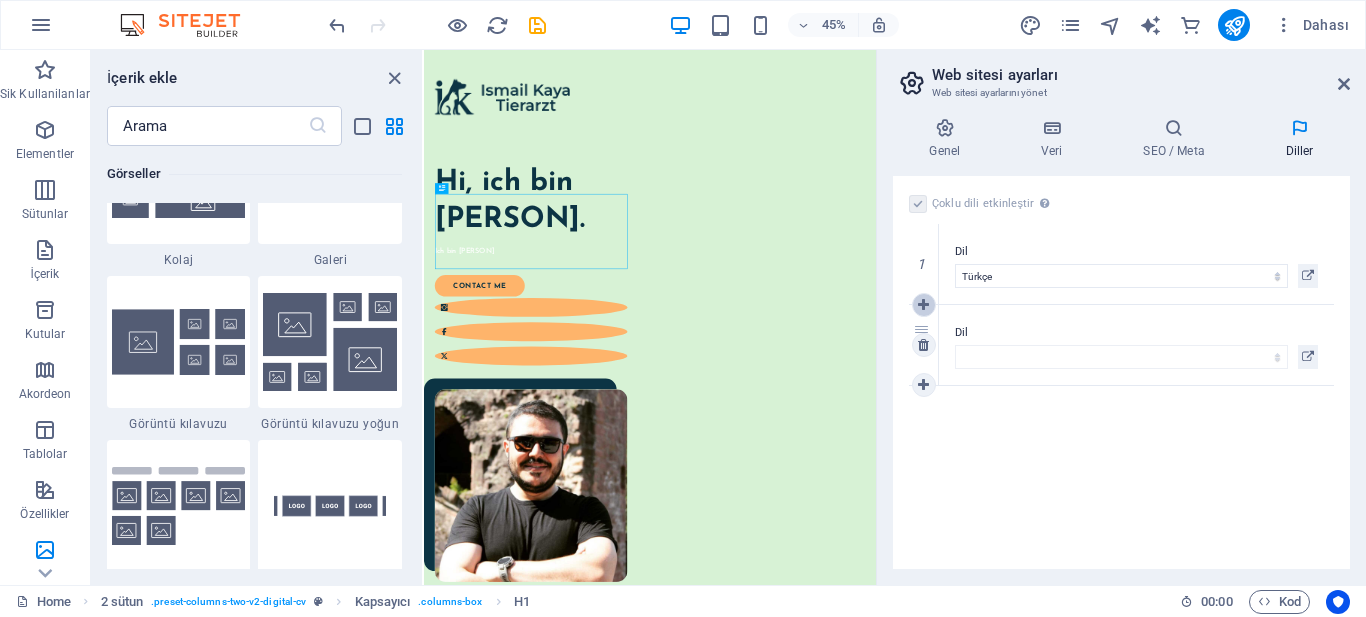 select on "72" 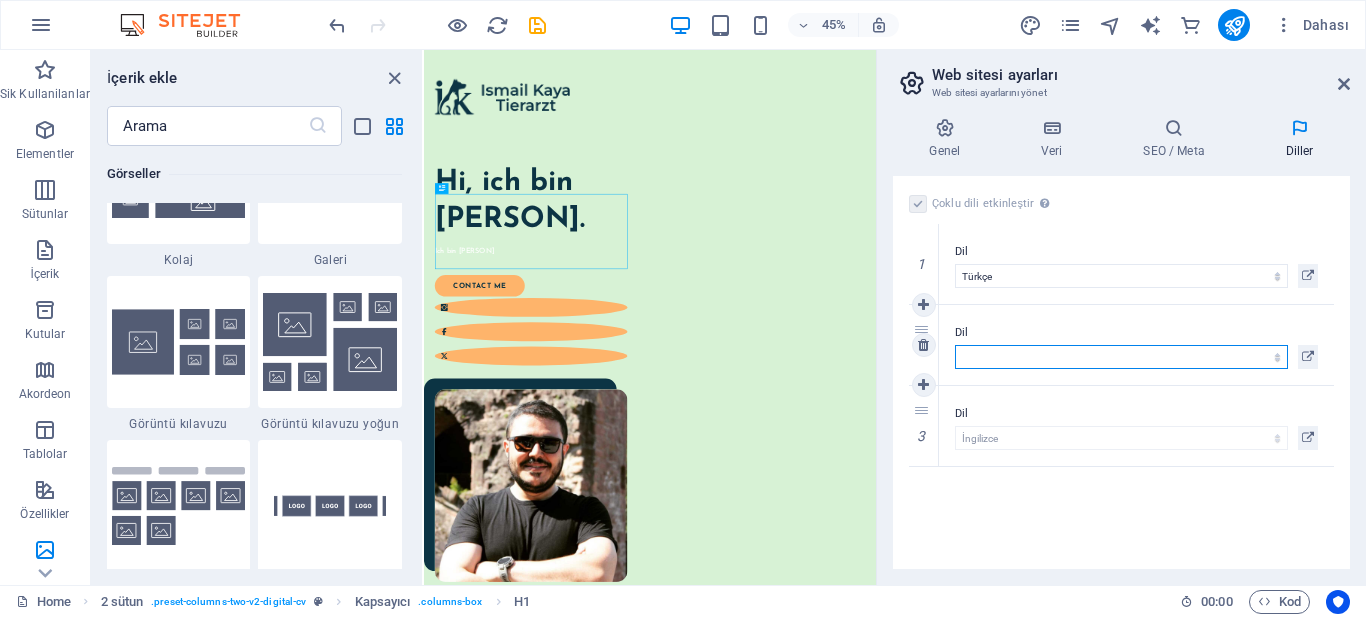 click on "Abkhazian Afar Afrikaans Akan Albanian Almanca Amharic Aragonese Arapça Armenian Assamese Avaric Avestan Aymara Azerbaijani Bambara Bashkir Basque Belarusian Bengalce Bihari languages Bislama Bokmål Bosnian Breton Bulgarca Burmese Central Khmer Chamorro Chechen Church Slavic Chuvash Cornish Corsican Cree Çekçe Çince Danca Dzongkha Endonezce Esperanto Estonian Ewe Faroese Farsça Felemenkçe Fijian Fince Fransızca Fulah Gaelic Galician Ganda Georgian Greenlandic Guaraní Gujarati Haitian Creole Hausa Herero Hırvatça Hintçe Hiri Motu Icelandic Ido Igbo Interlingua Interlingue Inuktitut Inupiaq Irish İbranice İngilizce İspanyolca İtalyanca Japonca Javanese Kannada Kanurice Kashmiri Katalanca Kazakh Kikuyu Kinyarwanda Komi Kongo Korece Kurdish Kwanyama Kyrgyz Lao Latin Lehçe Letonca Limburgish Lingala Litvanyaca Luba-Katanga Luxembourgish Macarca Makedonca Malagasy Malay Malayalam Maldivian Maltaca Manx Maori Marathi Marshallese Mongolian Nauru Navajo Ndonga Nepali North Ndebele Northern Sami Nuosu" at bounding box center (1121, 357) 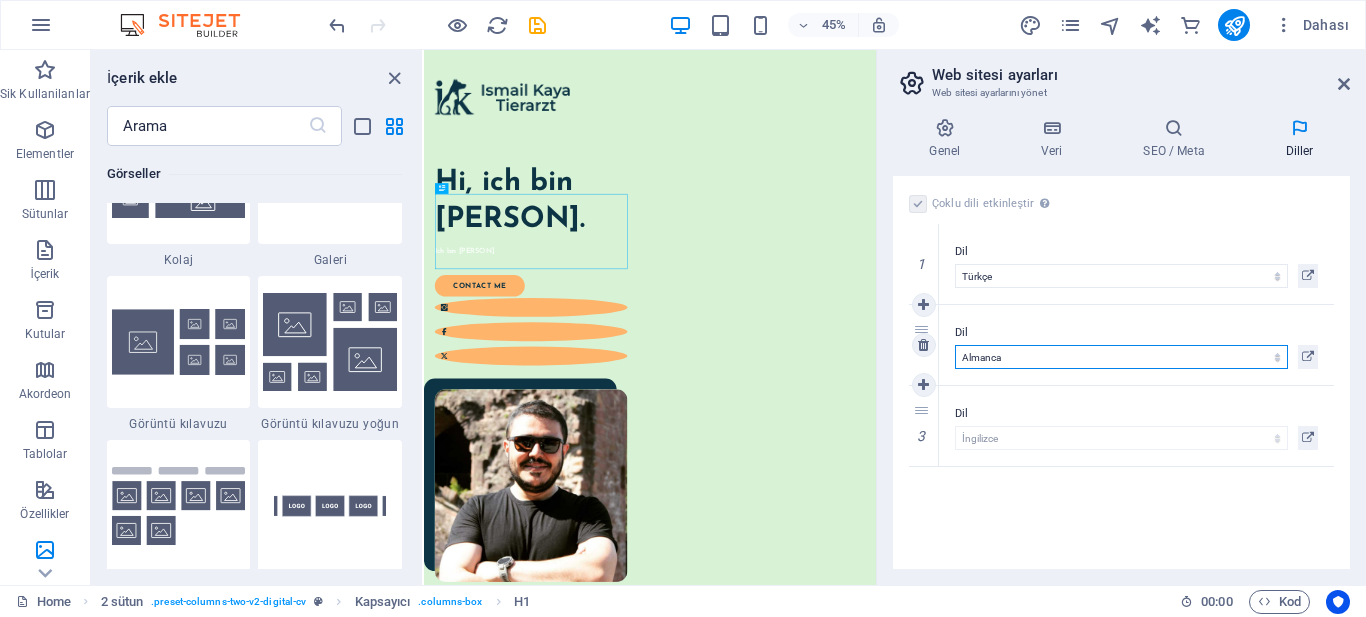 click on "Abkhazian Afar Afrikaans Akan Albanian Almanca Amharic Aragonese Arapça Armenian Assamese Avaric Avestan Aymara Azerbaijani Bambara Bashkir Basque Belarusian Bengalce Bihari languages Bislama Bokmål Bosnian Breton Bulgarca Burmese Central Khmer Chamorro Chechen Church Slavic Chuvash Cornish Corsican Cree Çekçe Çince Danca Dzongkha Endonezce Esperanto Estonian Ewe Faroese Farsça Felemenkçe Fijian Fince Fransızca Fulah Gaelic Galician Ganda Georgian Greenlandic Guaraní Gujarati Haitian Creole Hausa Herero Hırvatça Hintçe Hiri Motu Icelandic Ido Igbo Interlingua Interlingue Inuktitut Inupiaq Irish İbranice İngilizce İspanyolca İtalyanca Japonca Javanese Kannada Kanurice Kashmiri Katalanca Kazakh Kikuyu Kinyarwanda Komi Kongo Korece Kurdish Kwanyama Kyrgyz Lao Latin Lehçe Letonca Limburgish Lingala Litvanyaca Luba-Katanga Luxembourgish Macarca Makedonca Malagasy Malay Malayalam Maldivian Maltaca Manx Maori Marathi Marshallese Mongolian Nauru Navajo Ndonga Nepali North Ndebele Northern Sami Nuosu" at bounding box center (1121, 357) 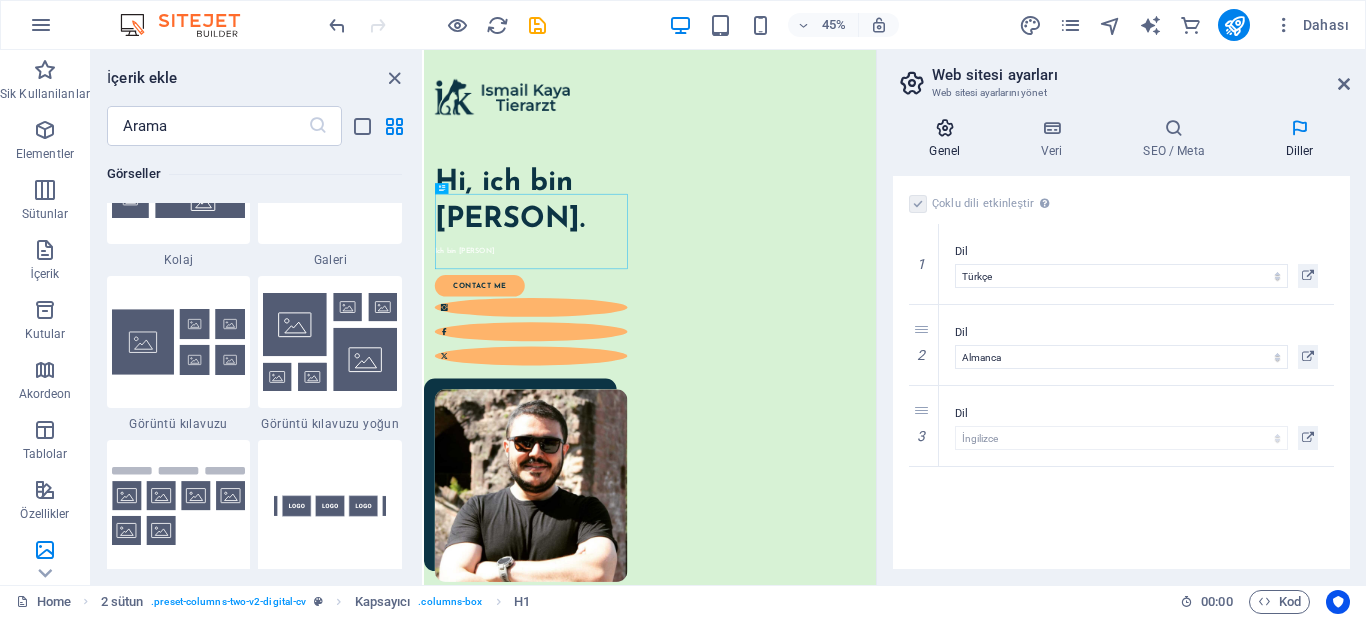 click at bounding box center [945, 128] 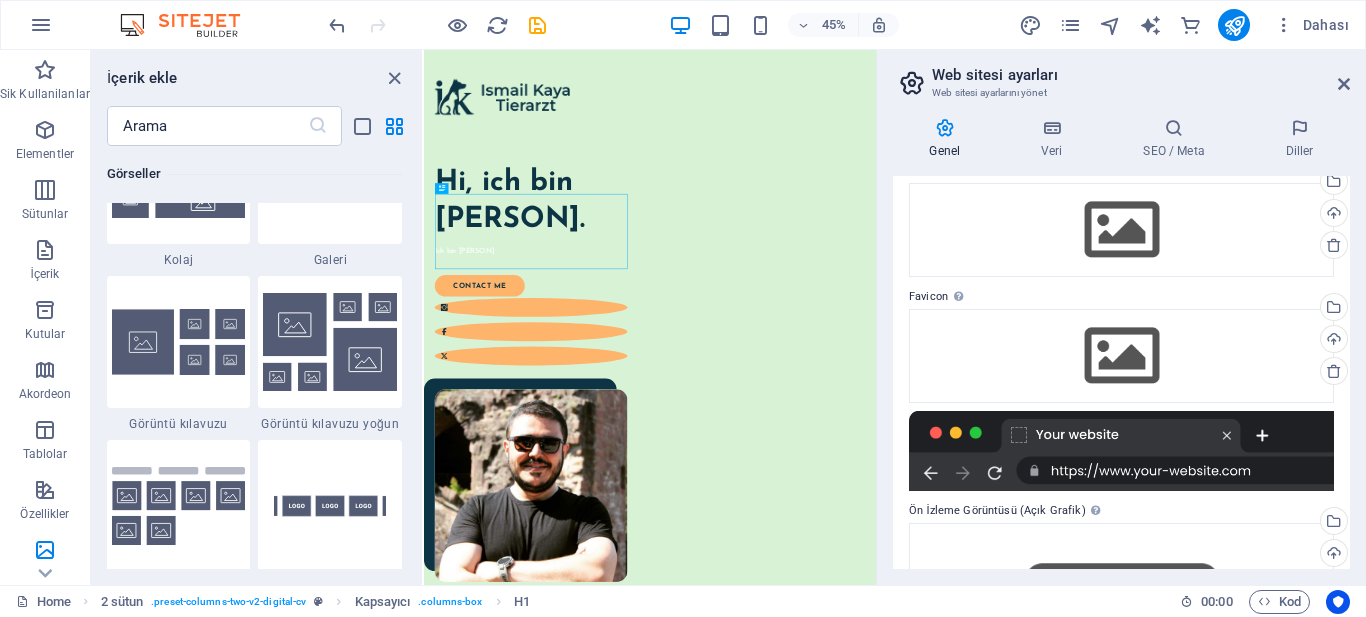 scroll, scrollTop: 0, scrollLeft: 0, axis: both 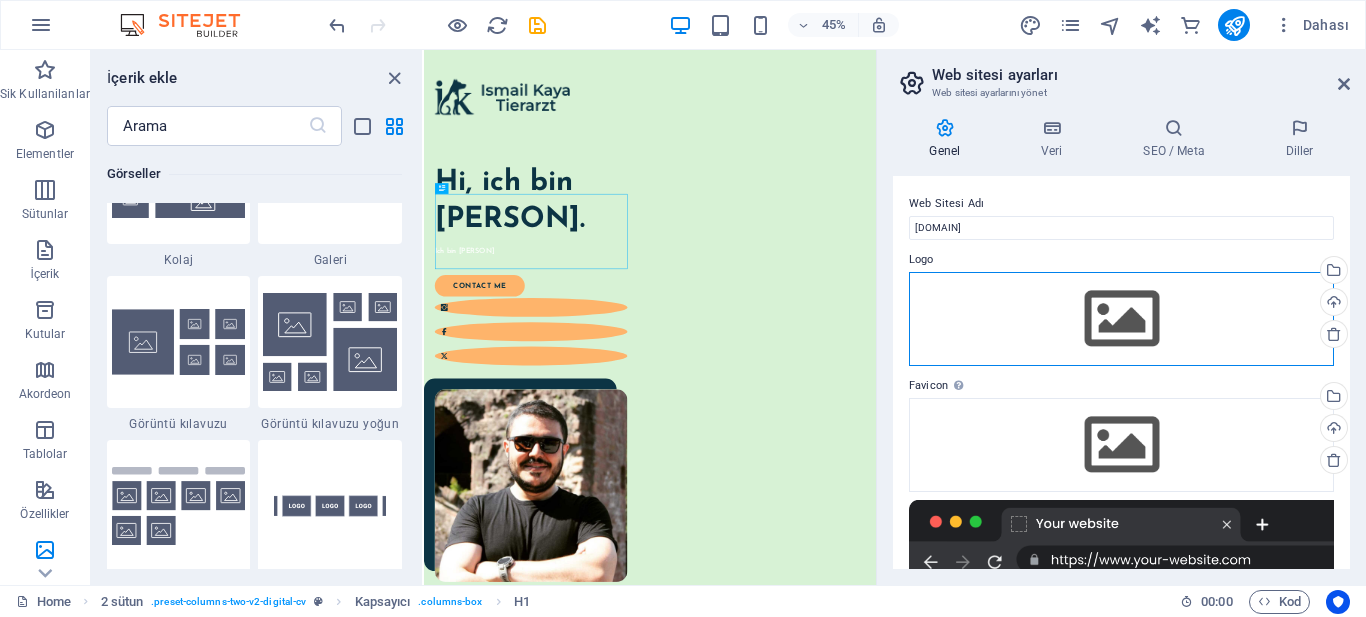click on "Dosyaları buraya sürükleyin, dosyaları seçmek için tıklayın veya Dosyalardan ya da ücretsiz stok fotoğraf ve videolarımızdan dosyalar seçin" at bounding box center [1121, 319] 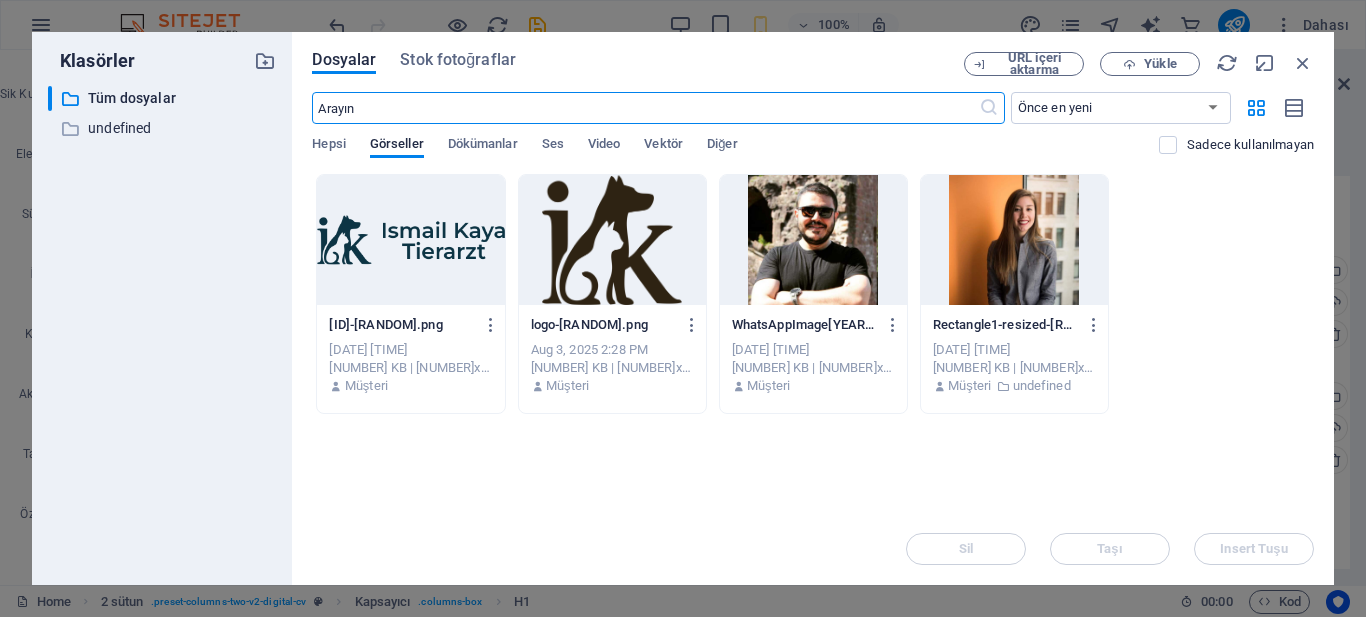 click at bounding box center (612, 240) 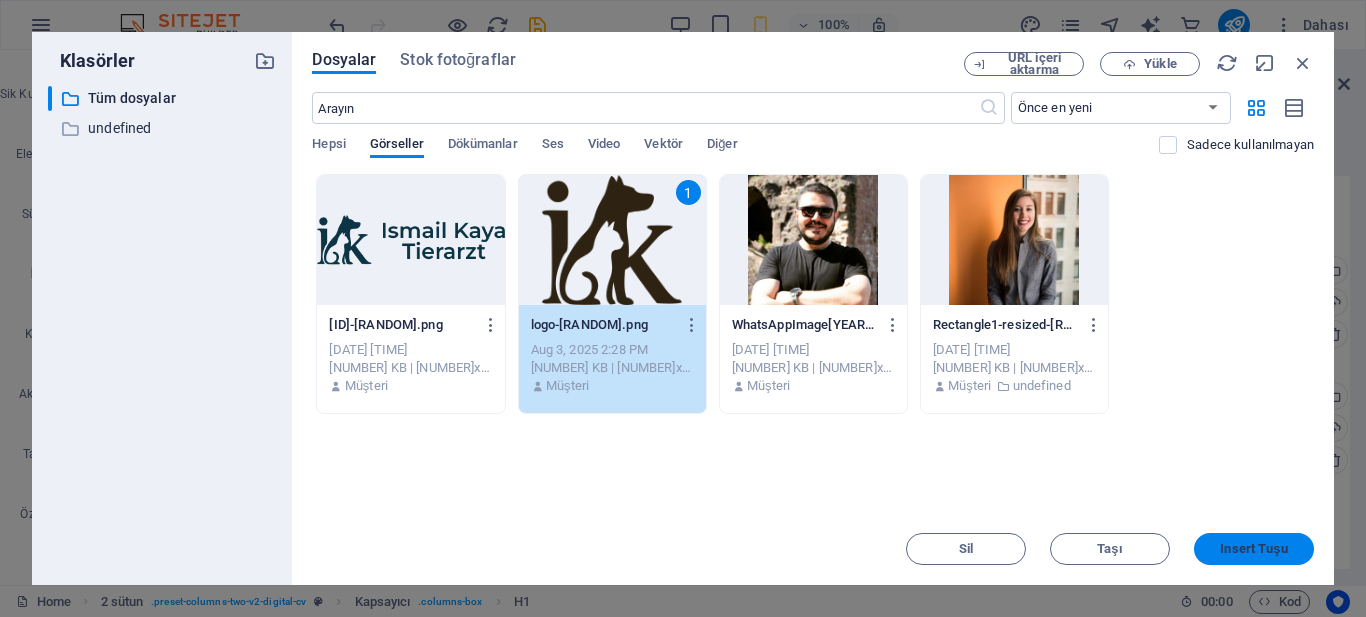 click on "Insert Tuşu" at bounding box center (1254, 549) 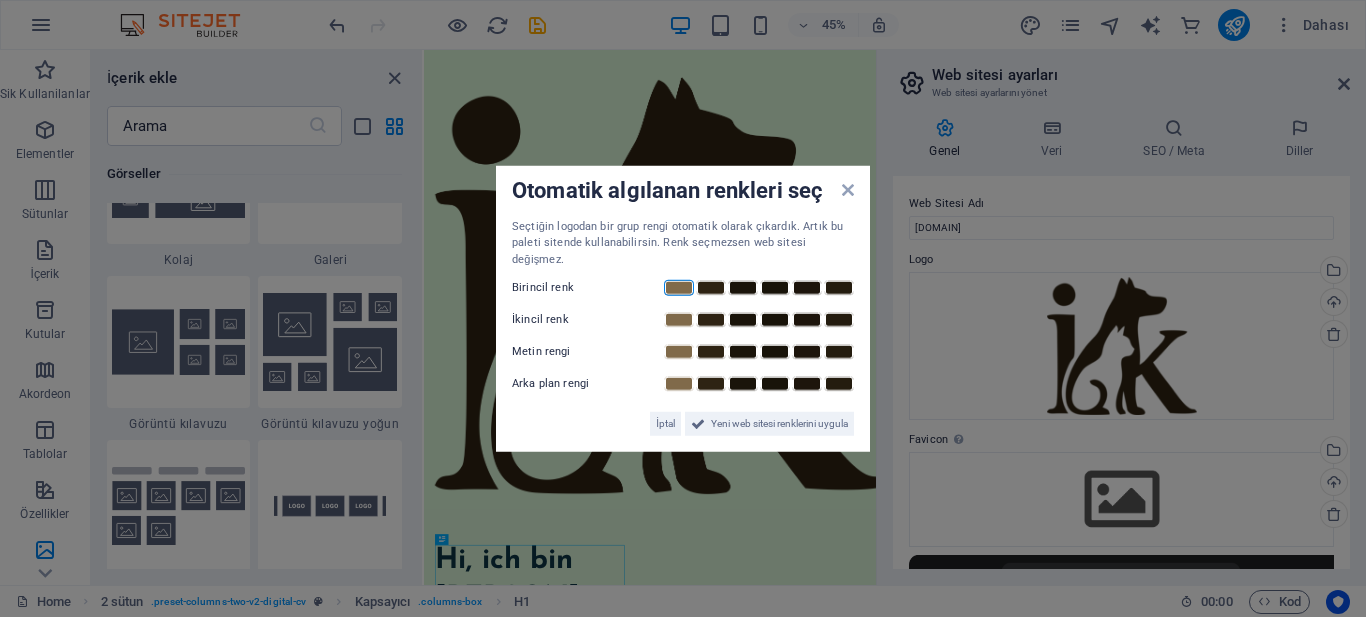 click at bounding box center [679, 288] 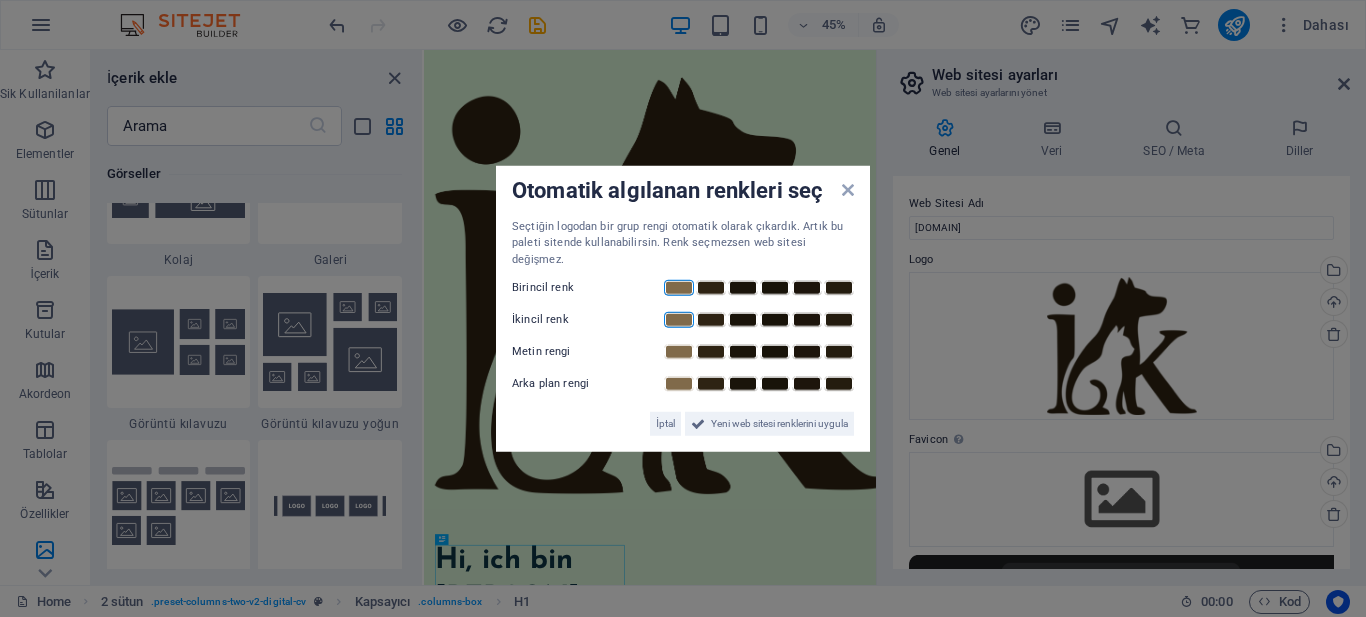 click at bounding box center (679, 320) 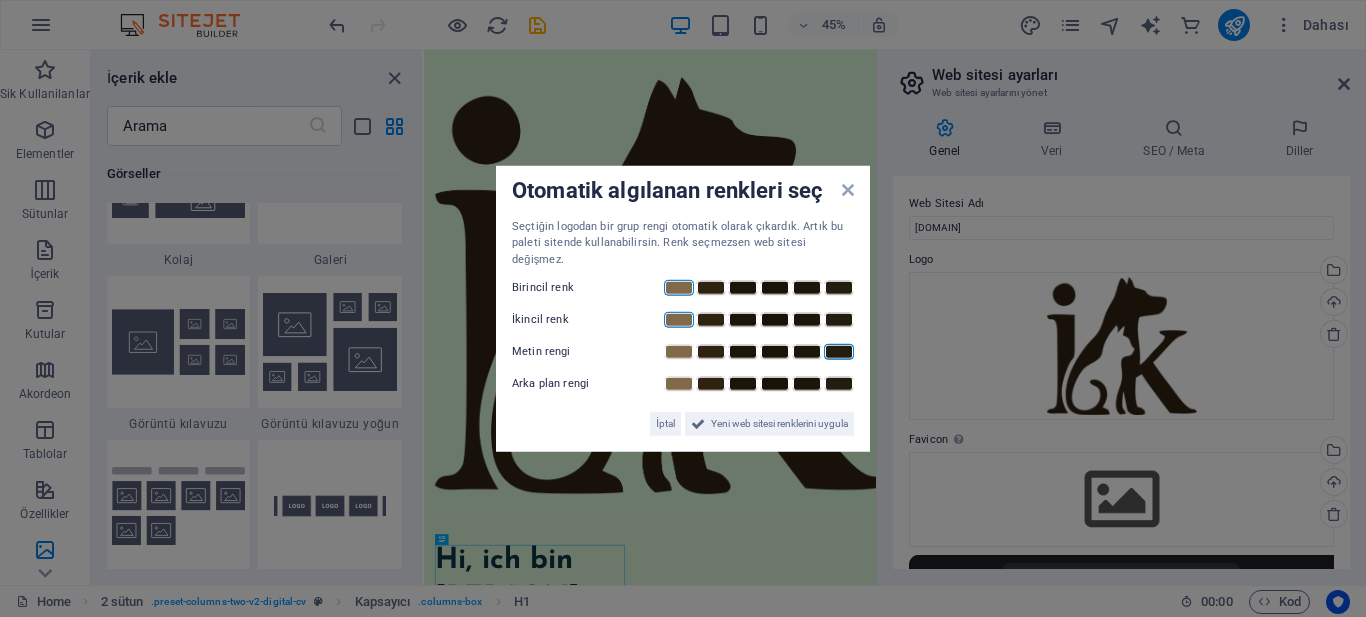 click at bounding box center (839, 352) 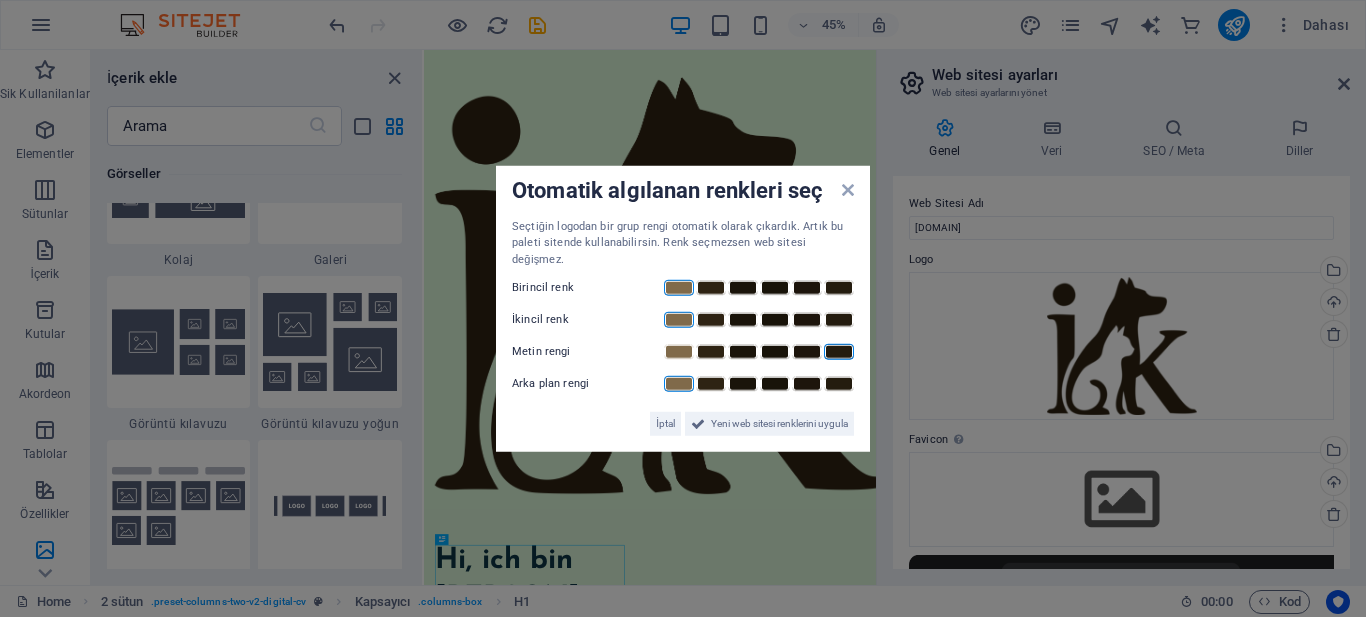 click at bounding box center (679, 384) 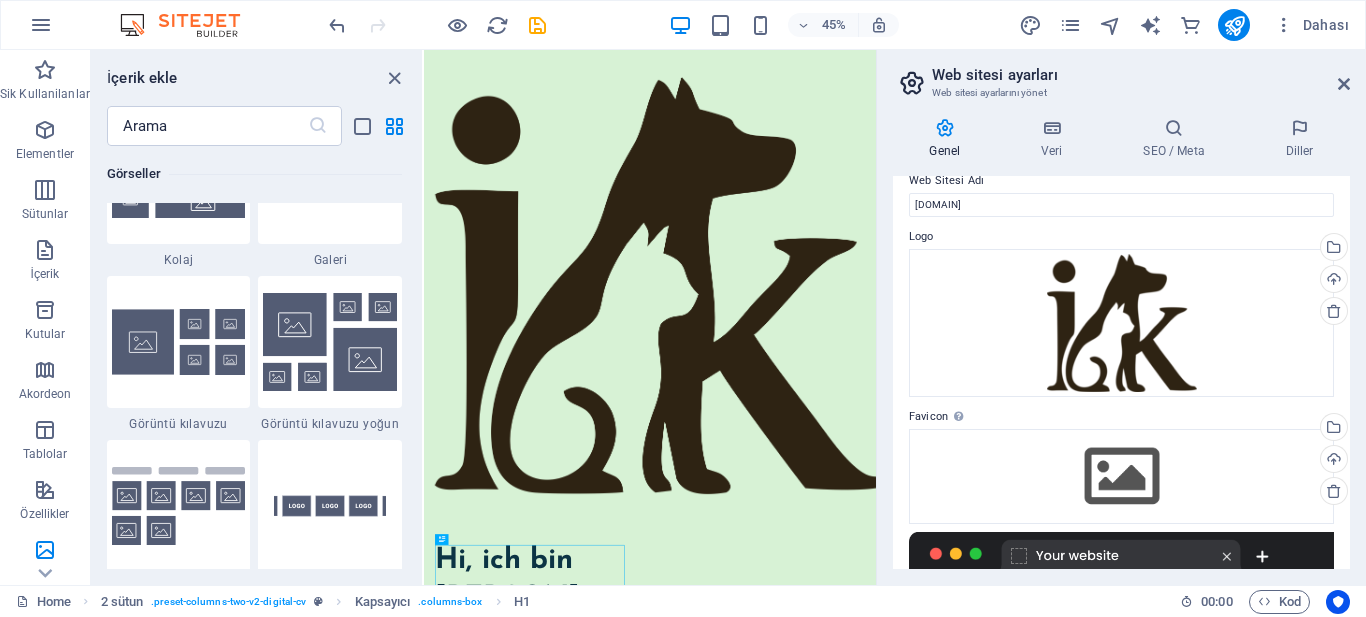 scroll, scrollTop: 0, scrollLeft: 0, axis: both 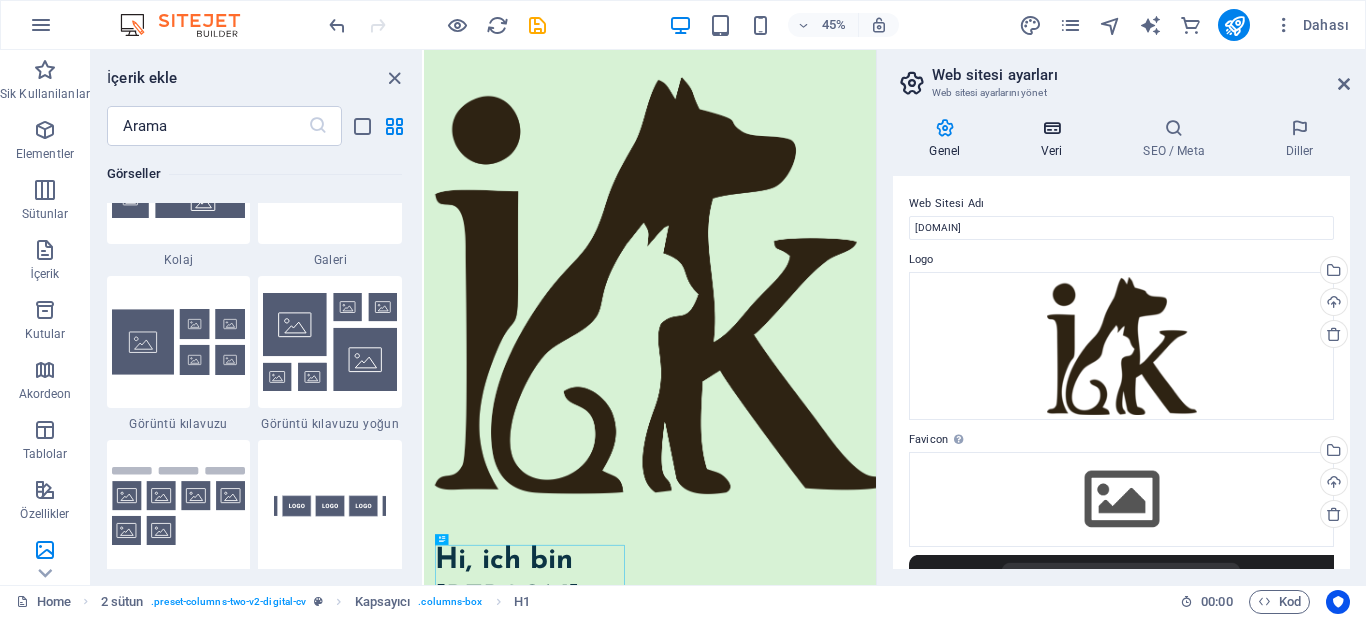 click at bounding box center (1052, 128) 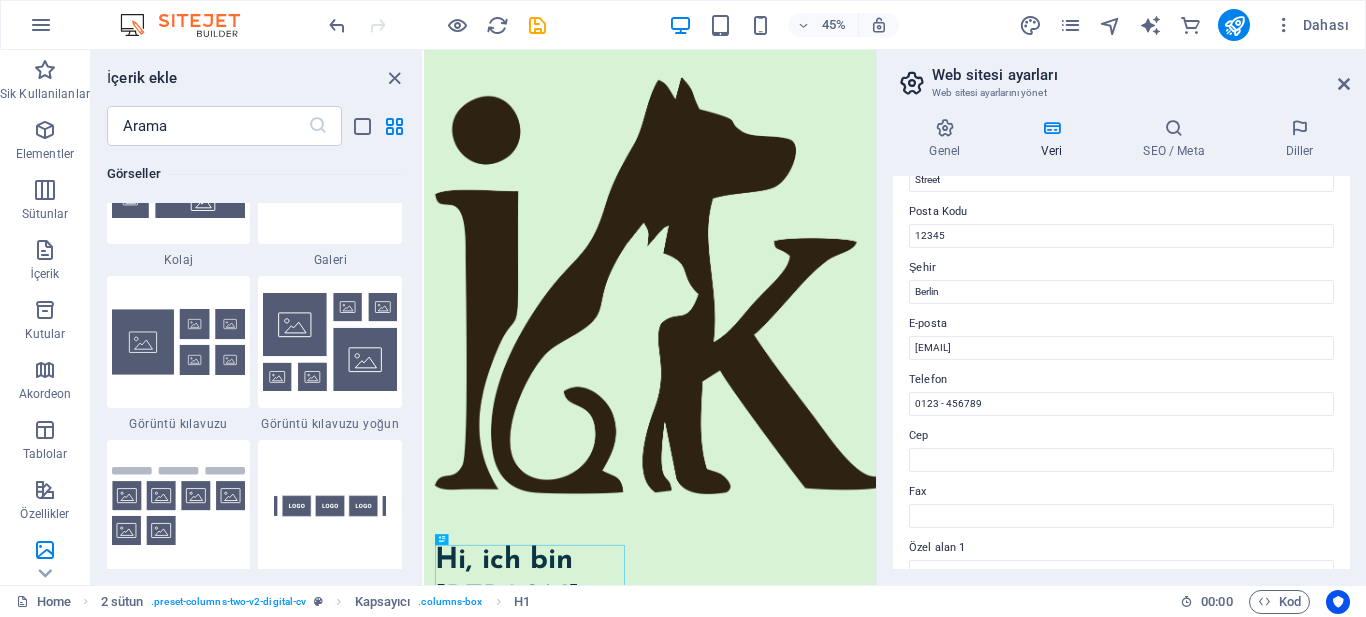scroll, scrollTop: 300, scrollLeft: 0, axis: vertical 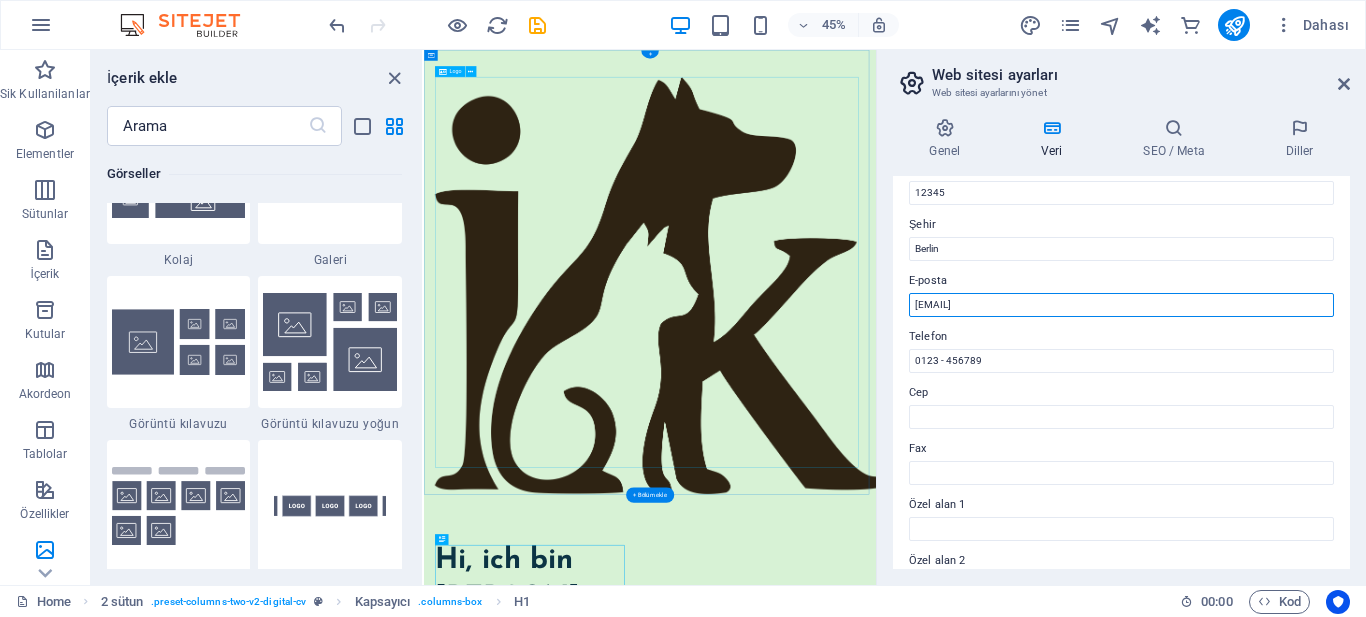 drag, startPoint x: 1581, startPoint y: 351, endPoint x: 1130, endPoint y: 652, distance: 542.2195 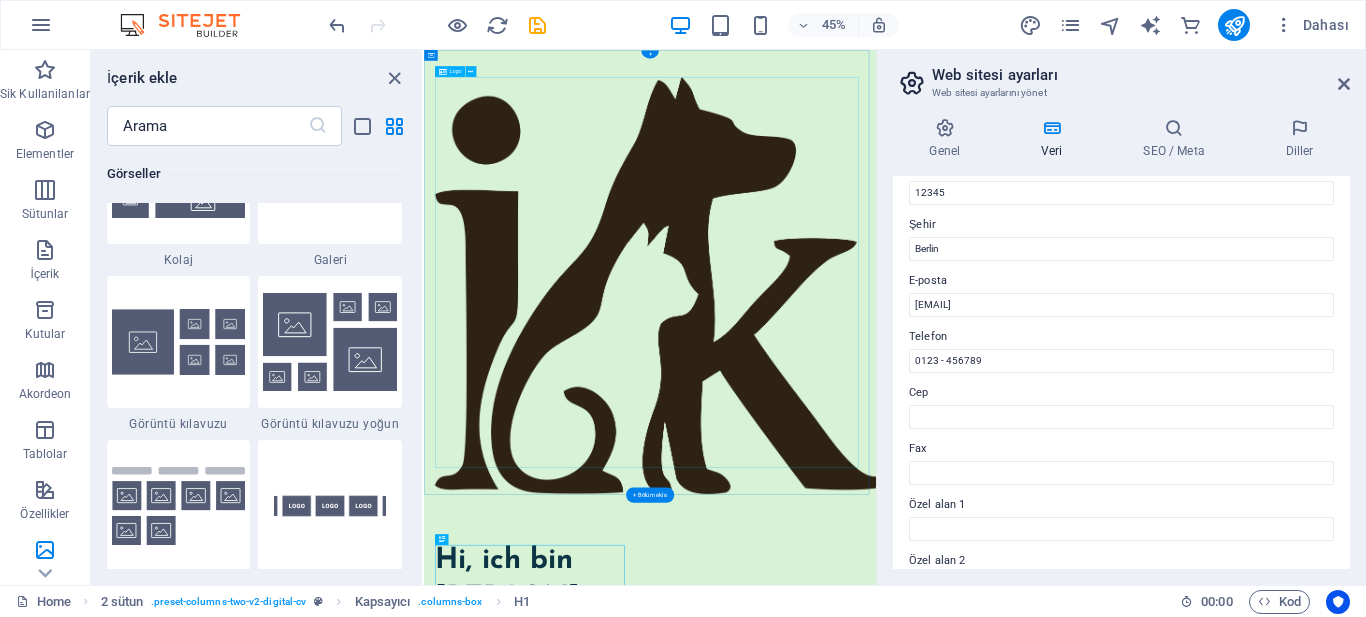 click at bounding box center [926, 573] 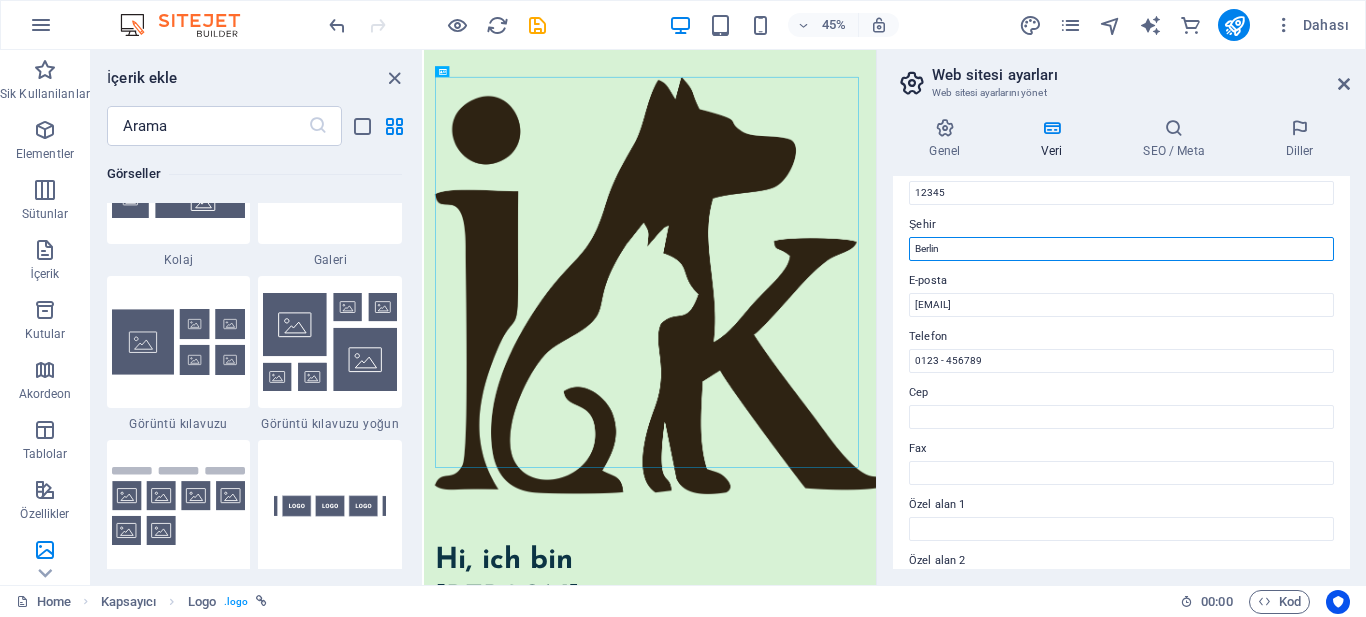 click on "Berlin" at bounding box center [1121, 249] 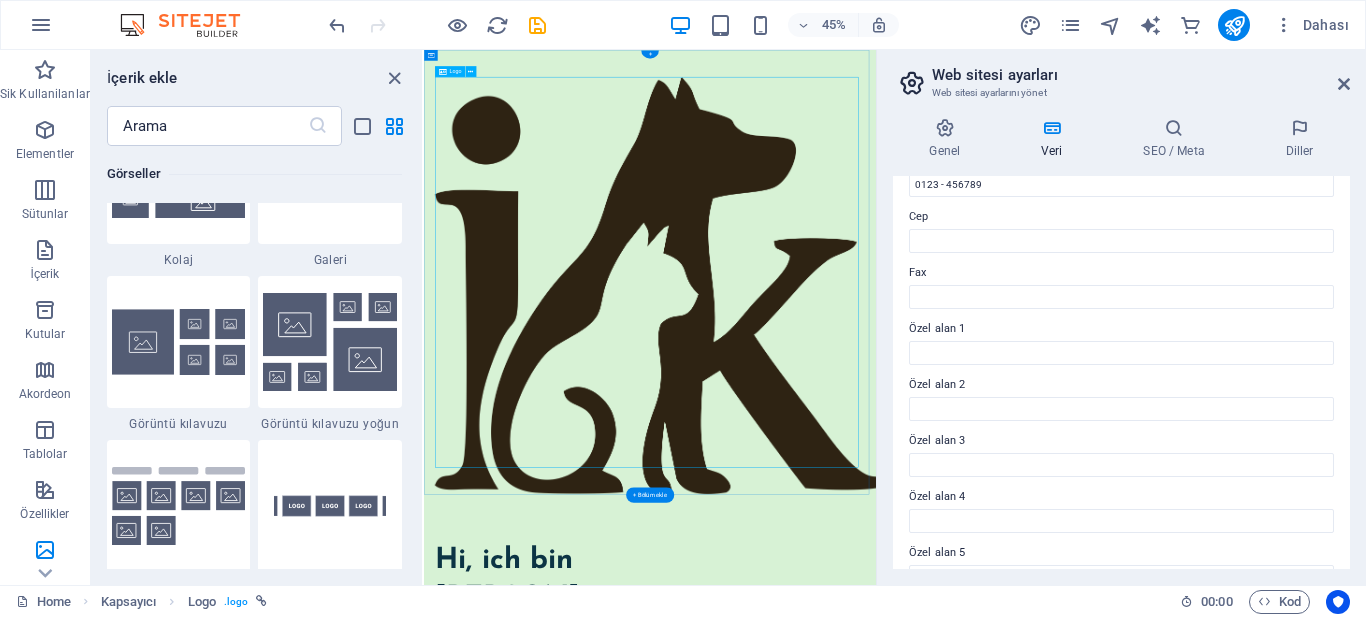 scroll, scrollTop: 500, scrollLeft: 0, axis: vertical 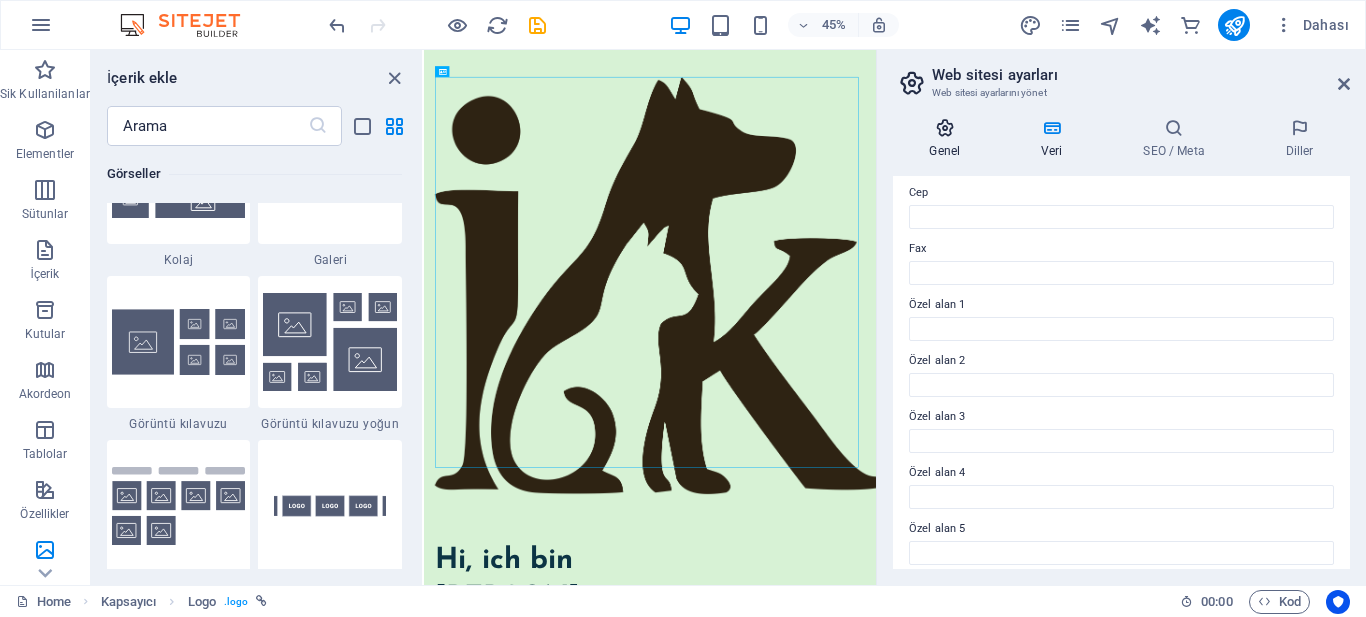 click at bounding box center (945, 128) 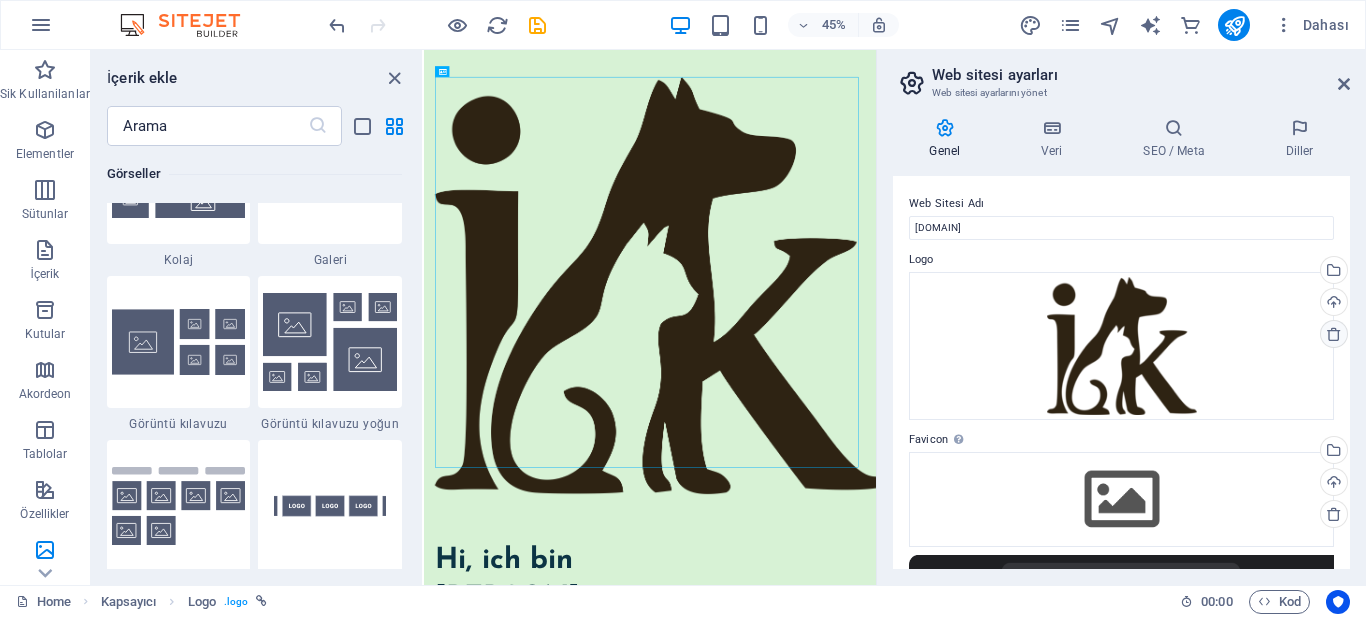 click at bounding box center [1334, 334] 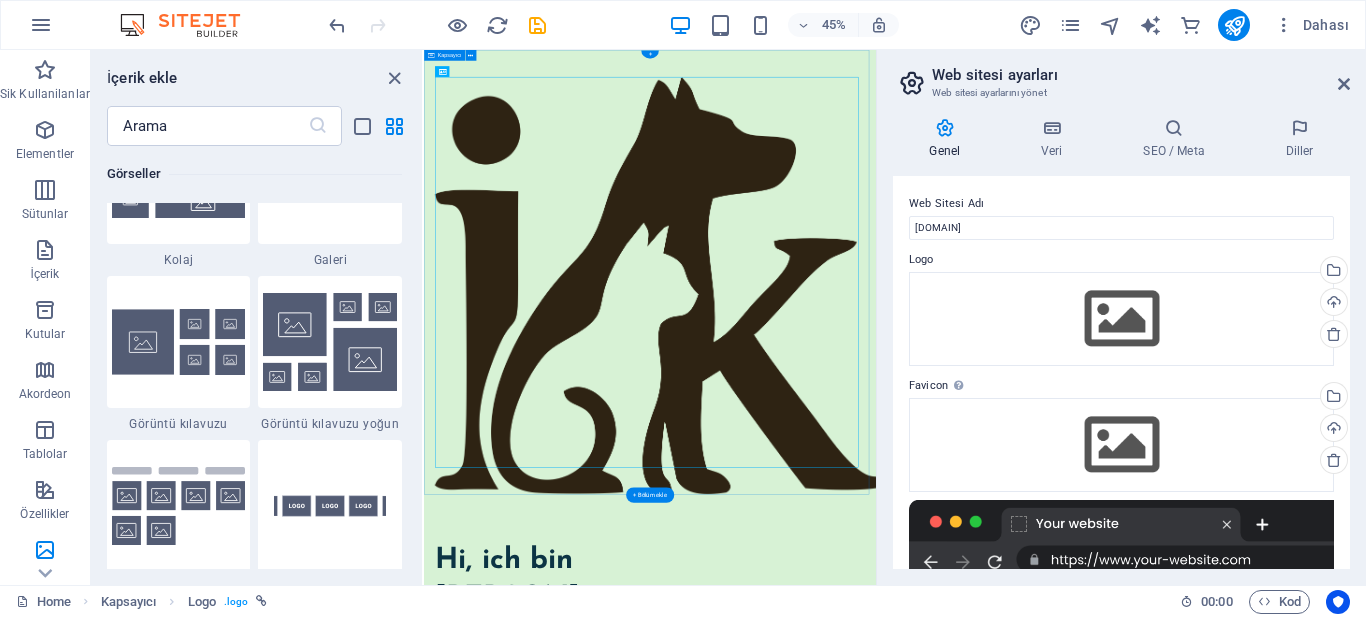click at bounding box center [926, 573] 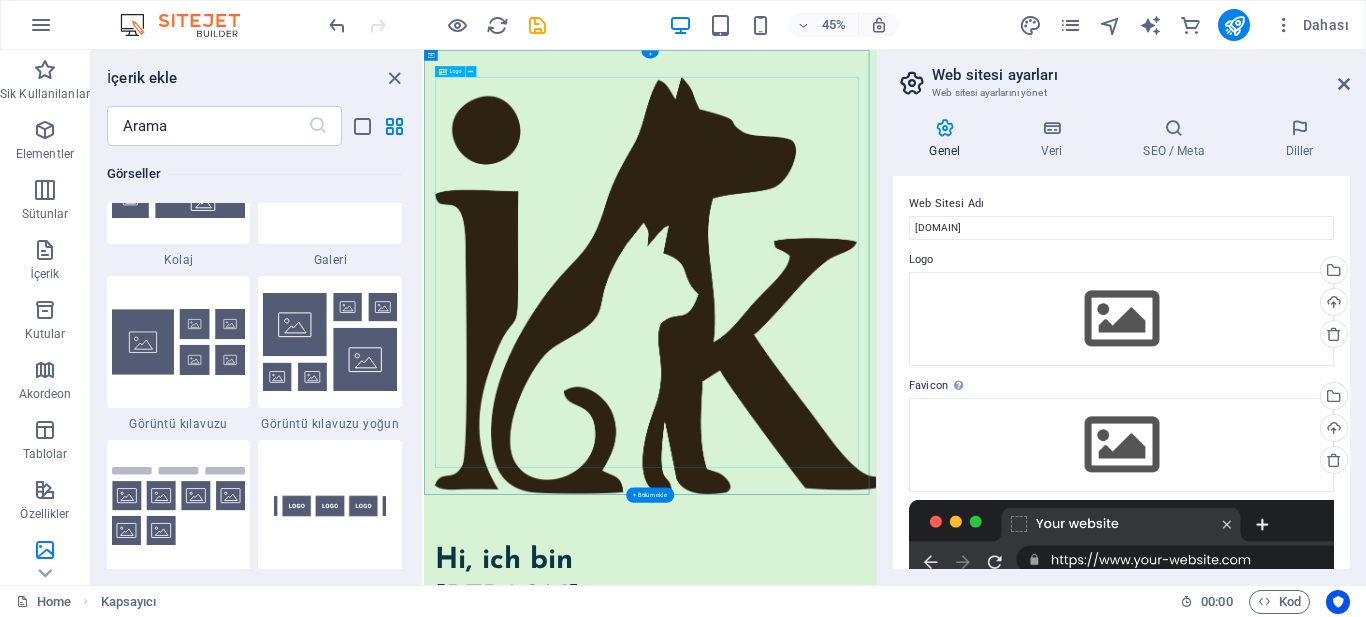 click at bounding box center [926, 573] 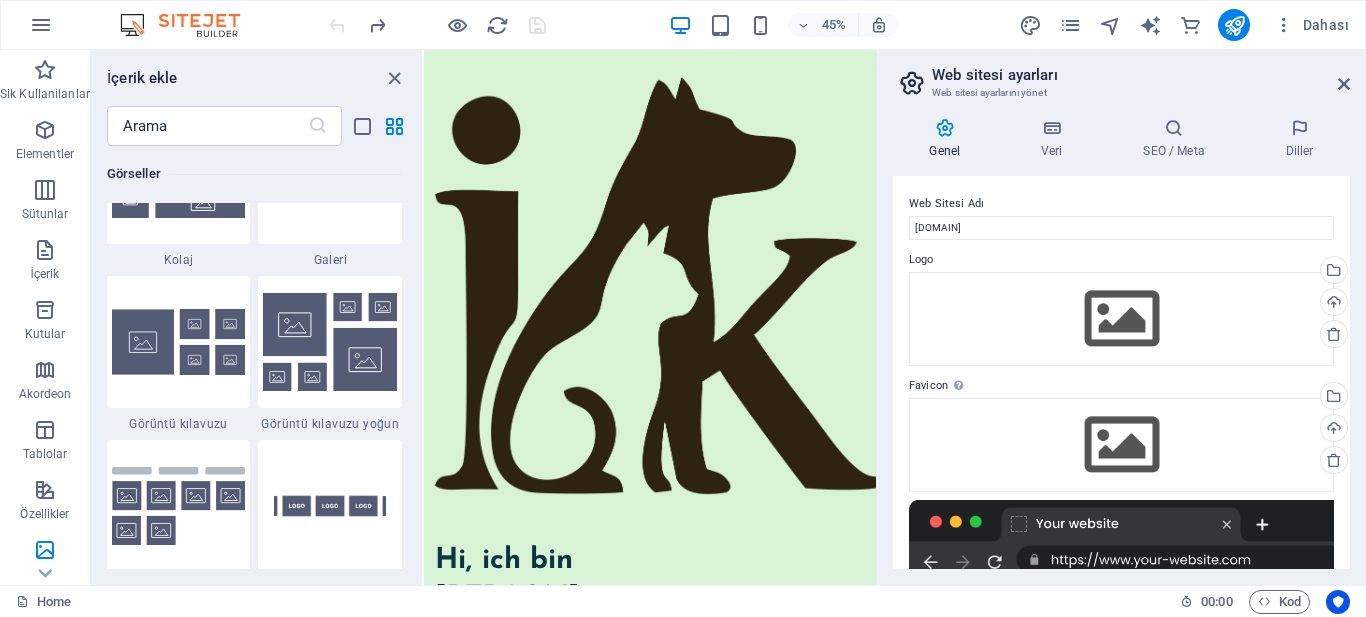 click on "Web sitesi ayarları Web sitesi ayarlarını yönet  Genel  Veri  SEO / Meta  Diller Web Sitesi Adı ismailkaya.com.tr Logo Dosyaları buraya sürükleyin, dosyaları seçmek için tıklayın veya Dosyalardan ya da ücretsiz stok fotoğraf ve videolarımızdan dosyalar seçin Dosya yöneticisinden, stok fotoğraflardan dosyalar seçin veya dosya(lar) yükleyin Yükle Favicon Web sitenin favicon'unu buradan ayarla. Favicon, tarayıcı sekmesinde web sitenin başlığının yanında gösterilen küçük bir simgedir. Ziyaretçilerin web siteni tanımlamasına yardımcı olur. Dosyaları buraya sürükleyin, dosyaları seçmek için tıklayın veya Dosyalardan ya da ücretsiz stok fotoğraf ve videolarımızdan dosyalar seçin Dosya yöneticisinden, stok fotoğraflardan dosyalar seçin veya dosya(lar) yükleyin Yükle Ön İzleme Görüntüsü (Açık Grafik) Bu görüntü, web sitesi sosyal ağlarda paylaşıldığında gösterilir Dosyaları buraya sürükleyin, dosyaları seçmek için tıklayın veya Yükle" at bounding box center [1121, 317] 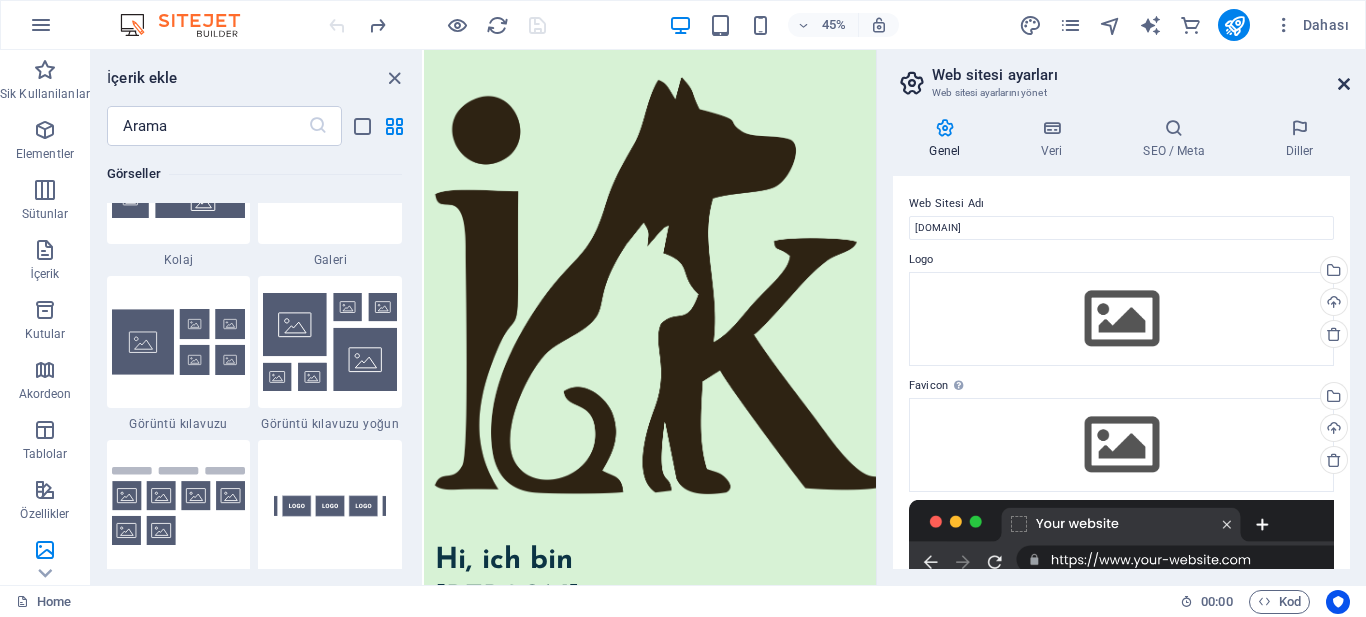 click at bounding box center [1344, 84] 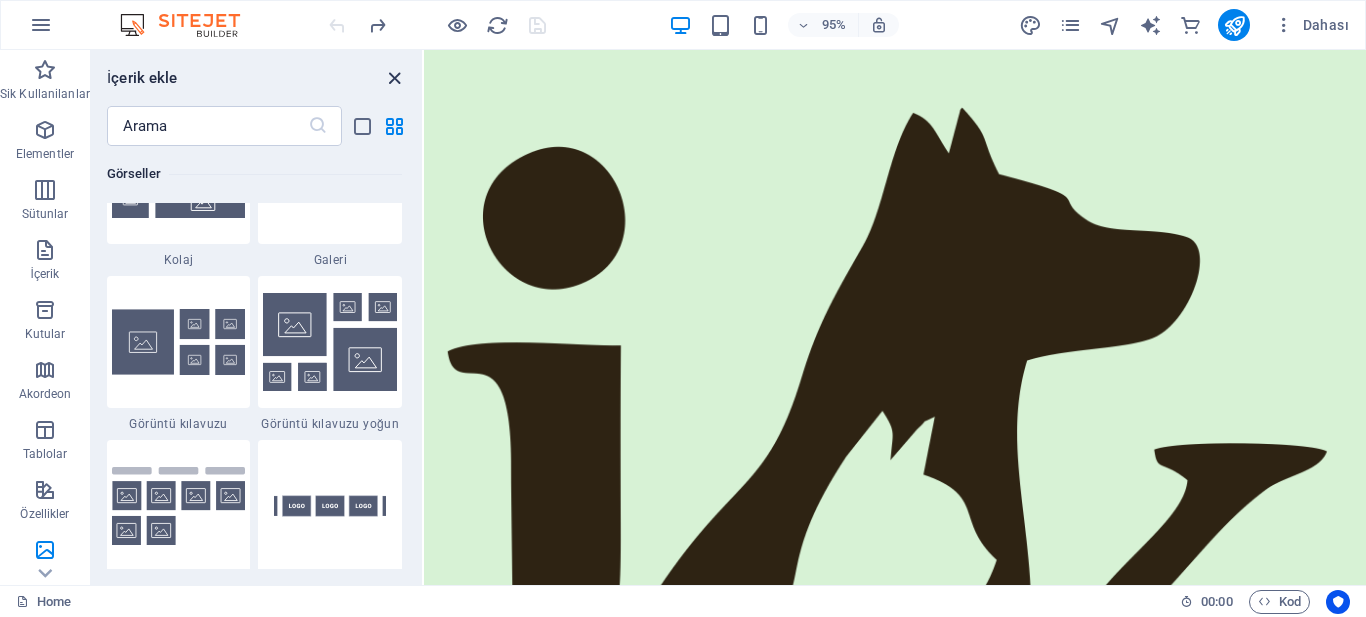 click at bounding box center [394, 78] 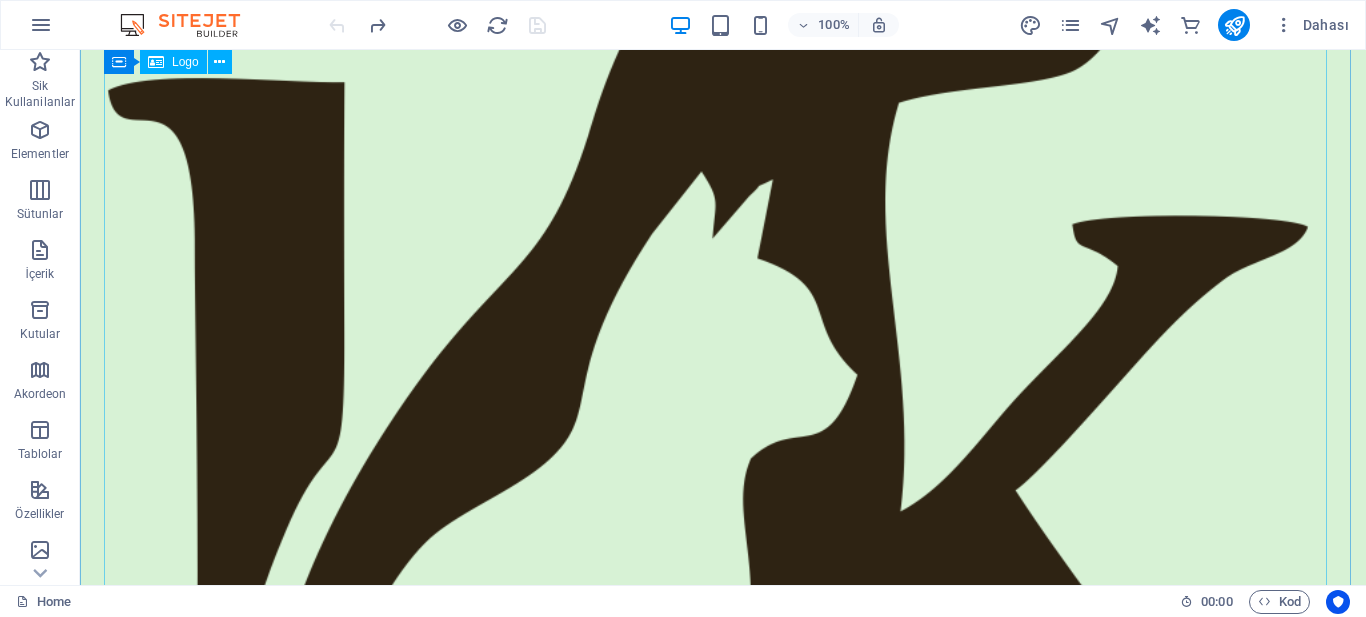 scroll, scrollTop: 300, scrollLeft: 0, axis: vertical 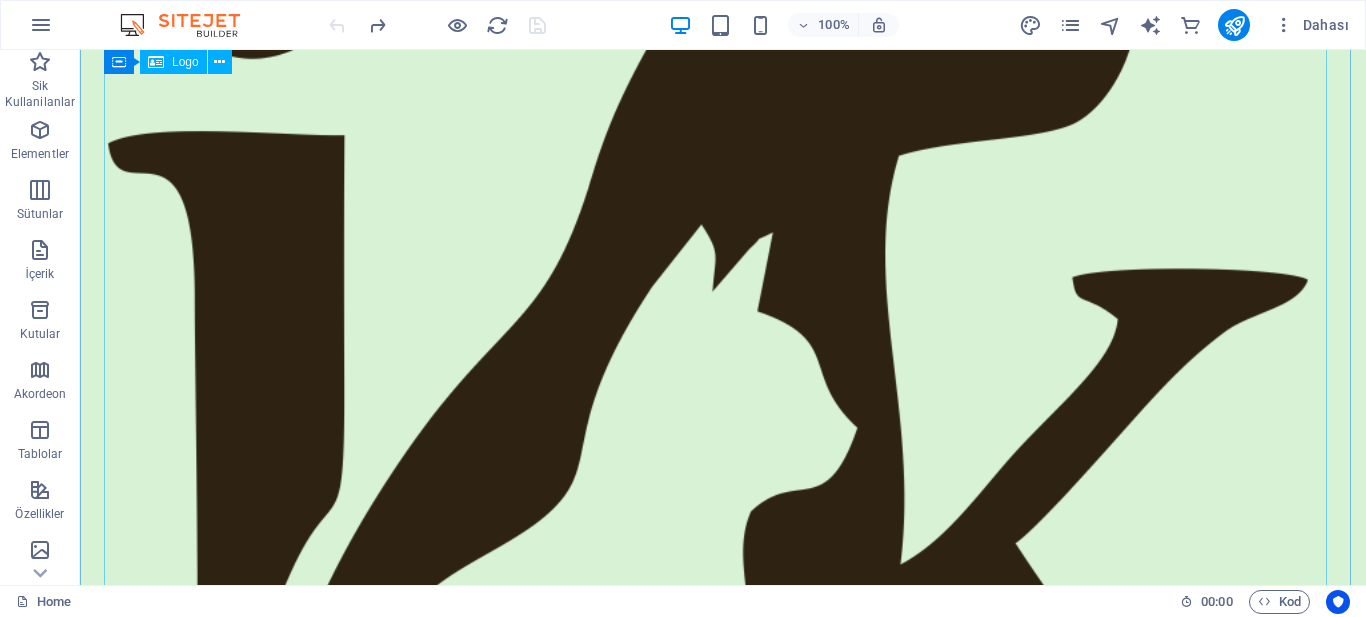 click at bounding box center (723, 403) 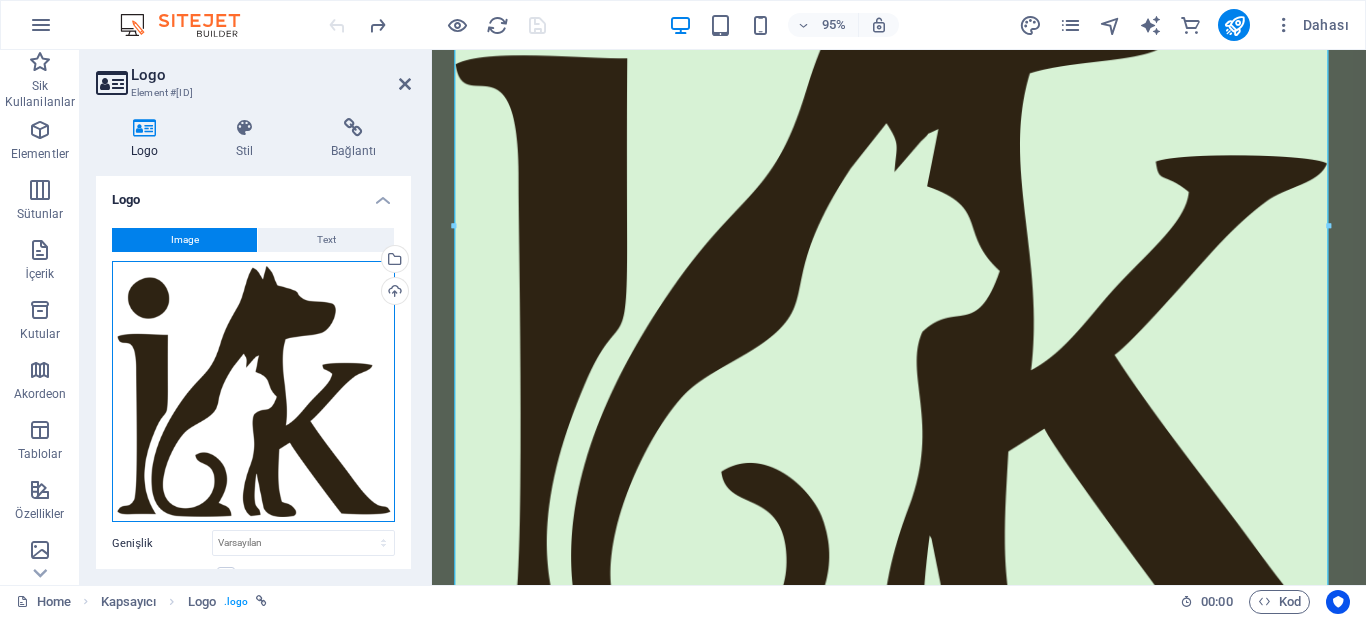 click on "Dosyaları buraya sürükleyin, dosyaları seçmek için tıklayın veya Dosyalardan ya da ücretsiz stok fotoğraf ve videolarımızdan dosyalar seçin" at bounding box center [253, 392] 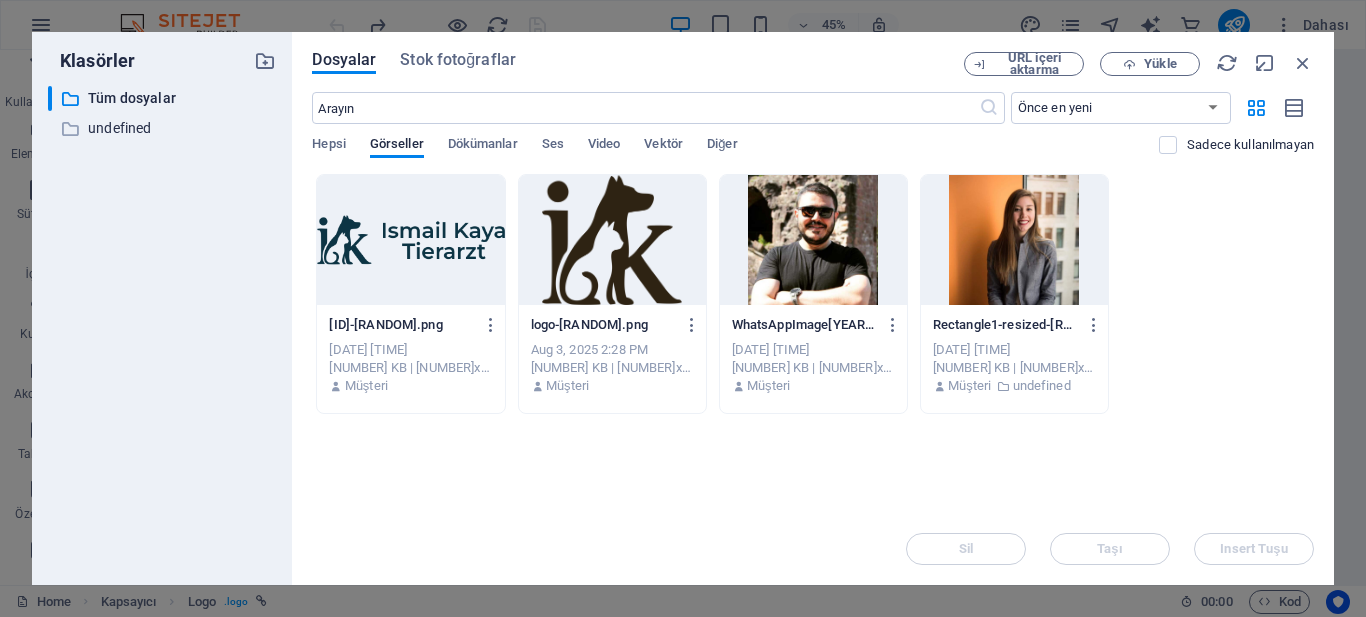 click at bounding box center [410, 240] 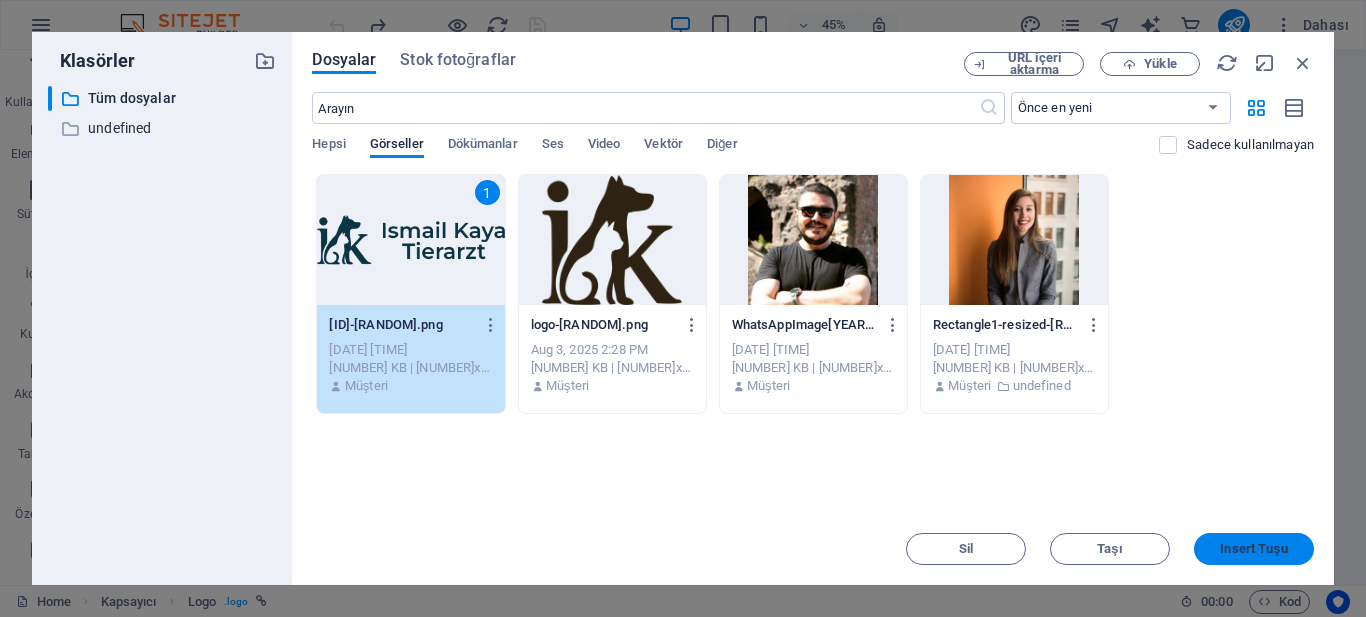 click on "Insert Tuşu" at bounding box center (1253, 549) 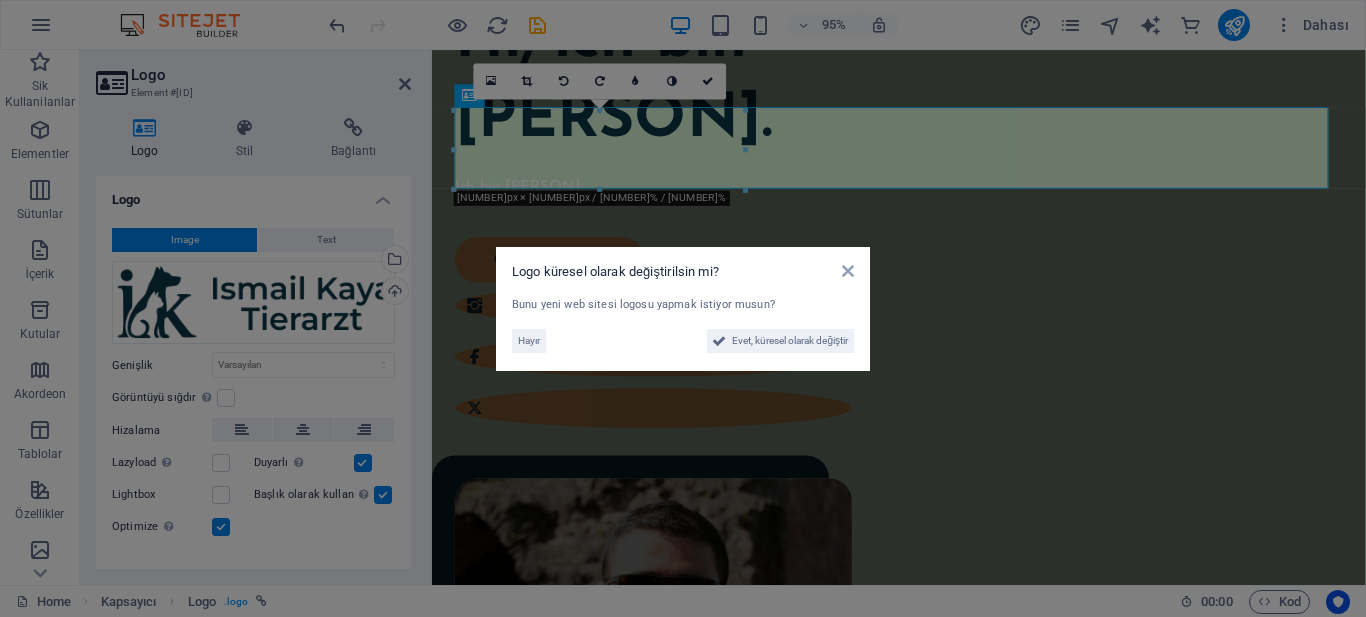 scroll, scrollTop: 0, scrollLeft: 0, axis: both 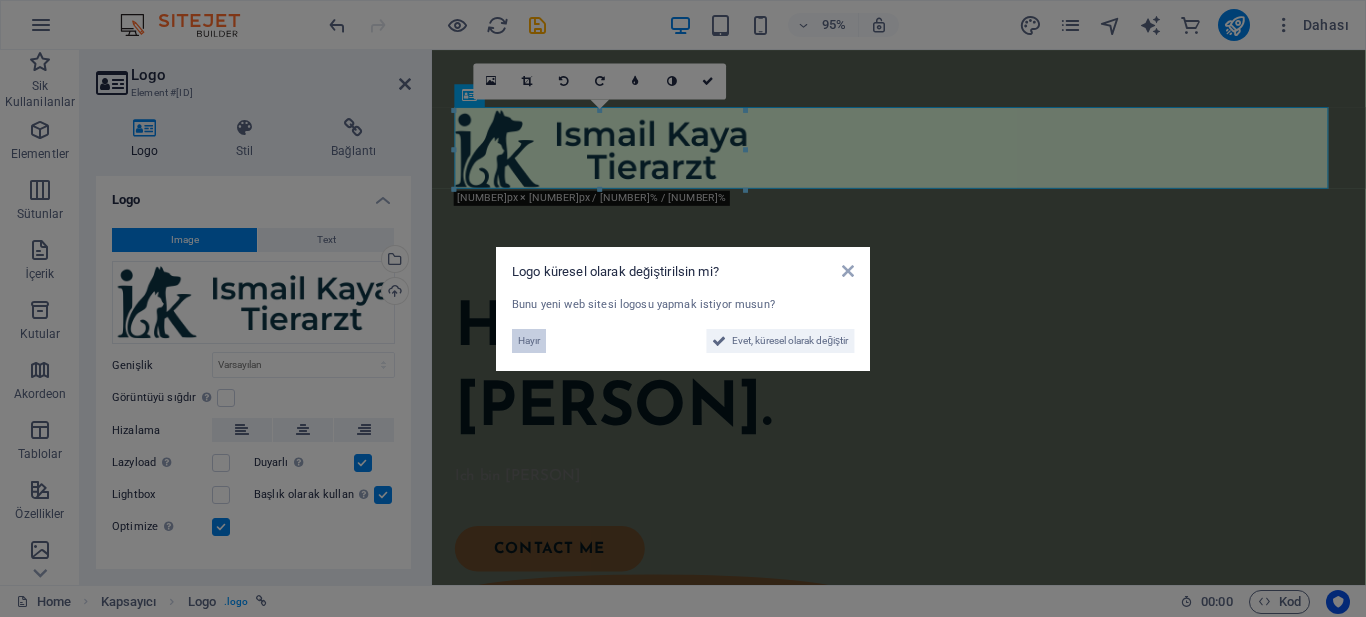 click on "Hayır" at bounding box center (529, 341) 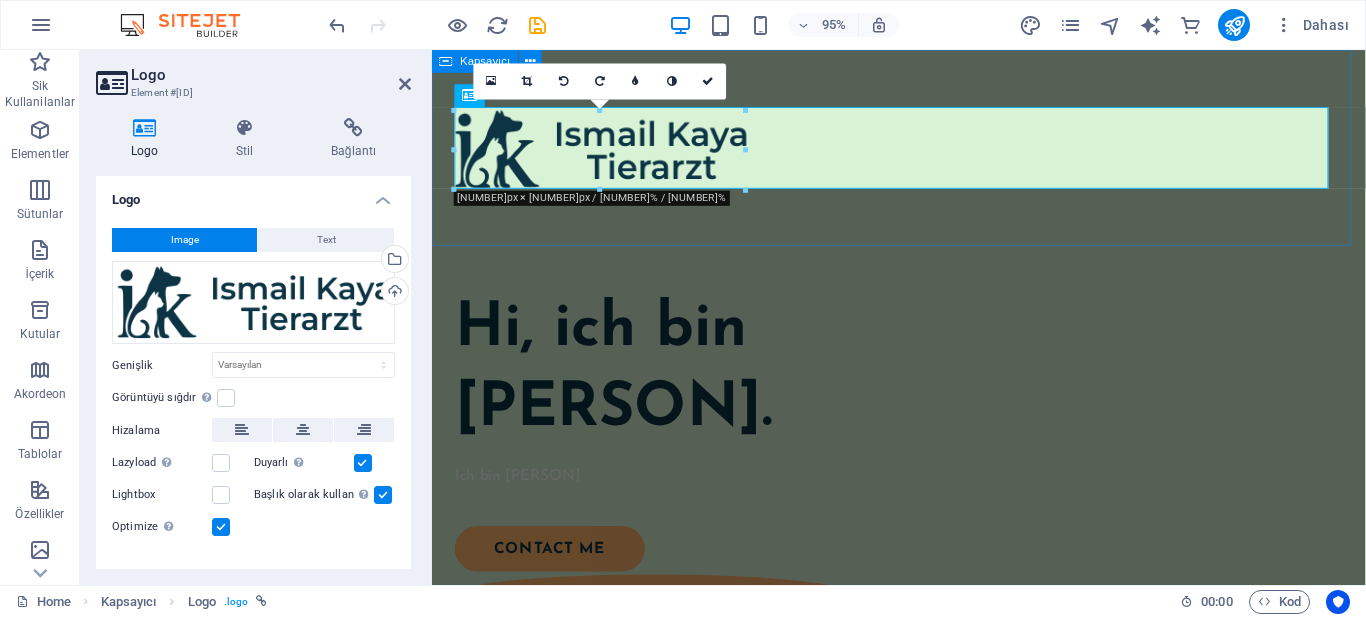 click at bounding box center (923, 153) 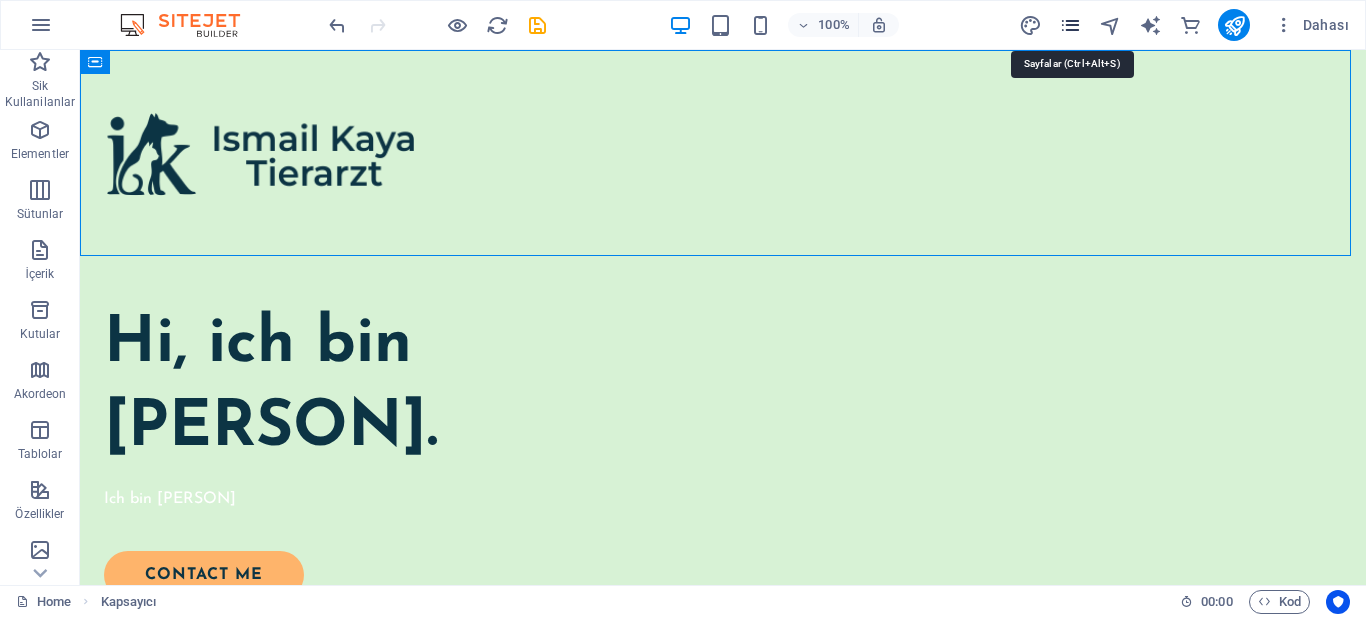 click at bounding box center [1070, 25] 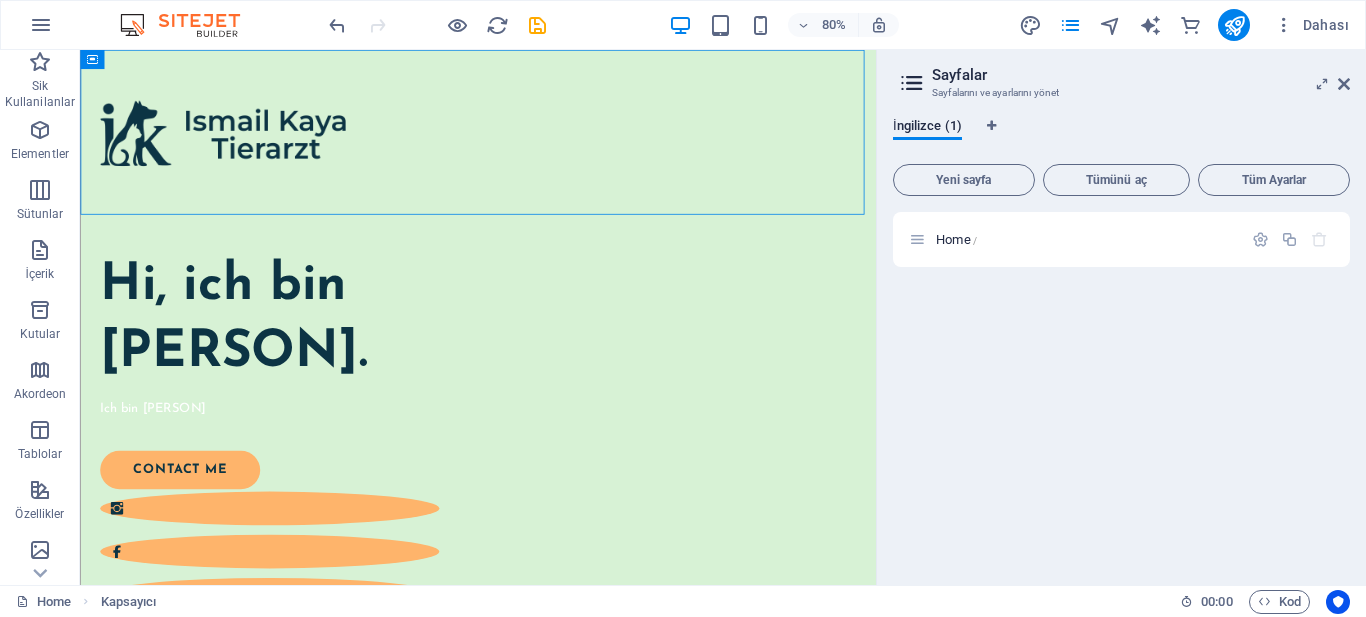 click on "İngilizce (1)" at bounding box center [1121, 137] 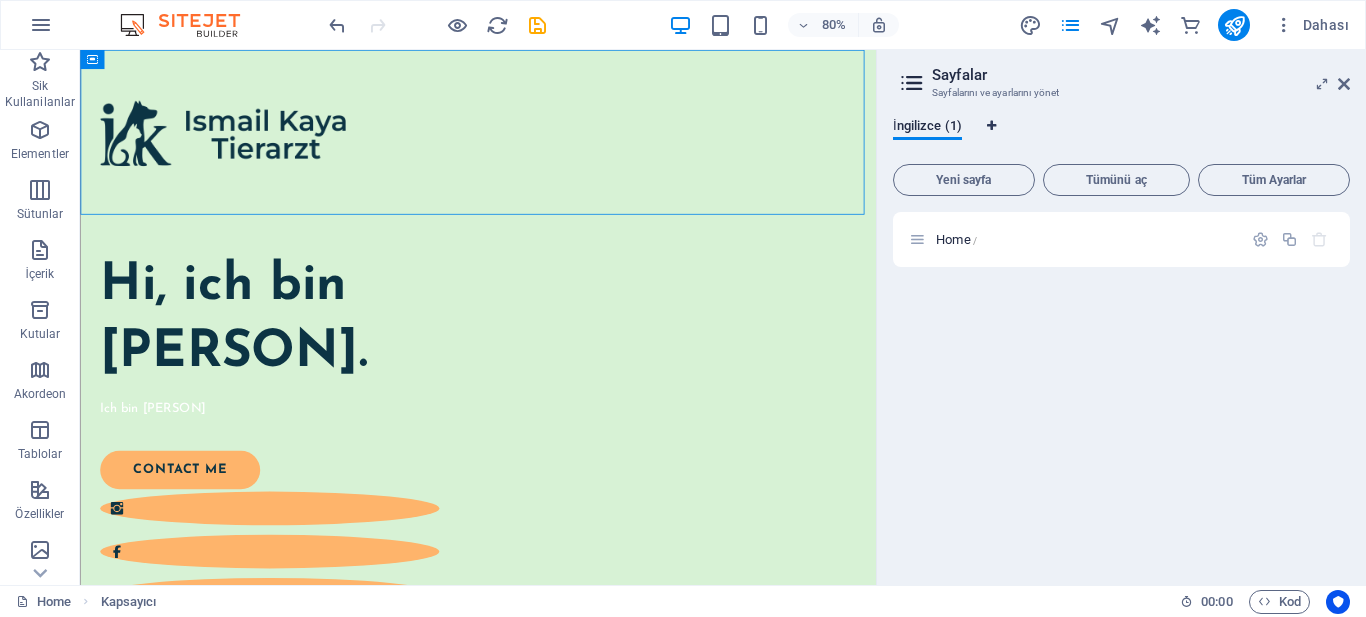 click at bounding box center (991, 126) 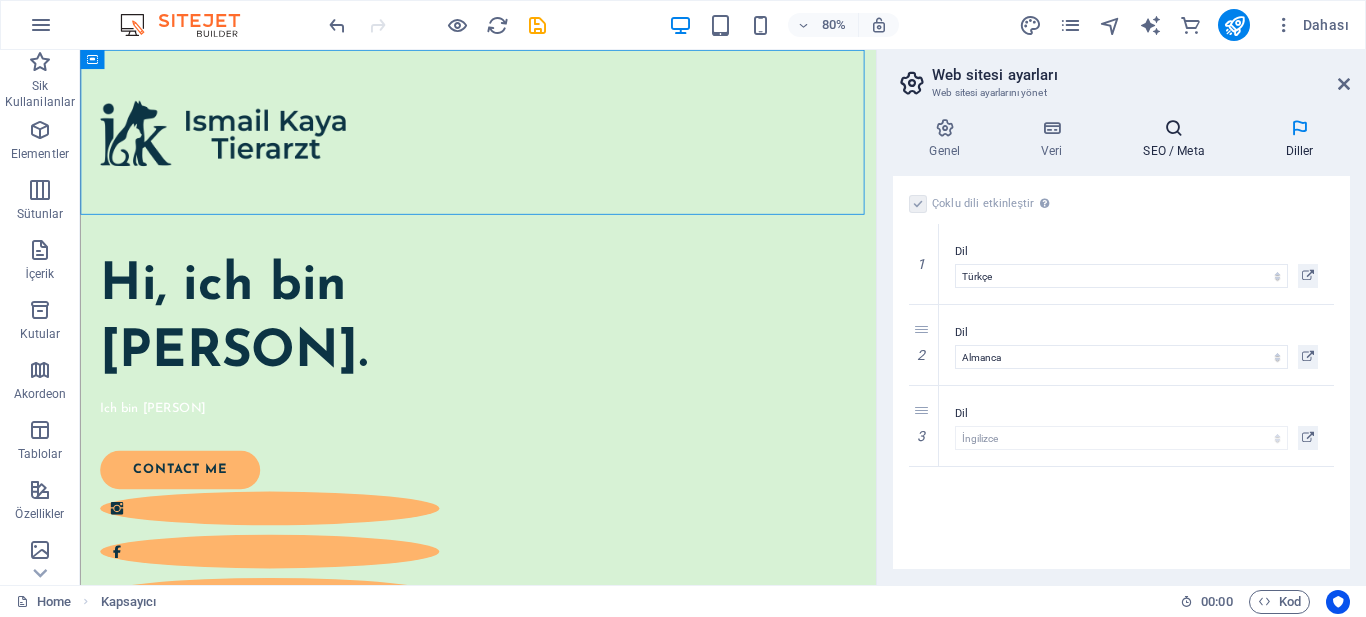 click on "SEO / Meta" at bounding box center (1178, 139) 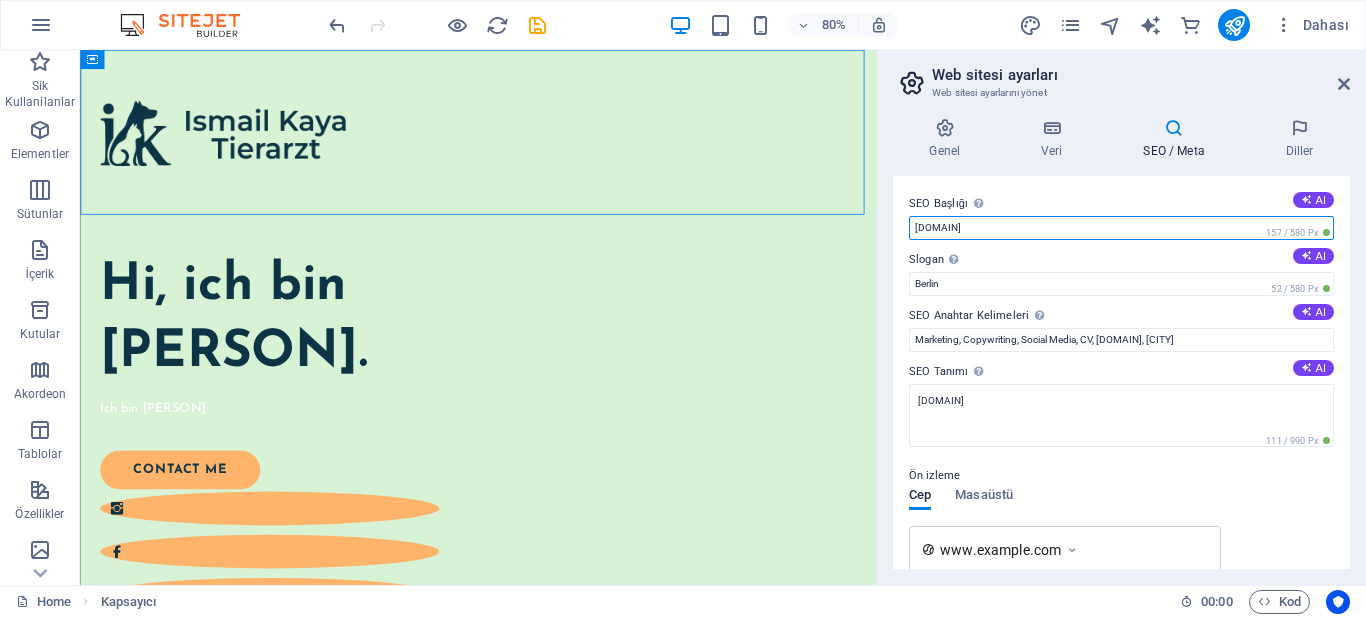 drag, startPoint x: 1032, startPoint y: 228, endPoint x: 882, endPoint y: 222, distance: 150.11995 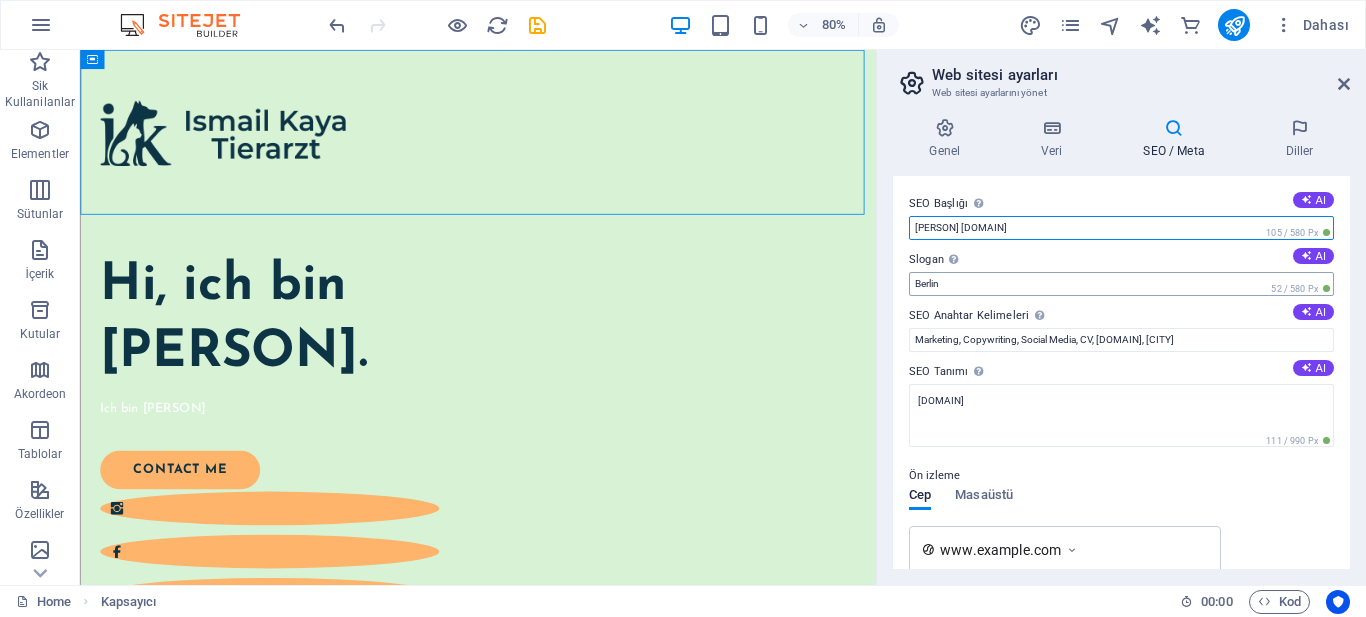 type on "Ismail Kaya" 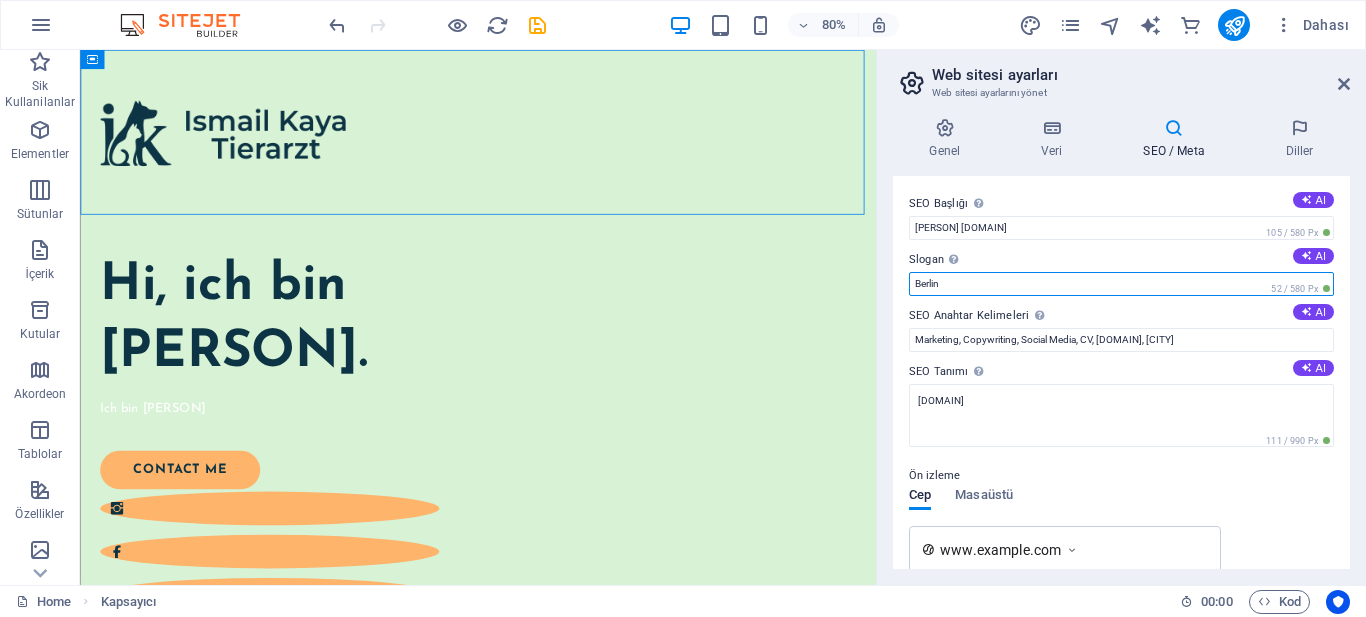 drag, startPoint x: 1026, startPoint y: 338, endPoint x: 1066, endPoint y: 328, distance: 41.231056 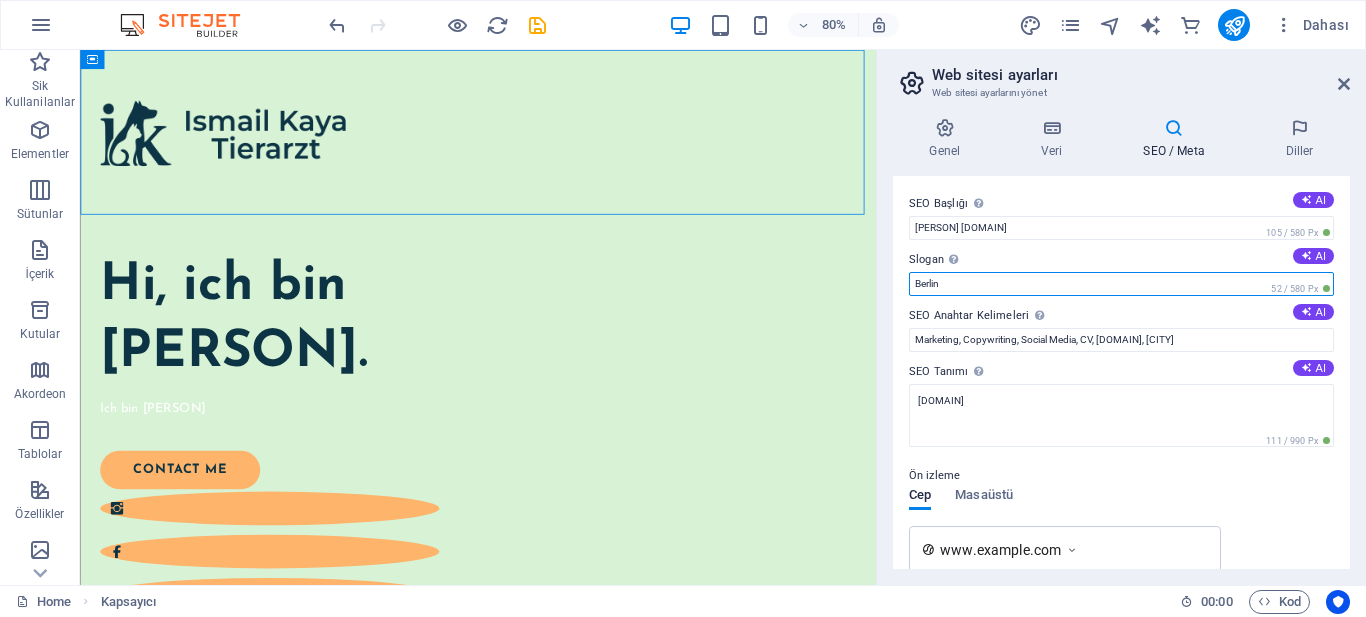 drag, startPoint x: 1021, startPoint y: 280, endPoint x: 908, endPoint y: 285, distance: 113.110565 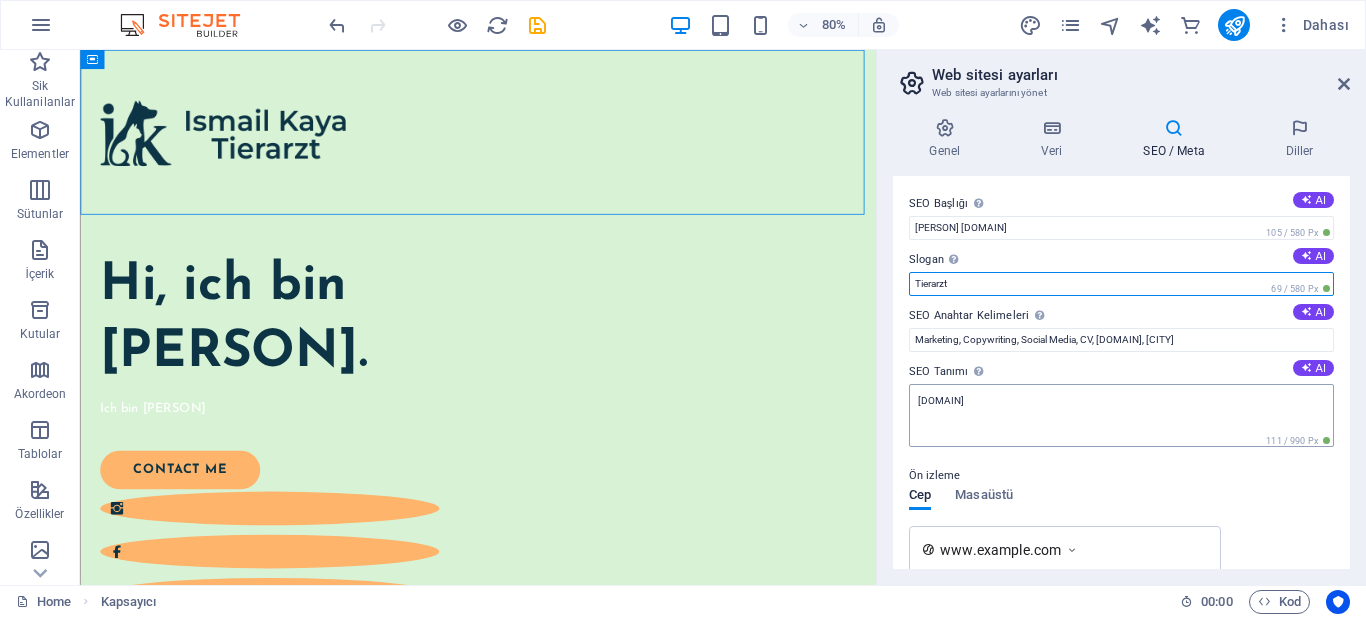 type on "Tierarzt" 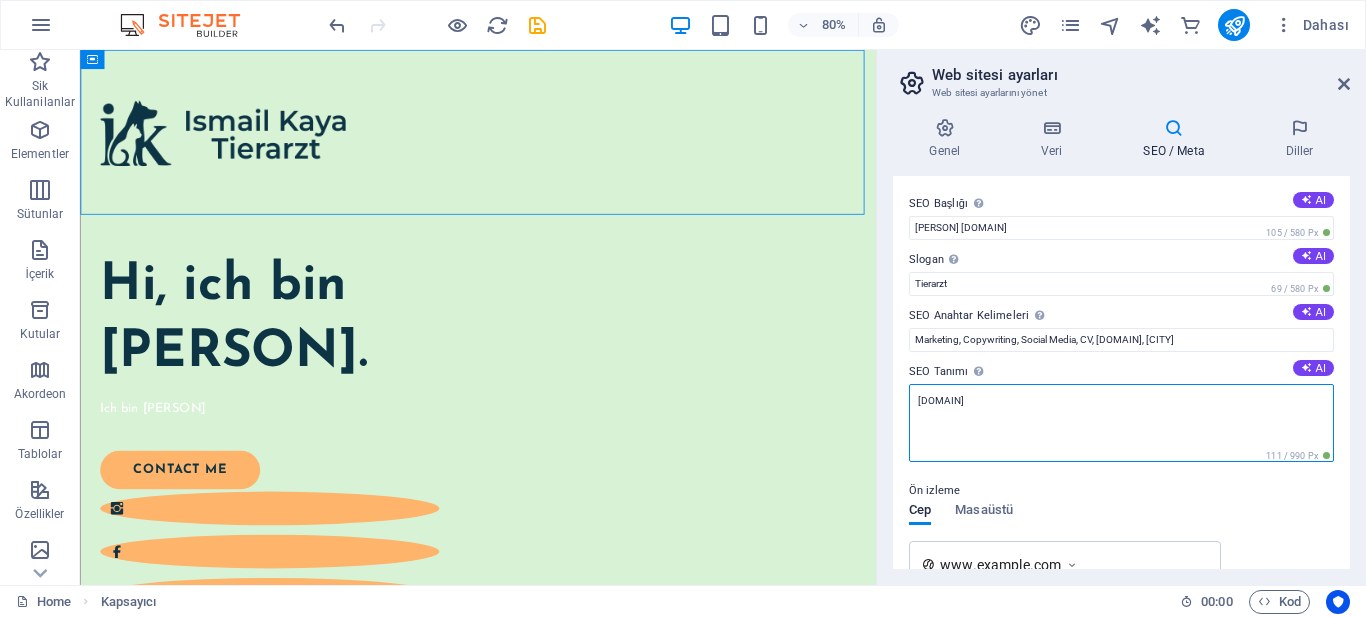 click on "ismailkaya.com.tr" at bounding box center [1121, 423] 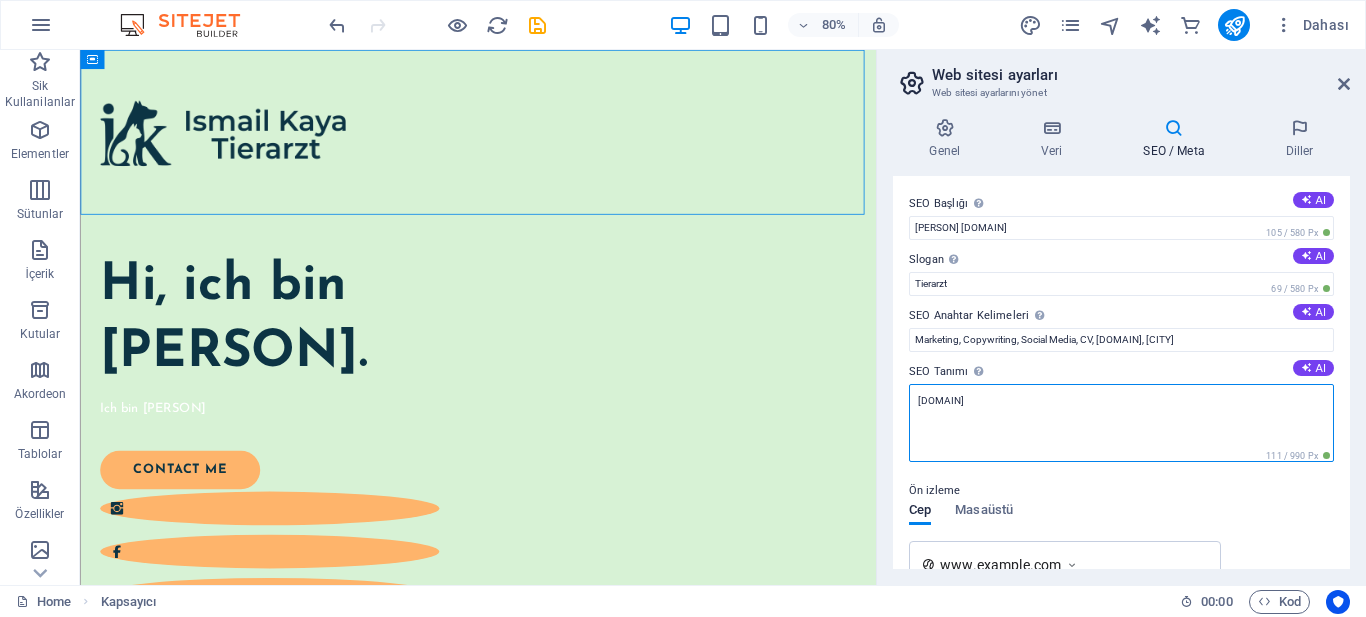 click on "ismailkaya.com.tr" at bounding box center (1121, 423) 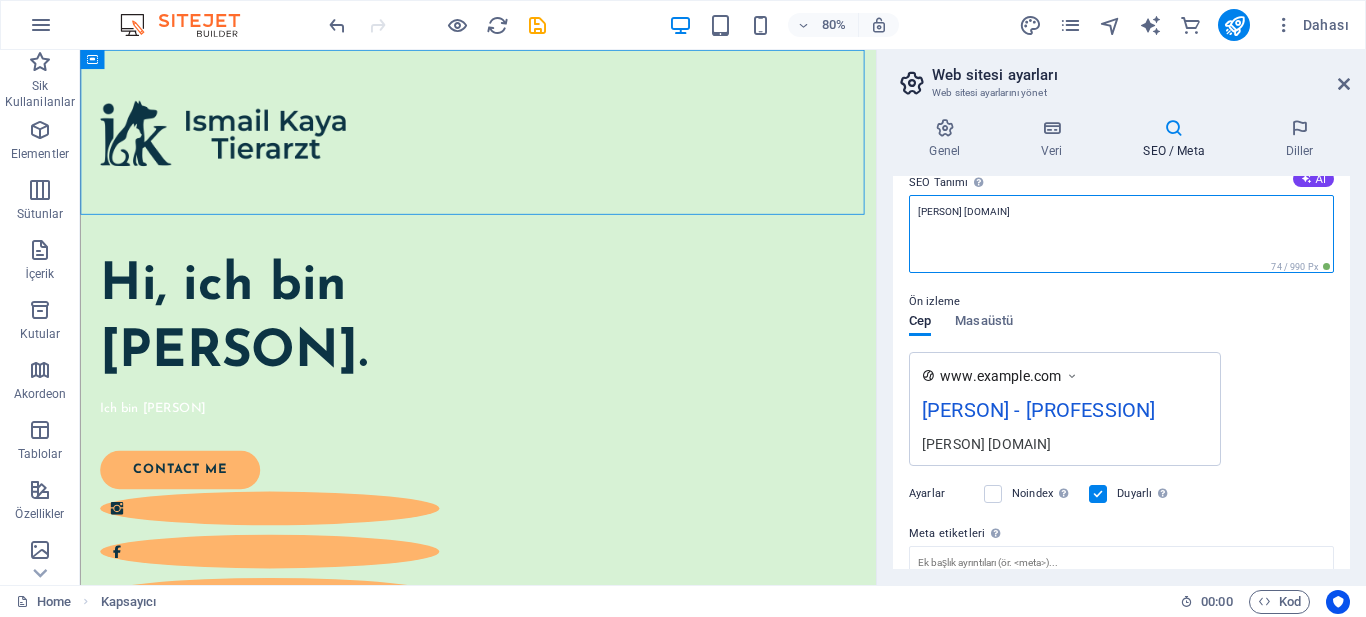 scroll, scrollTop: 300, scrollLeft: 0, axis: vertical 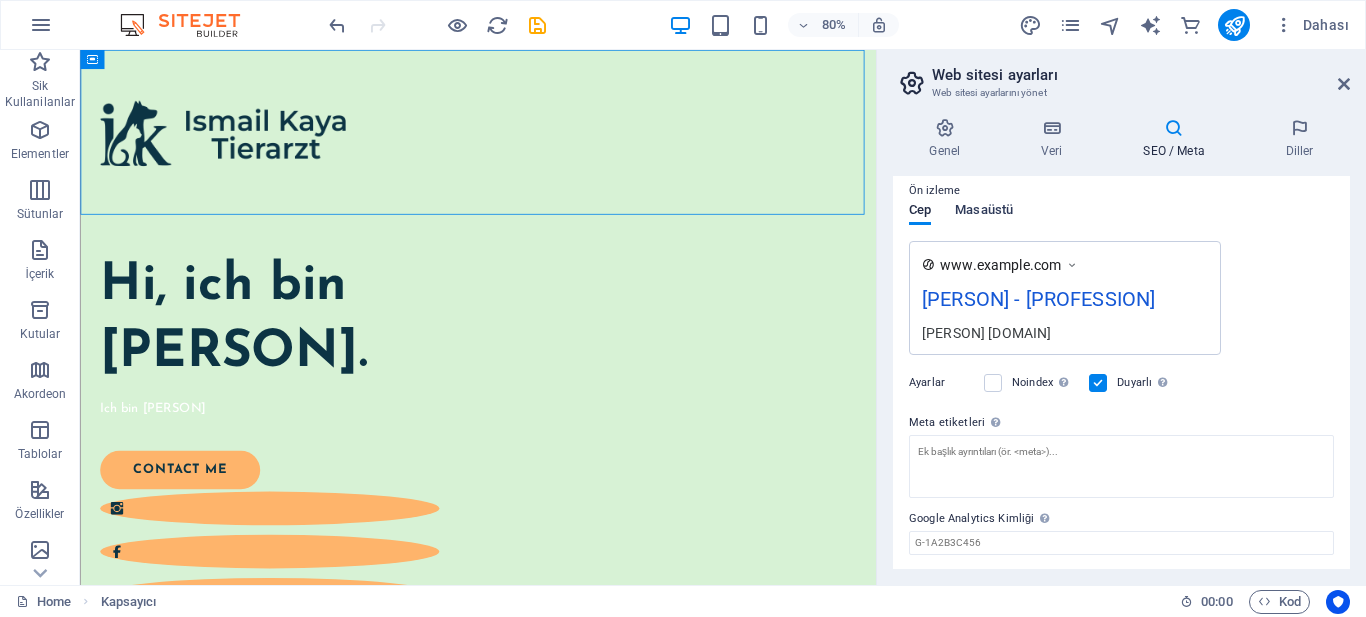 type on "Ismail Kaya" 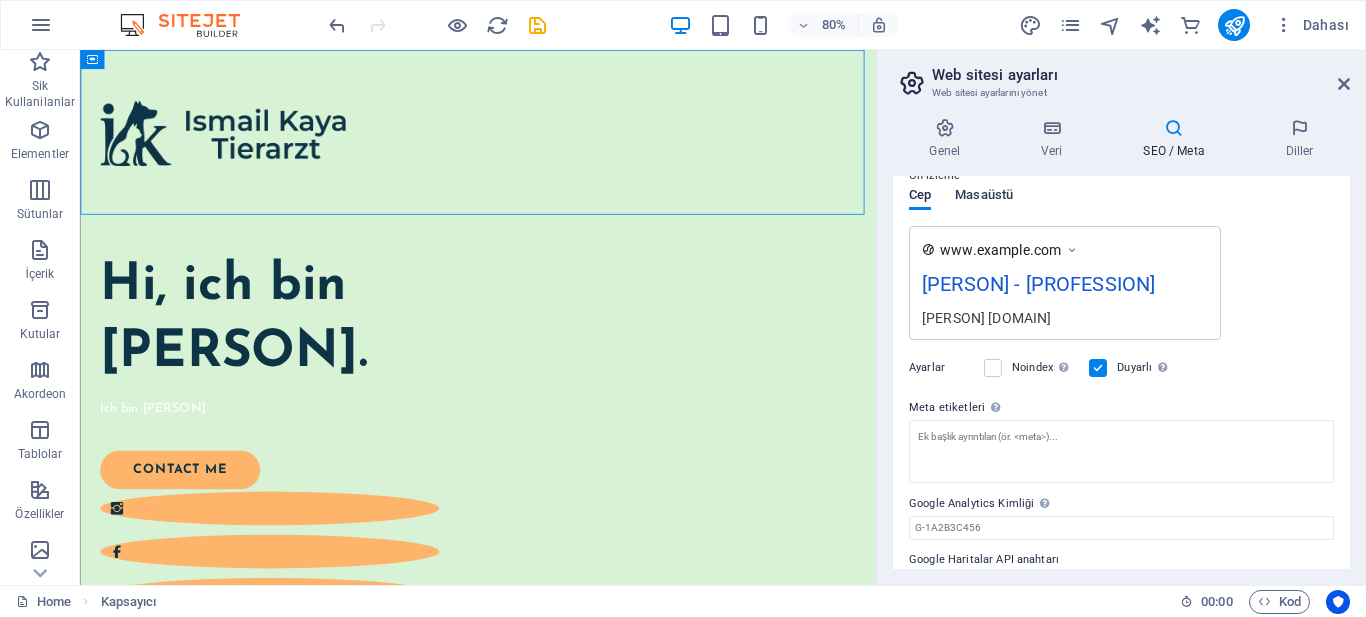 scroll, scrollTop: 285, scrollLeft: 0, axis: vertical 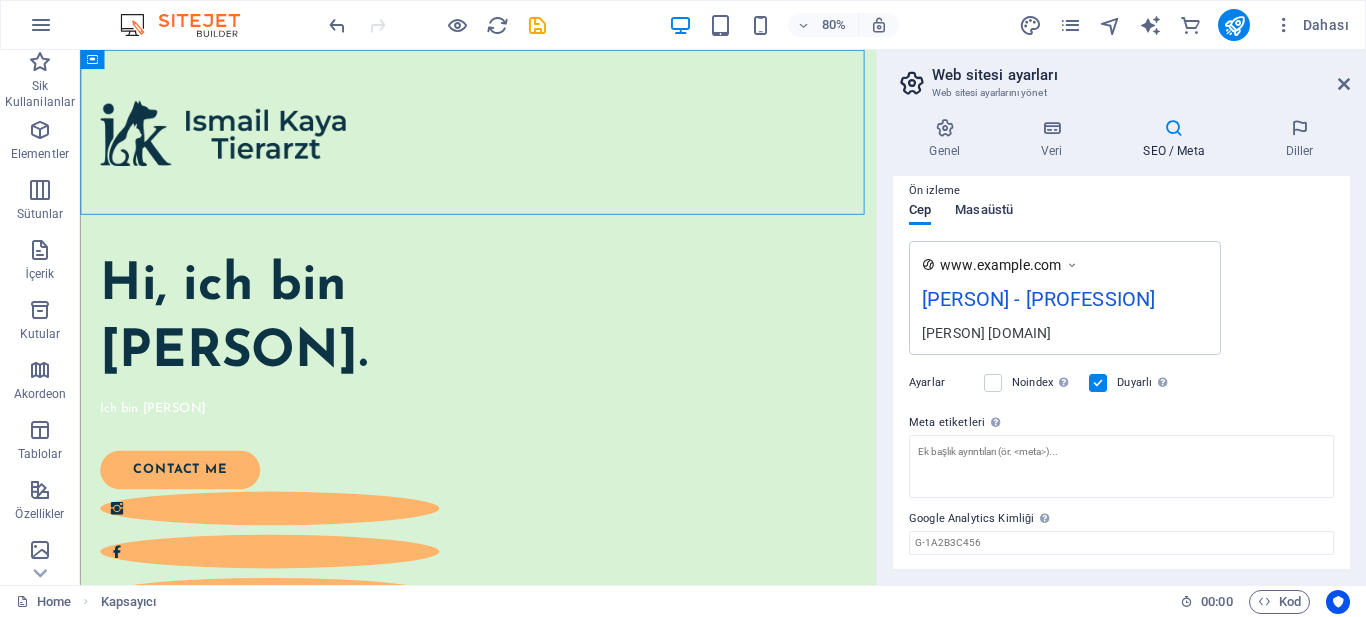 click on "Masaüstü" at bounding box center [984, 212] 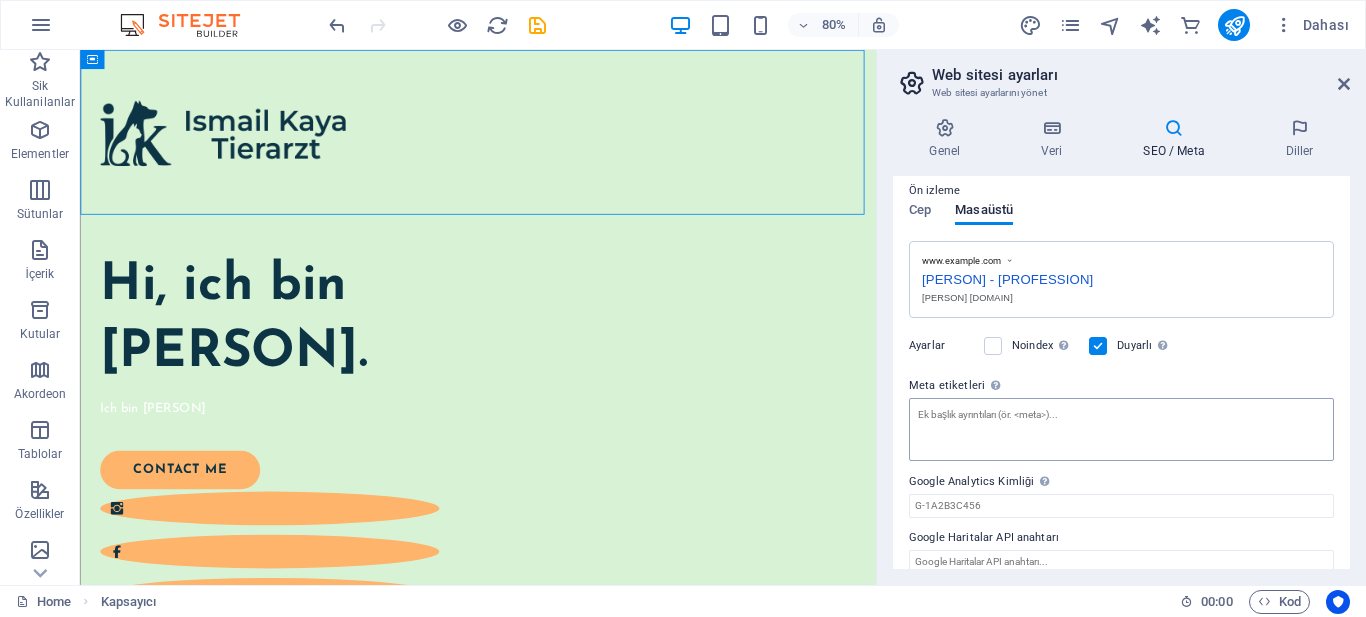 scroll, scrollTop: 0, scrollLeft: 0, axis: both 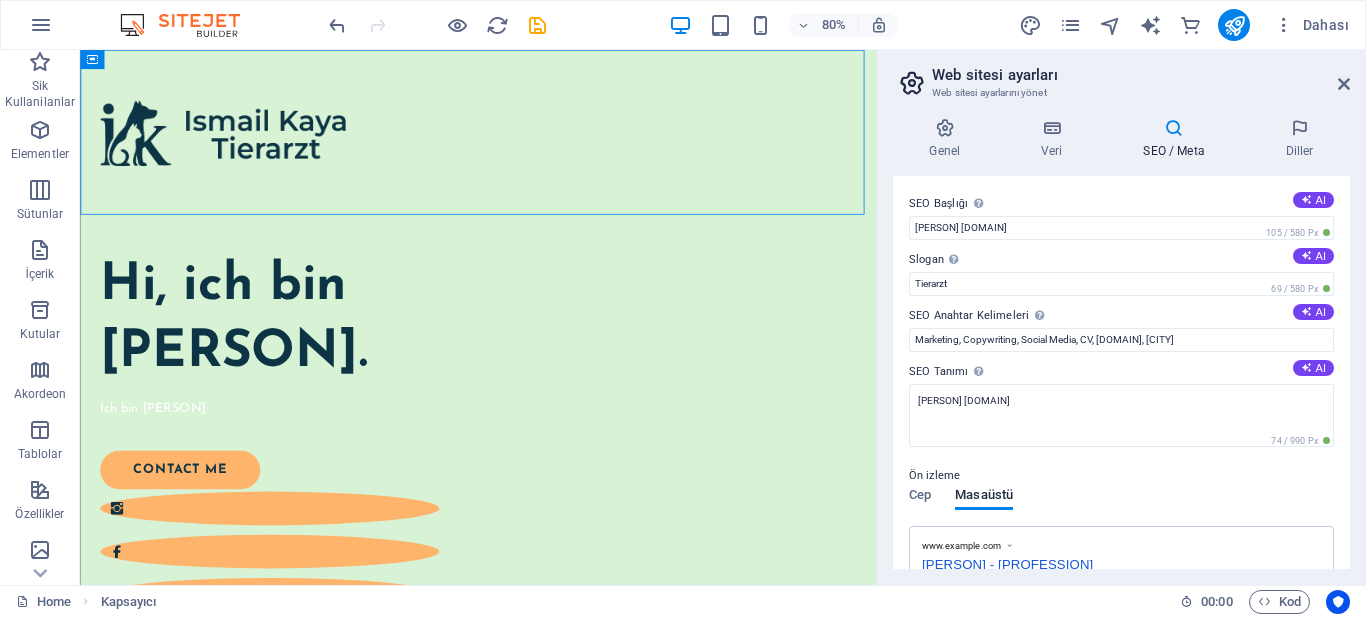 drag, startPoint x: 1022, startPoint y: 314, endPoint x: 929, endPoint y: 311, distance: 93.04838 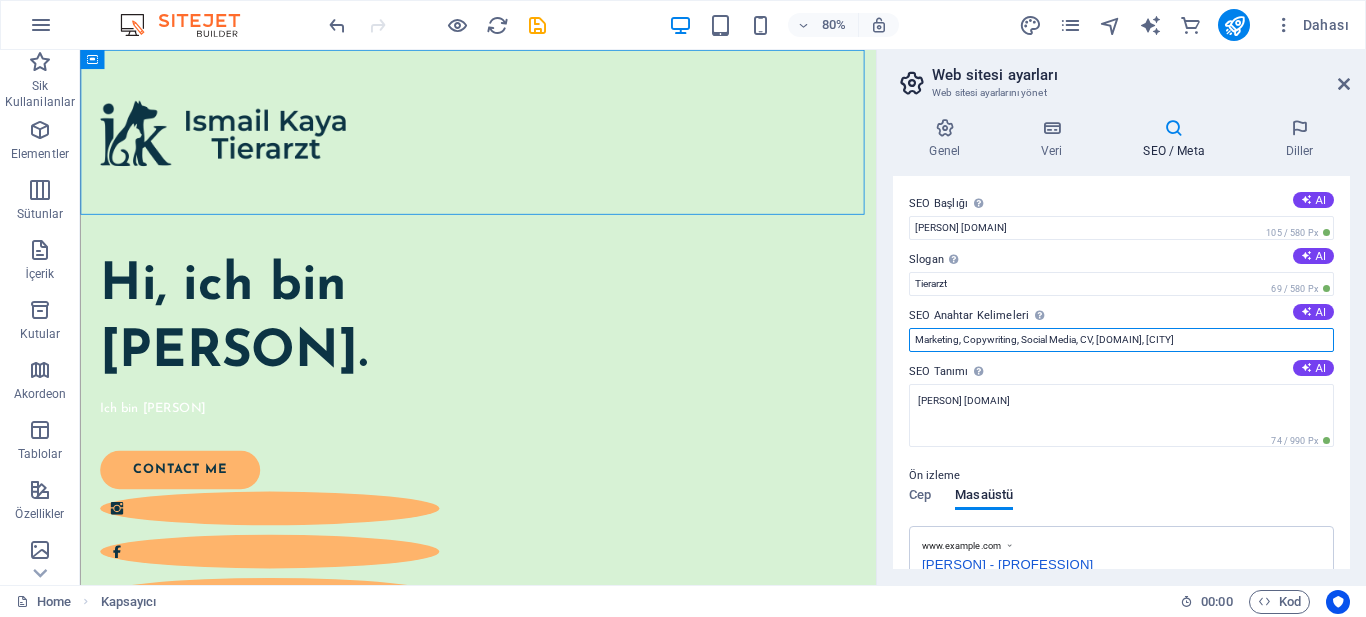 click on "Marketing, Copywriting, Social Media, CV, ismailkaya.com.tr, Berlin" at bounding box center (1121, 340) 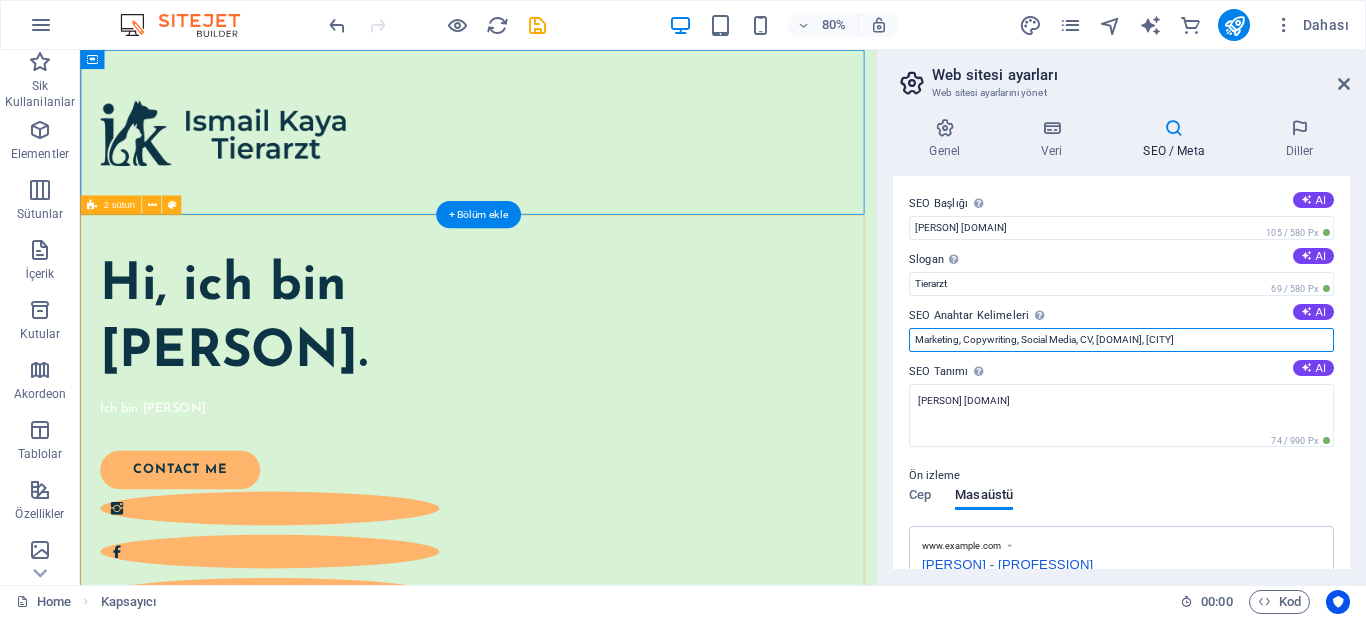drag, startPoint x: 1326, startPoint y: 383, endPoint x: 1056, endPoint y: 395, distance: 270.26654 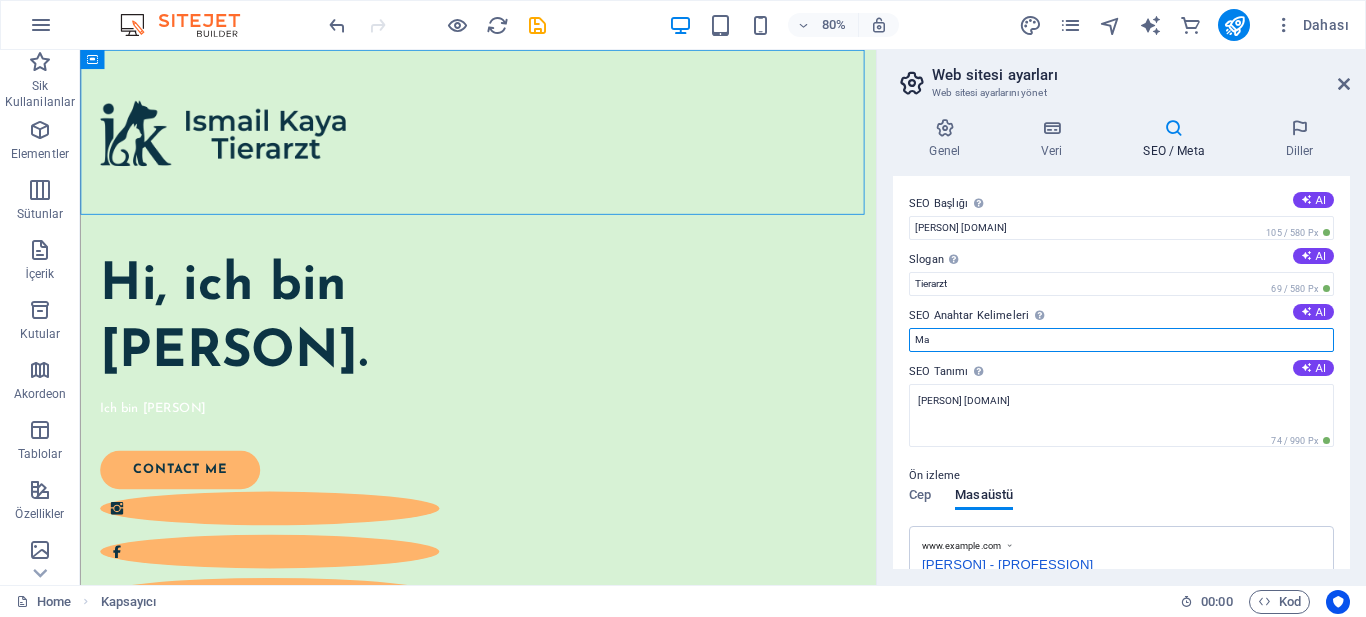 type on "M" 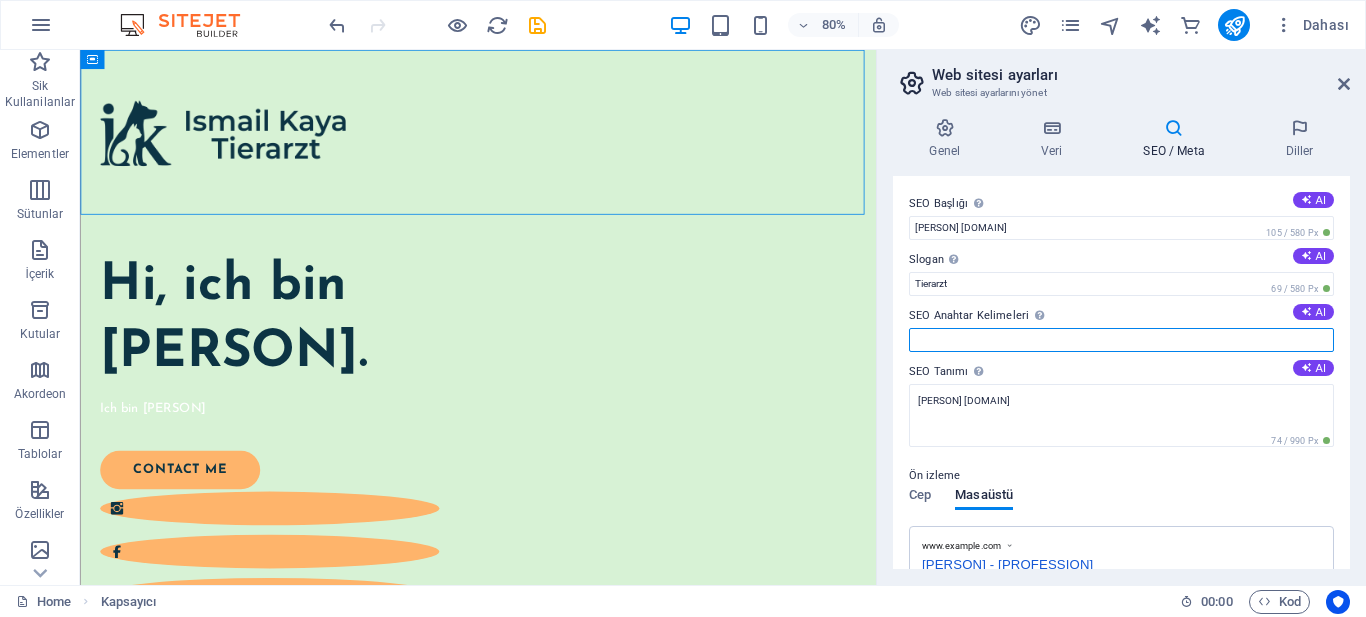 paste on "veteriner hekim, veteriner kliniği, hayvan hastanesi, kedi veterineri, köpek veterineri, acil veteriner, mobil veteriner, evcil hayvan aşıları, kısırlaştırma hizmeti, pet check-up, veteriner randevu, uygun fiyatlı veteriner, veteriner danışmanlık, hayvan bakımı, evcil hayvan tedavisi, aşı takvimi, parazit tedavisi, veteriner laboratuvar hizmetleri, mikroçip uygulaması, pet sağlığı, pet diş bakımı, veteriner cerrahi, evde veteriner hizmeti, göz hastalıkları veteriner, pet beslenme danışmanlığı, yavru kedi bakımı, yavru köpek bakımı, egzotik hayvan veterineri, kuş veterineri, online veteriner danışma" 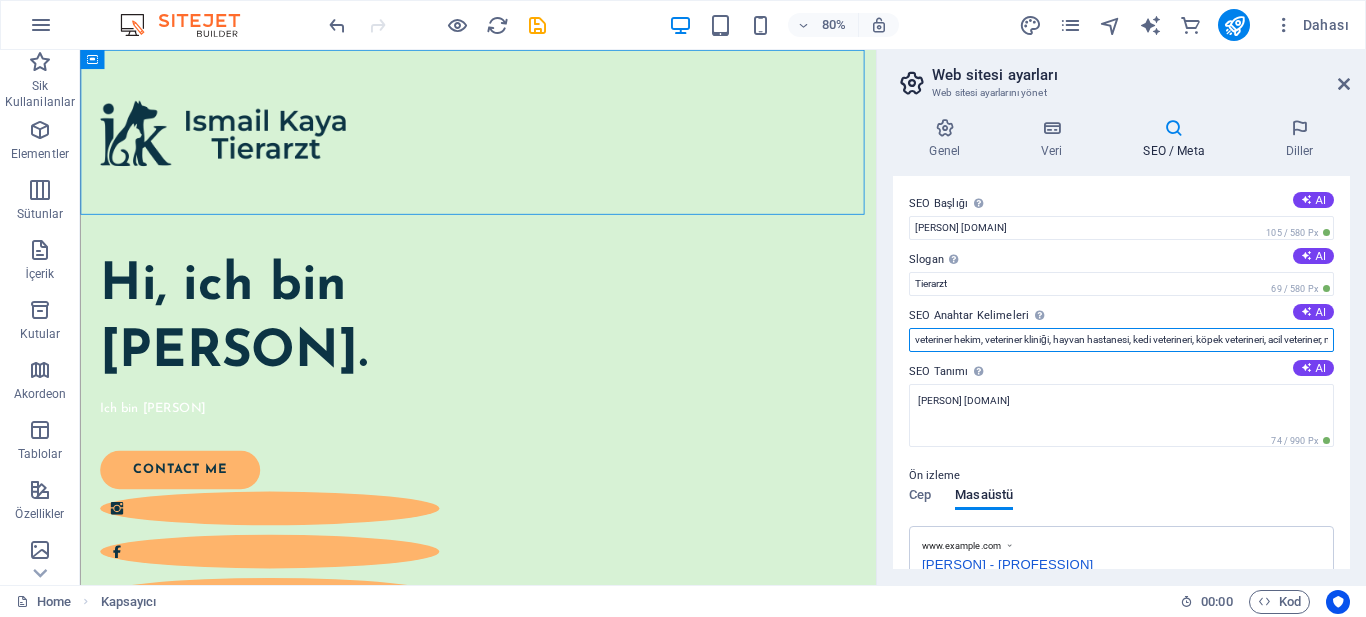 scroll, scrollTop: 0, scrollLeft: 2126, axis: horizontal 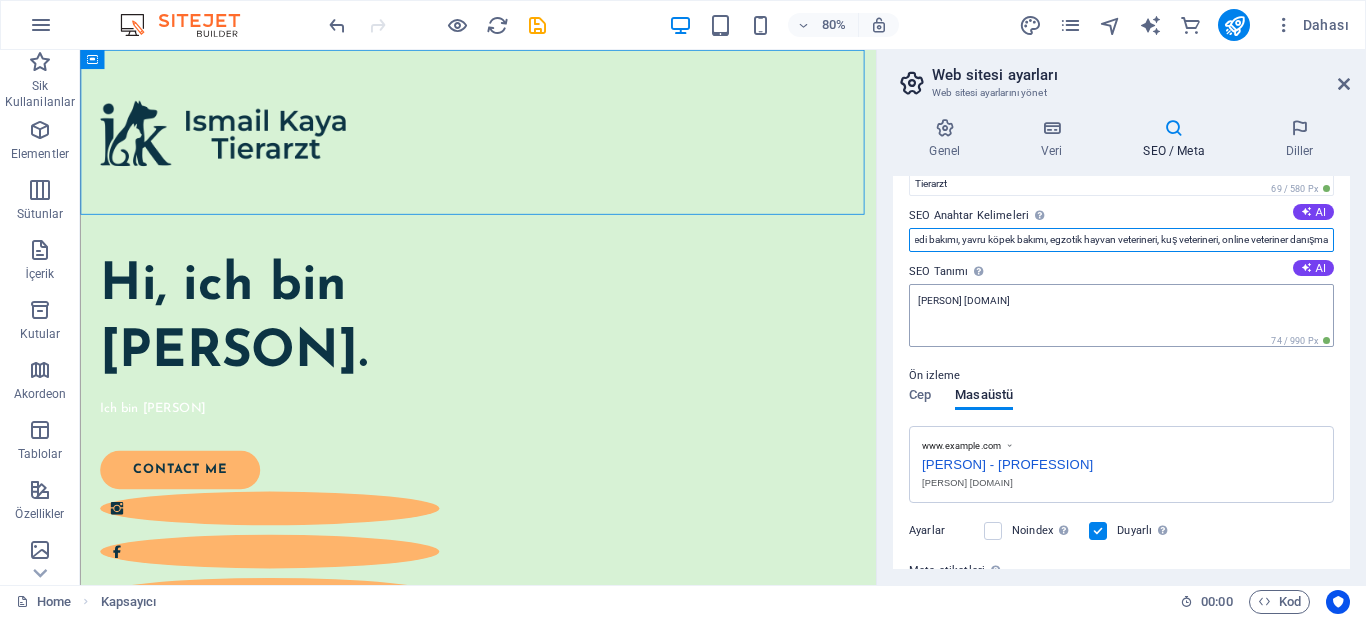 type on "veteriner hekim, veteriner kliniği, hayvan hastanesi, kedi veterineri, köpek veterineri, acil veteriner, mobil veteriner, evcil hayvan aşıları, kısırlaştırma hizmeti, pet check-up, veteriner randevu, uygun fiyatlı veteriner, veteriner danışmanlık, hayvan bakımı, evcil hayvan tedavisi, aşı takvimi, parazit tedavisi, veteriner laboratuvar hizmetleri, mikroçip uygulaması, pet sağlığı, pet diş bakımı, veteriner cerrahi, evde veteriner hizmeti, göz hastalıkları veteriner, pet beslenme danışmanlığı, yavru kedi bakımı, yavru köpek bakımı, egzotik hayvan veterineri, kuş veterineri, online veteriner danışma" 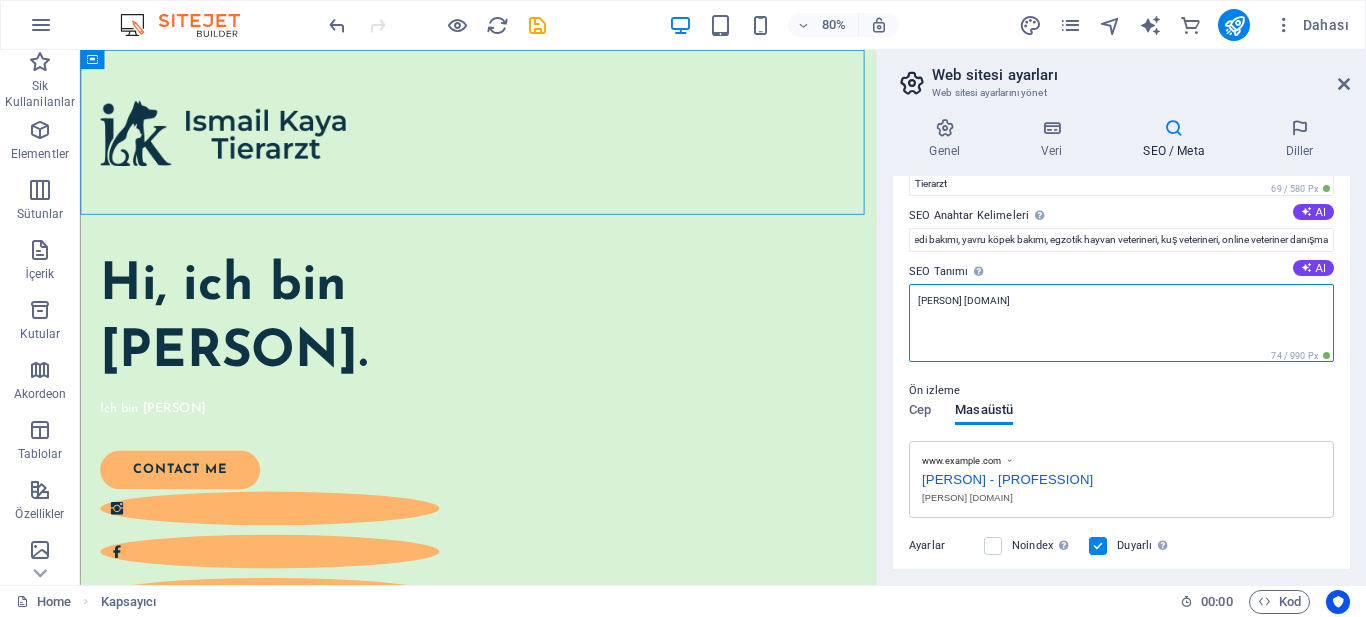 scroll, scrollTop: 0, scrollLeft: 0, axis: both 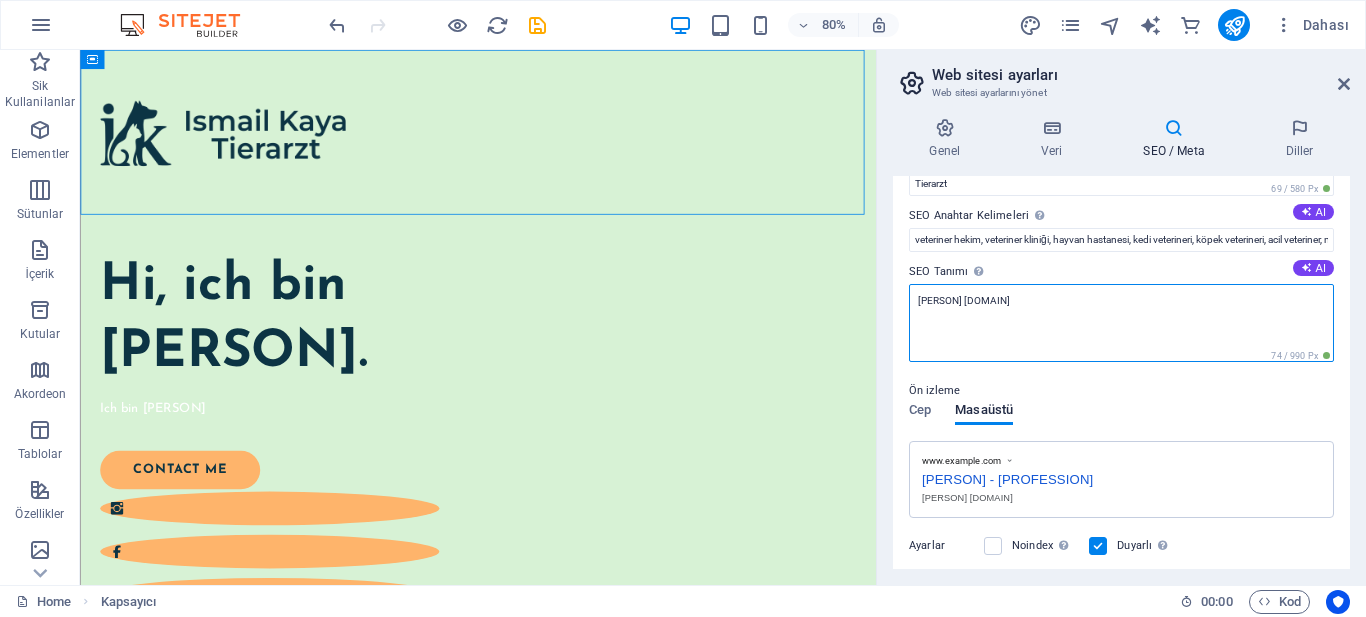 click on "Ismail Kaya" at bounding box center [1121, 323] 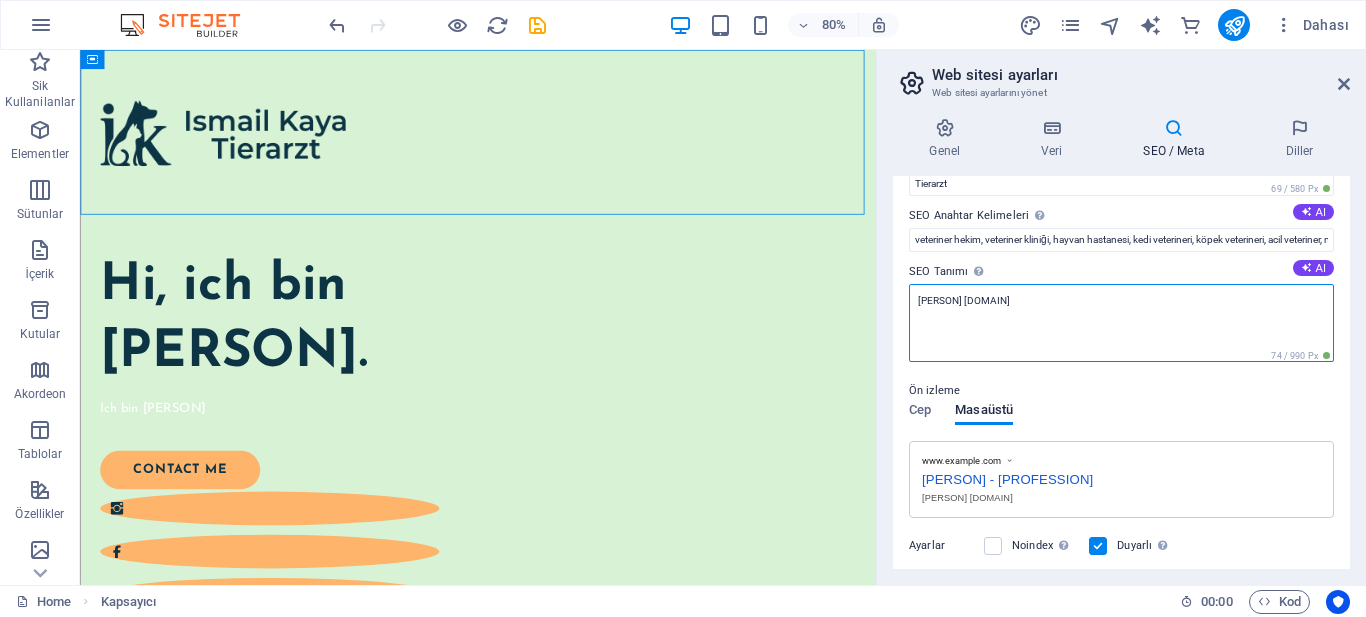 paste on "veteriner hekim, veteriner kliniği, hayvan hastanesi, kedi veterineri, köpek veterineri, acil veteriner, mobil veteriner, evcil hayvan aşıları, kısırlaştırma hizmeti, pet check-up, veteriner randevu, uygun fiyatlı veteriner, veteriner danışmanlık, hayvan bakımı, evcil hayvan tedavisi, aşı takvimi, parazit tedavisi, veteriner laboratuvar hizmetleri, mikroçip uygulaması, pet sağlığı, pet diş bakımı, veteriner cerrahi, evde veteriner hizmeti, göz hastalıkları veteriner, pet beslenme danışmanlığı, yavru kedi bakımı, yavru köpek bakımı, egzotik hayvan veterineri, kuş veterineri, online veteriner danışma" 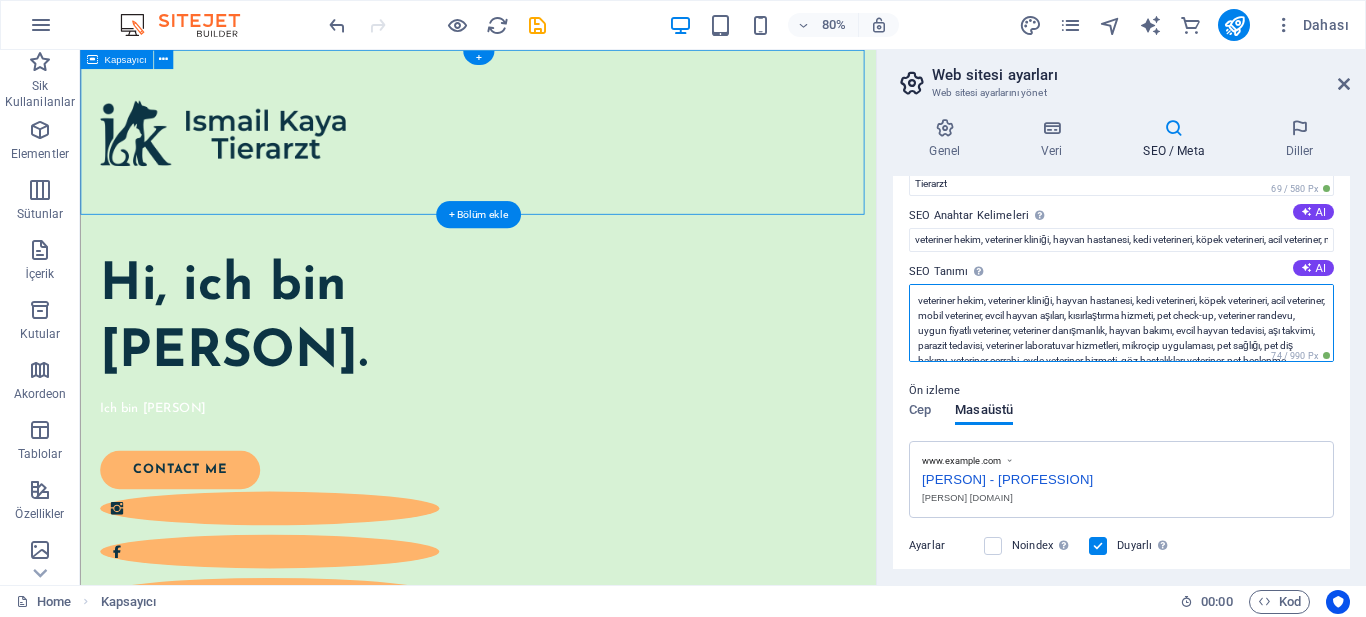 scroll, scrollTop: 51, scrollLeft: 0, axis: vertical 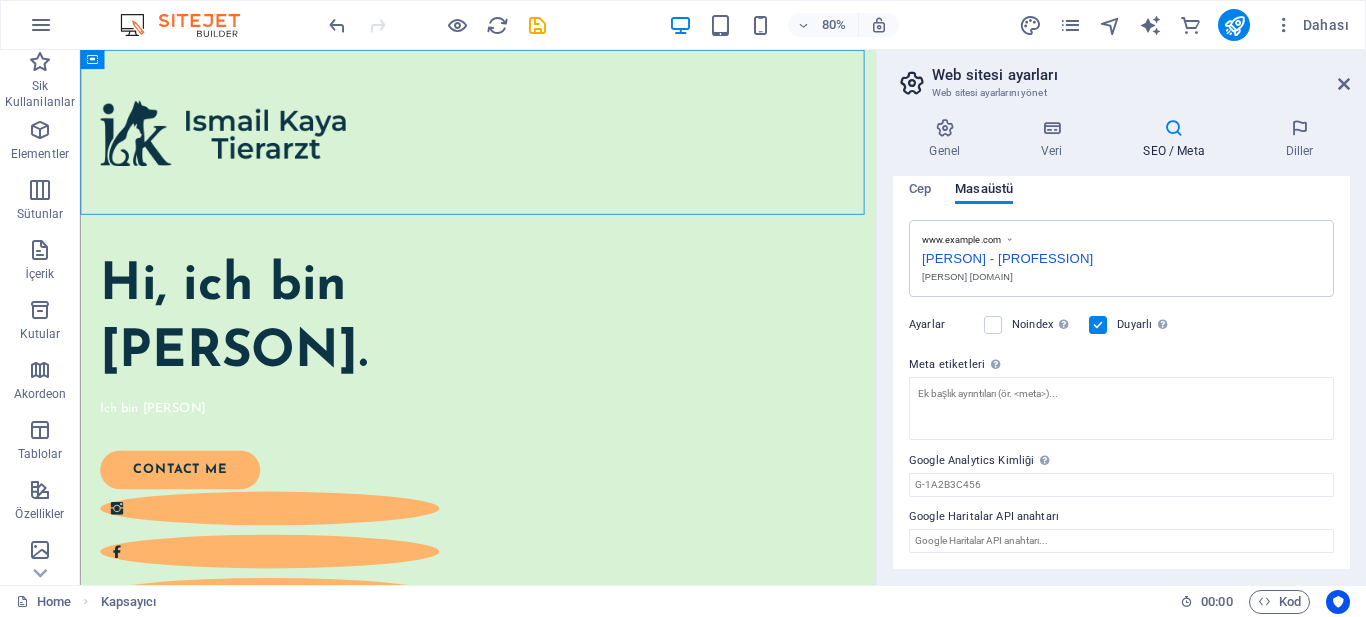 type on "veteriner hekim, veteriner kliniği, hayvan hastanesi, kedi veterineri, köpek veterineri, acil veteriner, mobil veteriner, evcil hayvan aşıları, kısırlaştırma hizmeti, pet check-up, veteriner randevu, uygun fiyatlı veteriner, veteriner danışmanlık, hayvan bakımı, evcil hayvan tedavisi, aşı takvimi, parazit tedavisi, veteriner laboratuvar hizmetleri, mikroçip uygulaması, pet sağlığı, pet diş bakımı, veteriner cerrahi, evde veteriner hizmeti, göz hastalıkları veteriner, pet beslenme danışmanlığı, yavru kedi bakımı, yavru köpek bakımı, egzotik hayvan veterineri, kuş veterineri, online veteriner danışma" 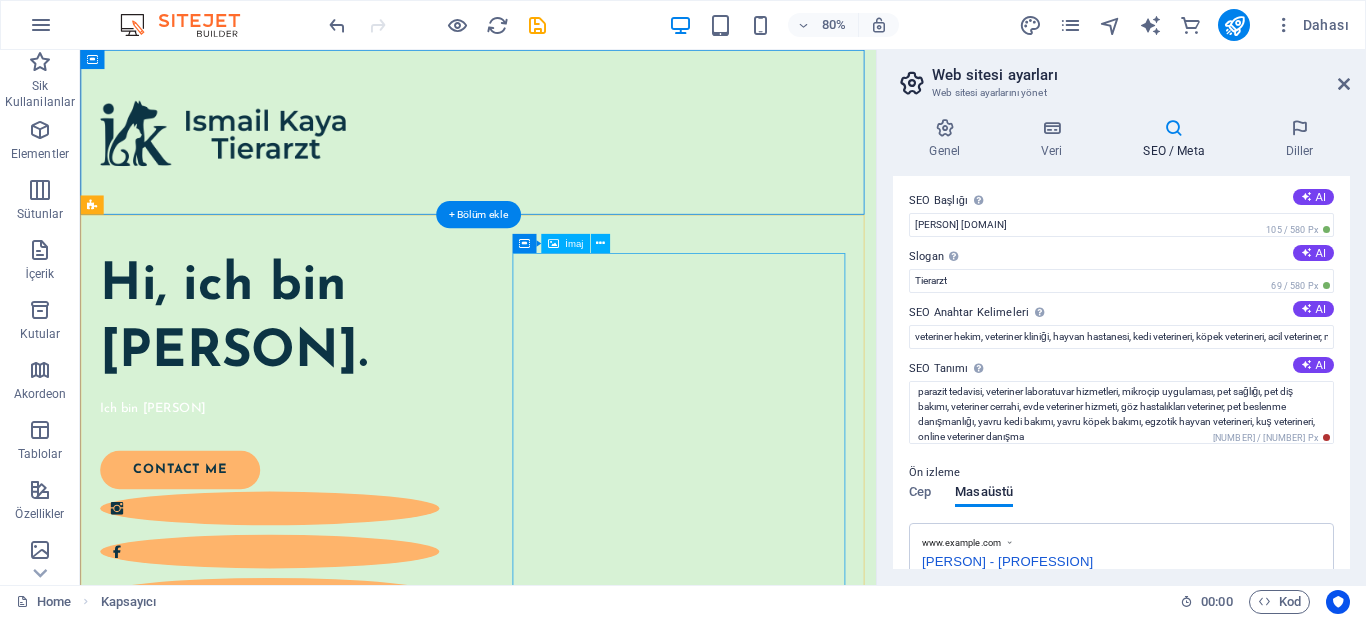 scroll, scrollTop: 0, scrollLeft: 0, axis: both 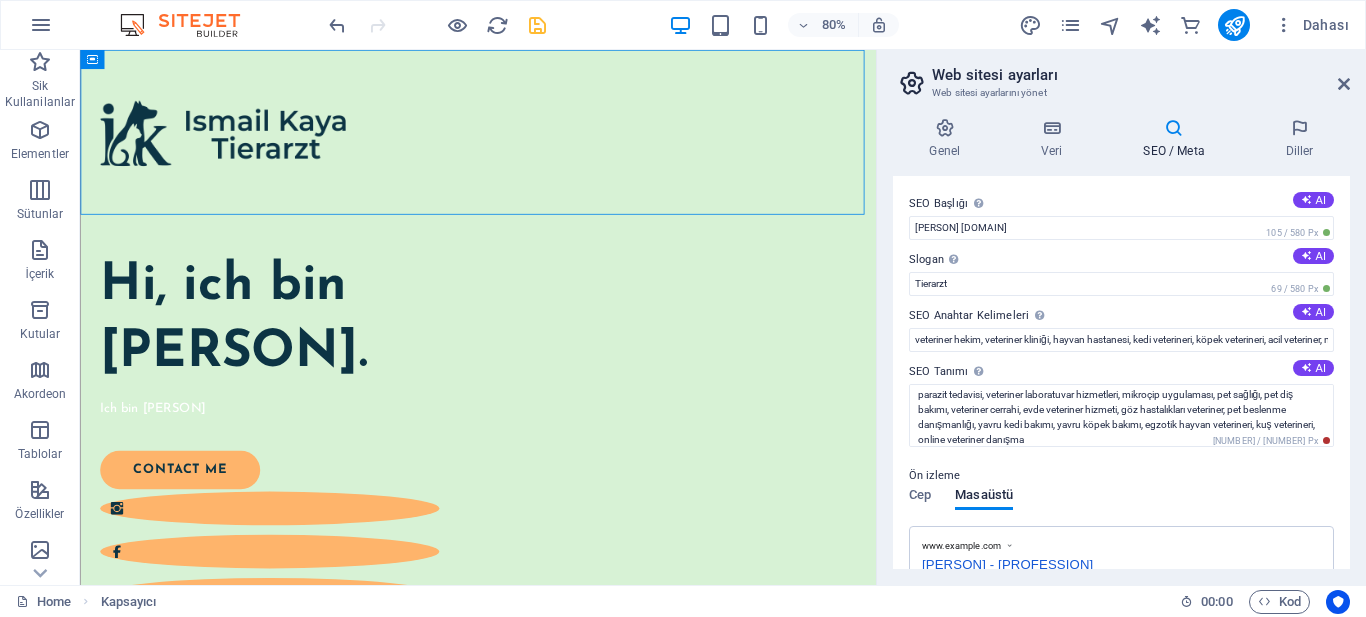 click at bounding box center (537, 25) 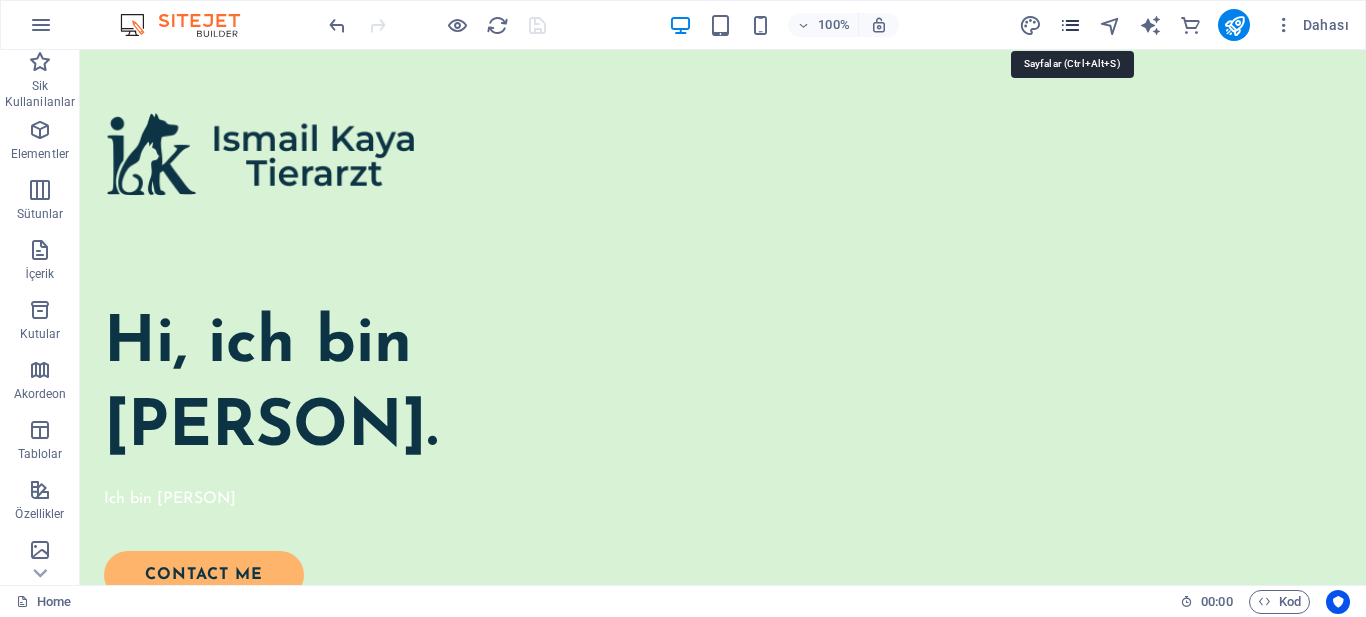 click at bounding box center [1070, 25] 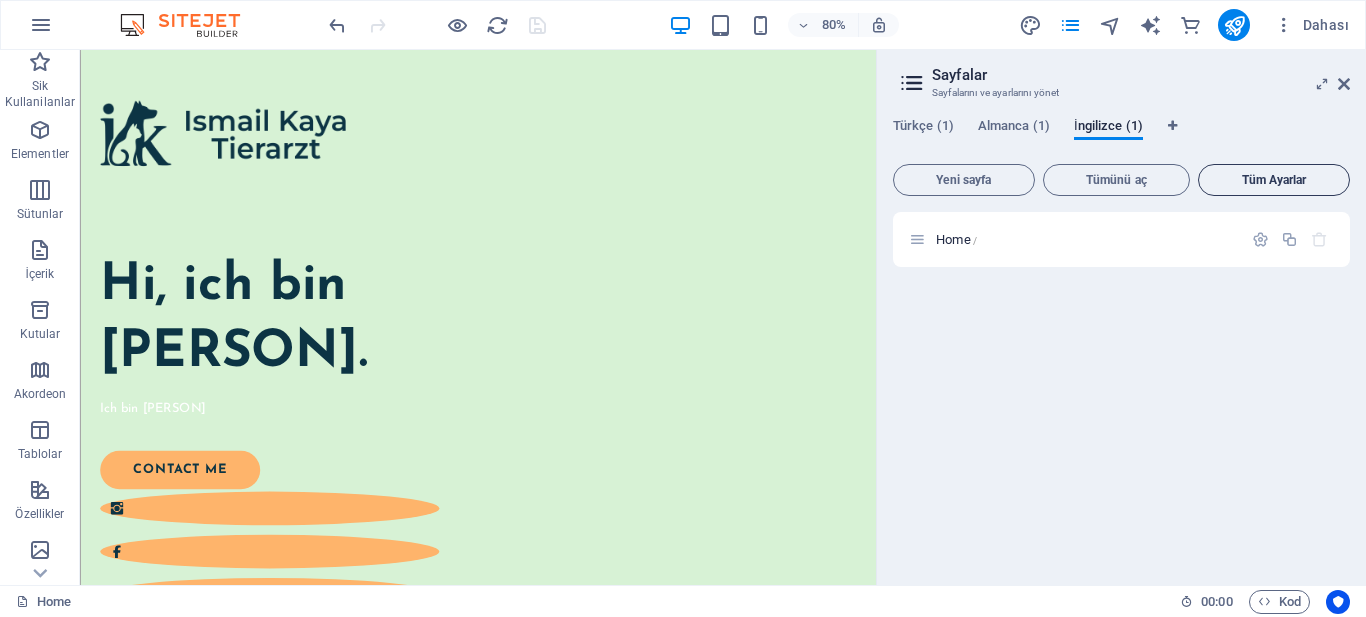 click on "Tüm Ayarlar" at bounding box center [1274, 180] 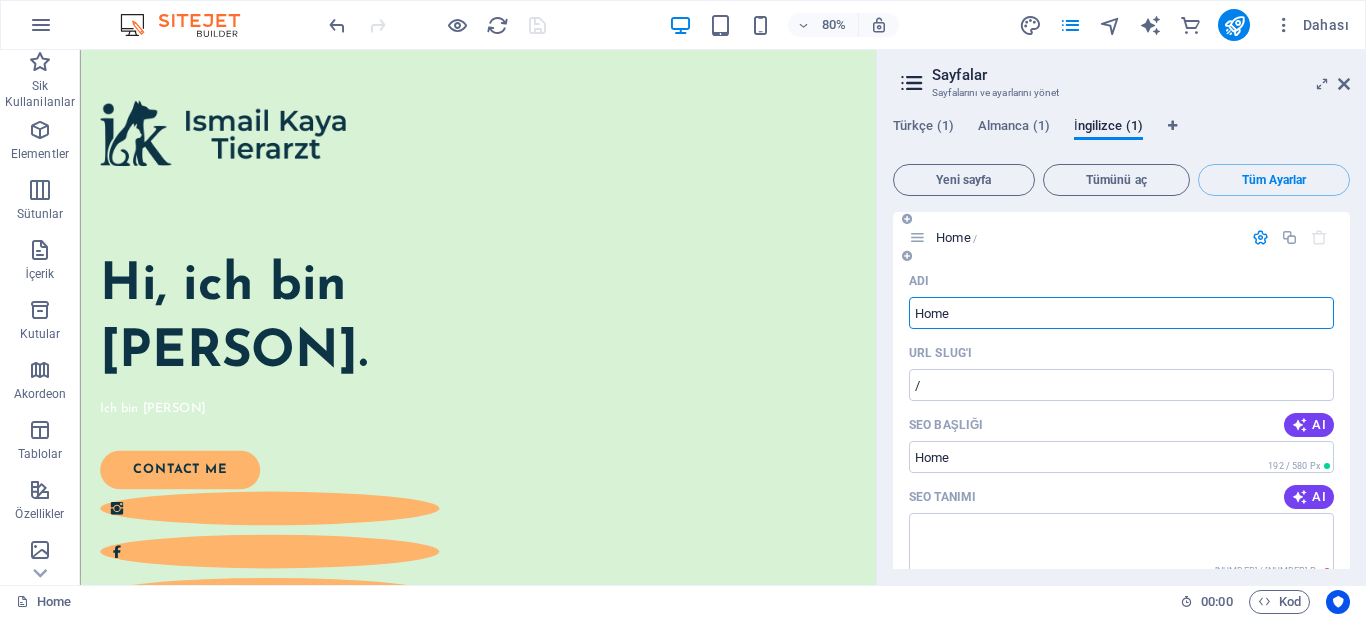 scroll, scrollTop: 0, scrollLeft: 0, axis: both 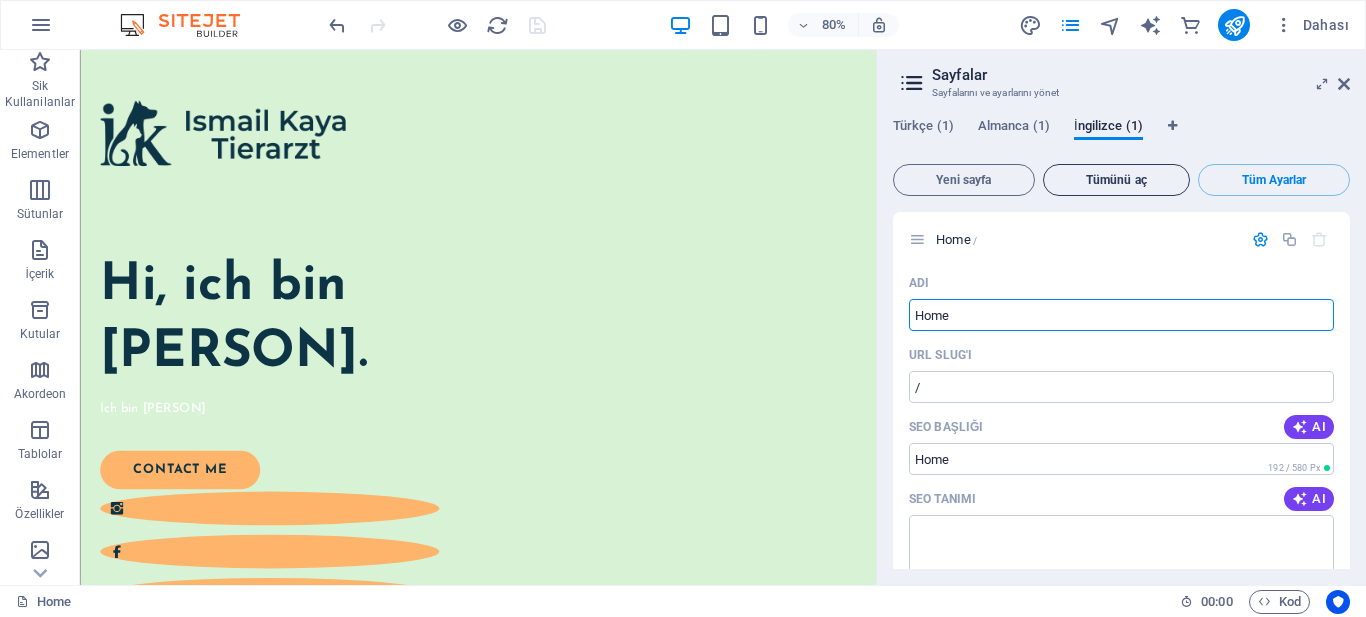 click on "Tümünü aç" at bounding box center (1117, 180) 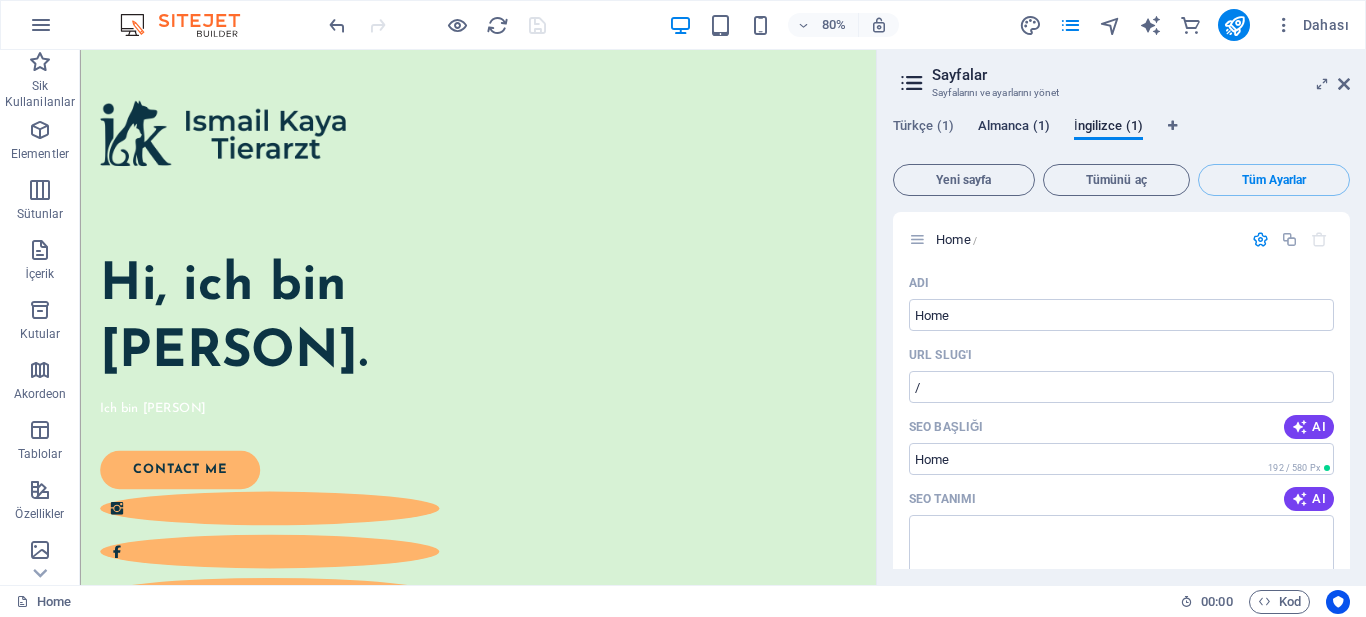 click on "Almanca (1)" at bounding box center [1014, 128] 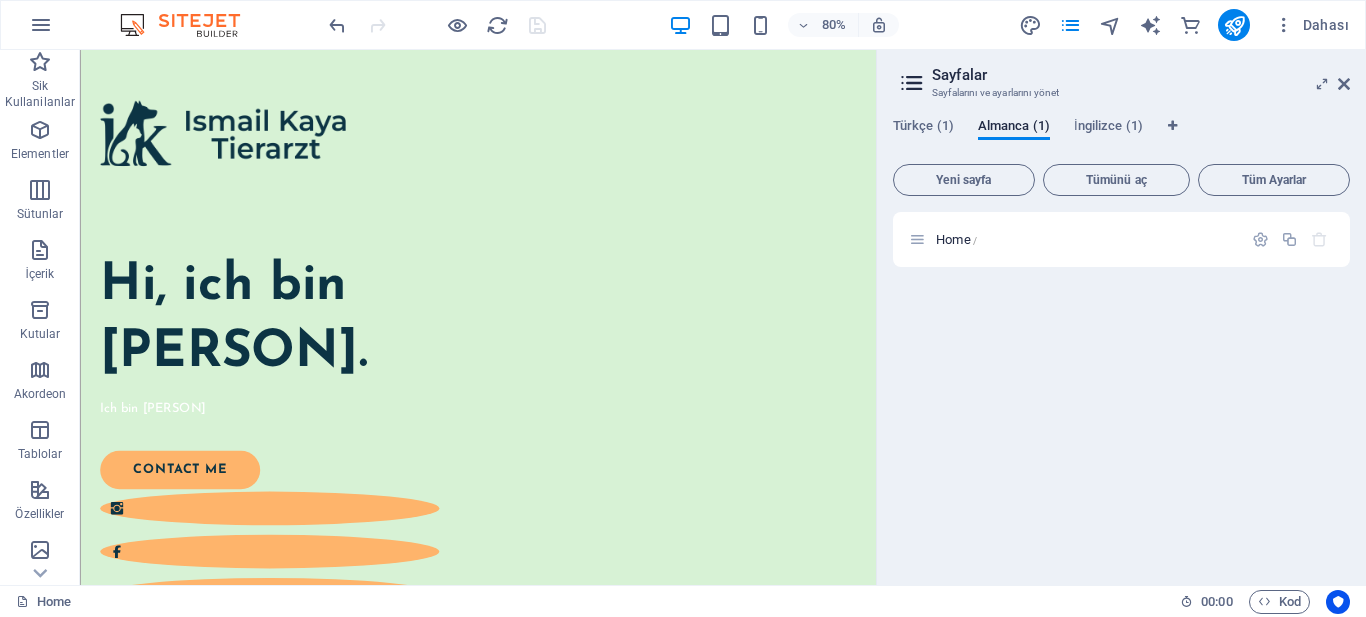 click on "Türkçe (1) Almanca (1) İngilizce (1)" at bounding box center [1121, 137] 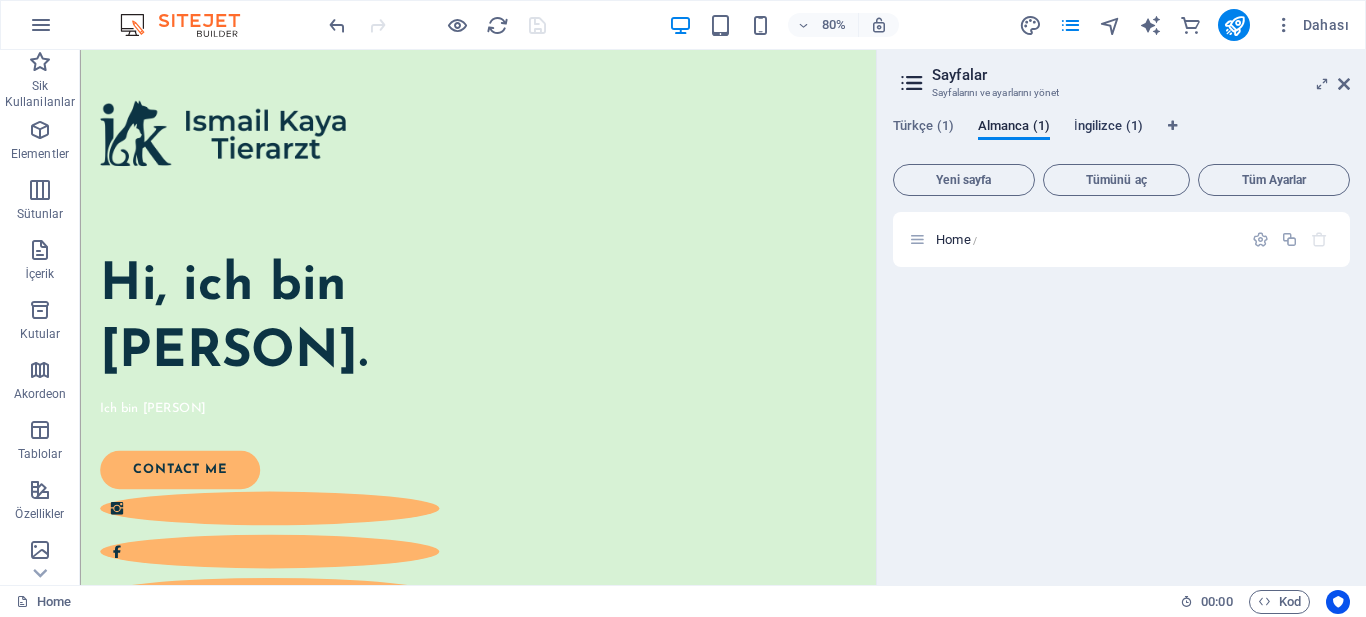 click on "İngilizce (1)" at bounding box center (1108, 128) 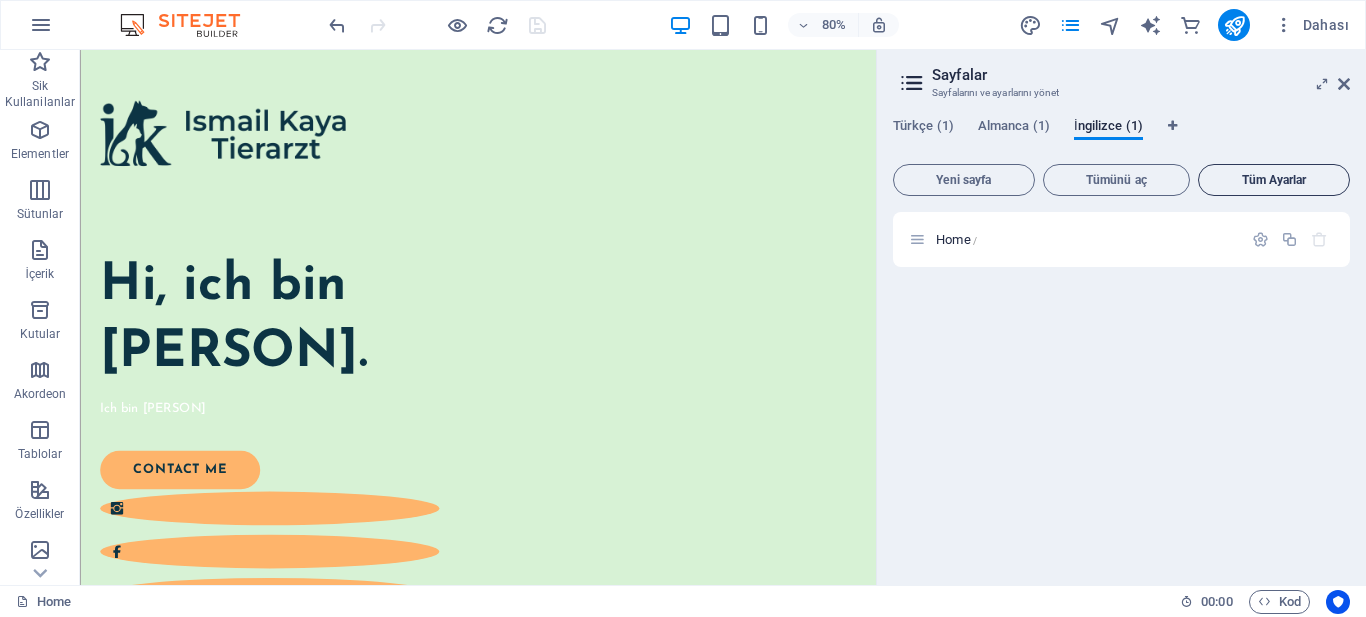 click on "Tüm Ayarlar" at bounding box center [1274, 180] 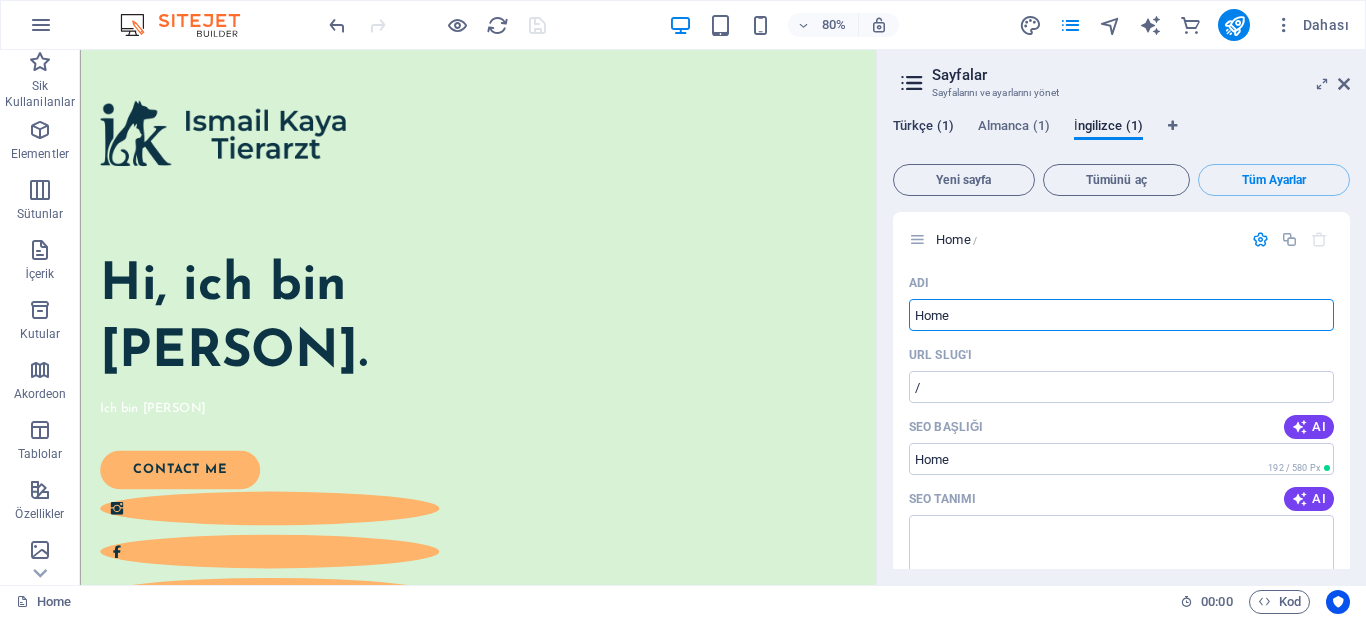 click on "Türkçe (1)" at bounding box center (923, 128) 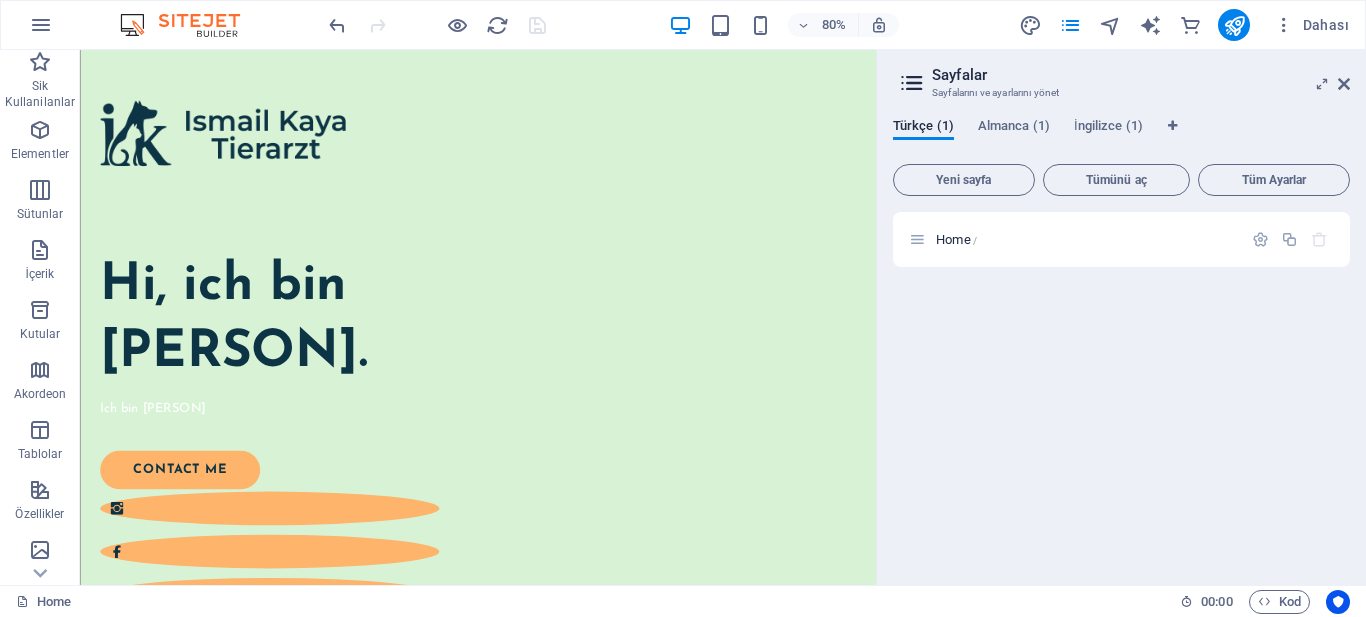 click at bounding box center (912, 83) 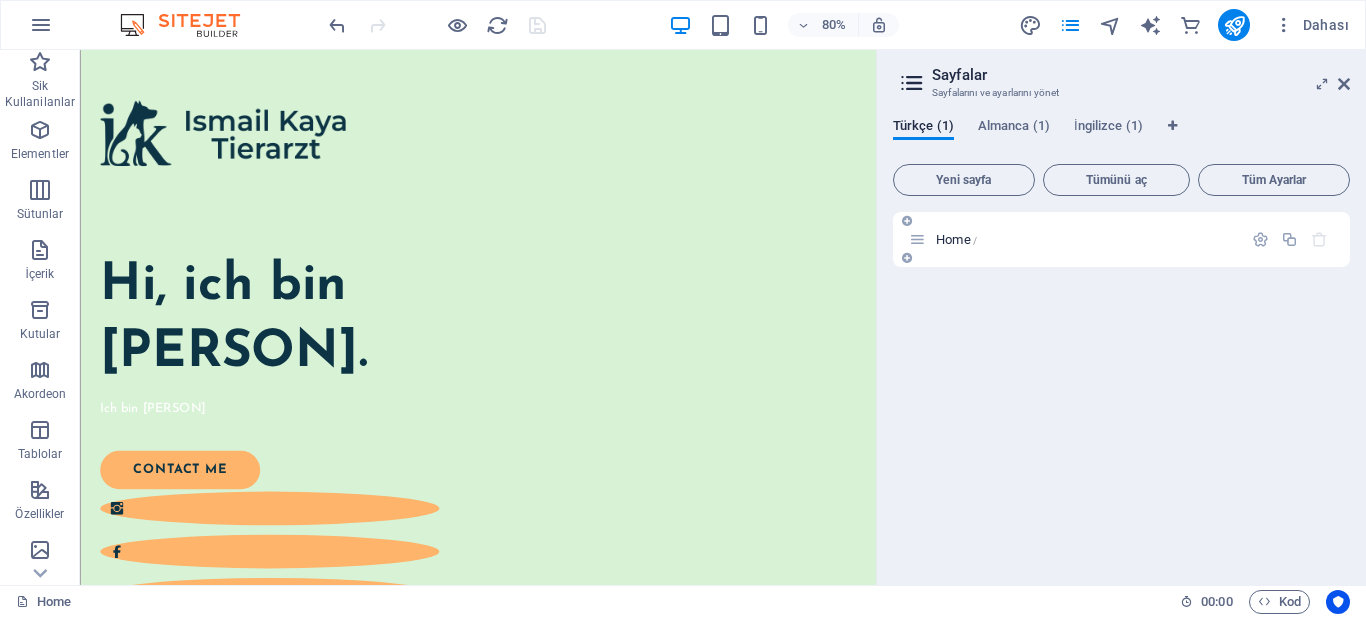 click on "Home /" at bounding box center [1075, 239] 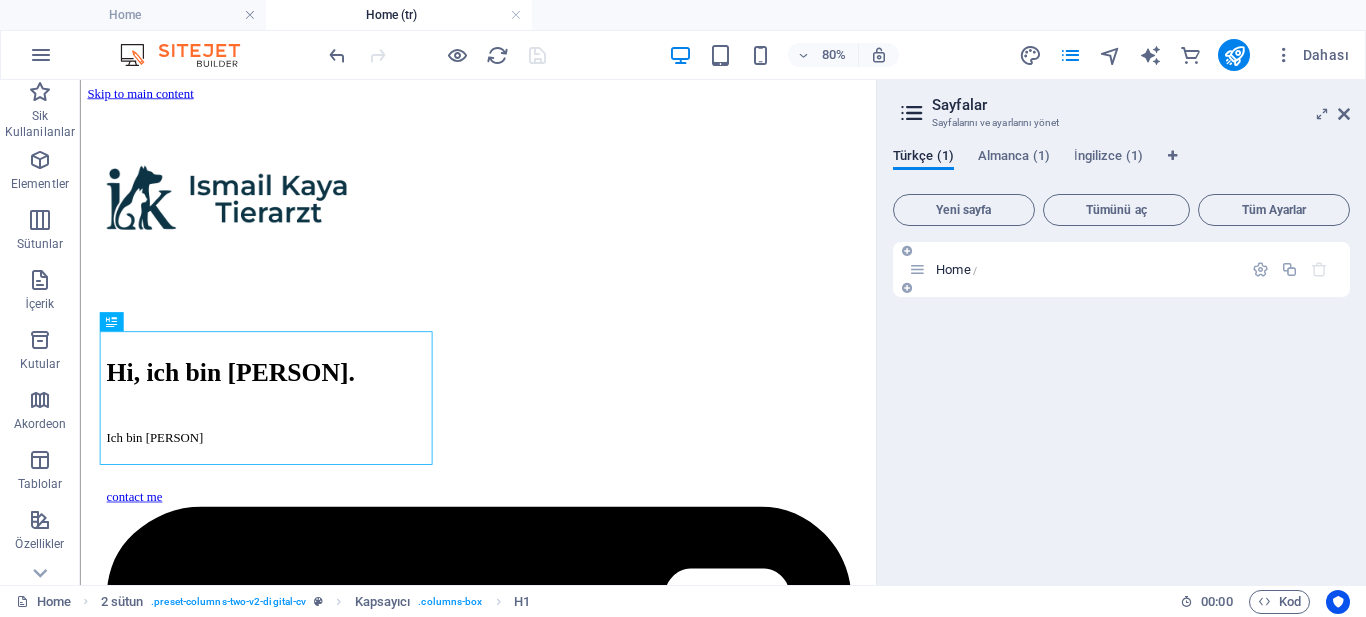 scroll, scrollTop: 0, scrollLeft: 0, axis: both 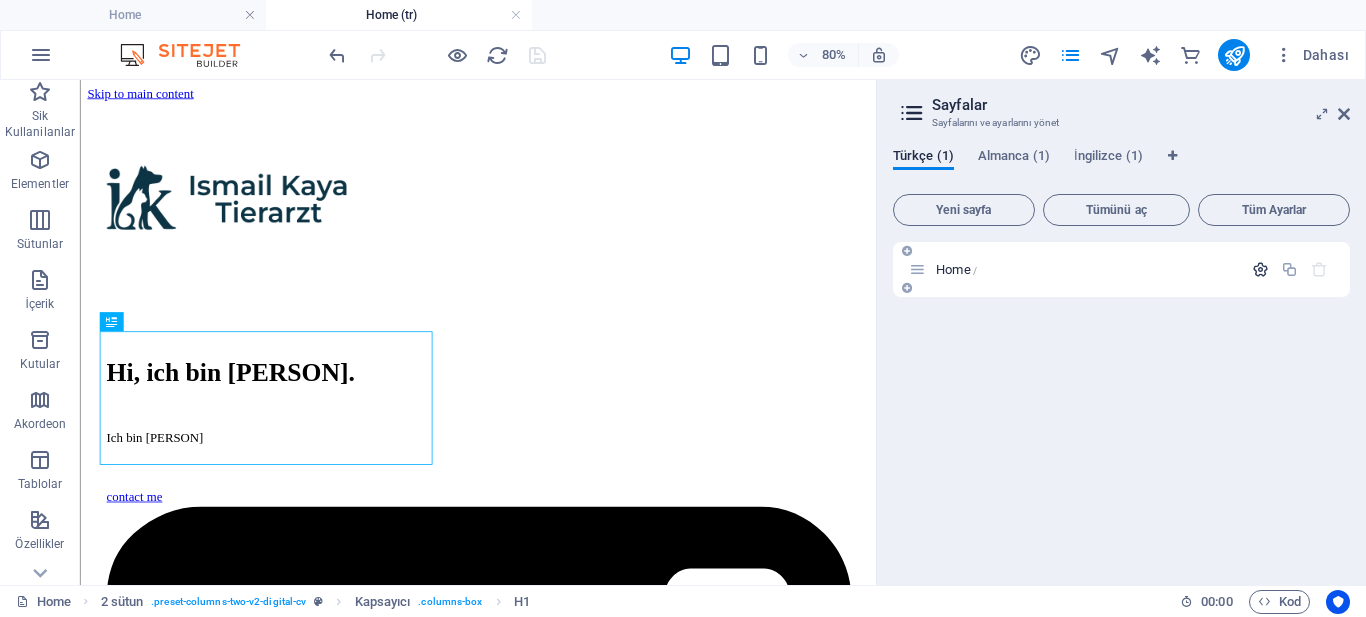 click at bounding box center (1260, 269) 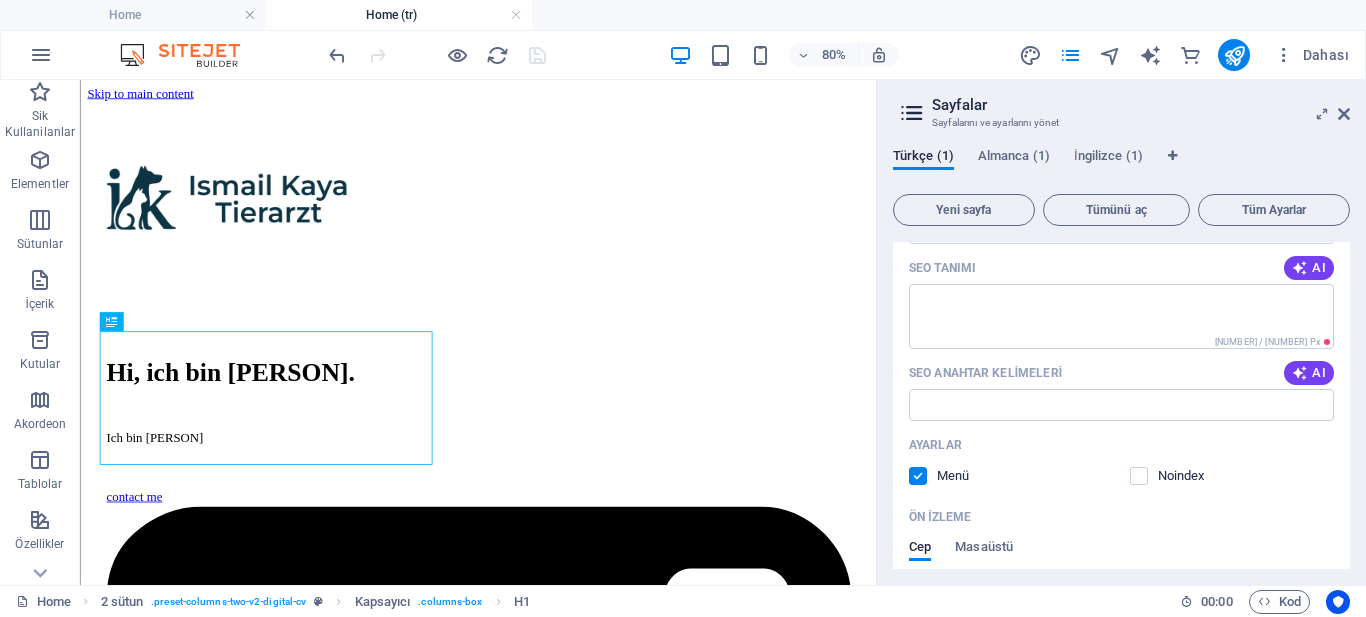 scroll, scrollTop: 0, scrollLeft: 0, axis: both 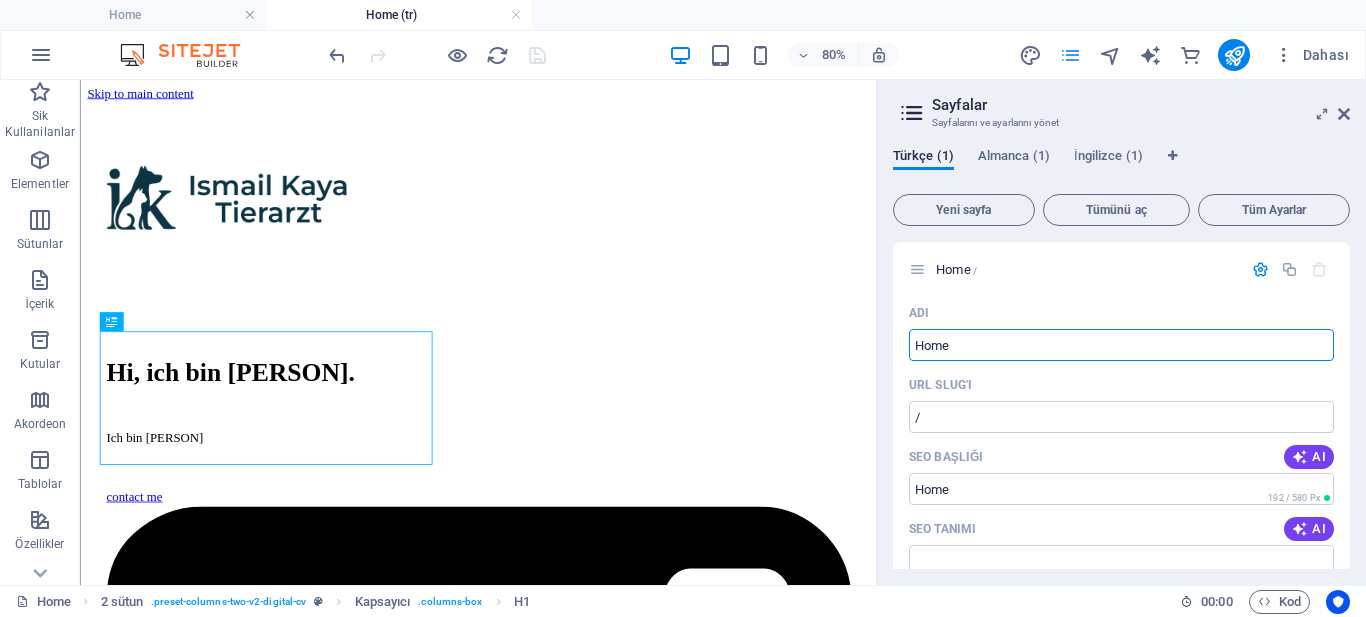 click at bounding box center [1070, 55] 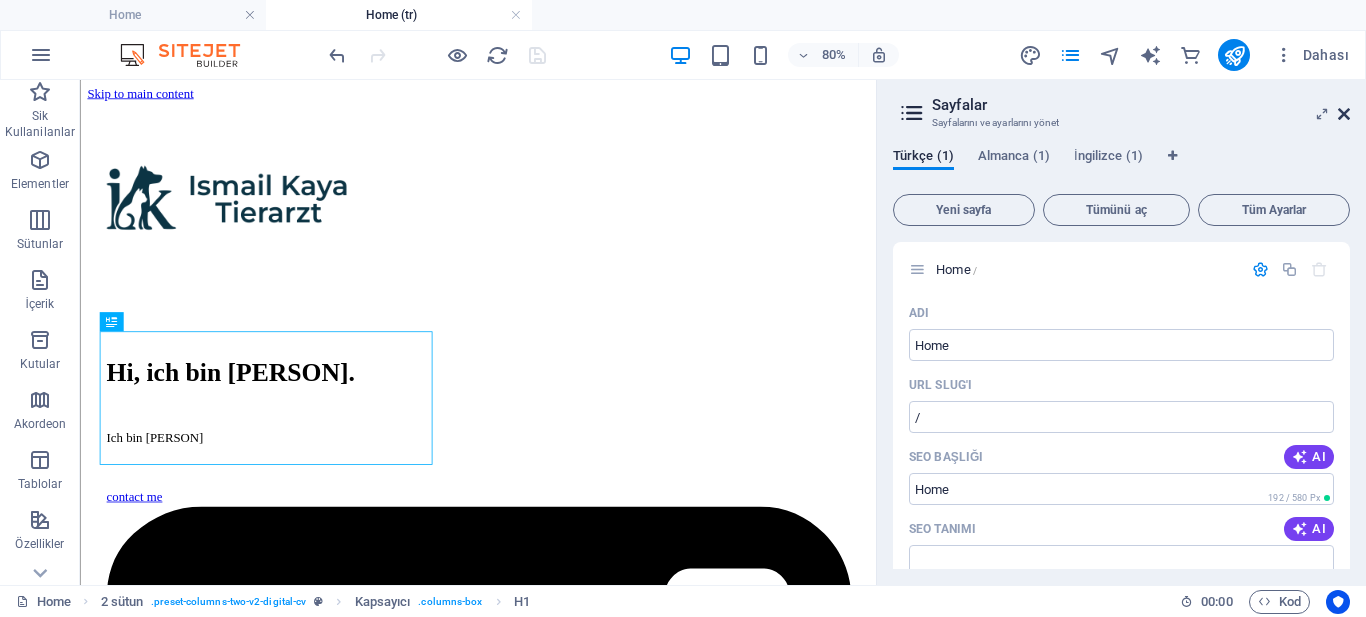 drag, startPoint x: 1343, startPoint y: 120, endPoint x: 1262, endPoint y: 40, distance: 113.84639 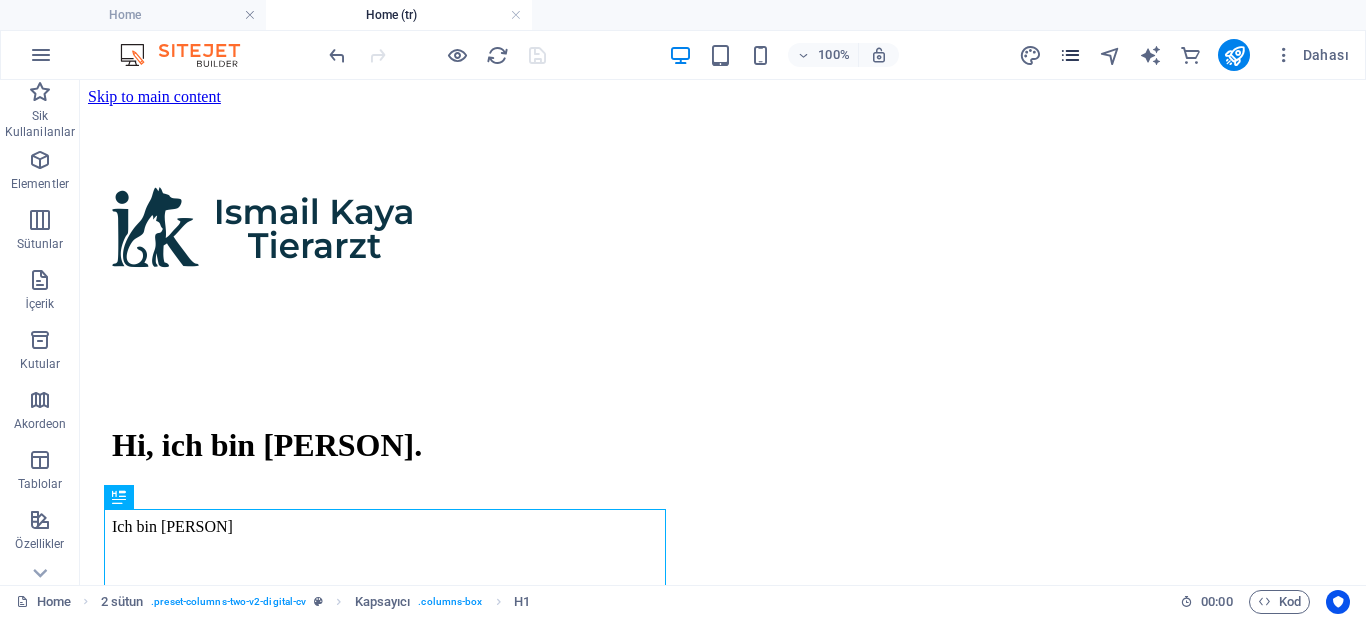 click at bounding box center [1070, 55] 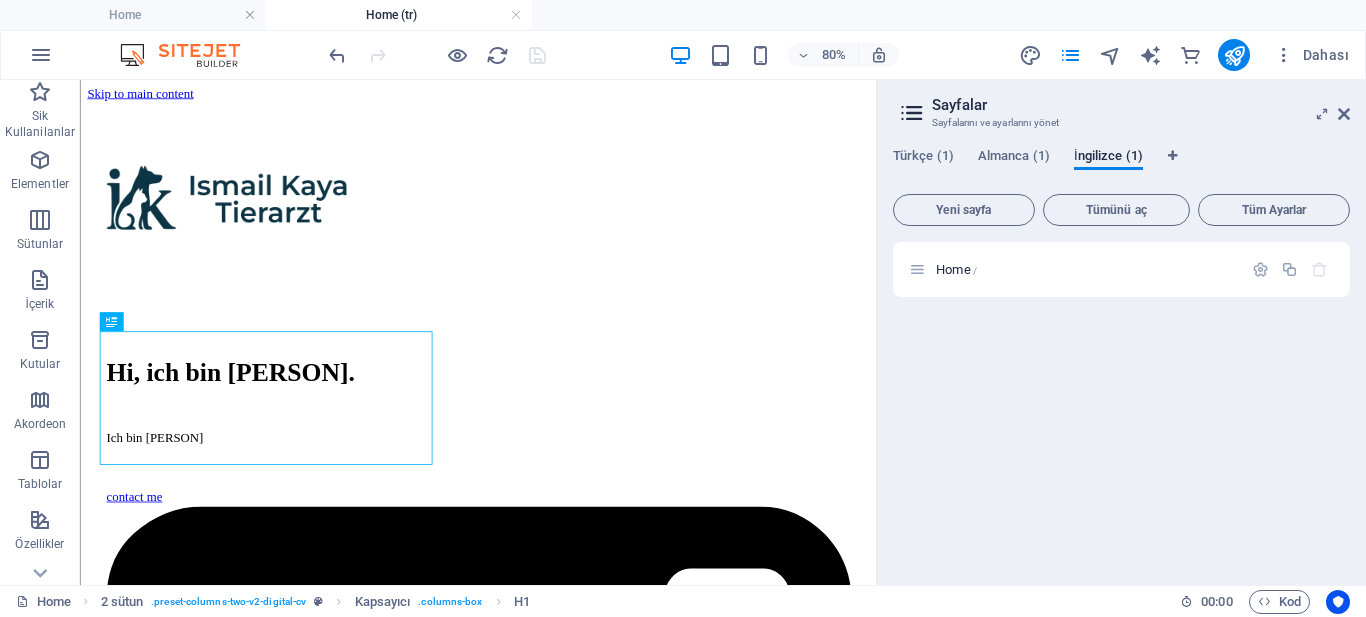 click on "Sayfalar Sayfalarını ve ayarlarını yönet" at bounding box center (1123, 106) 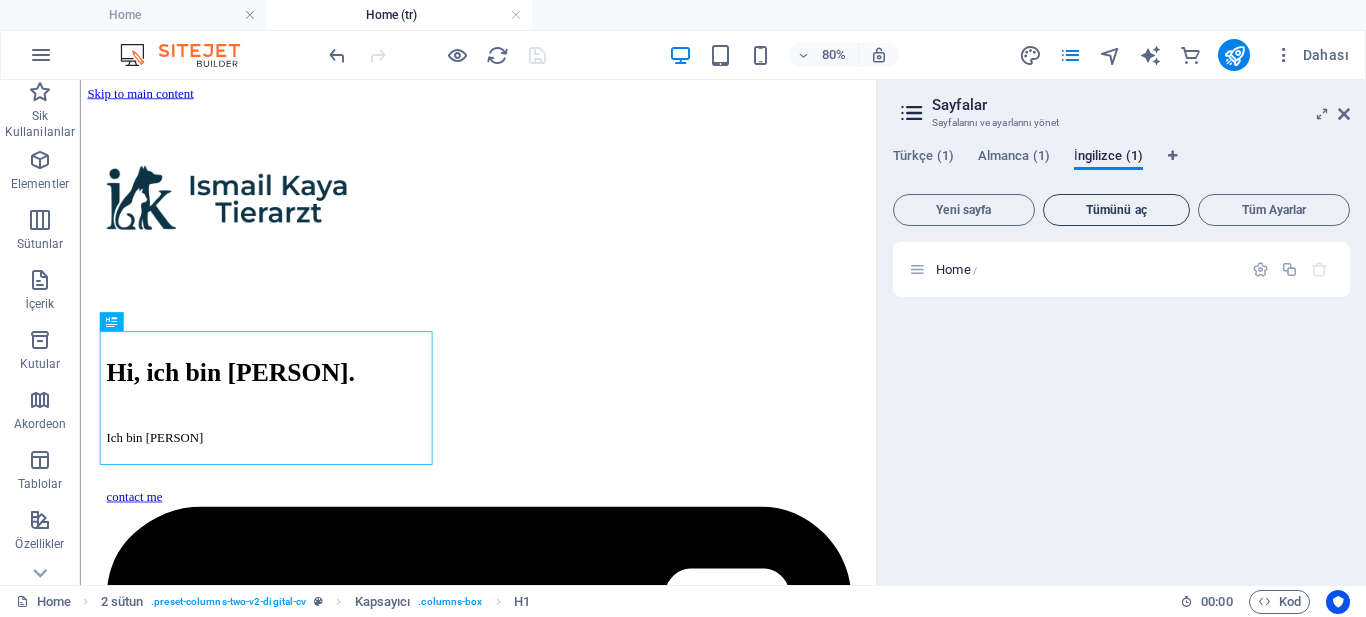 click on "Tümünü aç" at bounding box center (1117, 210) 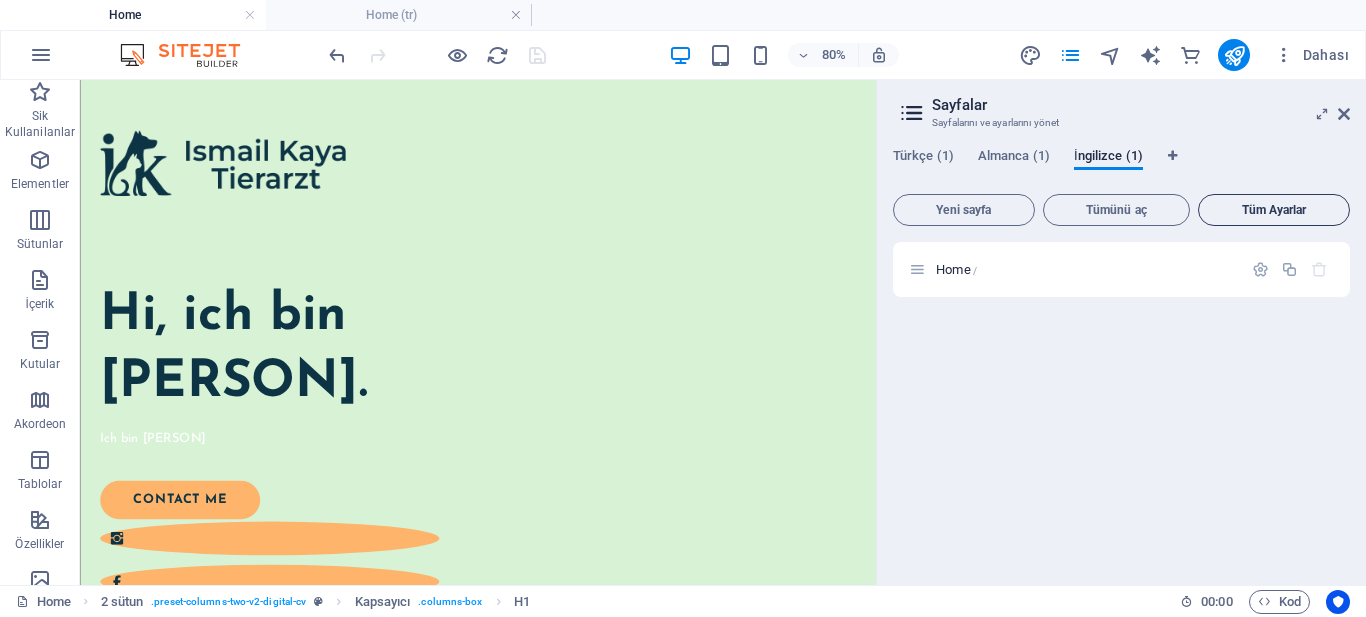 click on "Tüm Ayarlar" at bounding box center (1274, 210) 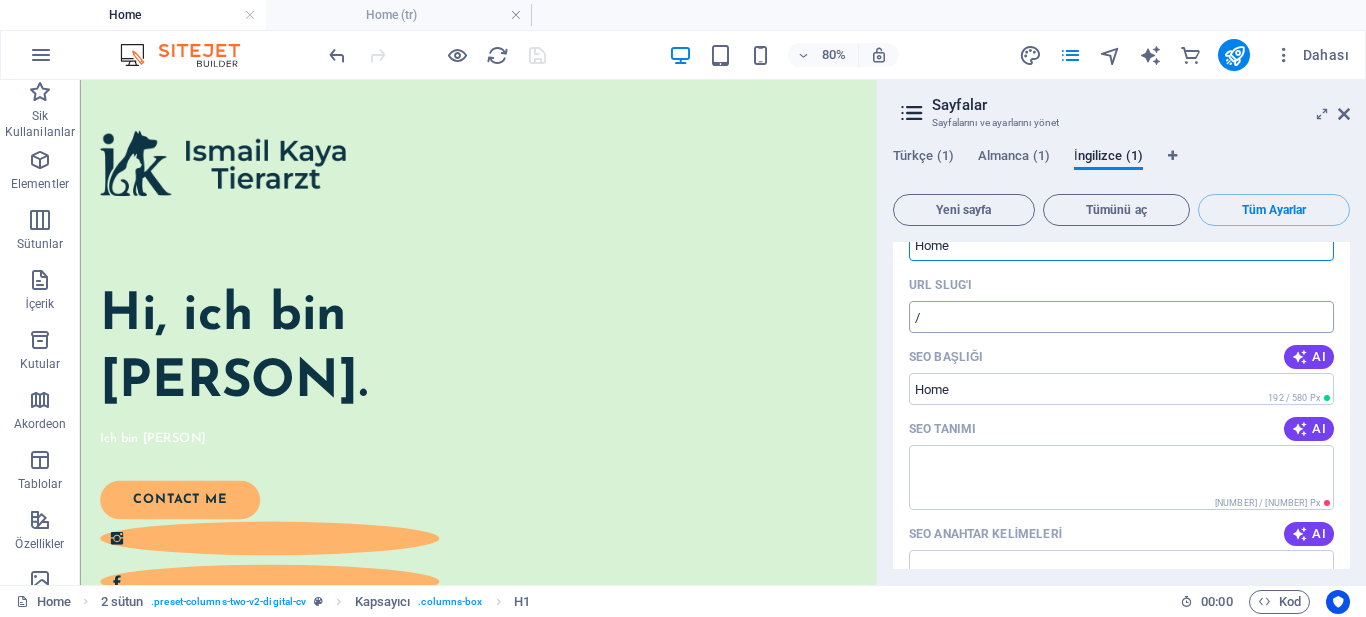 scroll, scrollTop: 0, scrollLeft: 0, axis: both 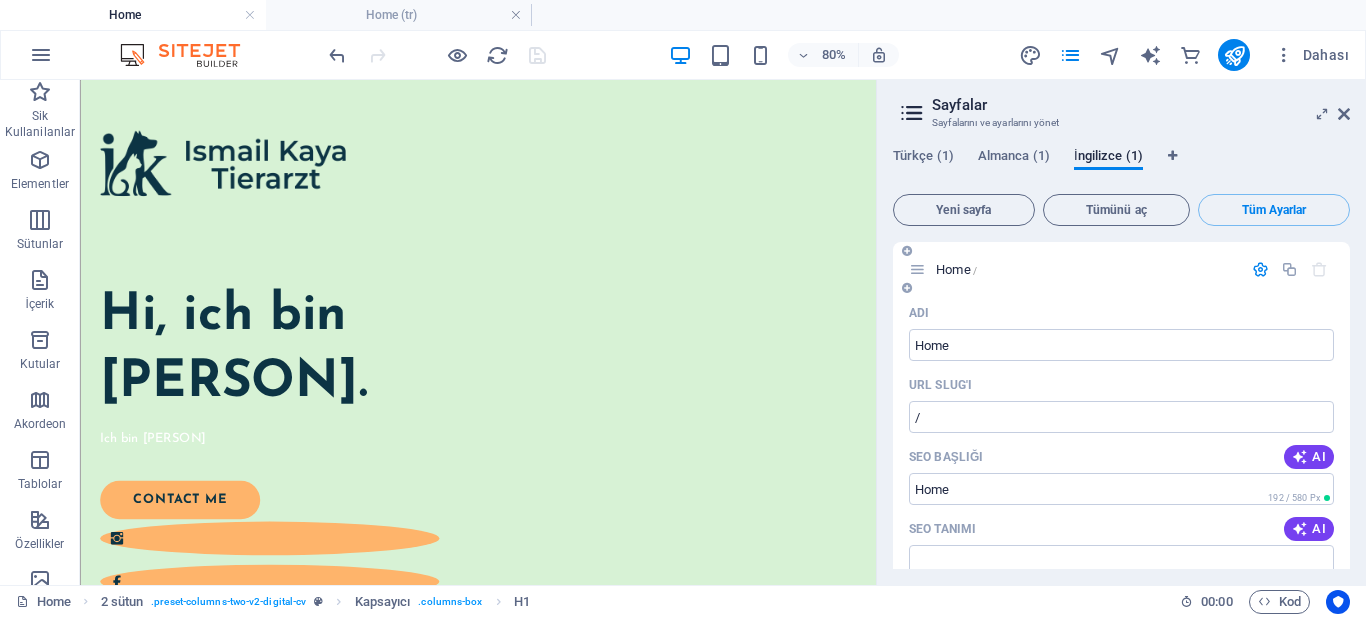 click at bounding box center [1260, 269] 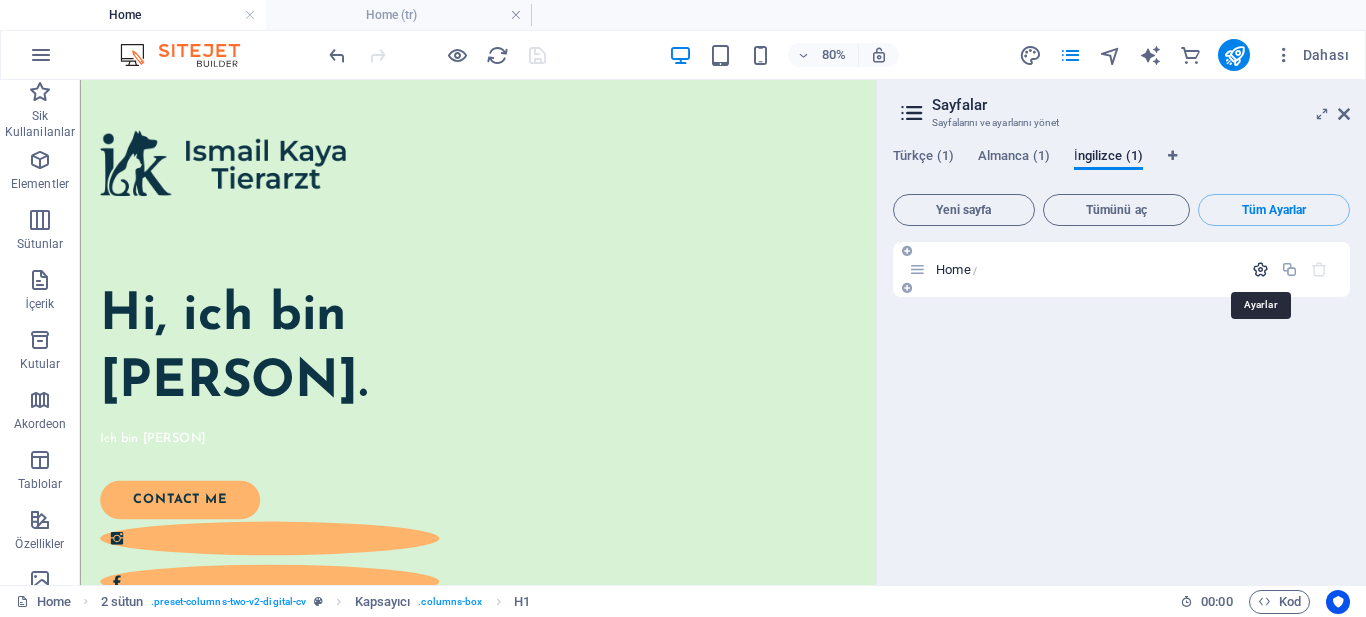 click at bounding box center [1260, 269] 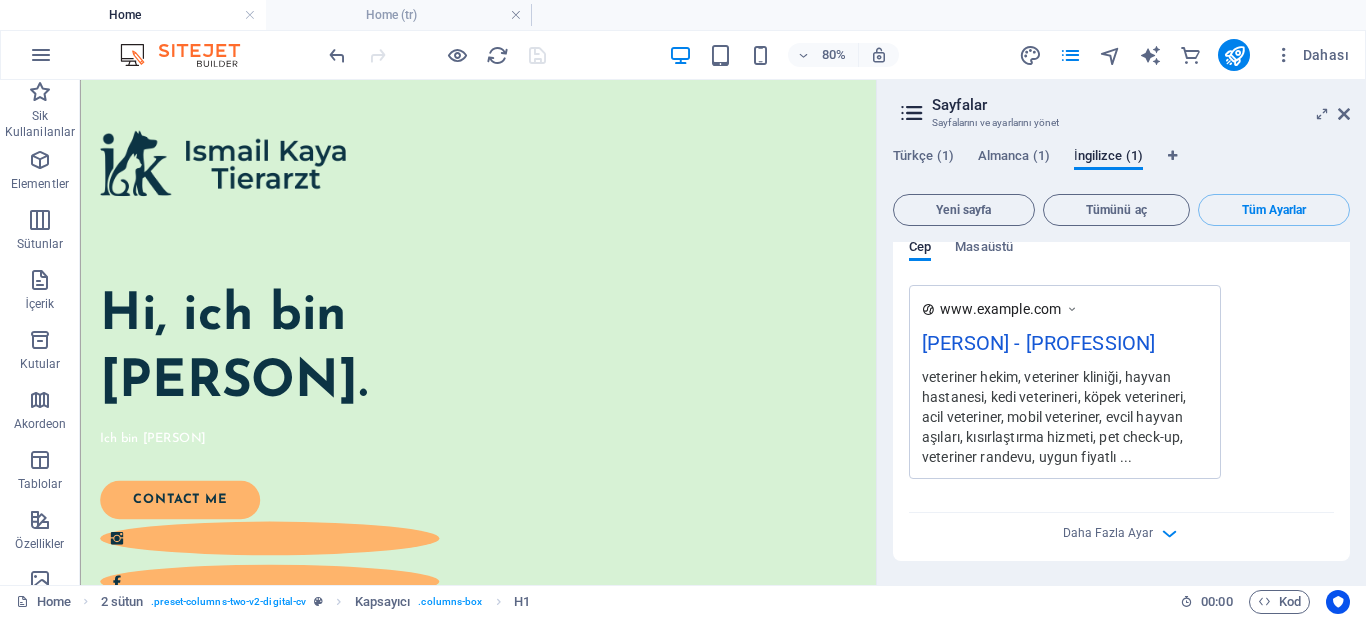 scroll, scrollTop: 261, scrollLeft: 0, axis: vertical 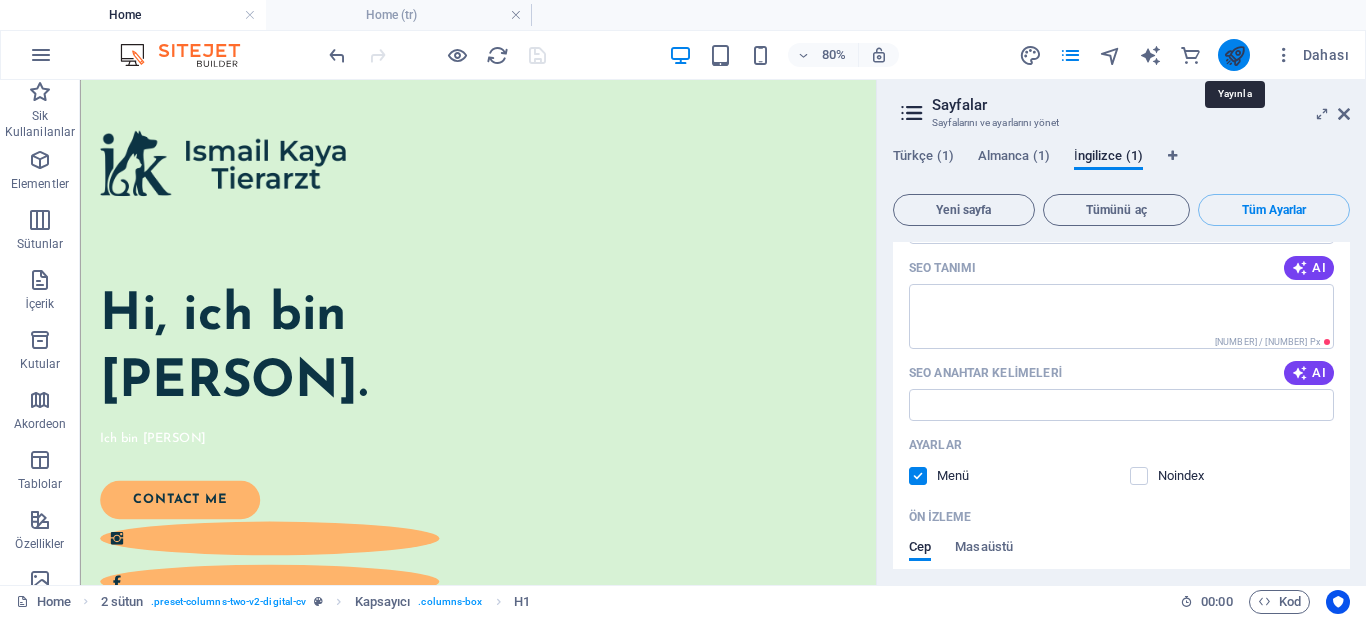 click at bounding box center [1234, 55] 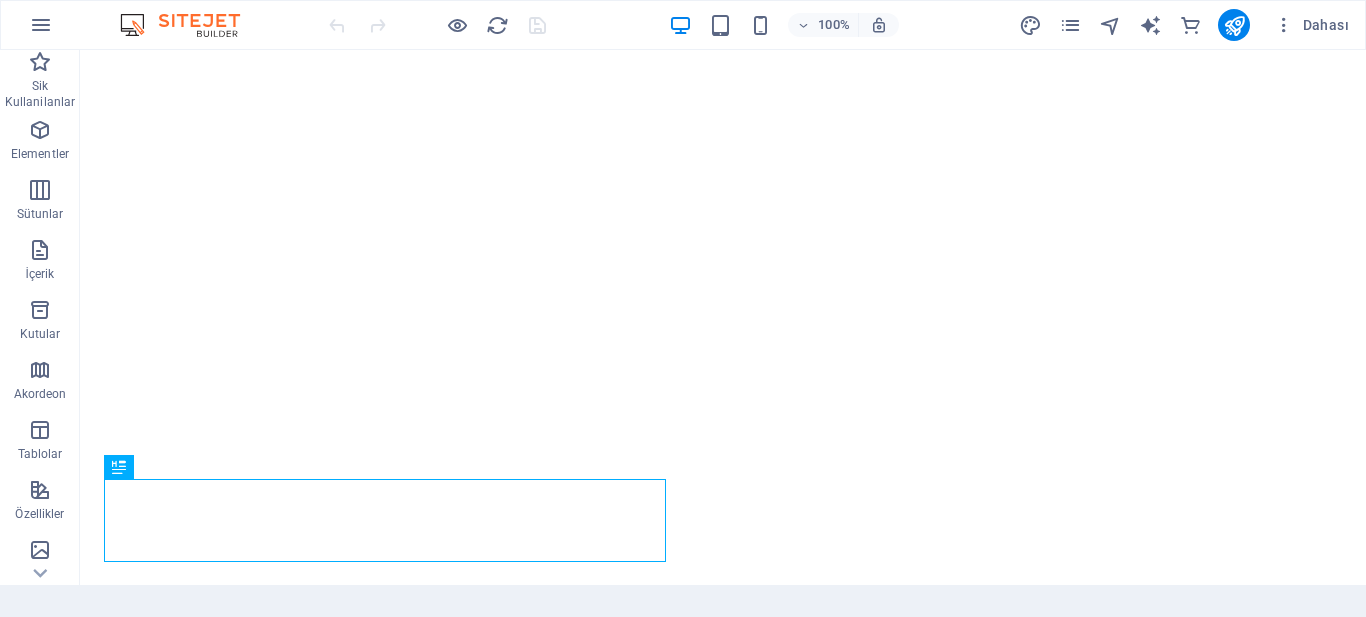 scroll, scrollTop: 0, scrollLeft: 0, axis: both 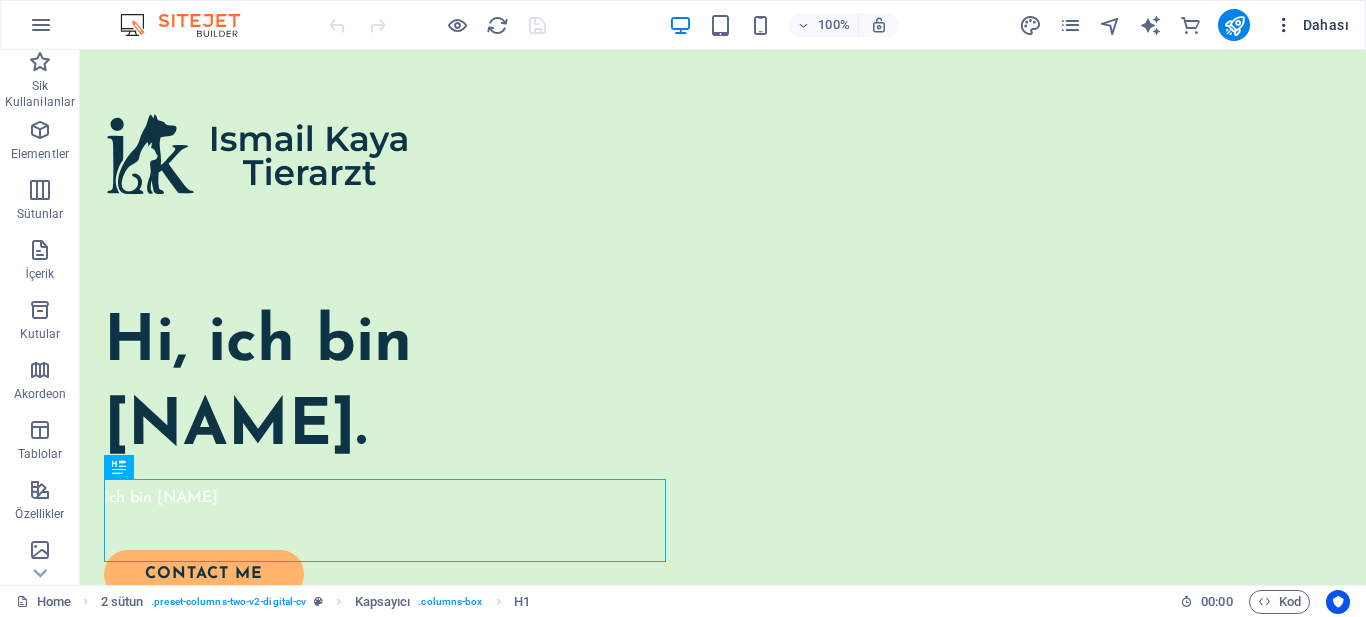 click on "Dahası" at bounding box center (1311, 25) 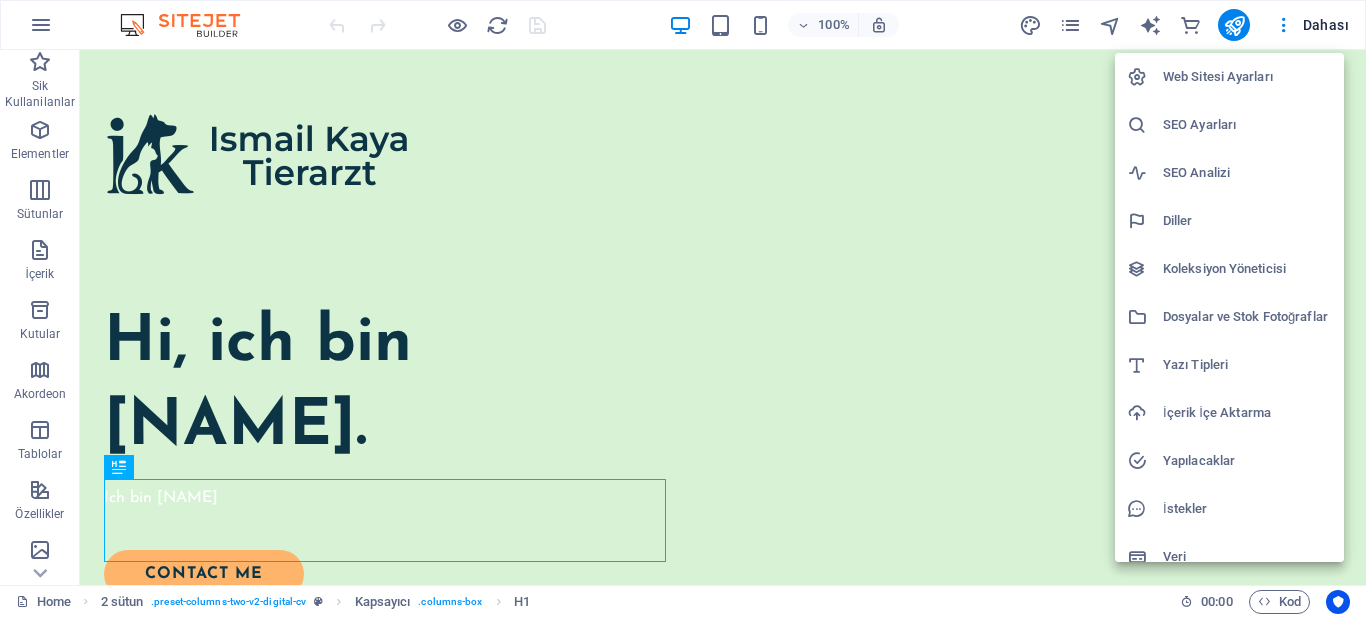 click on "SEO Ayarları" at bounding box center [1247, 125] 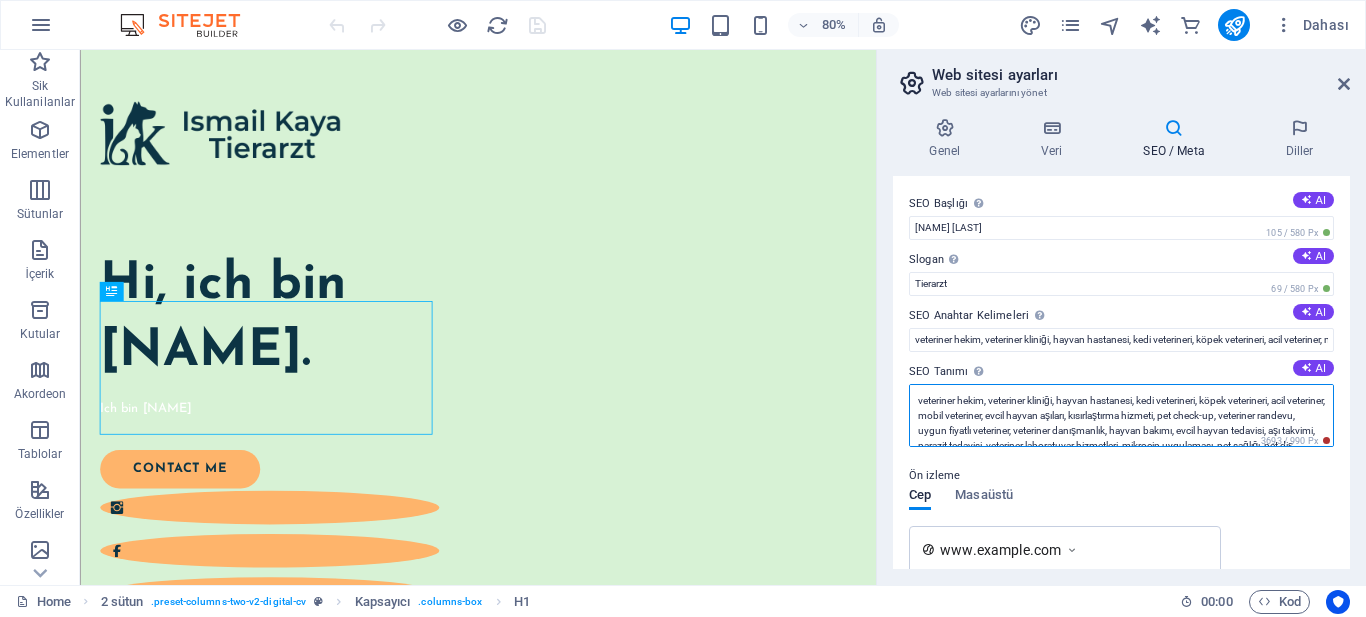 click on "veteriner hekim, veteriner kliniği, hayvan hastanesi, kedi veterineri, köpek veterineri, acil veteriner, mobil veteriner, evcil hayvan aşıları, kısırlaştırma hizmeti, pet check-up, veteriner randevu, uygun fiyatlı veteriner, veteriner danışmanlık, hayvan bakımı, evcil hayvan tedavisi, aşı takvimi, parazit tedavisi, veteriner laboratuvar hizmetleri, mikroçip uygulaması, pet sağlığı, pet diş bakımı, veteriner cerrahi, evde veteriner hizmeti, göz hastalıkları veteriner, pet beslenme danışmanlığı, yavru kedi bakımı, yavru köpek bakımı, egzotik hayvan veterineri, kuş veterineri, online veteriner danışma" at bounding box center (1121, 415) 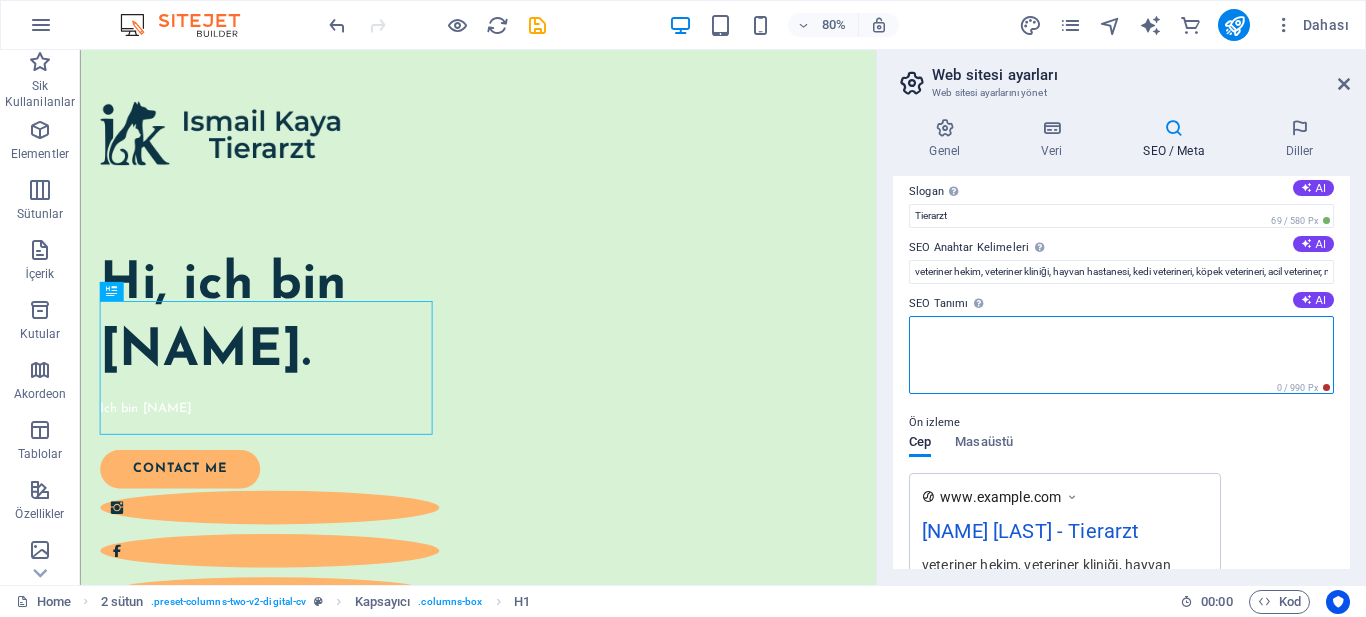scroll, scrollTop: 0, scrollLeft: 0, axis: both 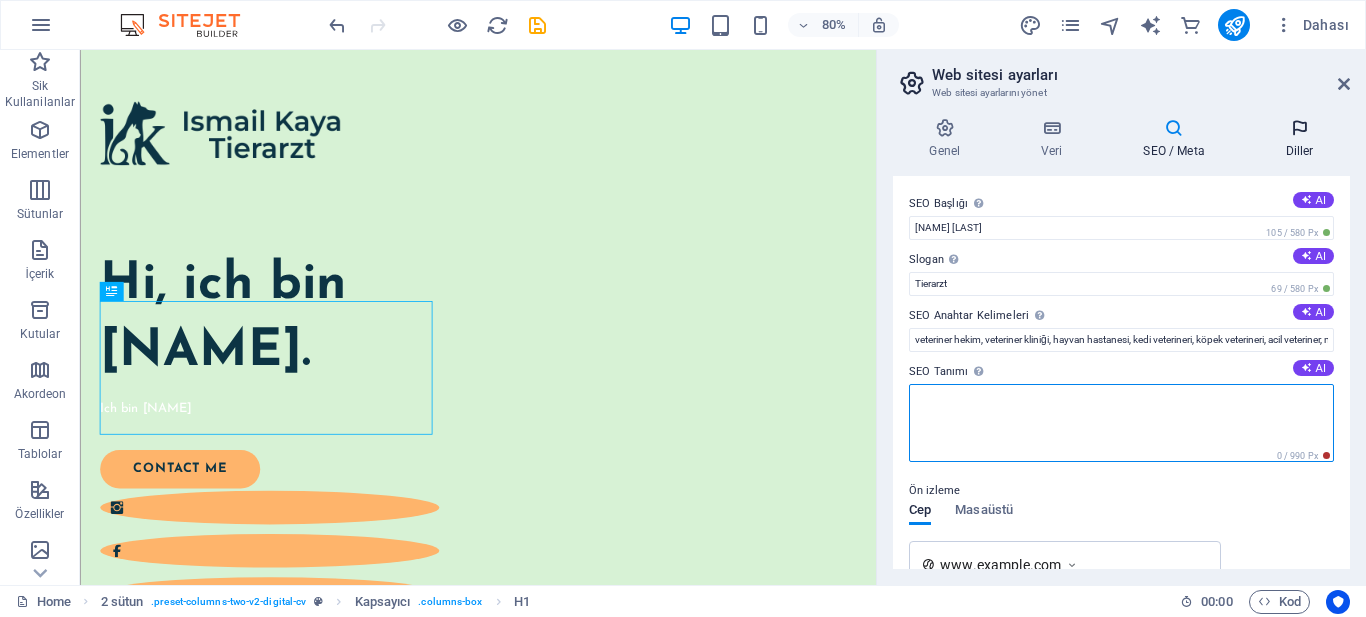 type 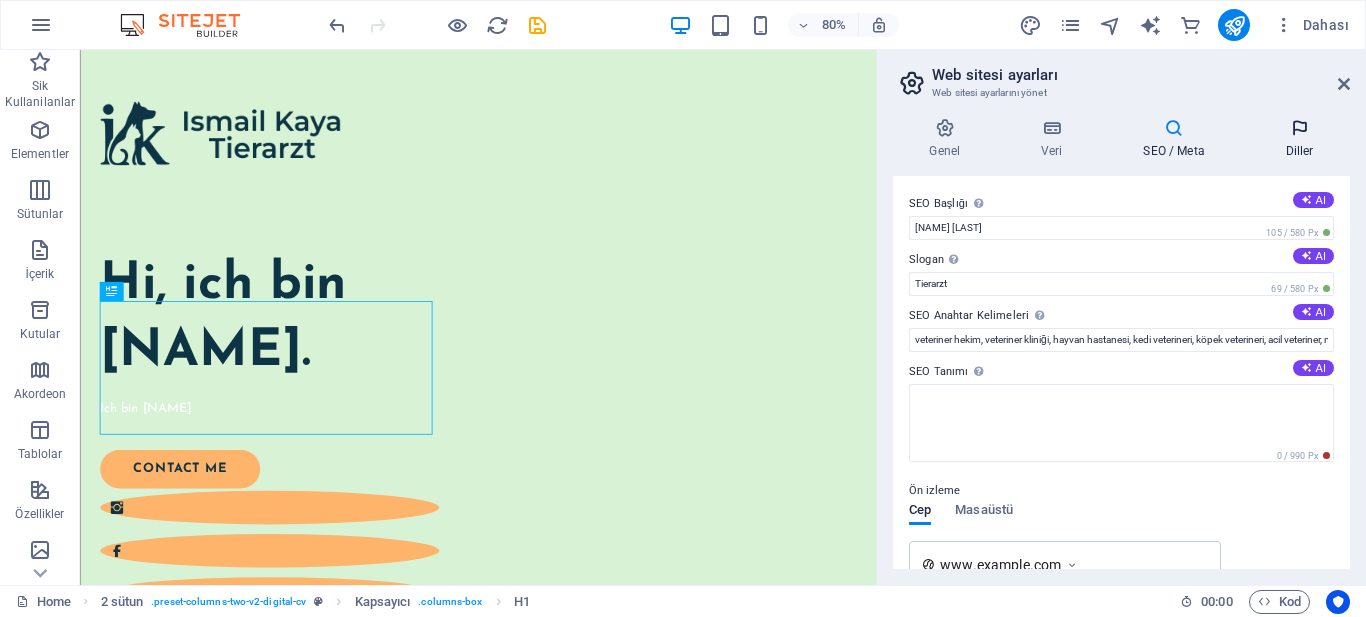 click on "Diller" at bounding box center [1299, 139] 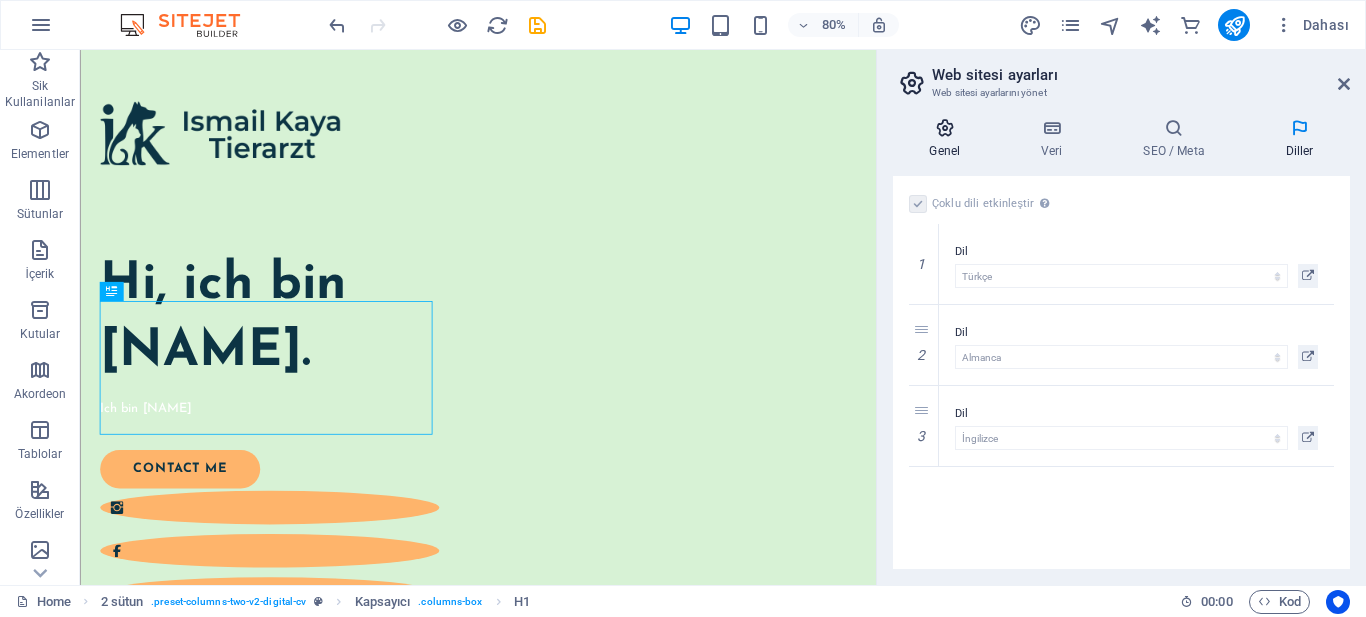 click on "Genel" at bounding box center [949, 139] 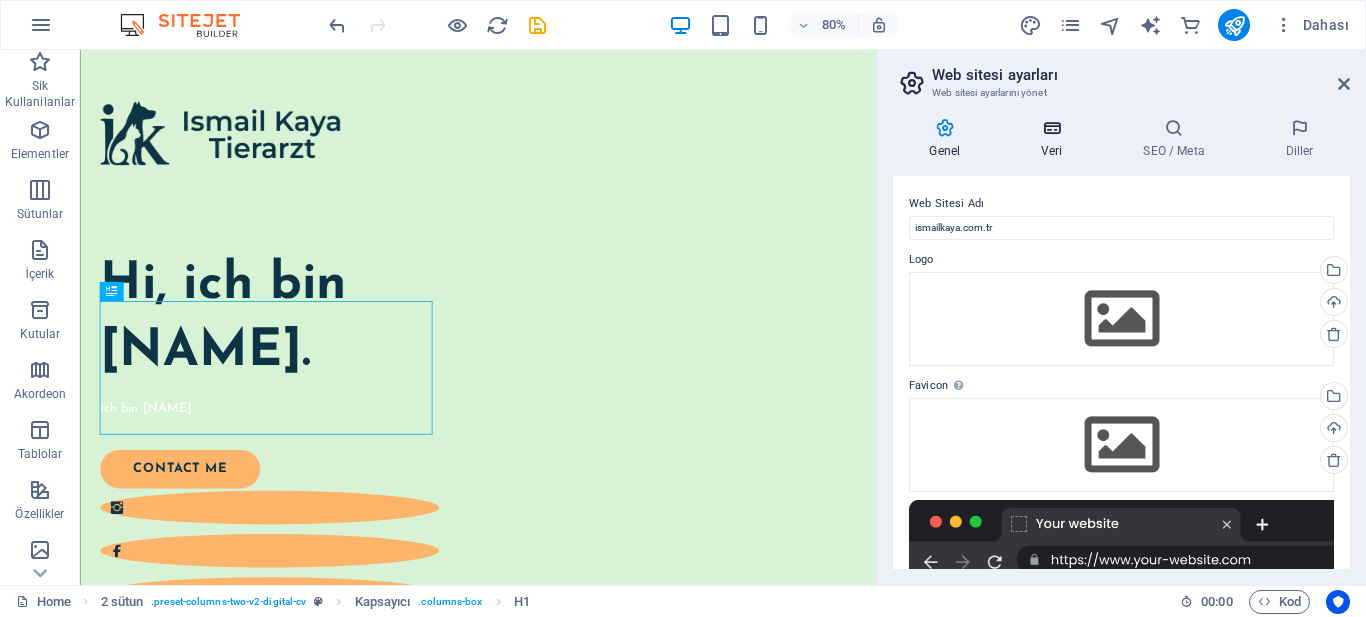 click on "Veri" at bounding box center [1056, 139] 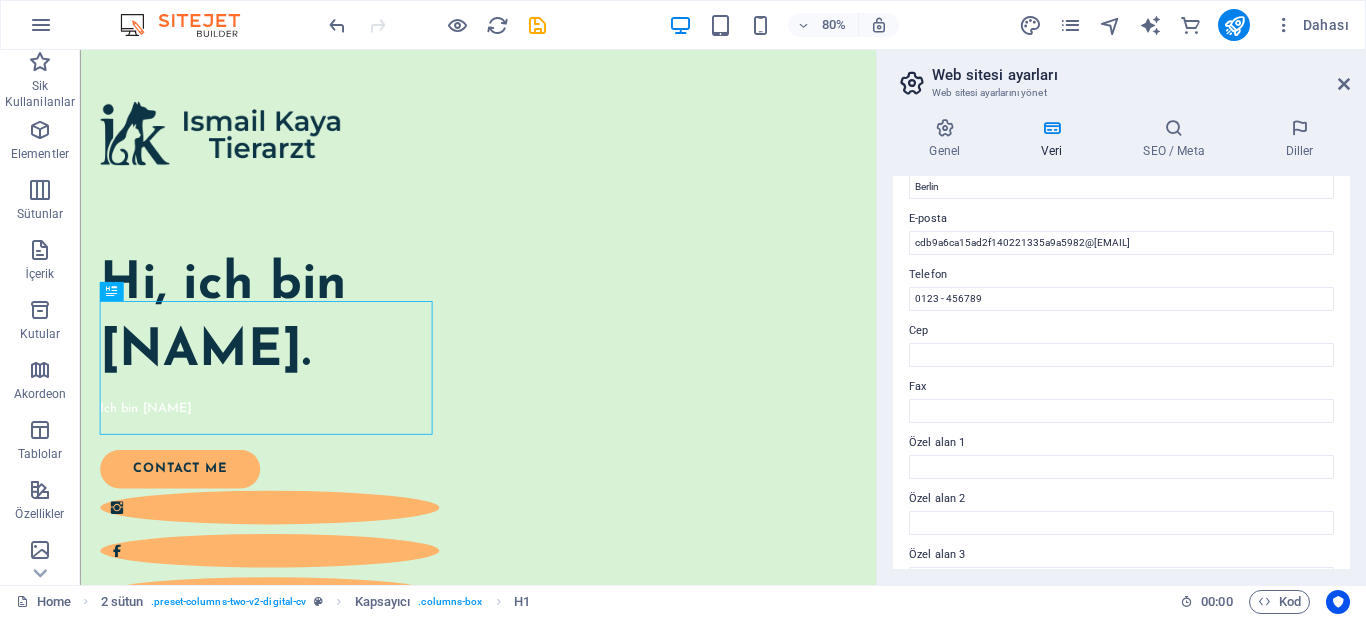 scroll, scrollTop: 300, scrollLeft: 0, axis: vertical 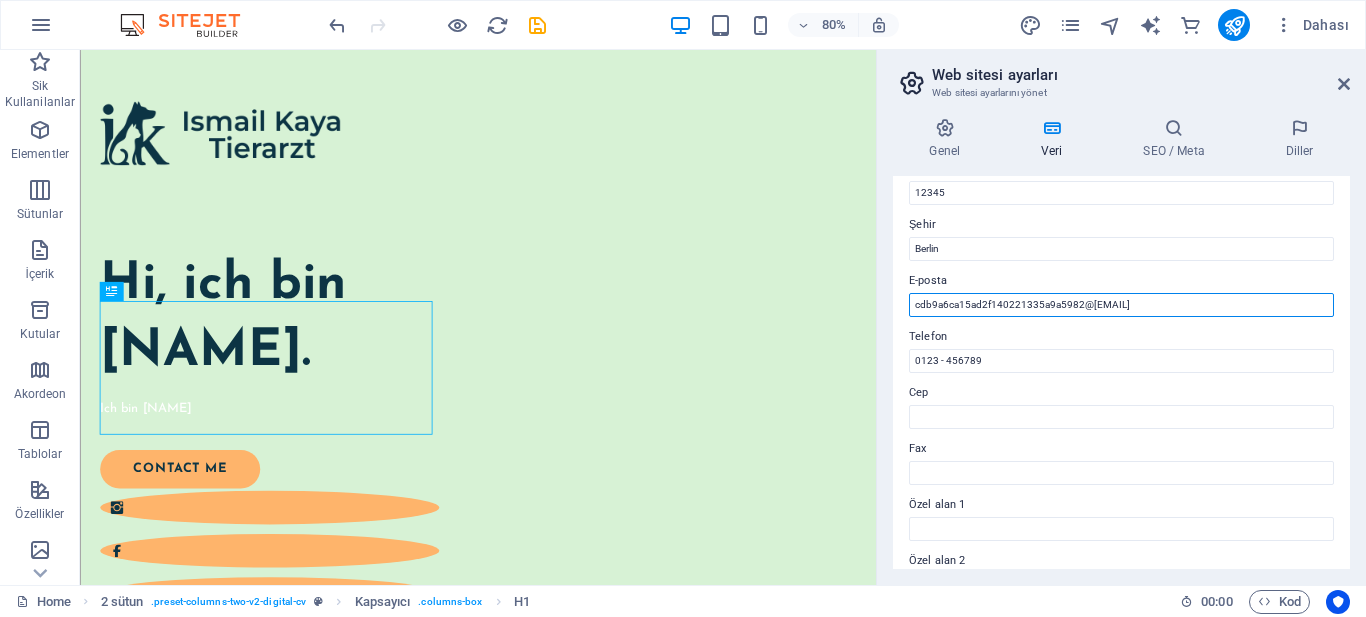 click on "[EMAIL]" at bounding box center (1121, 305) 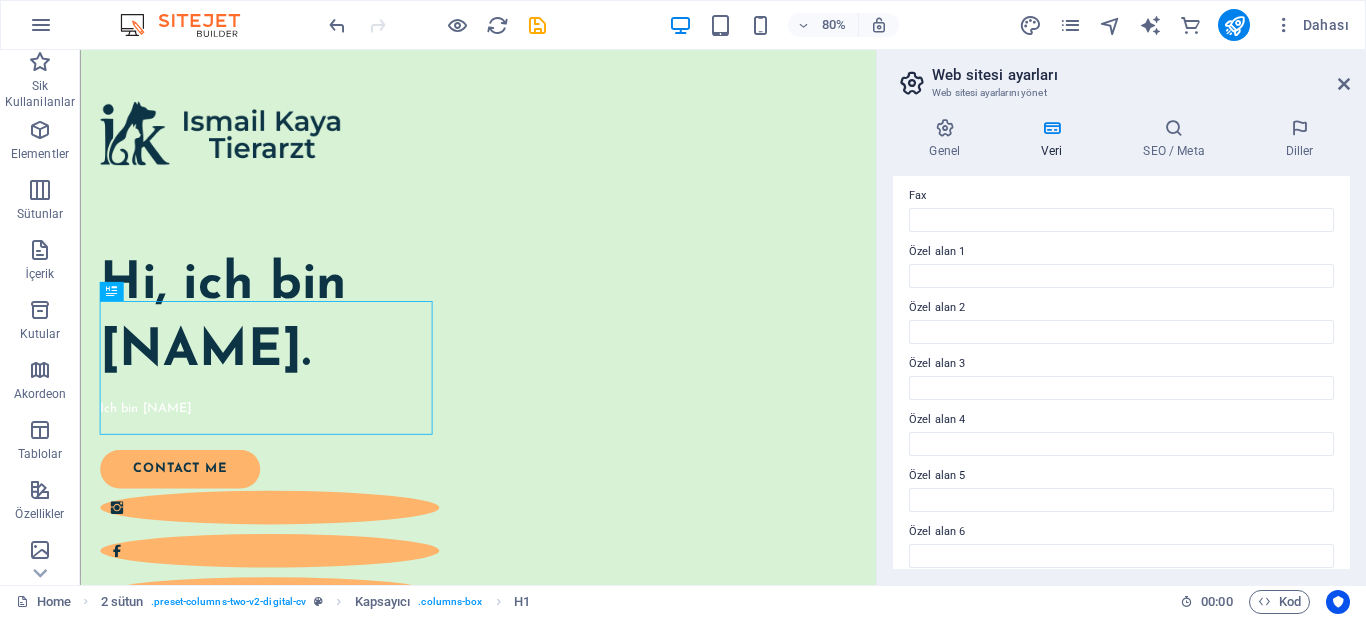 scroll, scrollTop: 568, scrollLeft: 0, axis: vertical 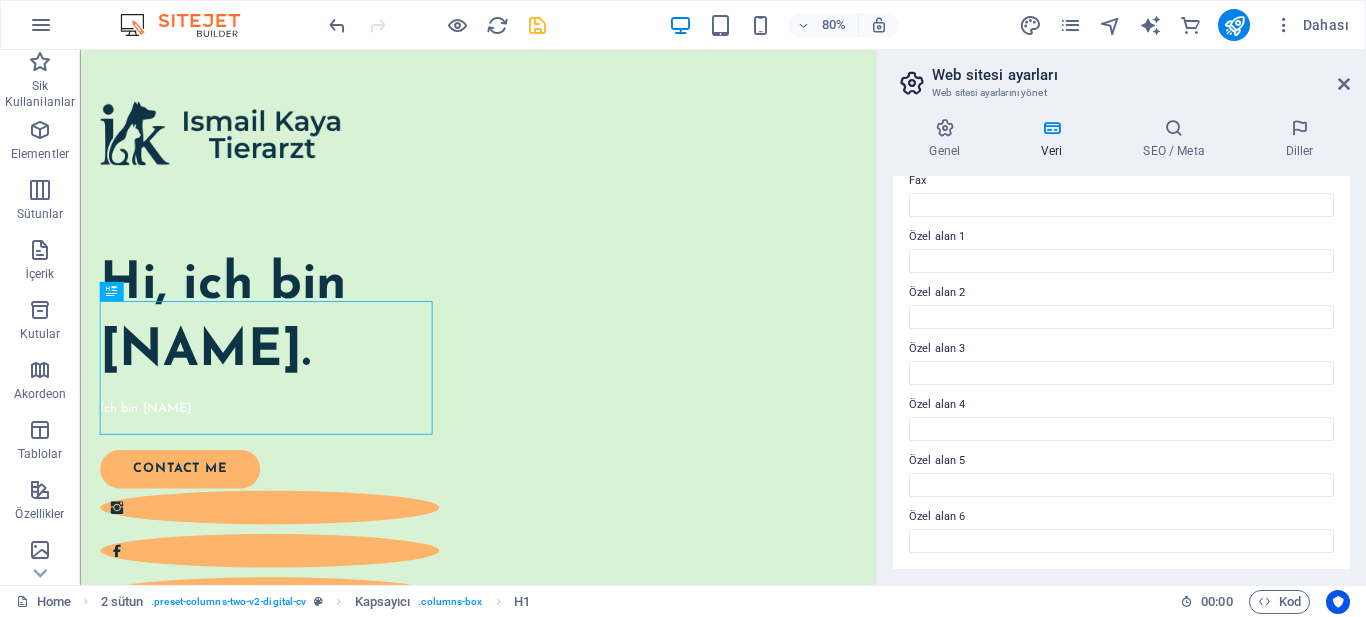 type on "ismail@ismailkaya.com.tr" 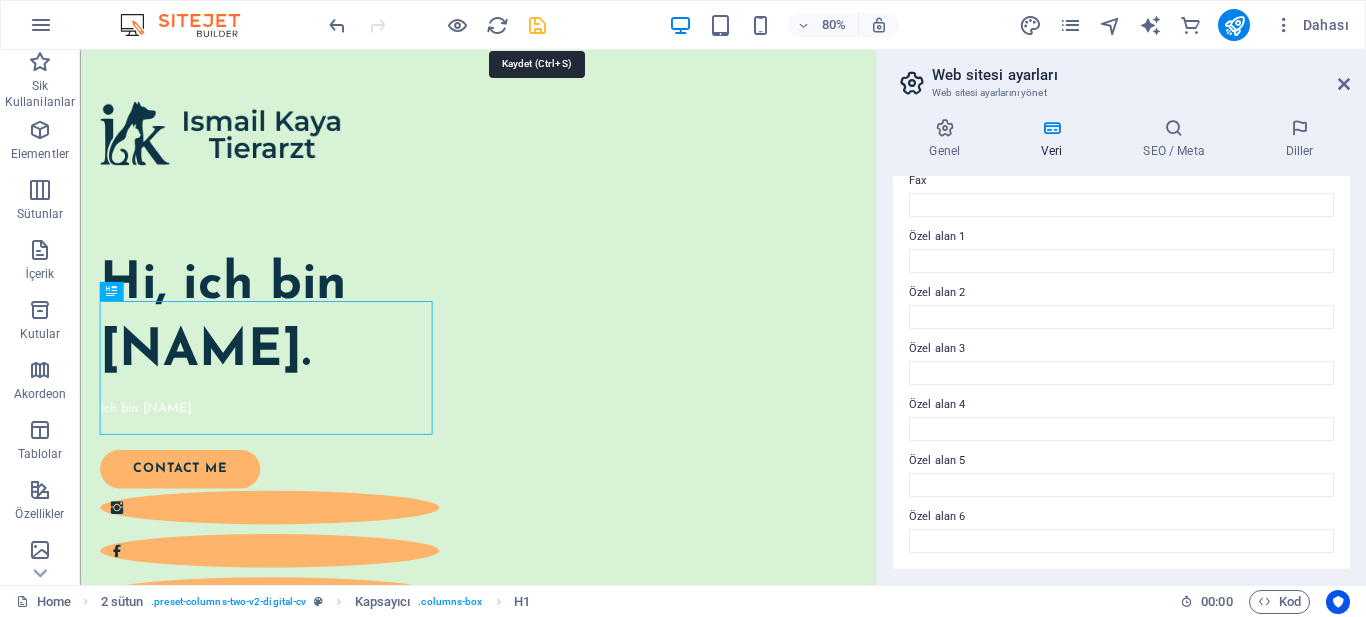 click at bounding box center [537, 25] 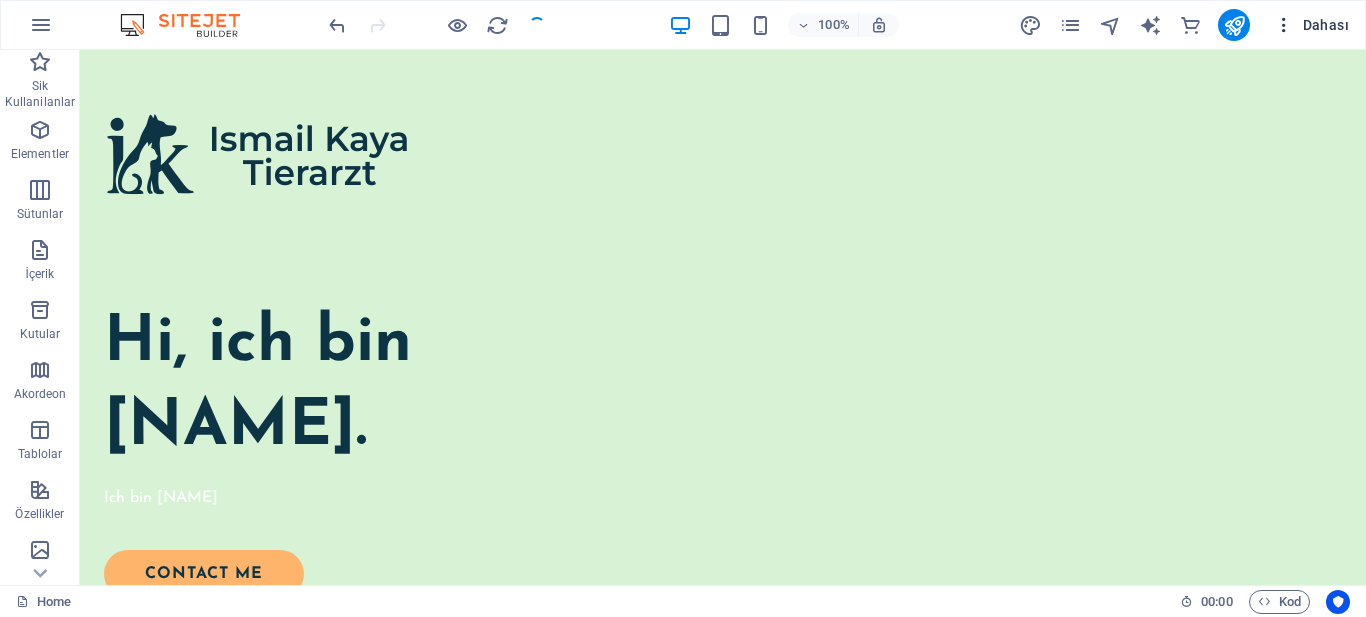 click on "Dahası" at bounding box center [1311, 25] 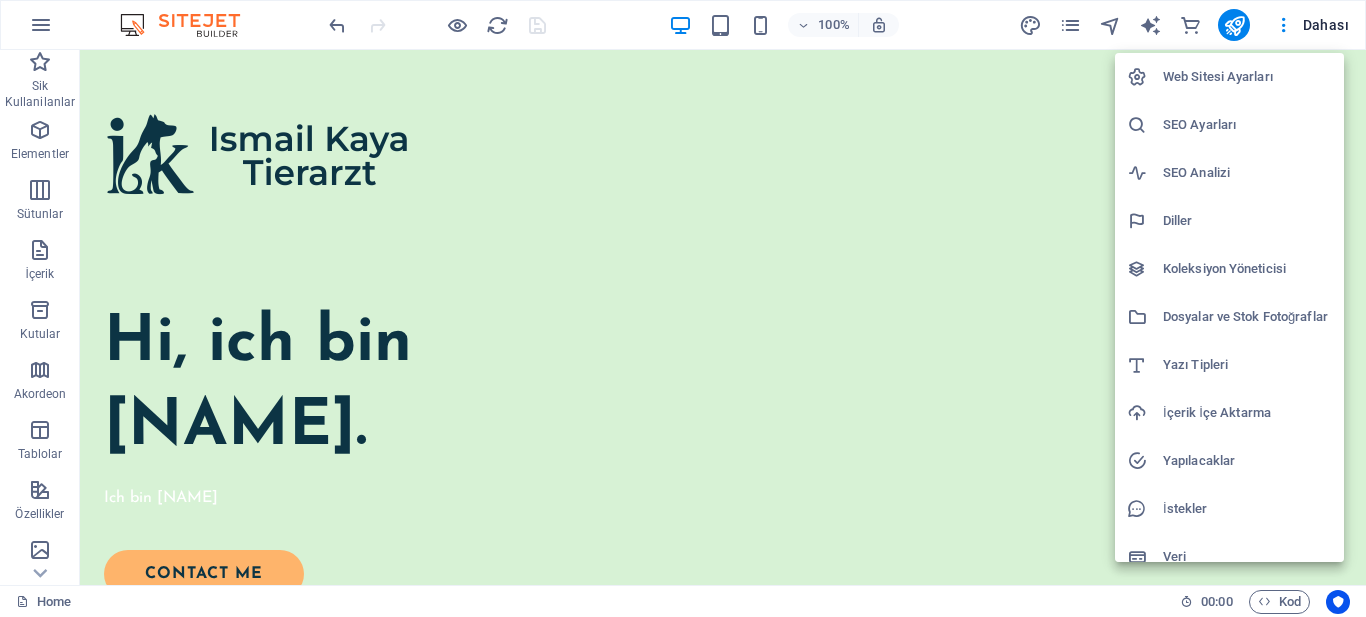 click on "Diller" at bounding box center [1247, 221] 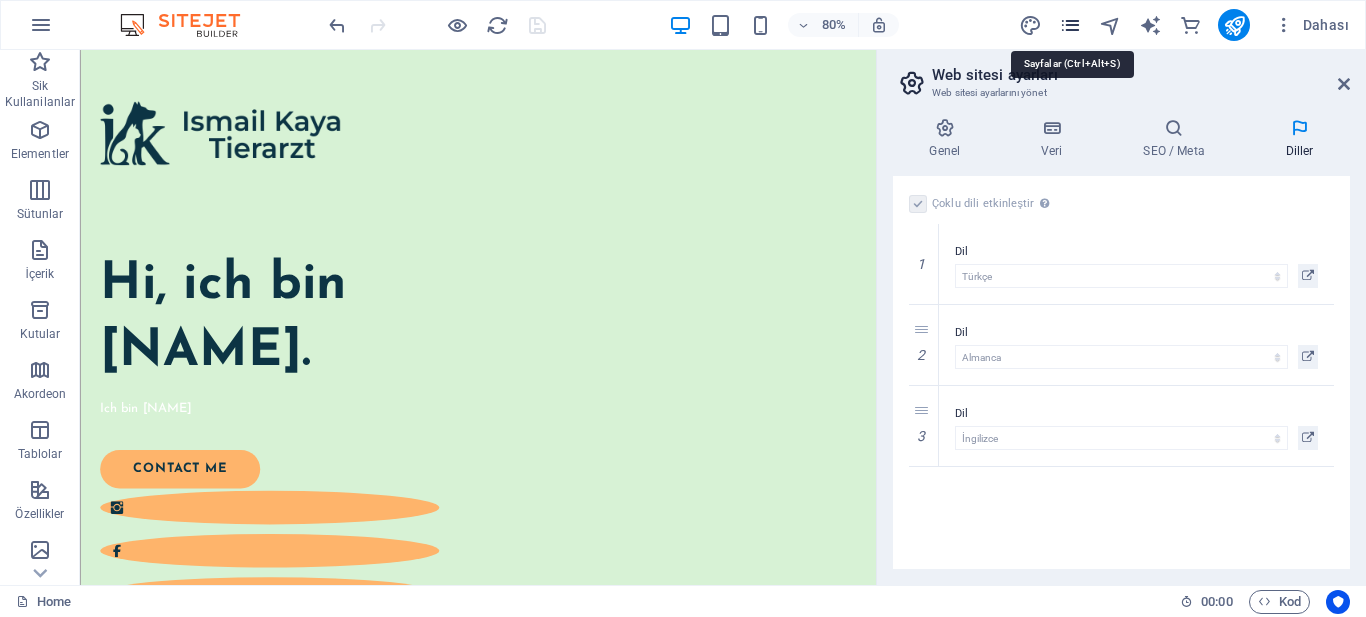 click at bounding box center (1070, 25) 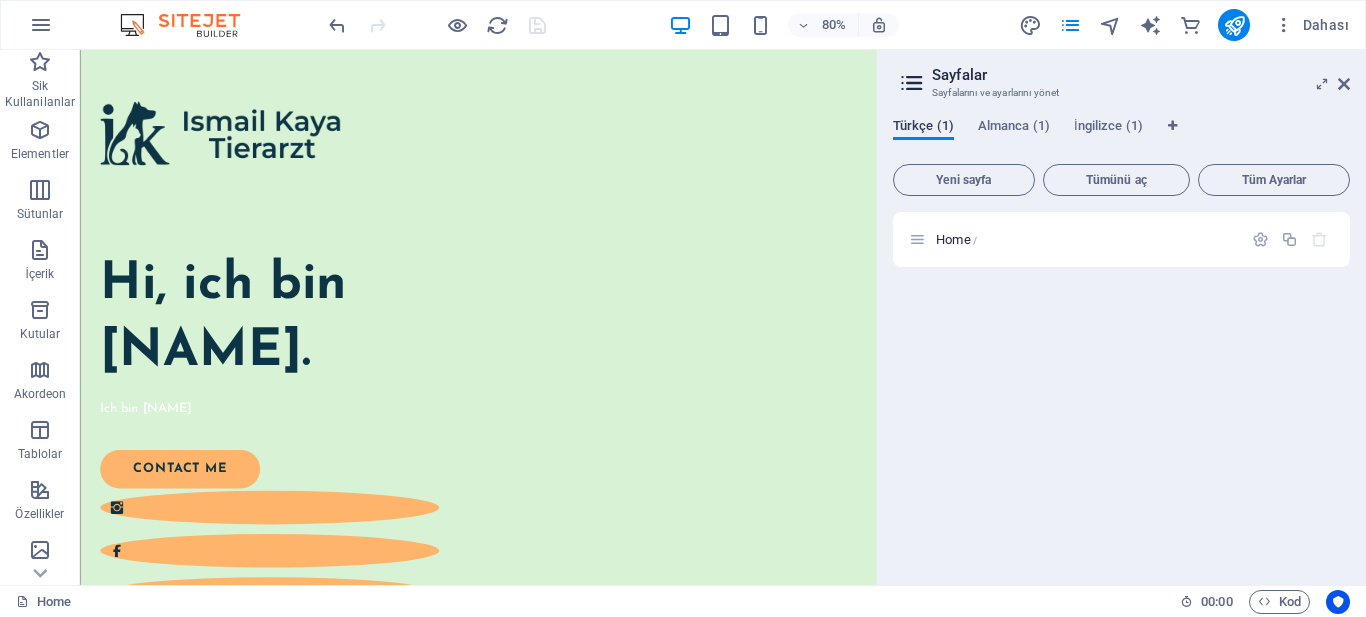 click on "Türkçe (1)" at bounding box center (923, 129) 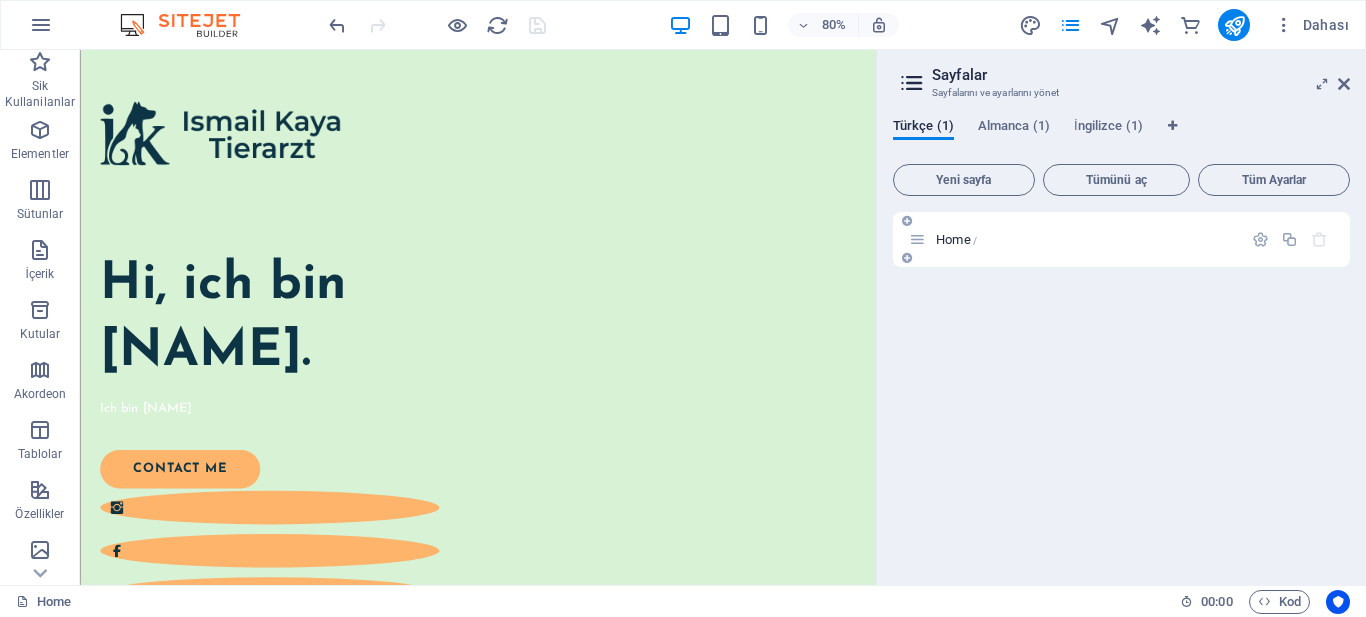 click on "Home /" at bounding box center [1086, 239] 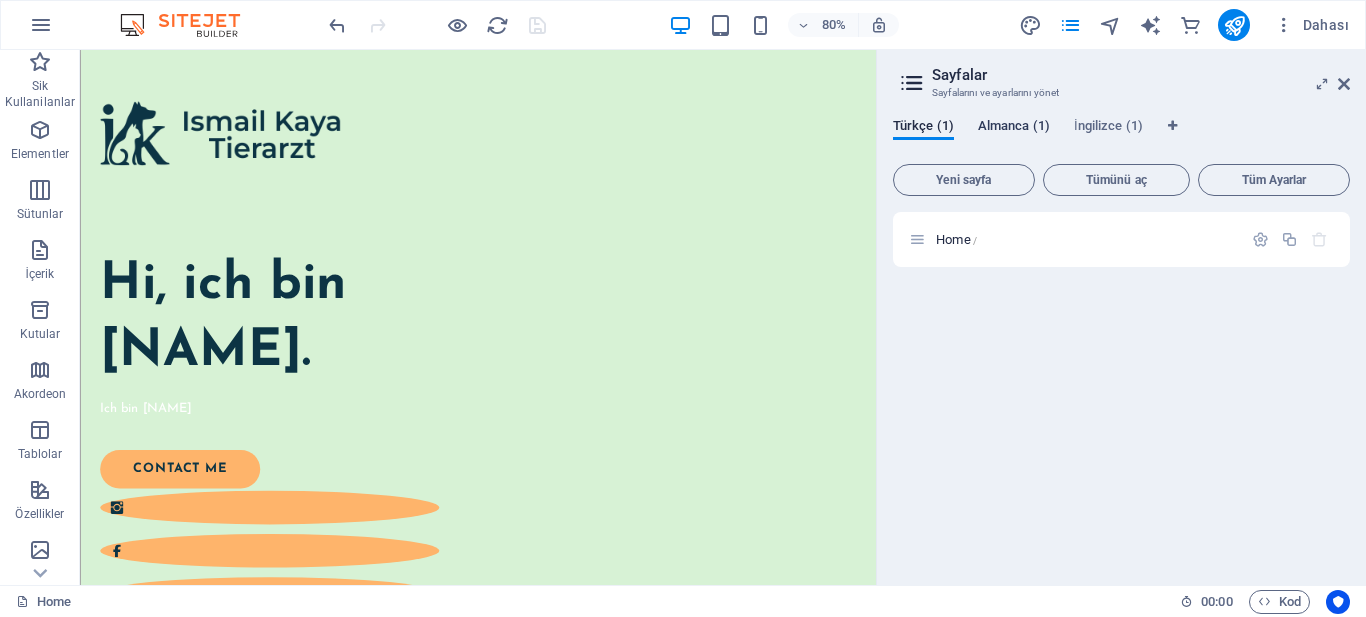 click on "Almanca (1)" at bounding box center [1014, 128] 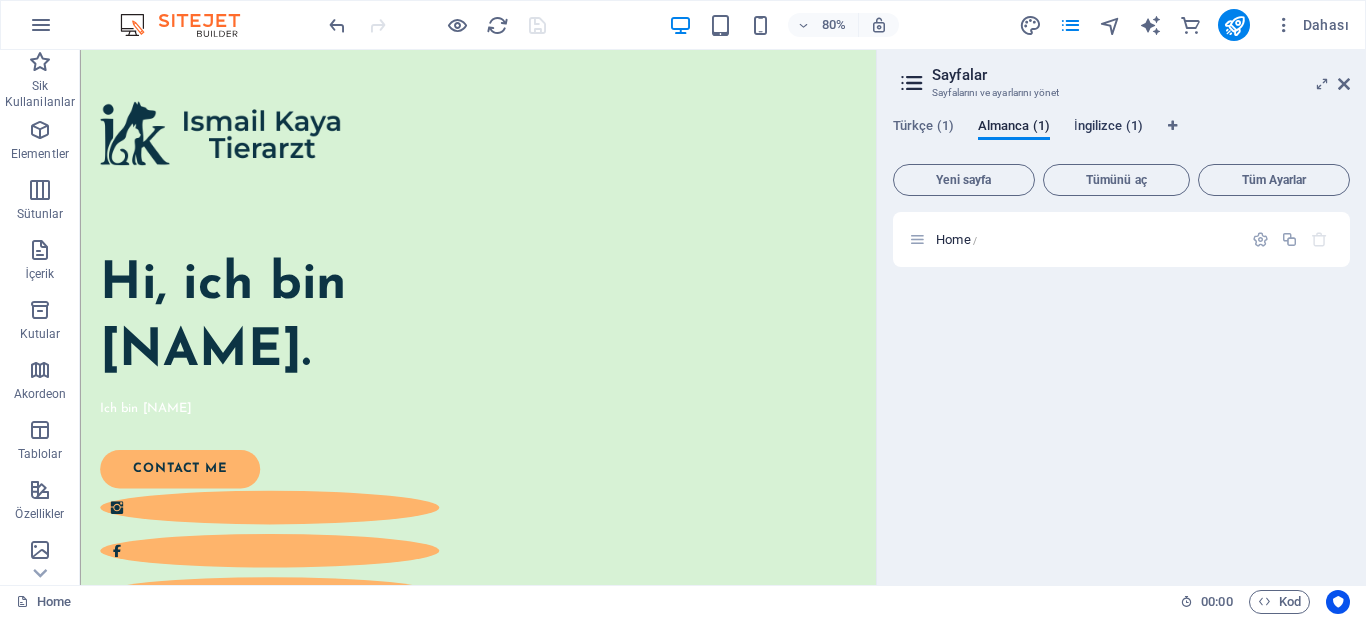 click on "İngilizce (1)" at bounding box center [1108, 128] 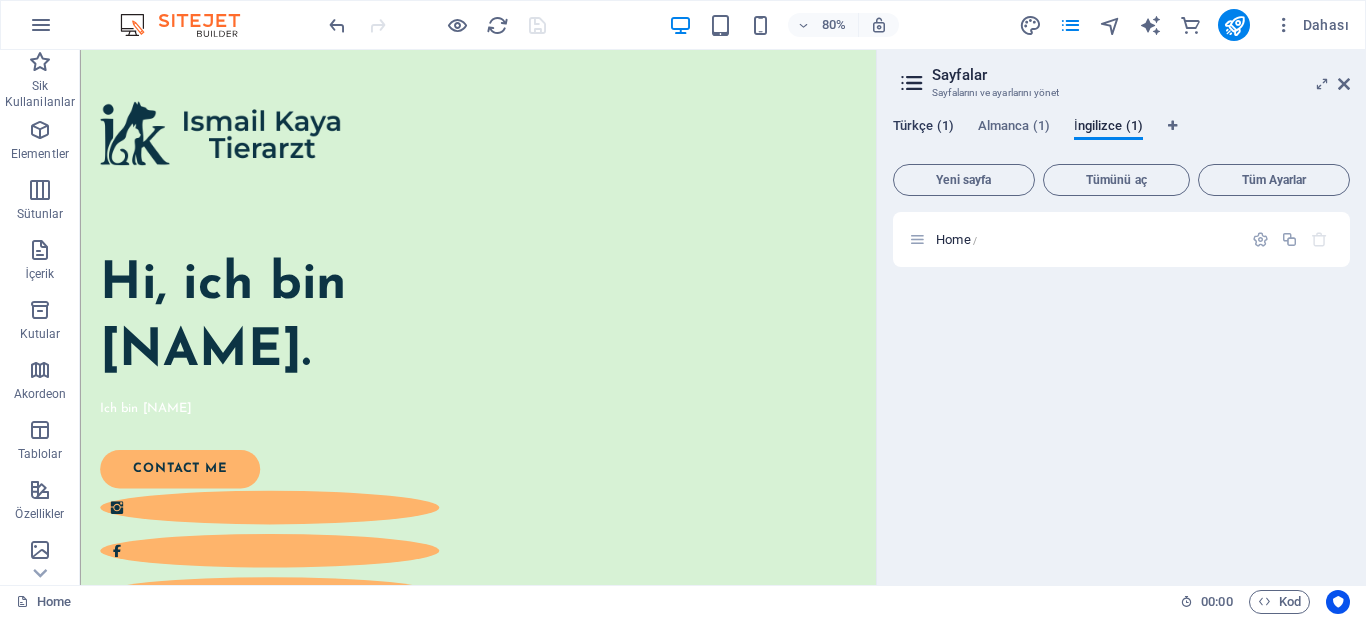 click on "Türkçe (1)" at bounding box center (923, 128) 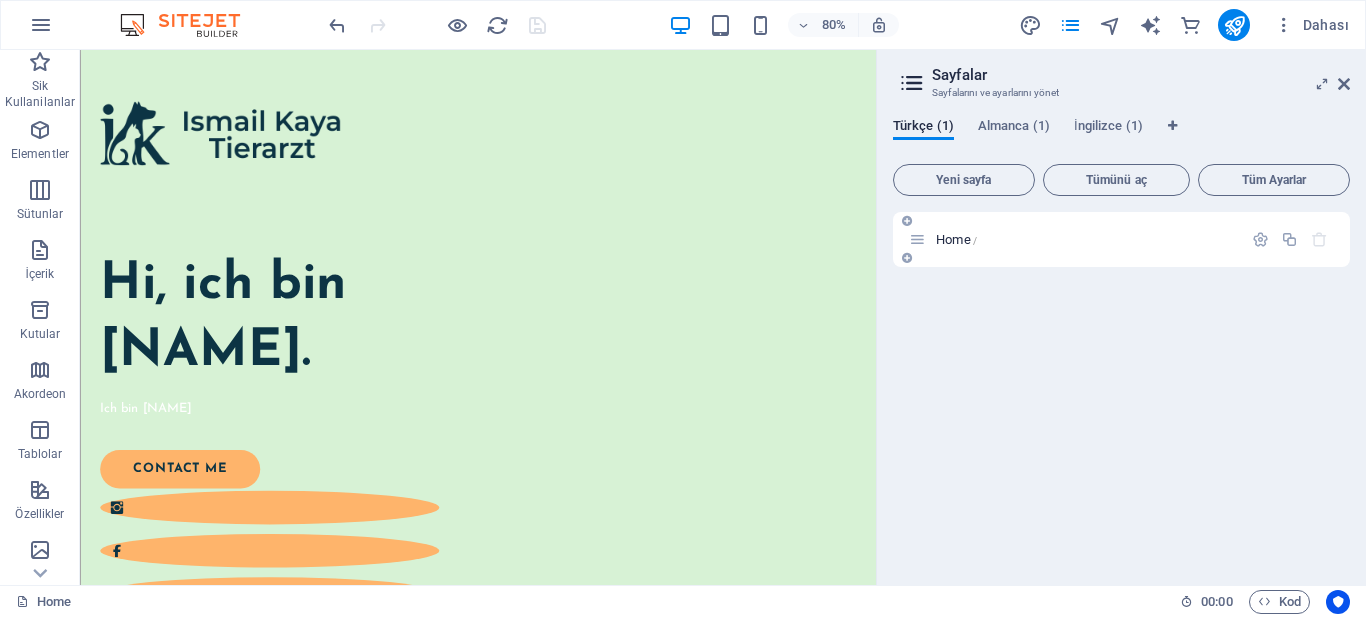 click on "Home /" at bounding box center (1075, 239) 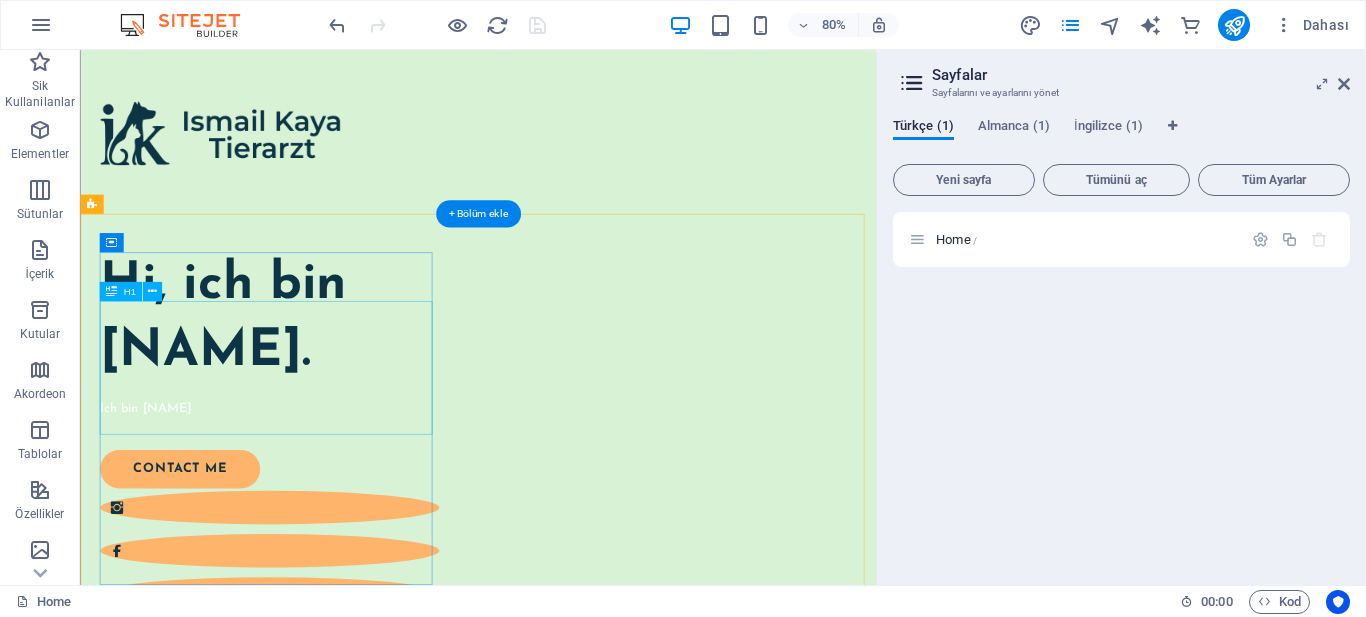 click on "Hi, ich bin Ismail." at bounding box center [316, 386] 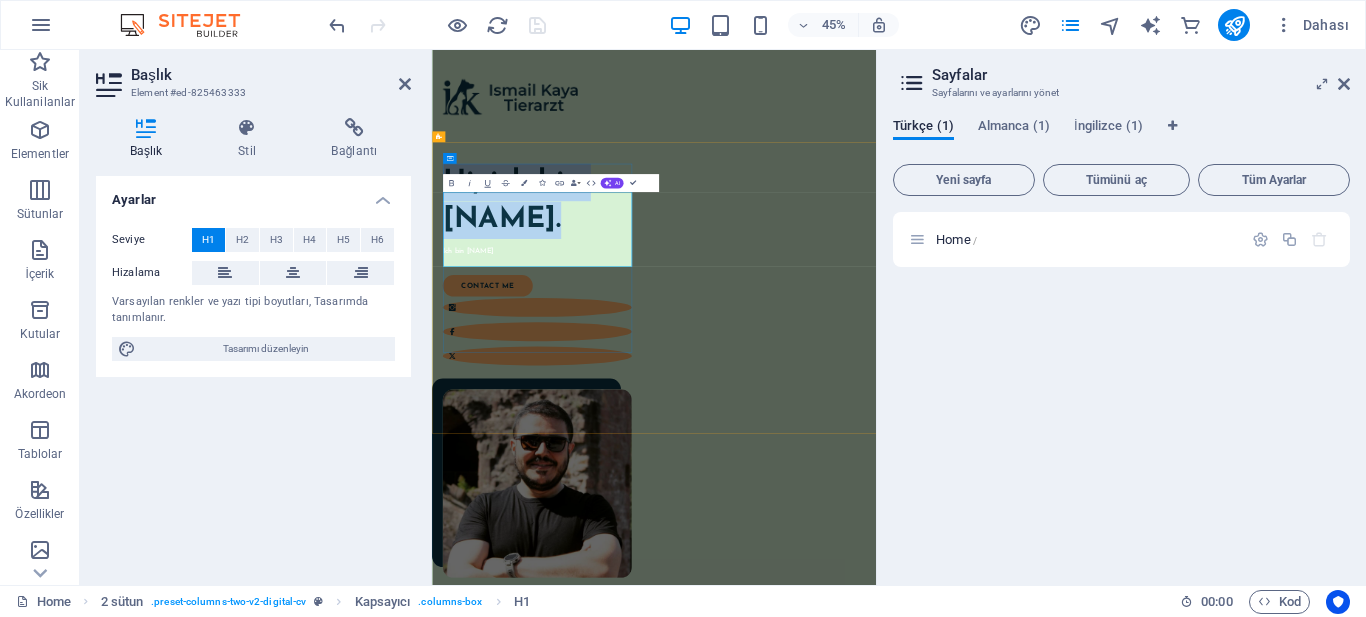 type 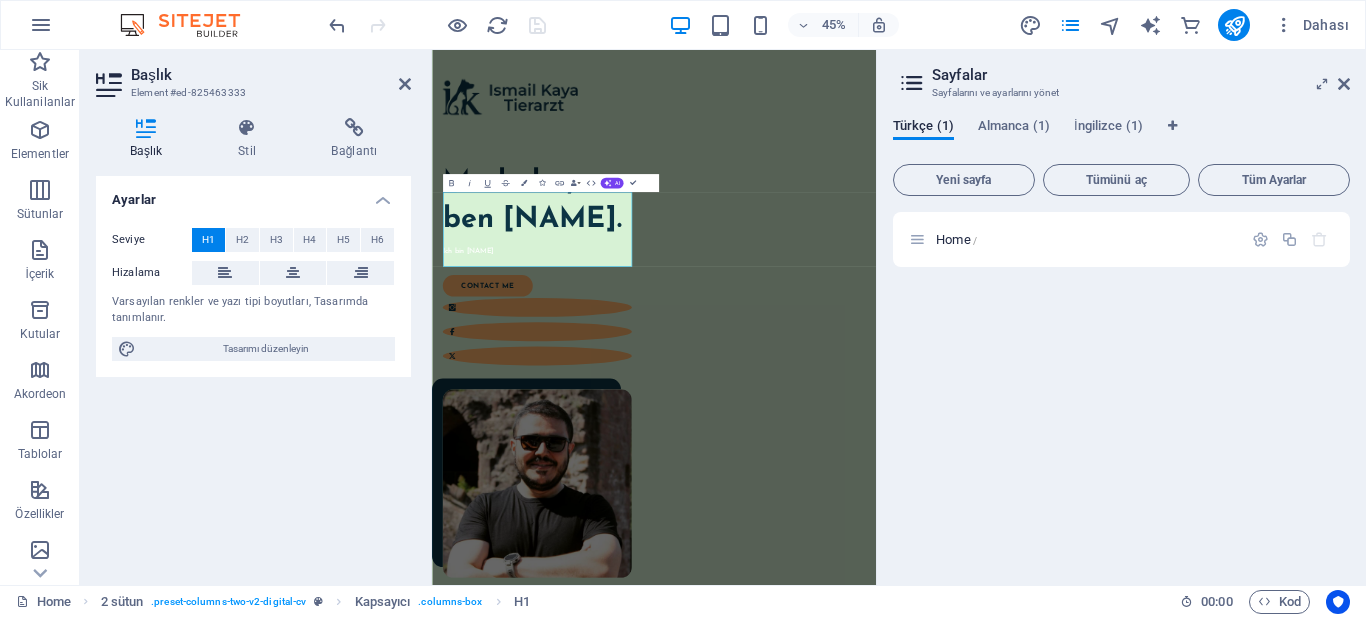 click on "Home /" at bounding box center (1121, 390) 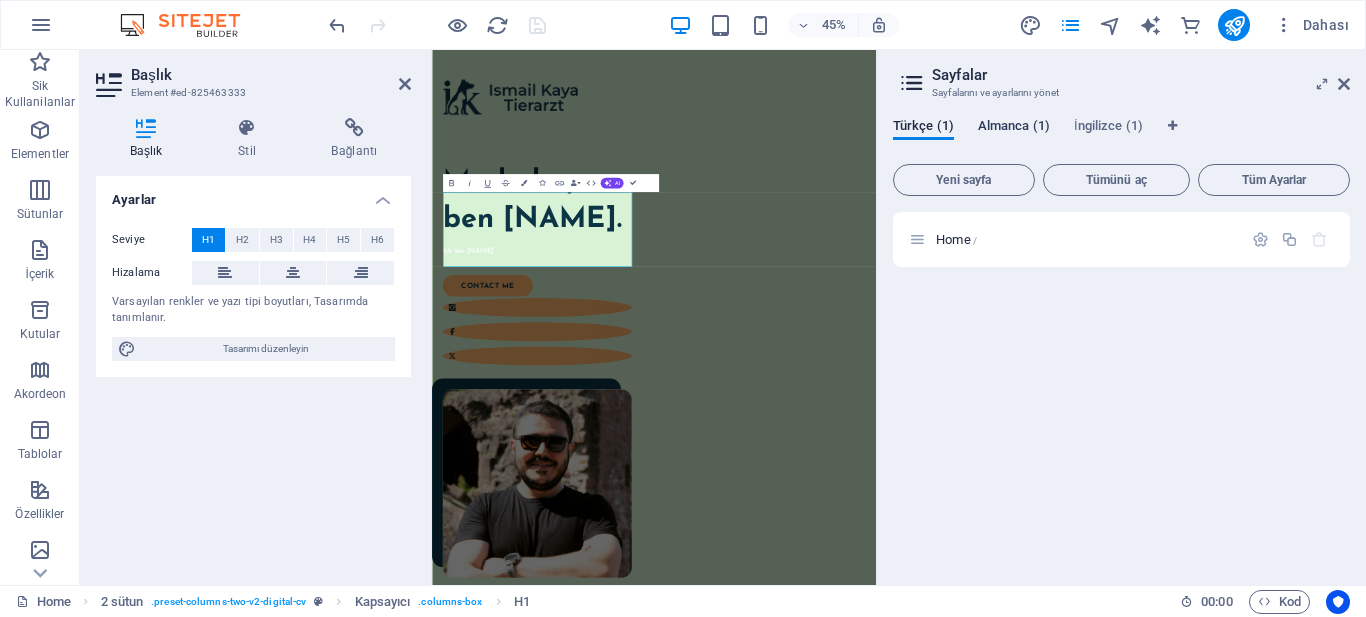 click on "Almanca (1)" at bounding box center [1014, 128] 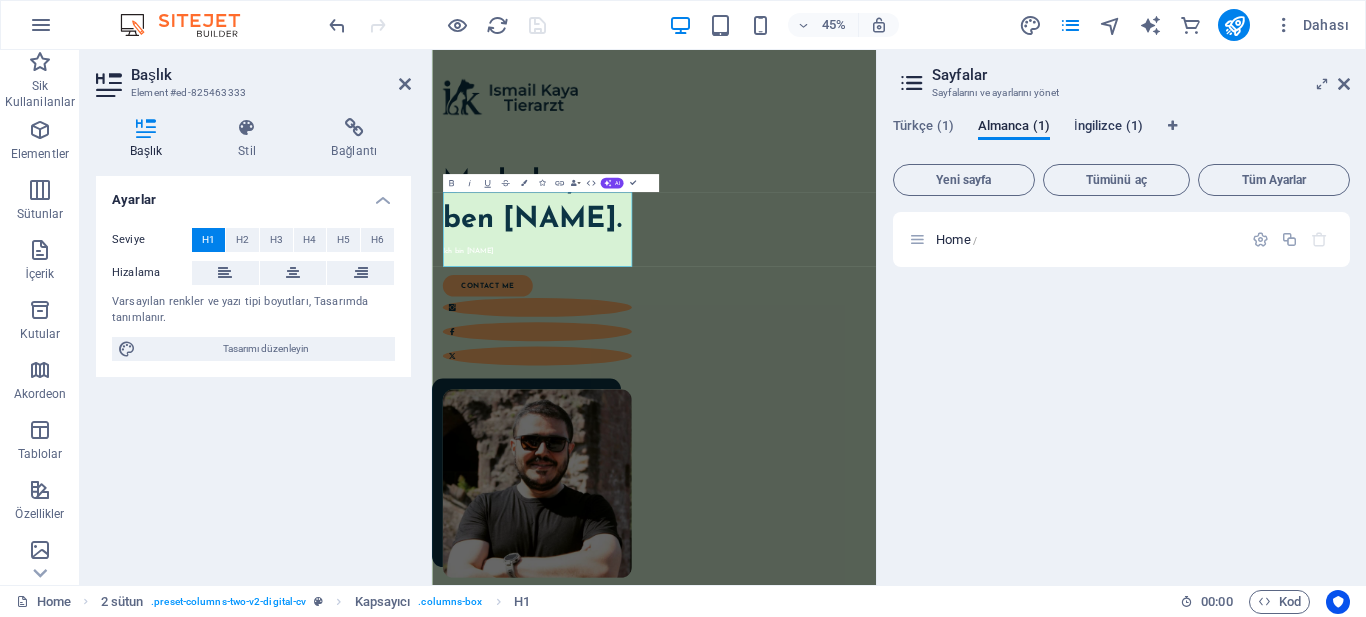 click on "İngilizce (1)" at bounding box center [1108, 128] 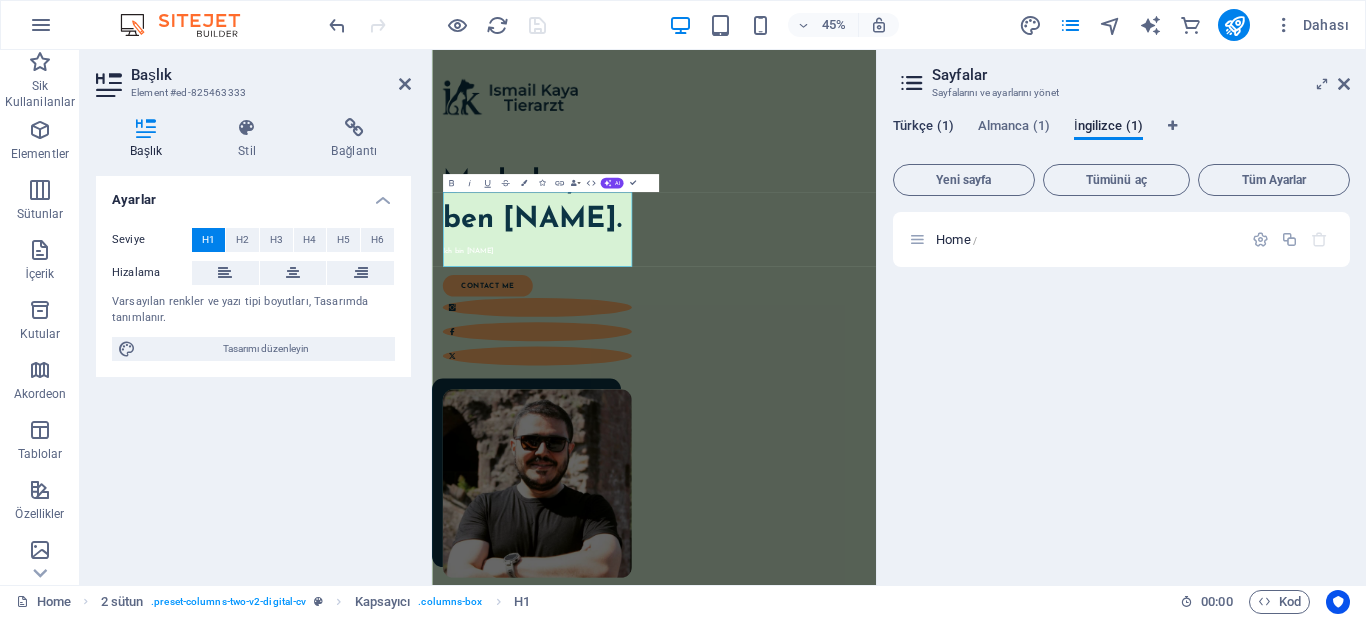 click on "Türkçe (1)" at bounding box center [923, 128] 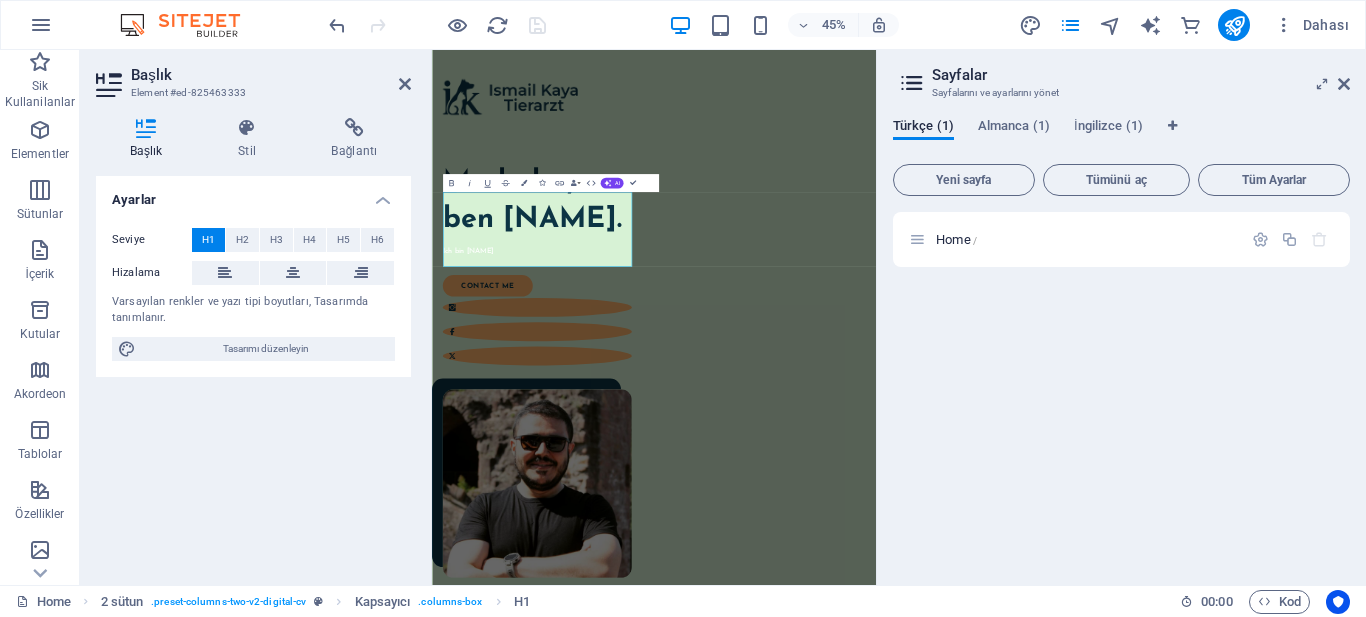 click on "Ayarlar Seviye H1 H2 H3 H4 H5 H6 Hizalama Varsayılan renkler ve yazı tipi boyutları, Tasarımda tanımlanır. Tasarımı düzenleyin" at bounding box center (253, 372) 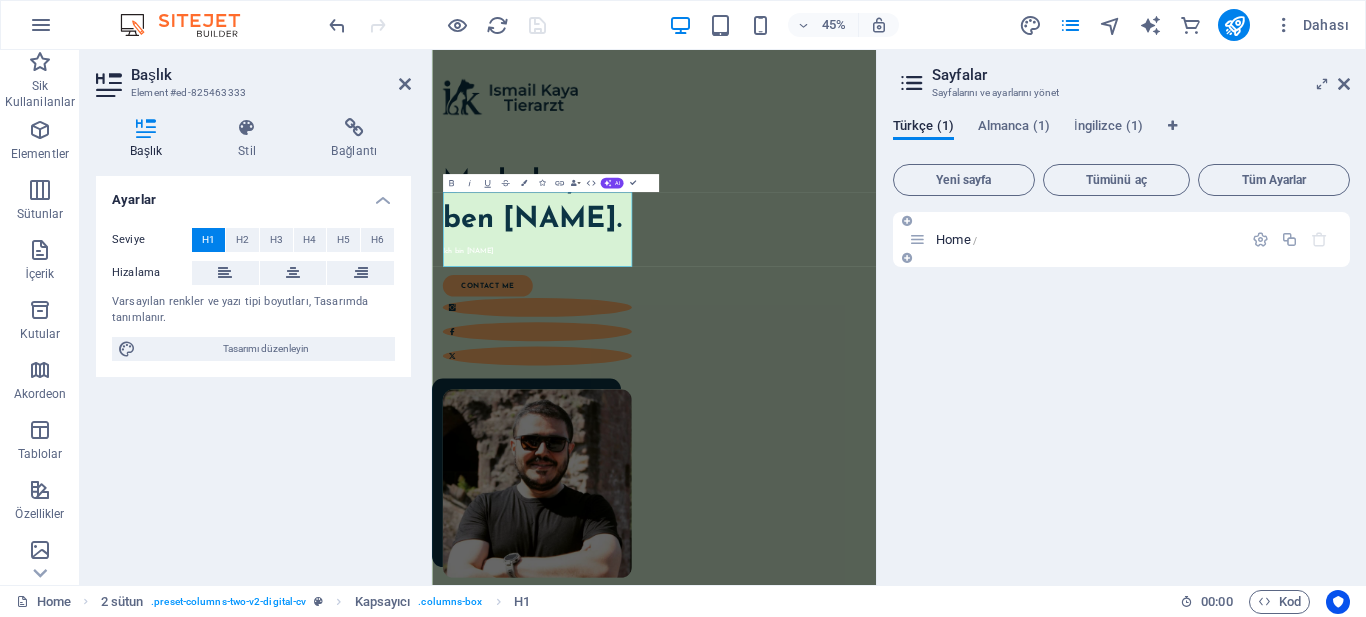 click on "Home /" at bounding box center (956, 239) 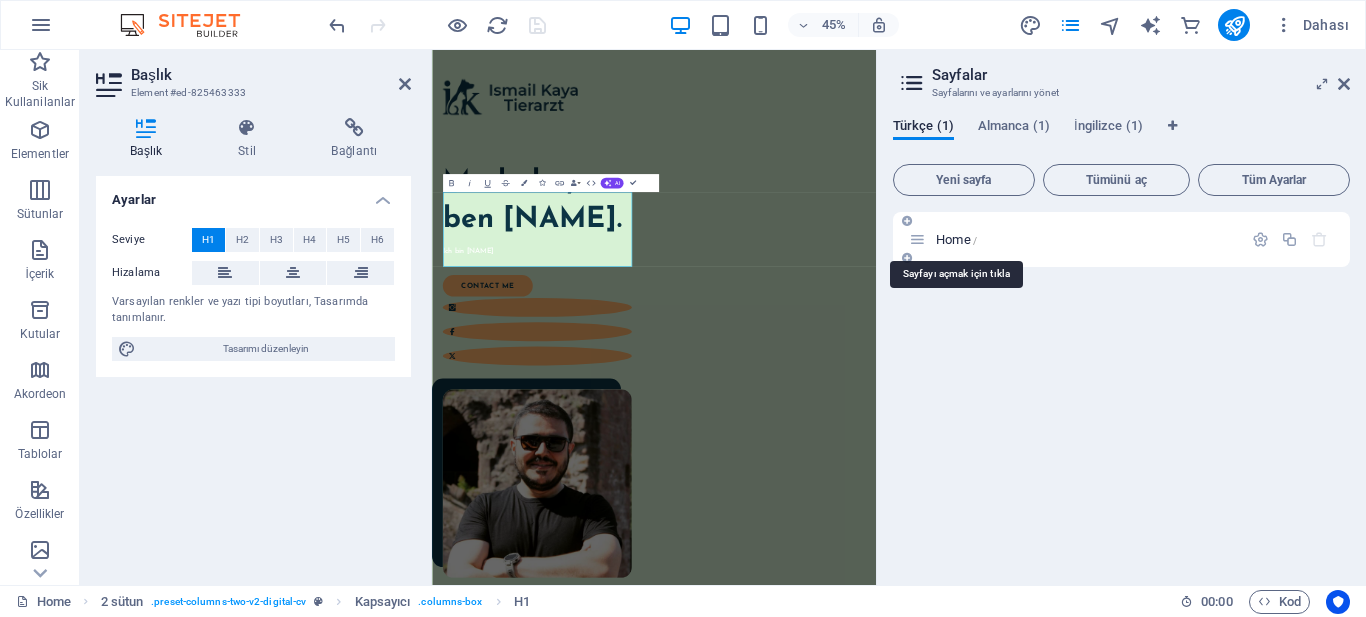 click on "Home /" at bounding box center (956, 239) 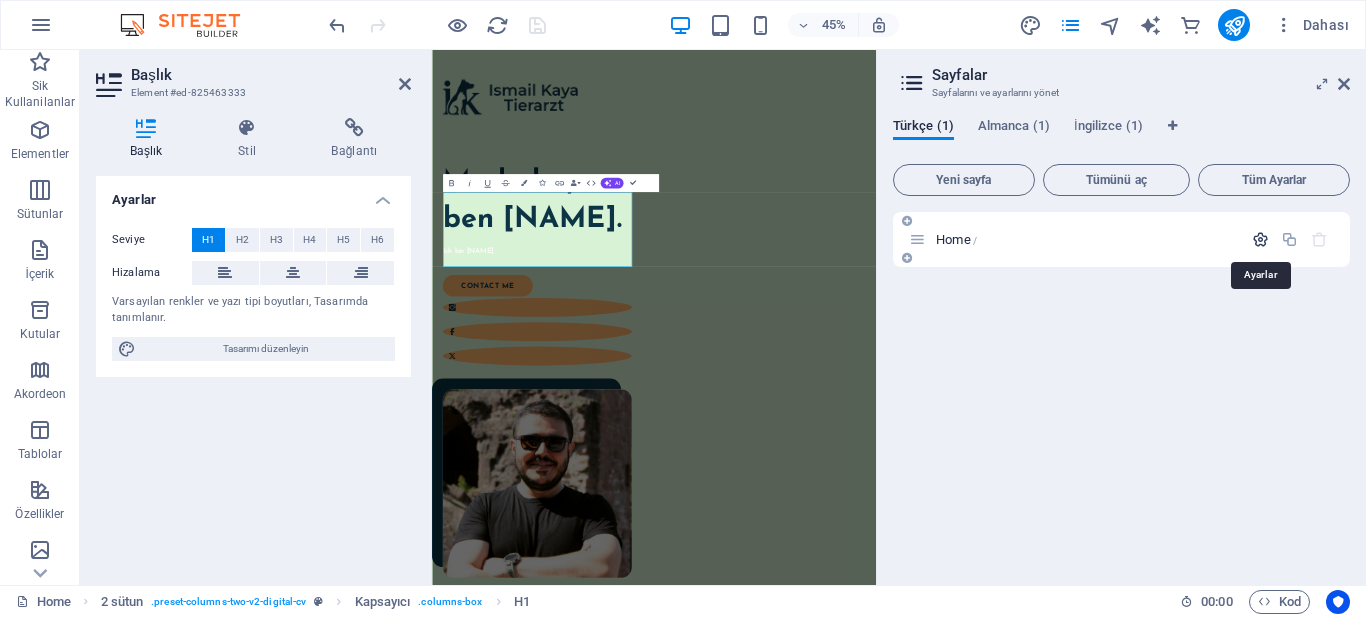 click at bounding box center [1260, 239] 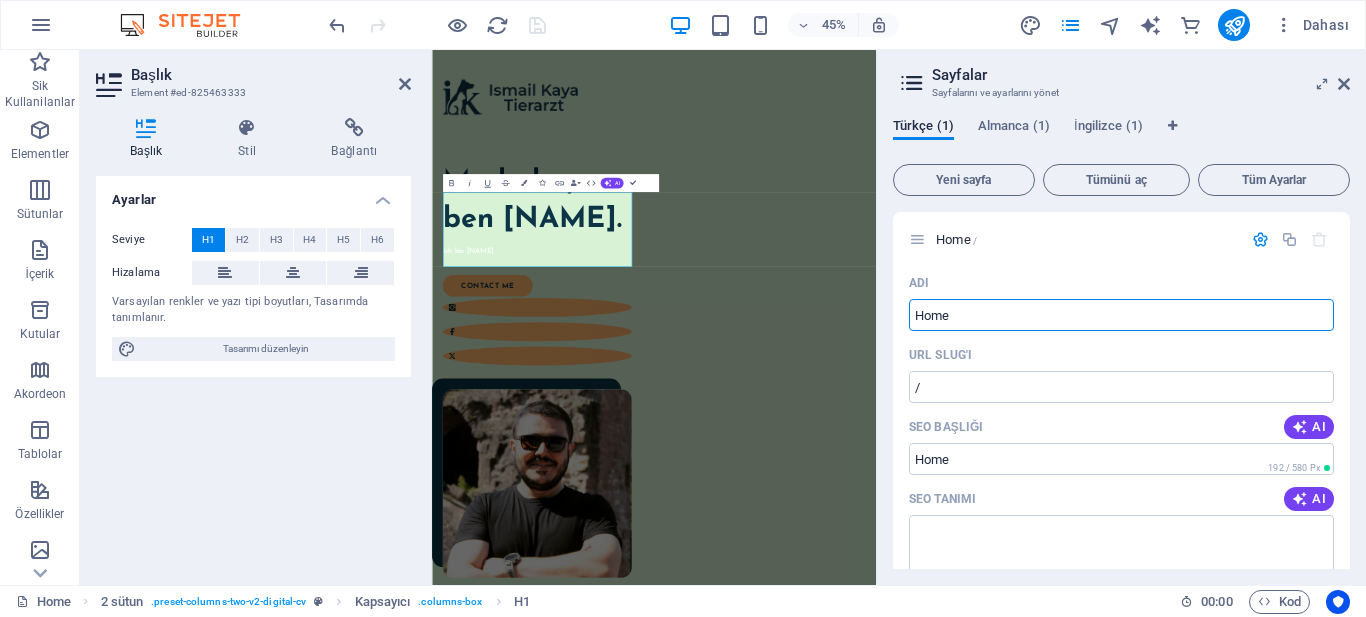 drag, startPoint x: 1416, startPoint y: 368, endPoint x: 1249, endPoint y: 641, distance: 320.02814 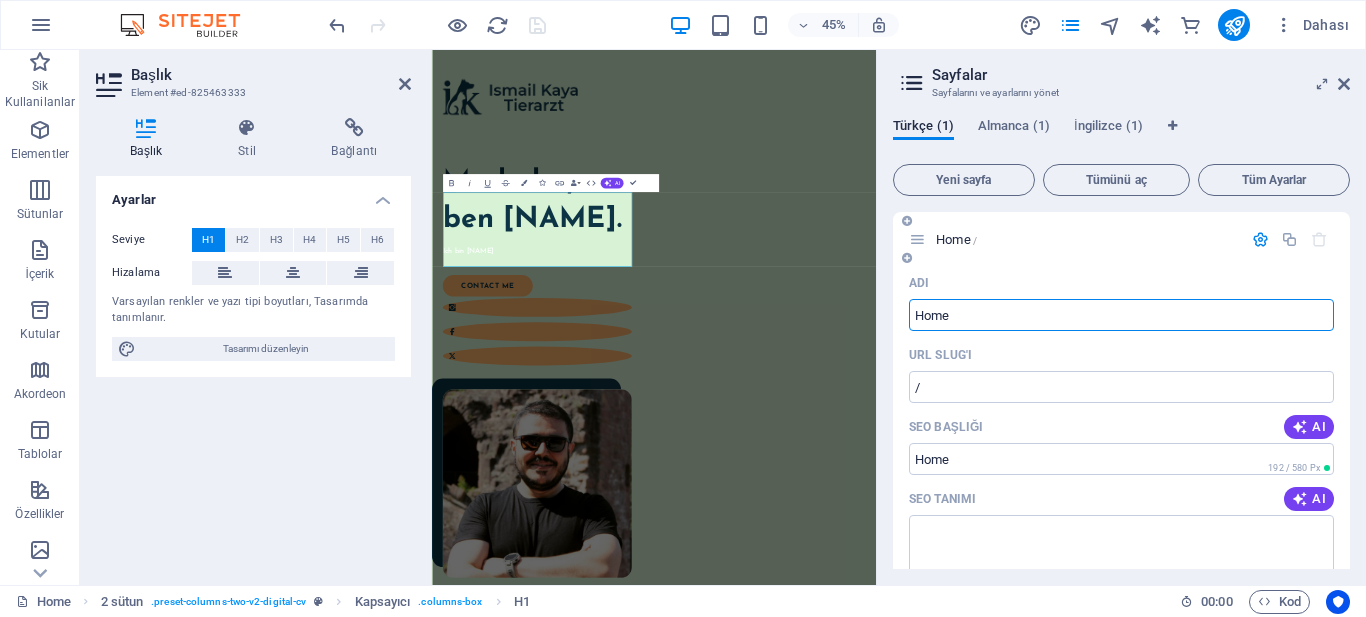 drag, startPoint x: 968, startPoint y: 317, endPoint x: 903, endPoint y: 320, distance: 65.06919 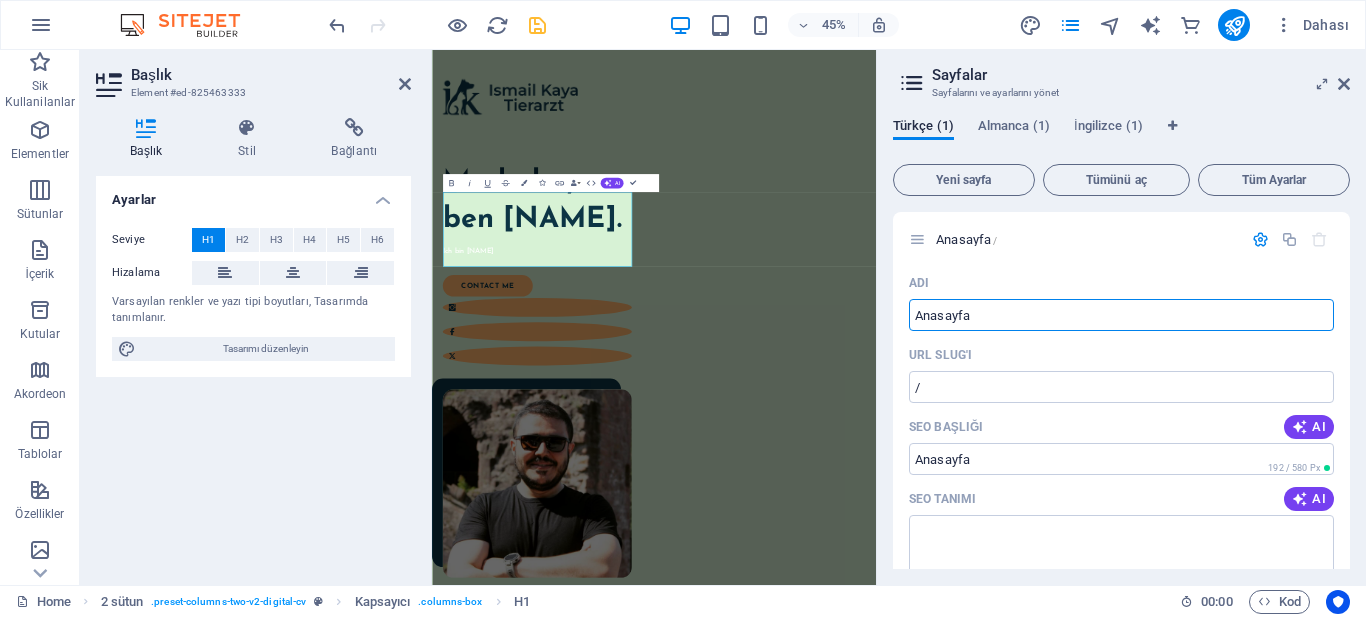 type on "Anasayfa" 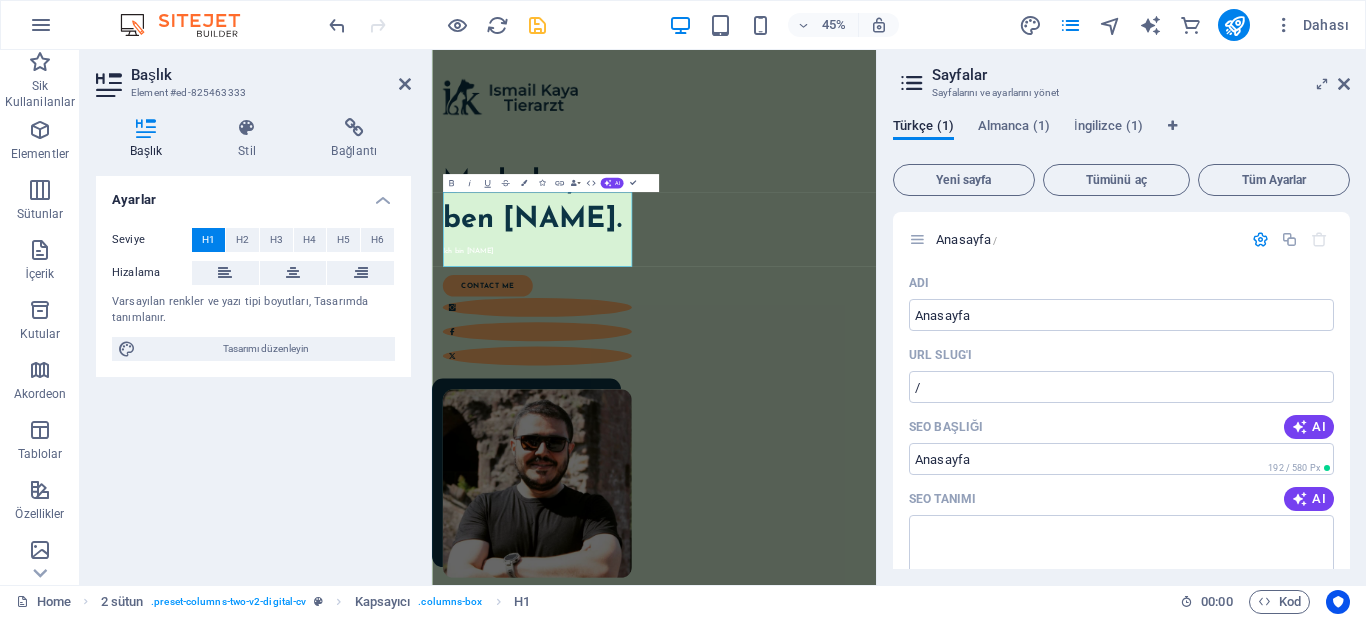 click on "Ayarlar Seviye H1 H2 H3 H4 H5 H6 Hizalama Varsayılan renkler ve yazı tipi boyutları, Tasarımda tanımlanır. Tasarımı düzenleyin" at bounding box center [253, 372] 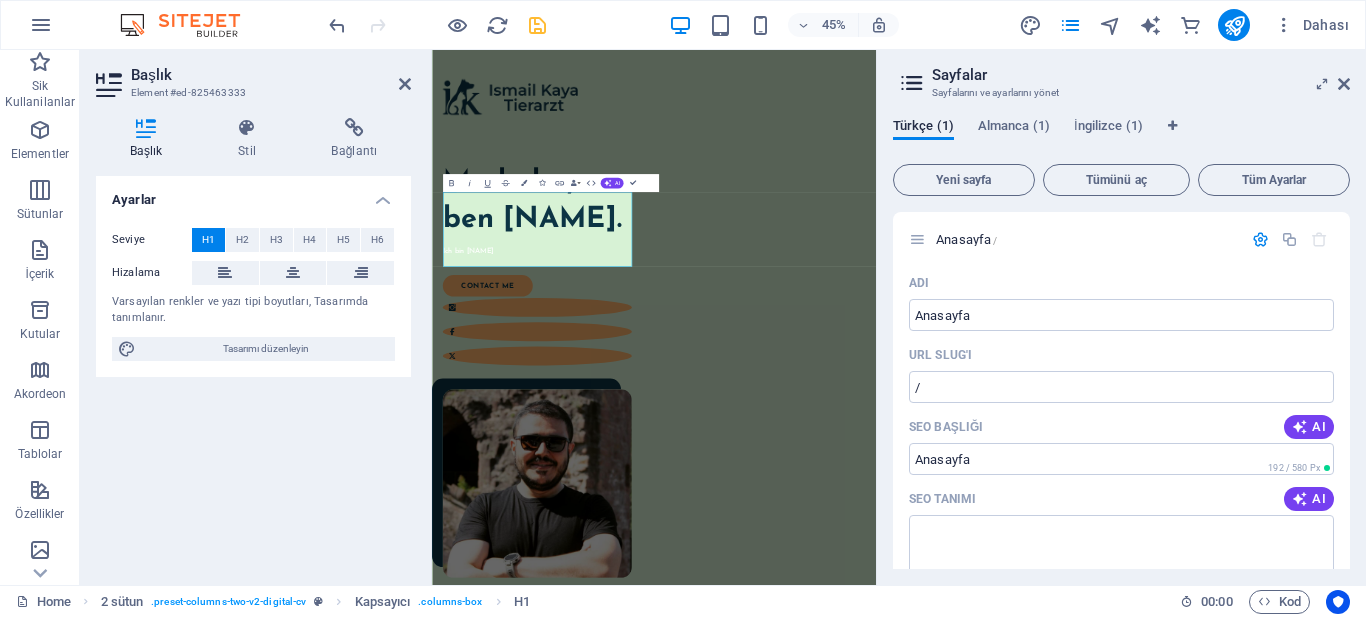 click on "Ayarlar" at bounding box center [253, 194] 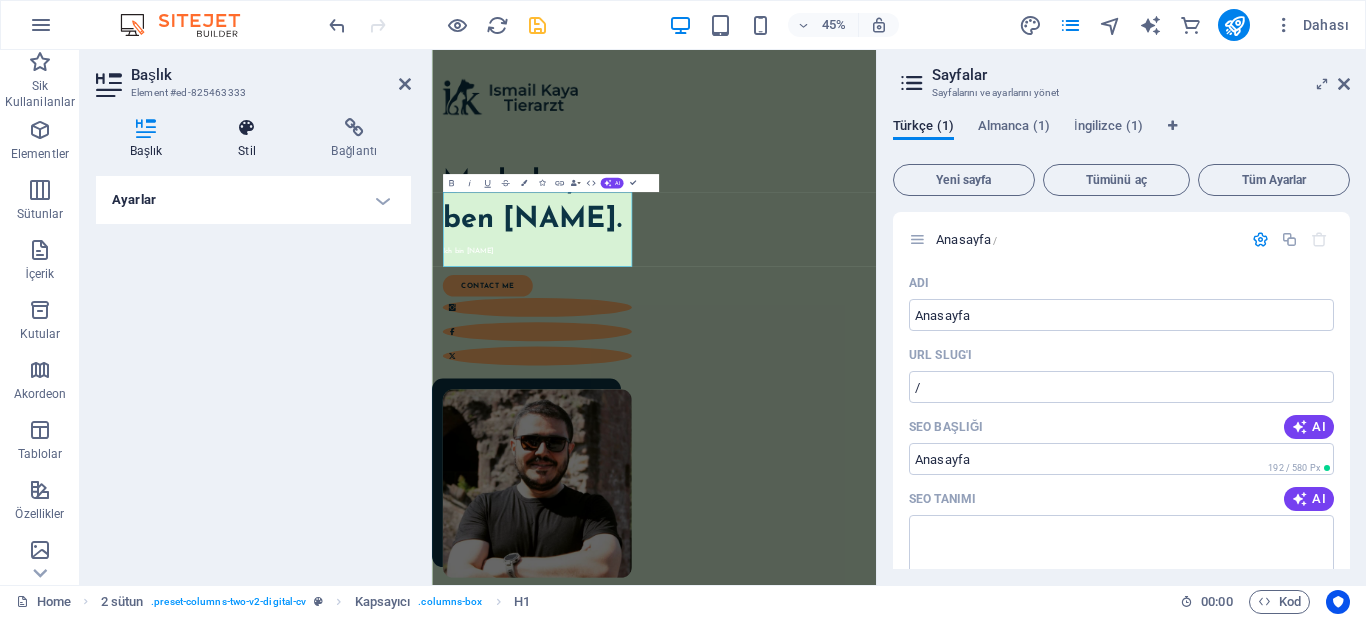 click on "Stil" at bounding box center [250, 139] 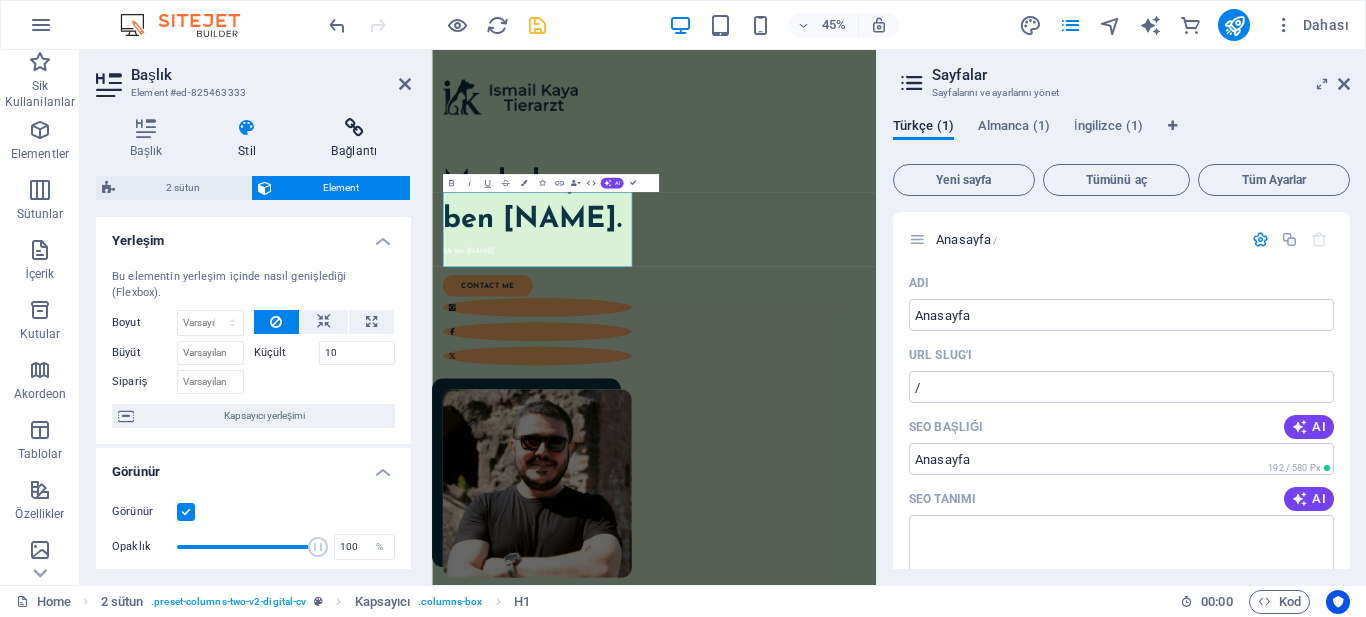 click on "Bağlantı" at bounding box center (354, 139) 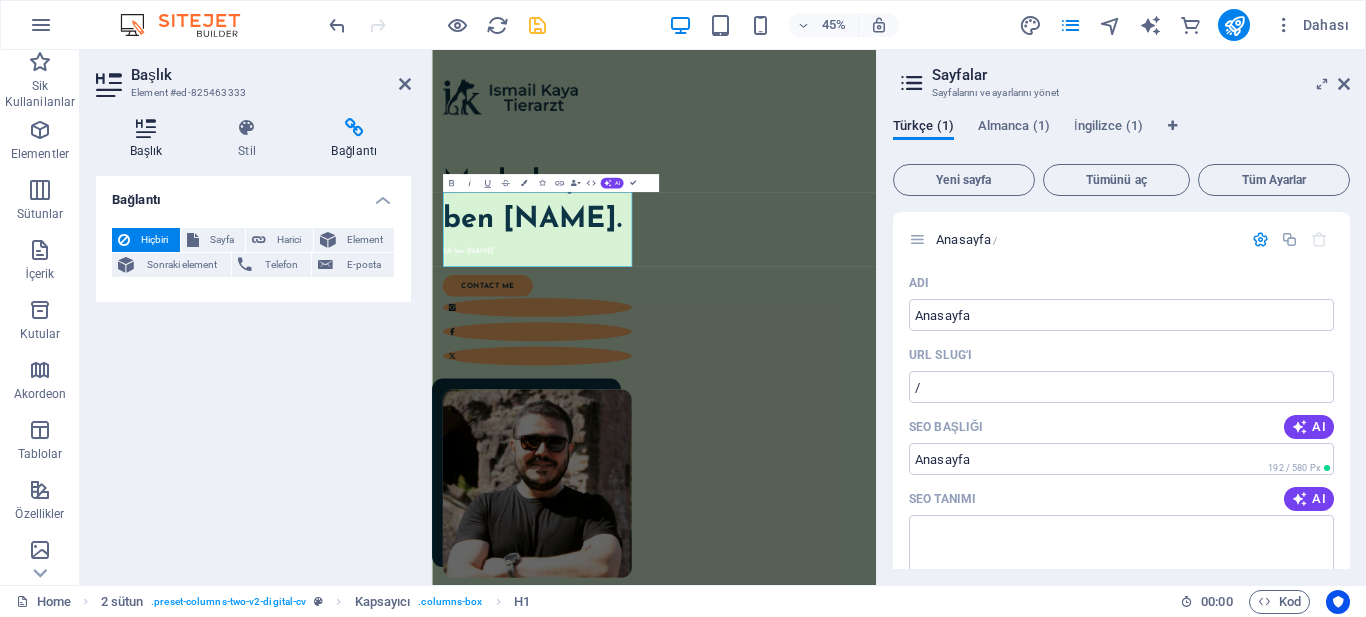 click at bounding box center [146, 128] 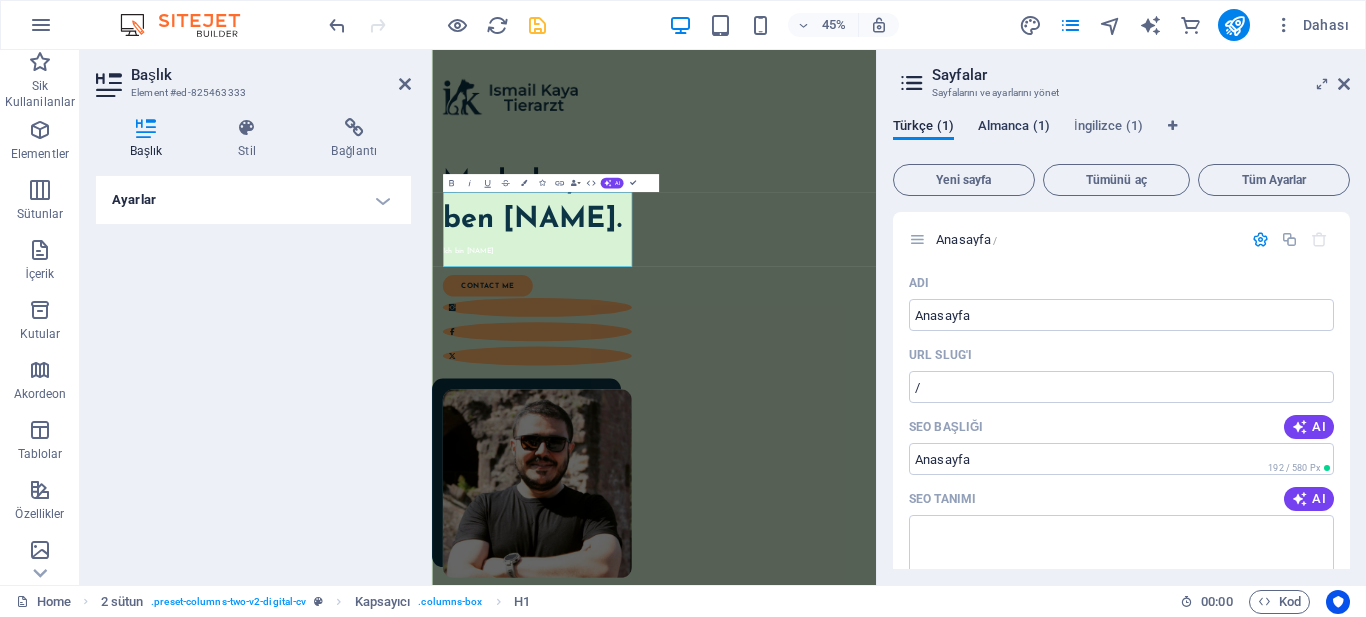 click on "Almanca (1)" at bounding box center [1014, 128] 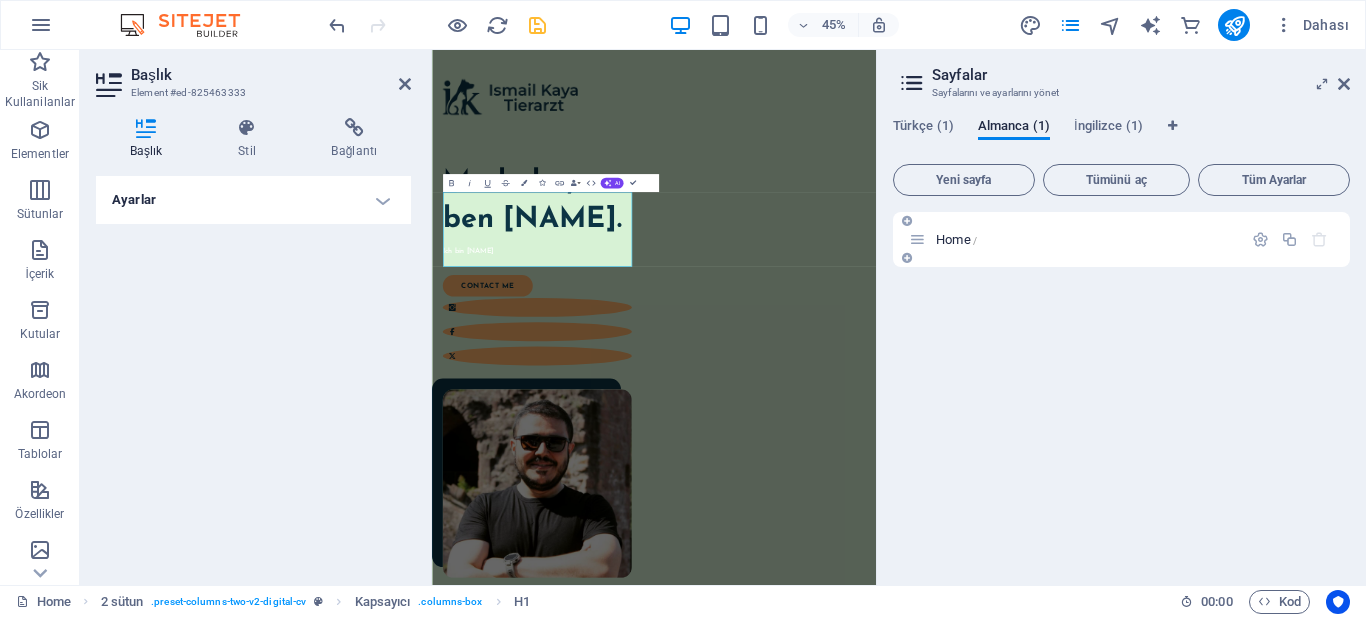 click at bounding box center (917, 239) 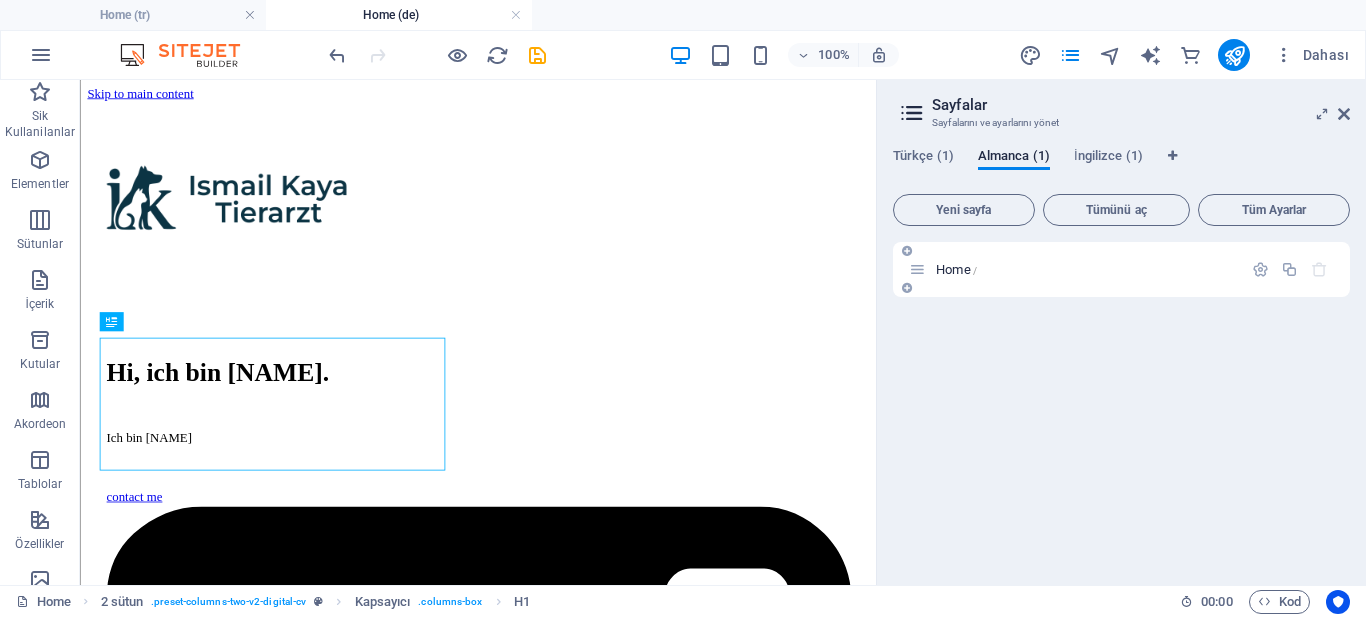 scroll, scrollTop: 0, scrollLeft: 0, axis: both 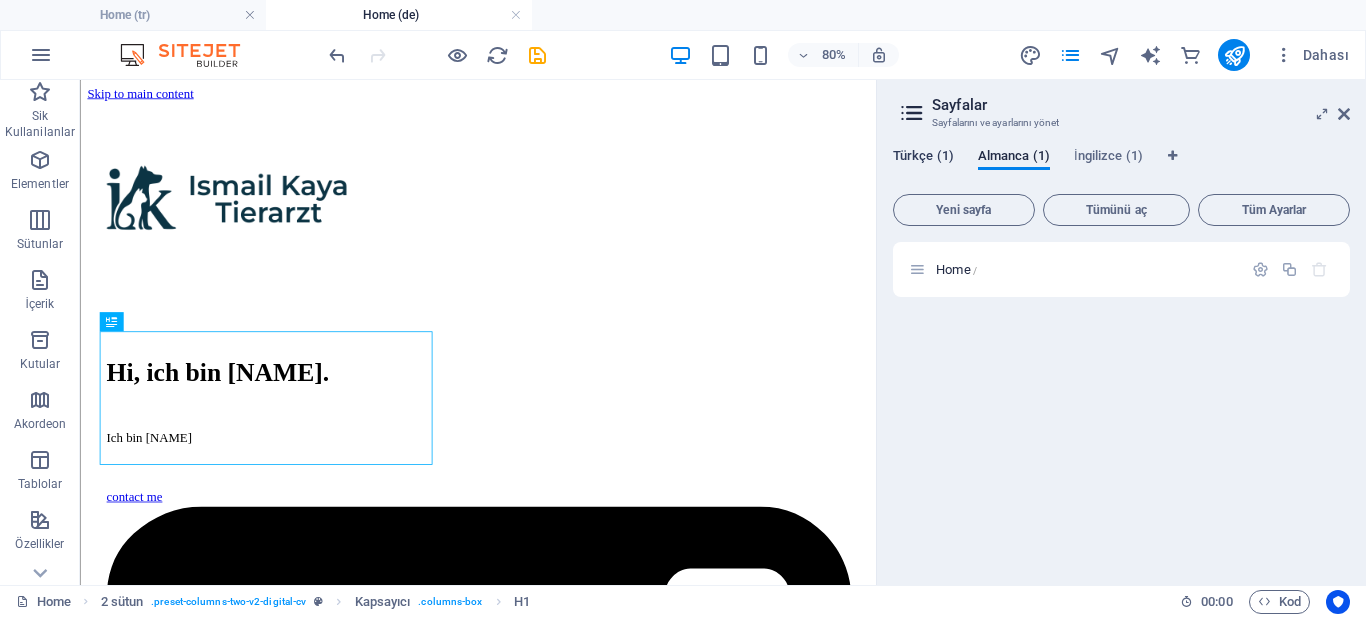 click on "Türkçe (1)" at bounding box center (923, 158) 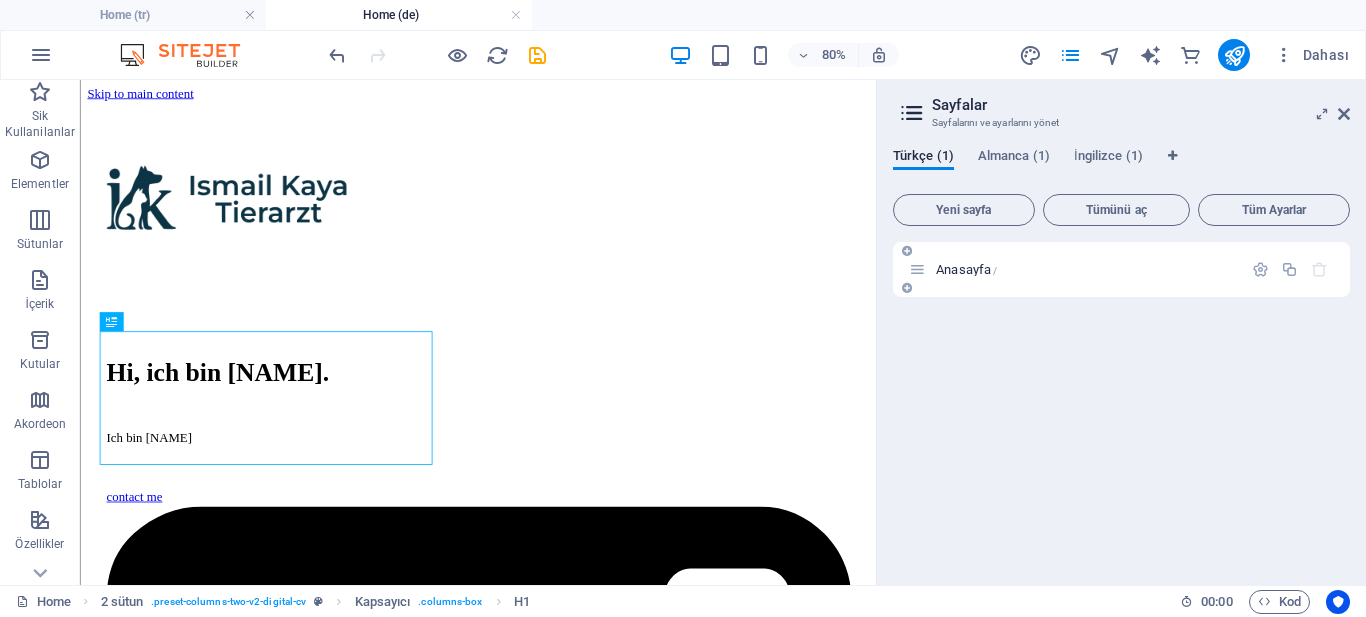 click on "/" at bounding box center (995, 270) 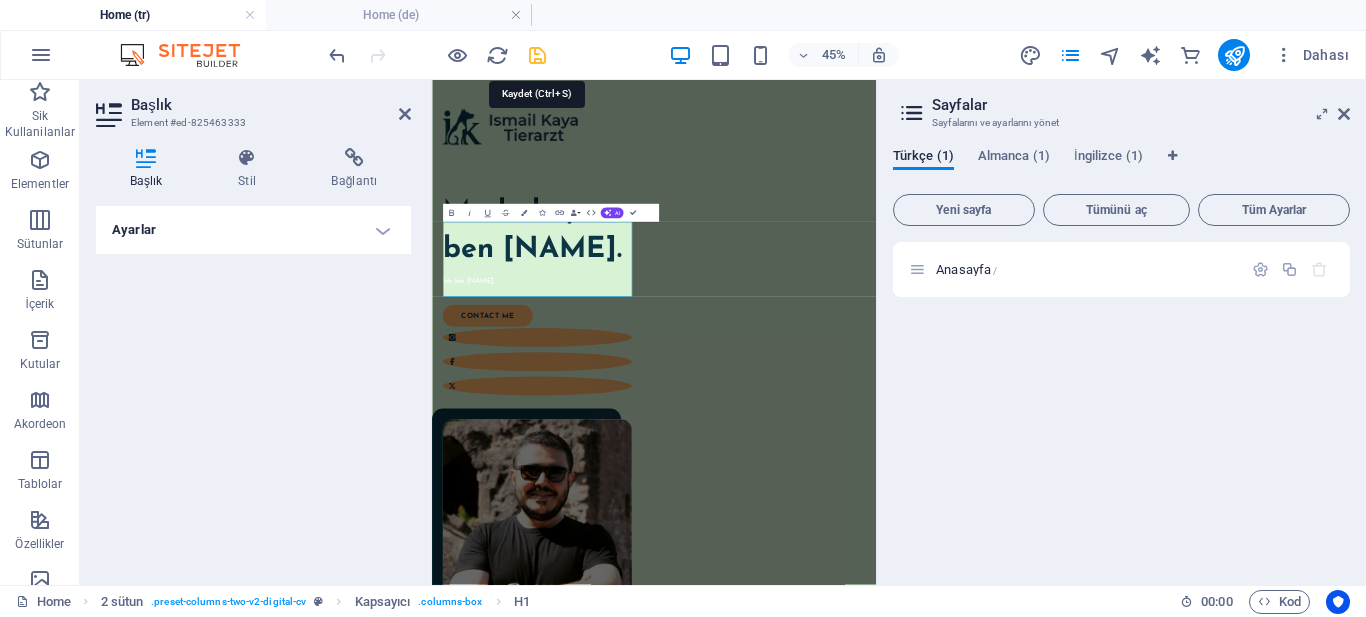 click at bounding box center (537, 55) 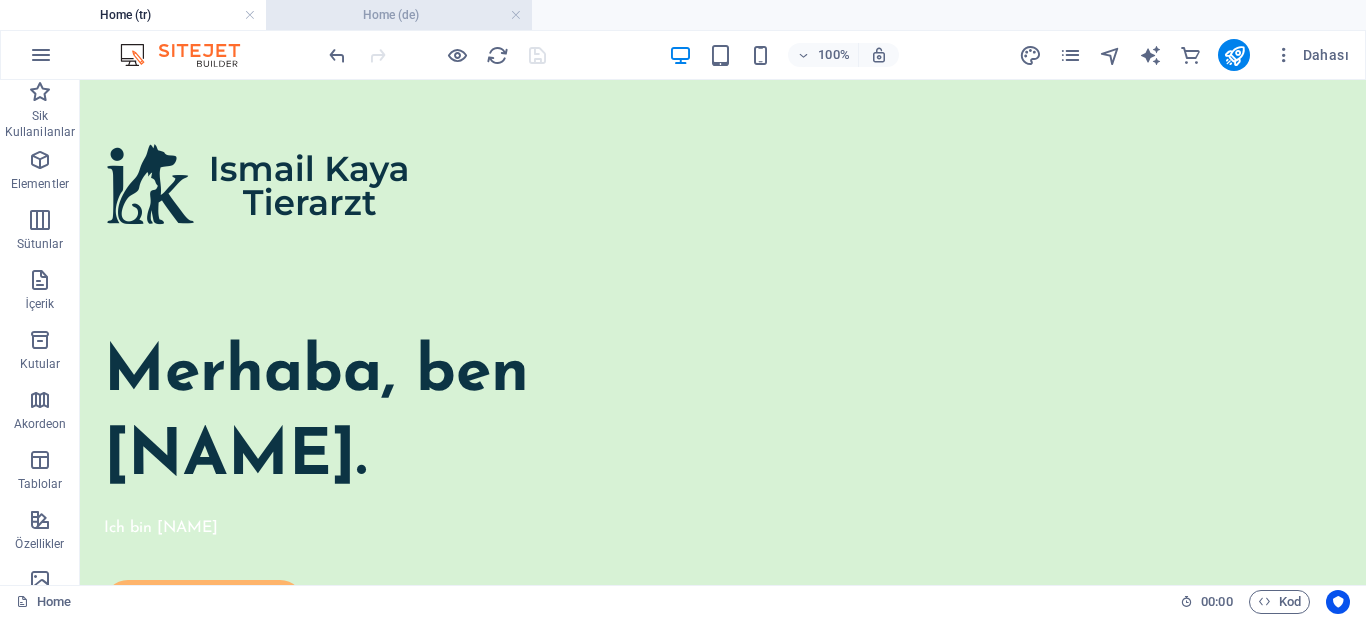 click on "Home (de)" at bounding box center [399, 15] 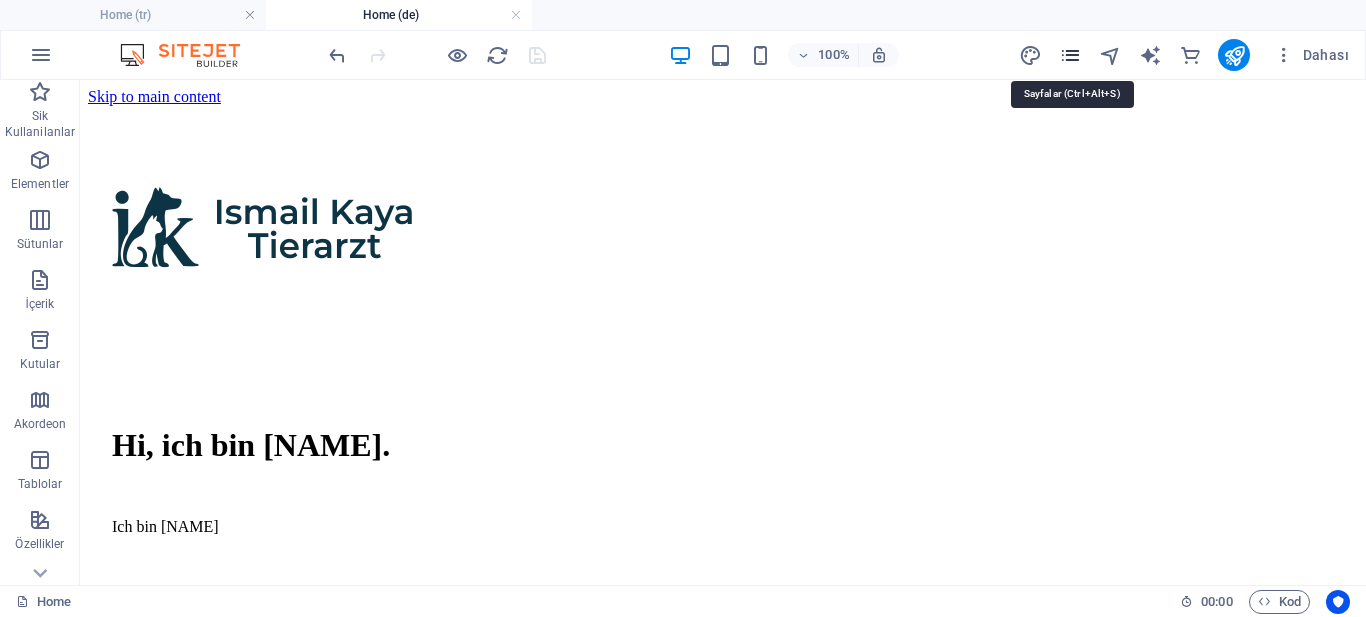 click at bounding box center [1070, 55] 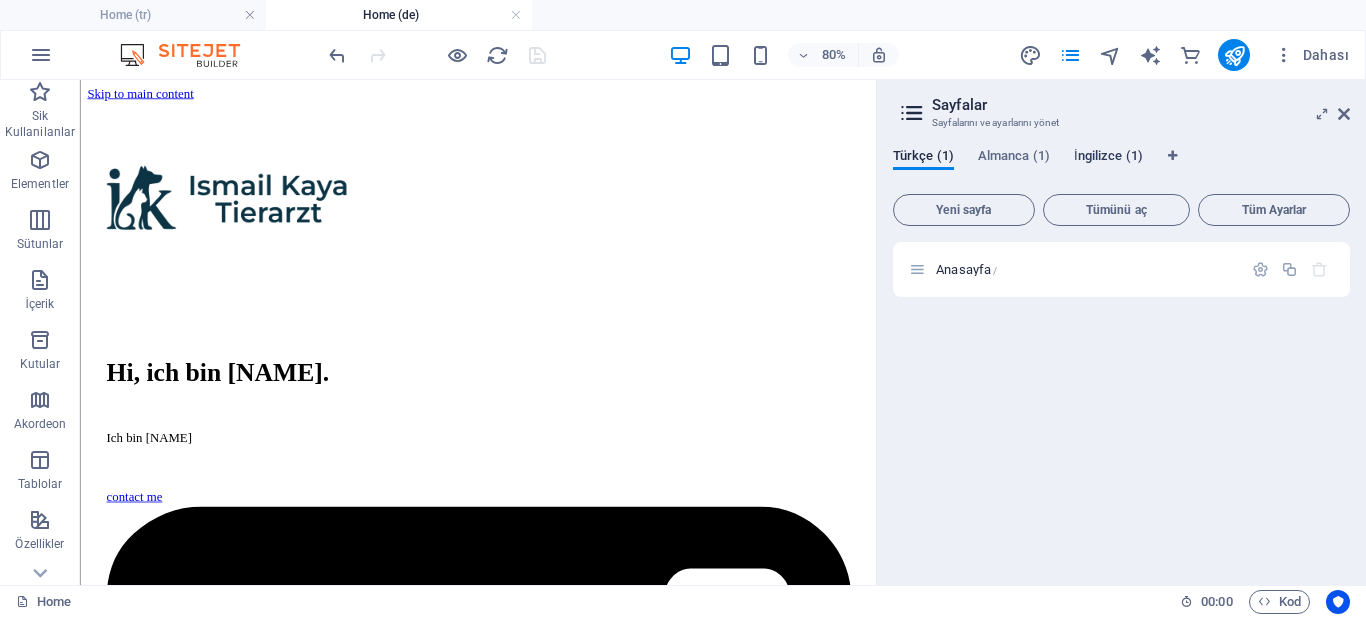 click on "İngilizce (1)" at bounding box center [1108, 158] 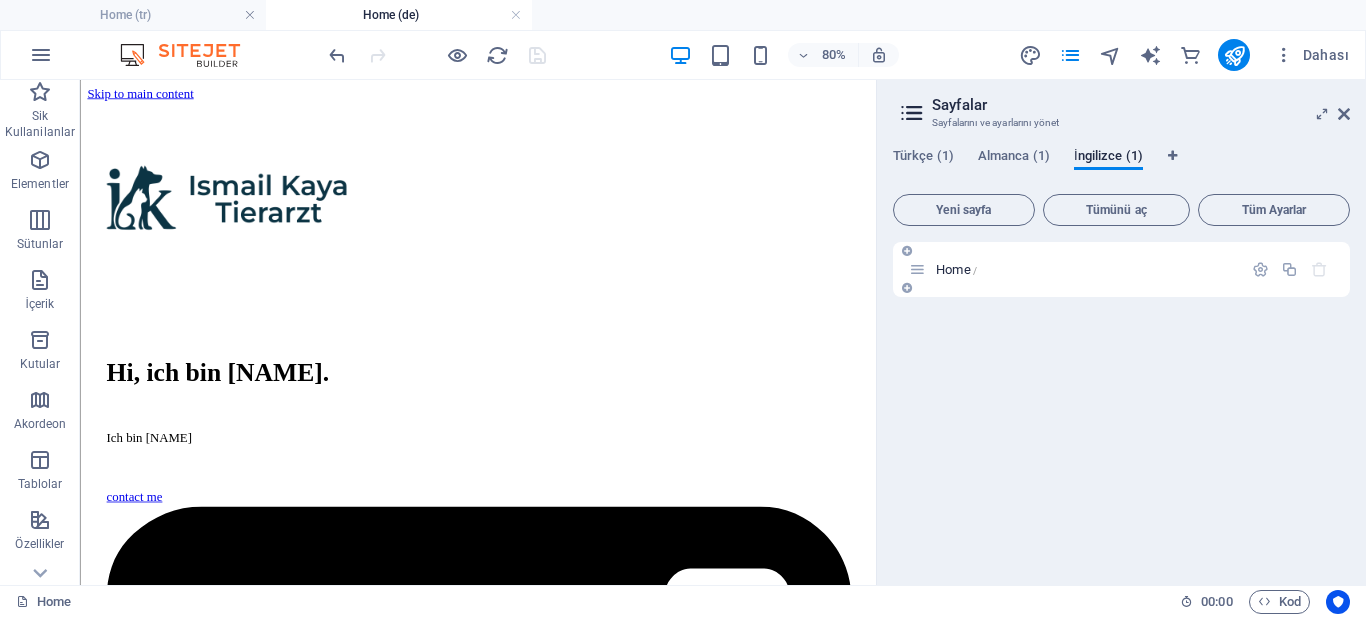 click on "Home /" at bounding box center [956, 269] 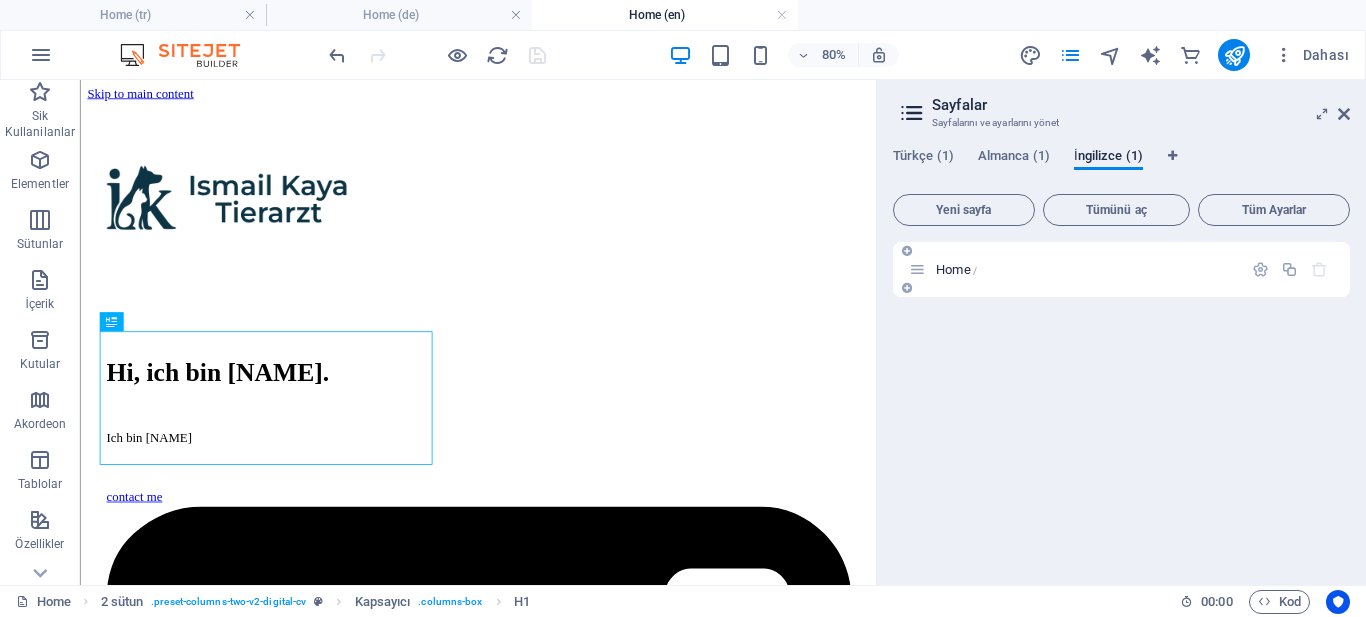 scroll, scrollTop: 0, scrollLeft: 0, axis: both 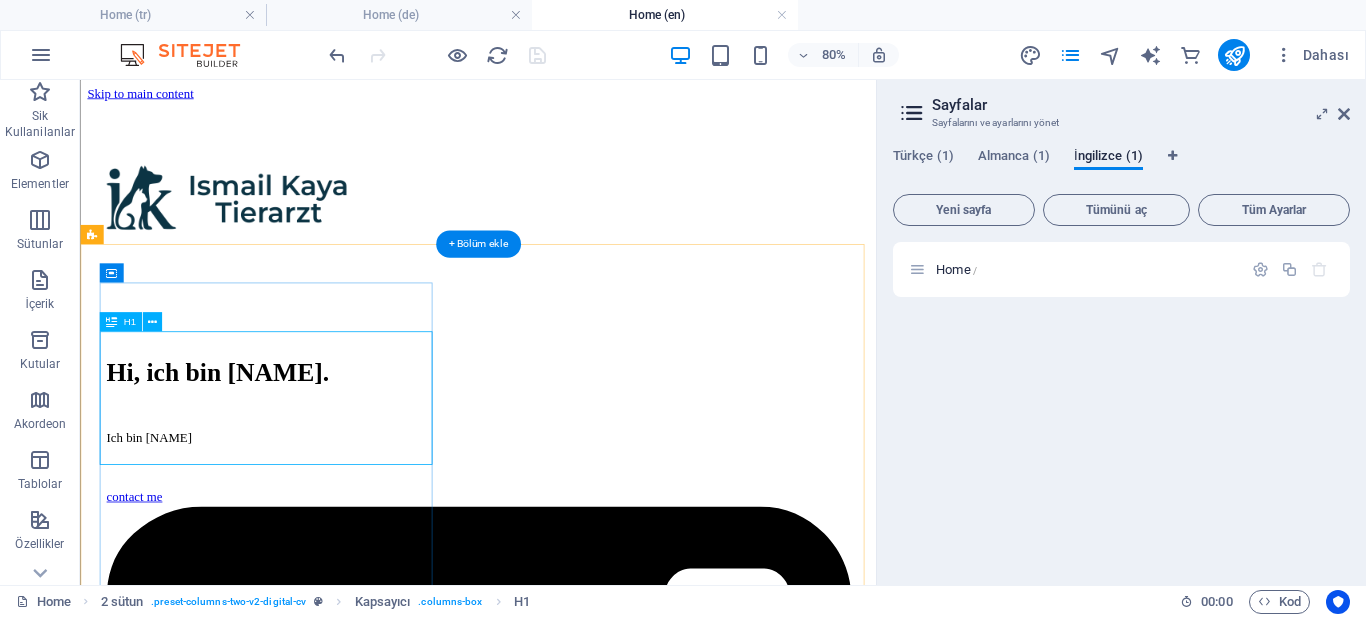 click on "Hi, ich bin Ismail." at bounding box center [577, 445] 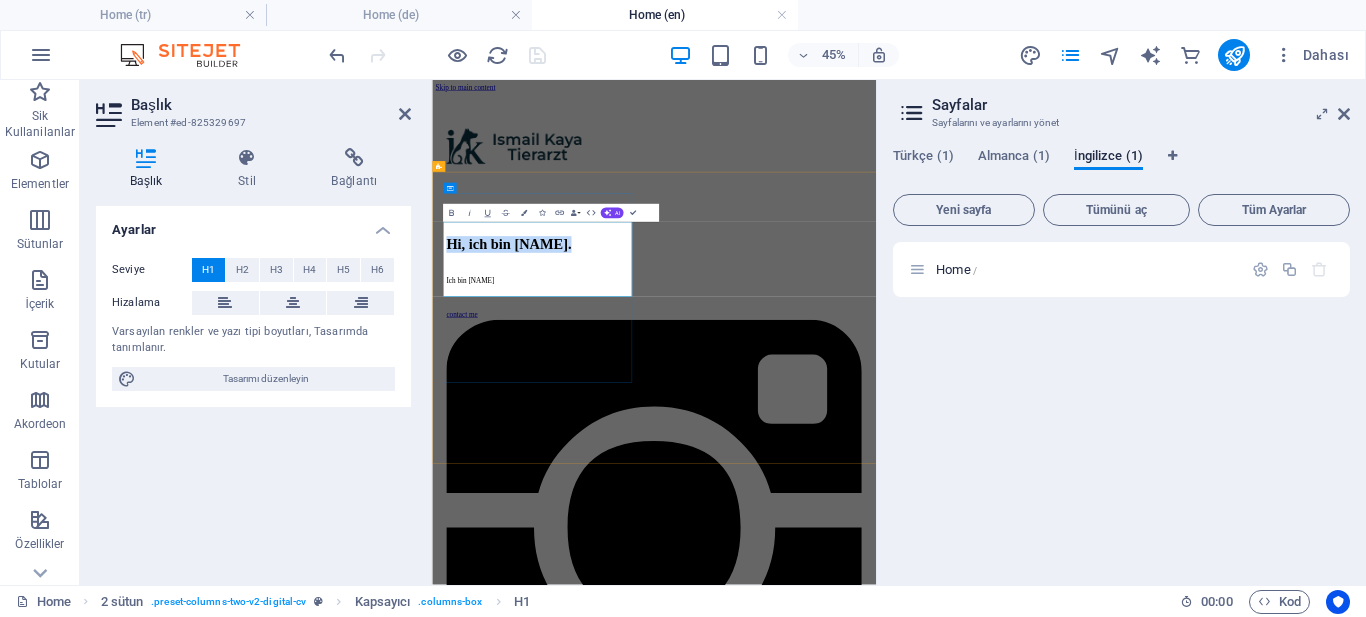 click on "Hi, ich bin Ismail." at bounding box center [925, 445] 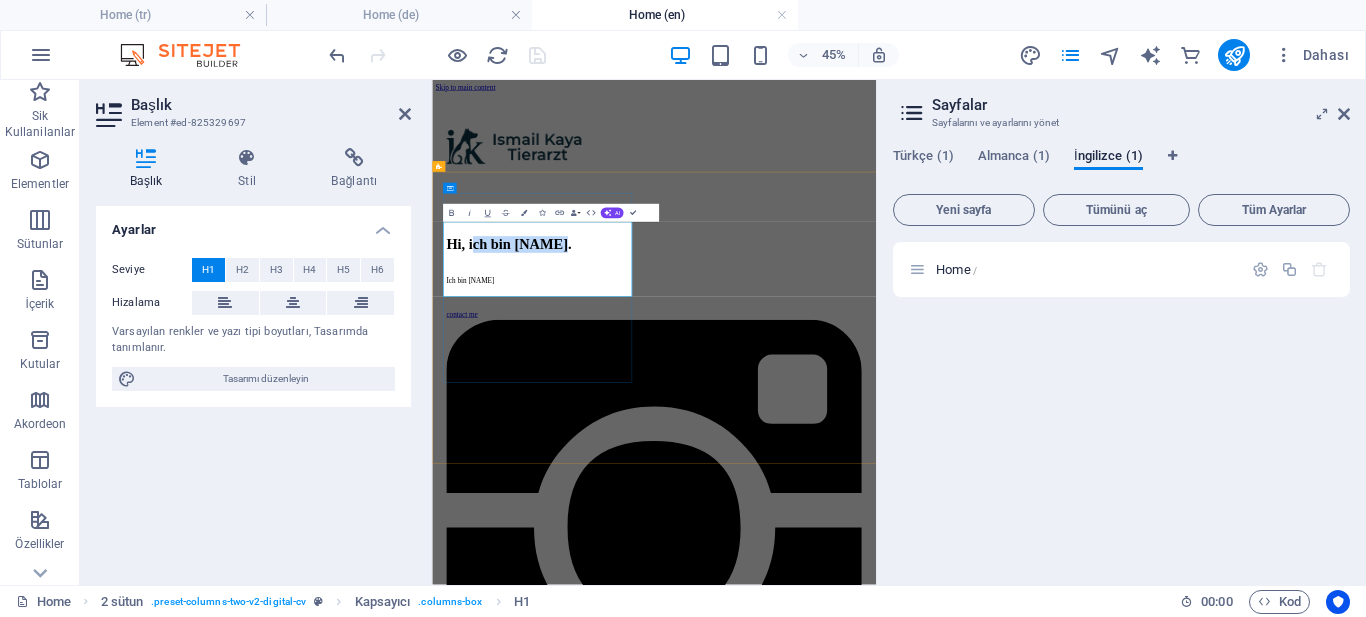 drag, startPoint x: 578, startPoint y: 439, endPoint x: 634, endPoint y: 522, distance: 100.12492 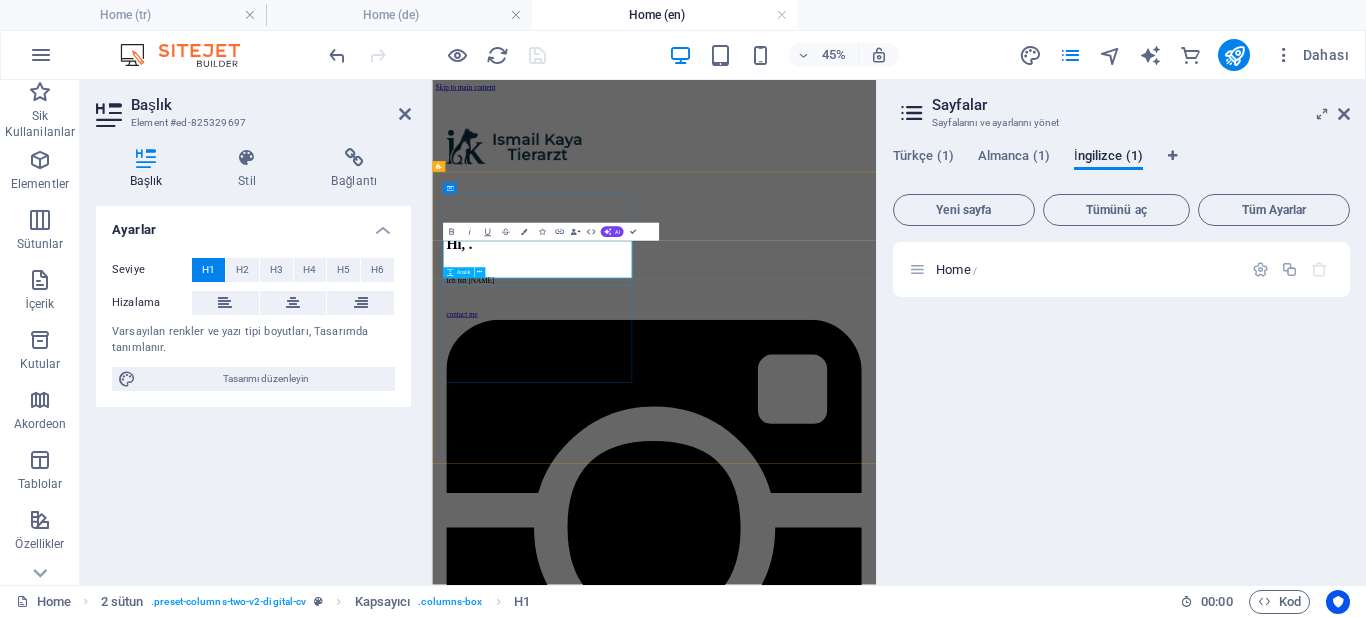 type 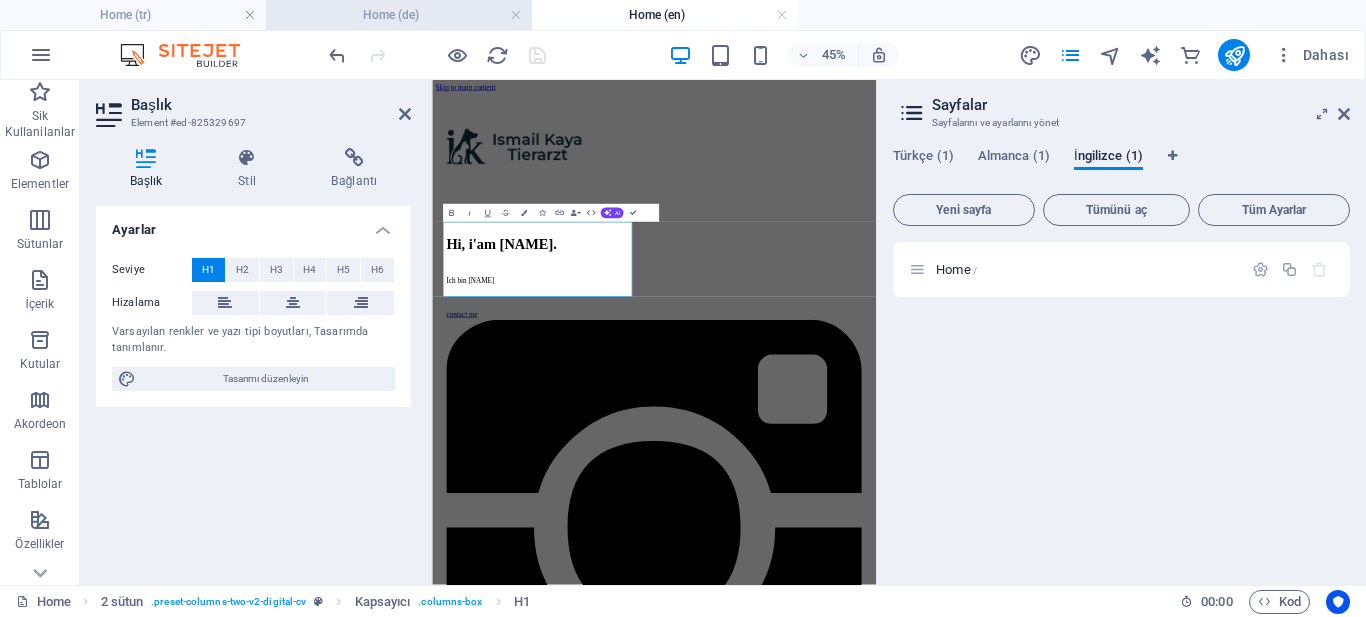 click on "Home (de)" at bounding box center [399, 15] 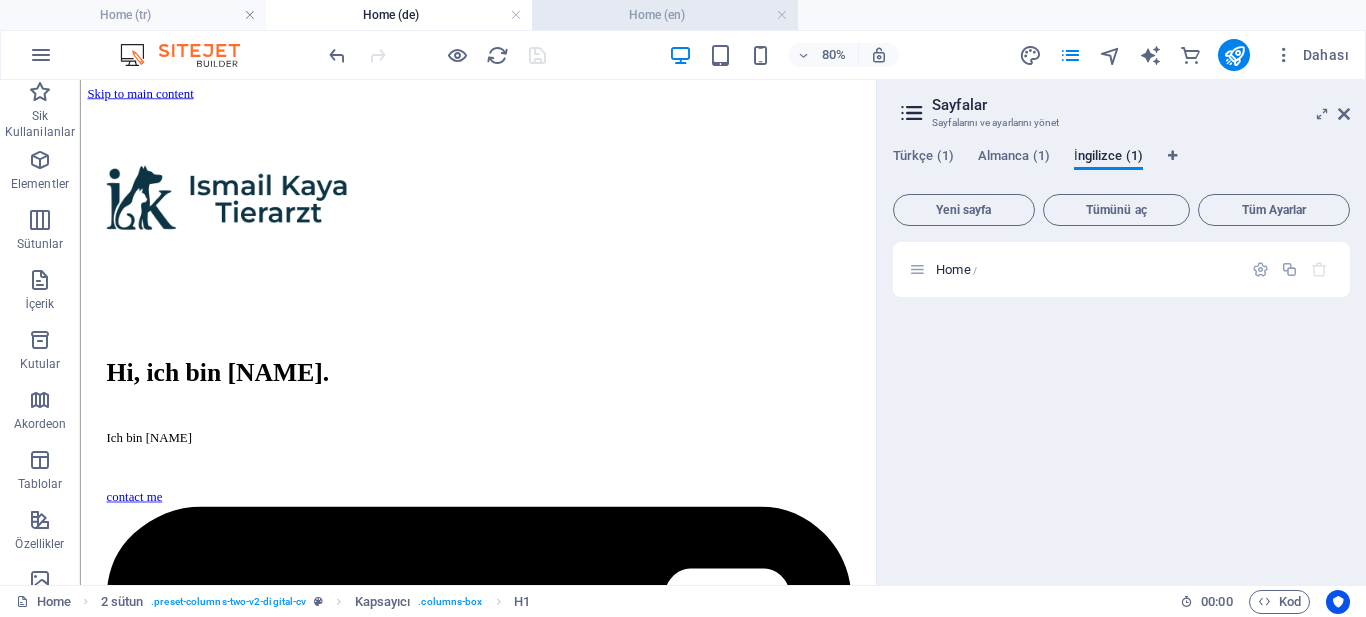 click on "Home (en)" at bounding box center [665, 15] 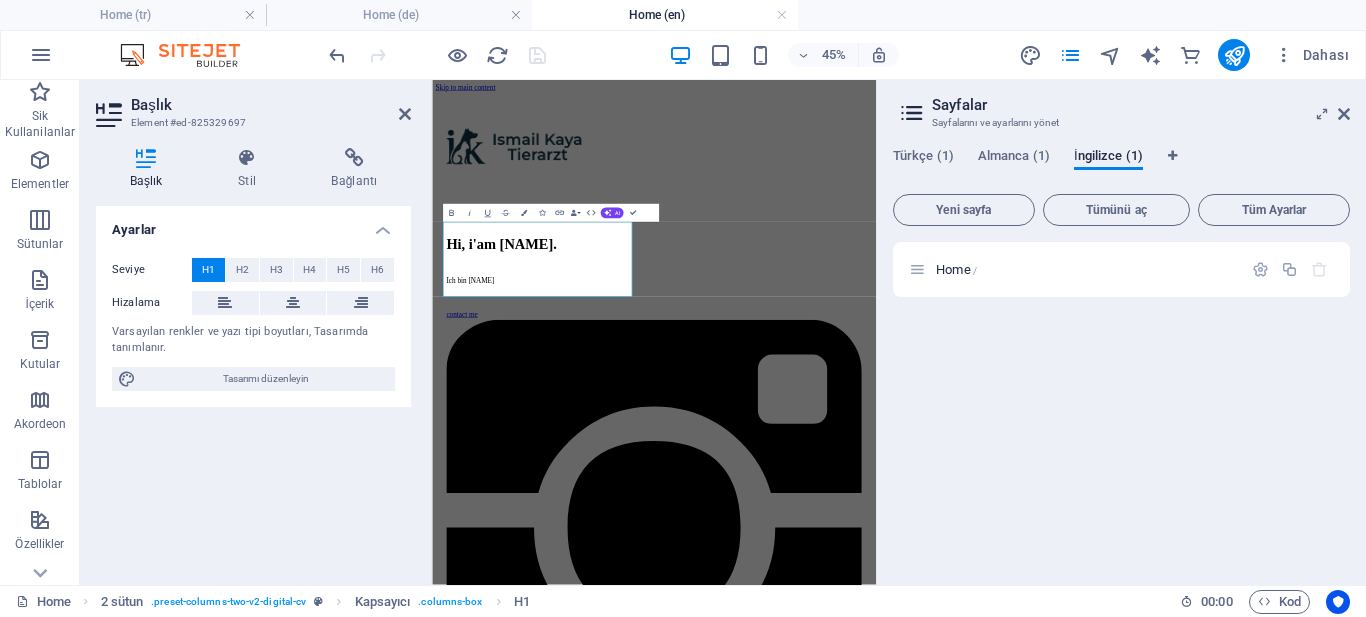 click on "Ayarlar Seviye H1 H2 H3 H4 H5 H6 Hizalama Varsayılan renkler ve yazı tipi boyutları, Tasarımda tanımlanır. Tasarımı düzenleyin" at bounding box center (253, 387) 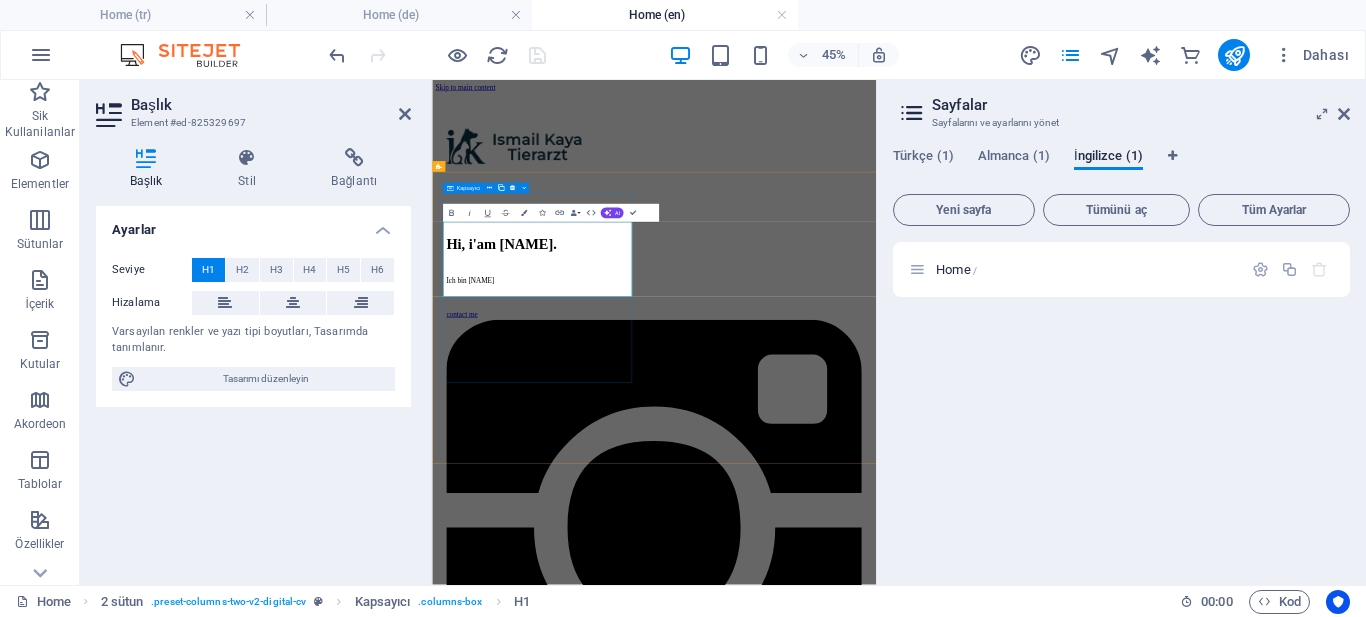 click on "Hi, i'am Ismail. Ich bin Ismail  contact me" at bounding box center (925, 2708) 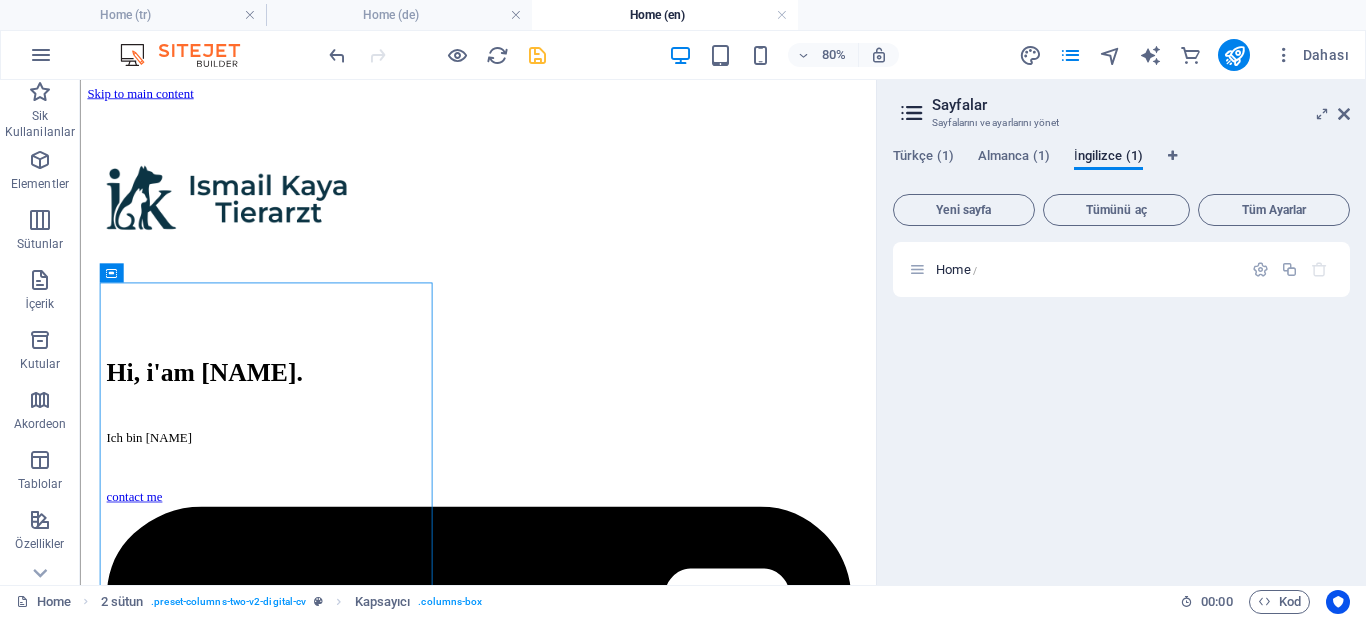 click at bounding box center [537, 55] 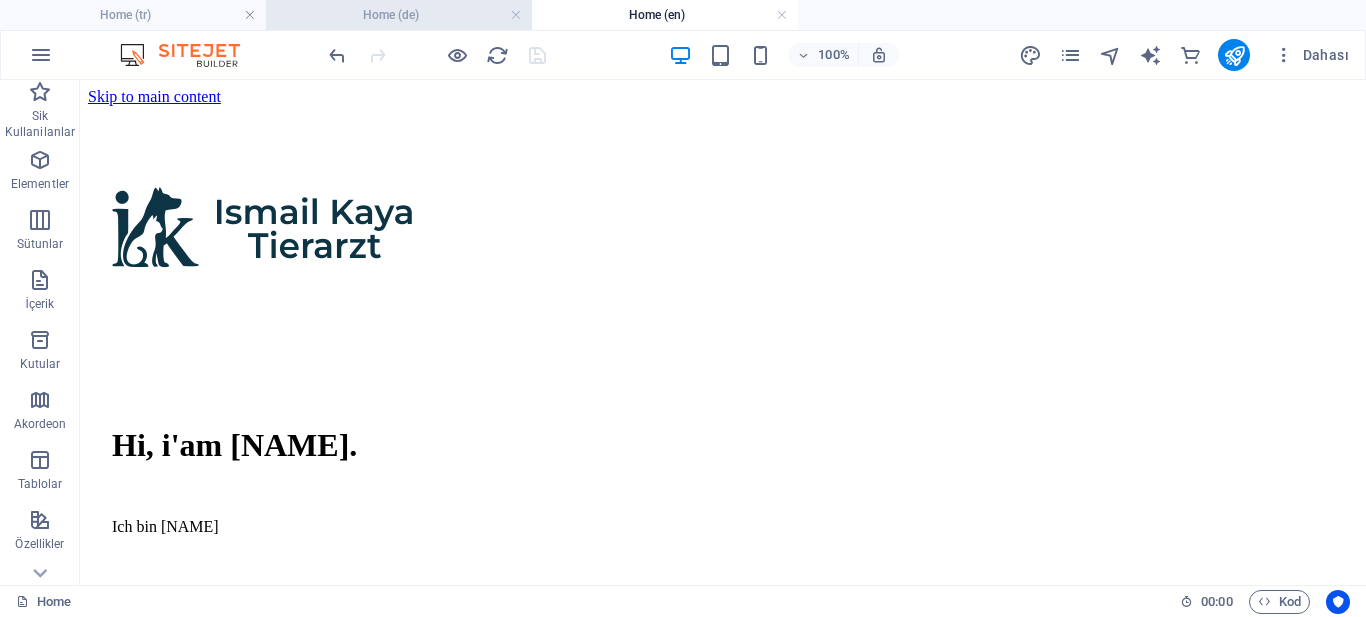 click on "Home (de)" at bounding box center (399, 15) 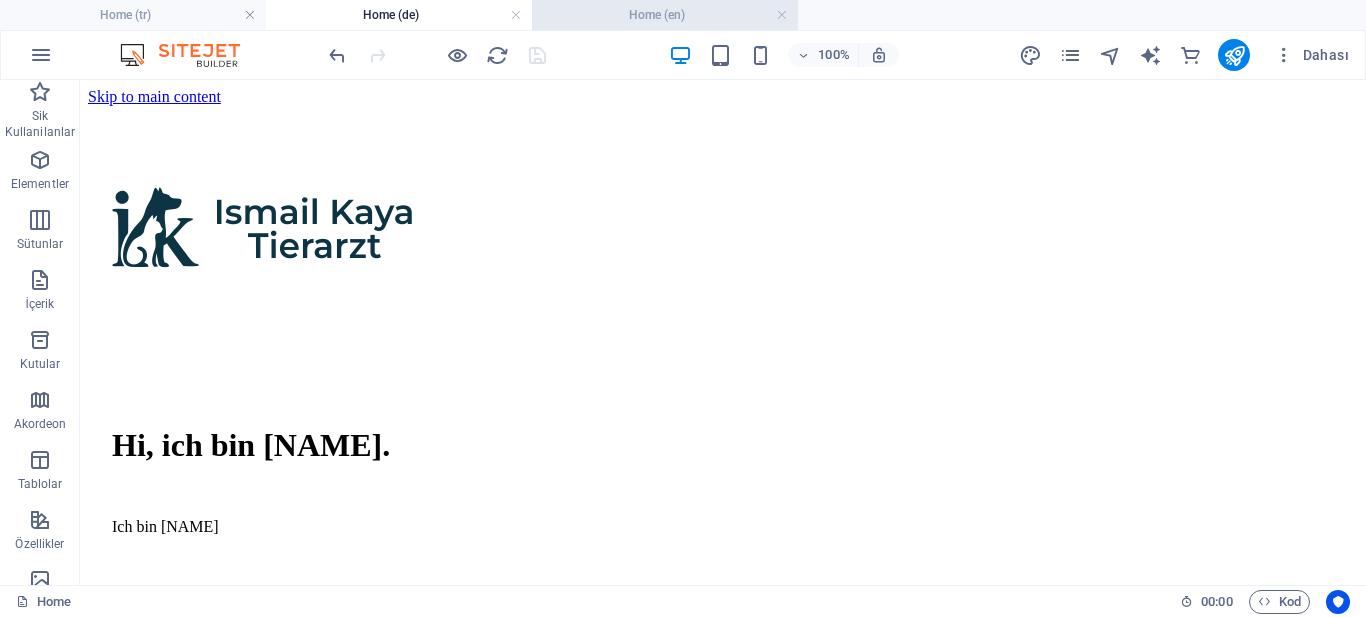 click on "Home (en)" at bounding box center (665, 15) 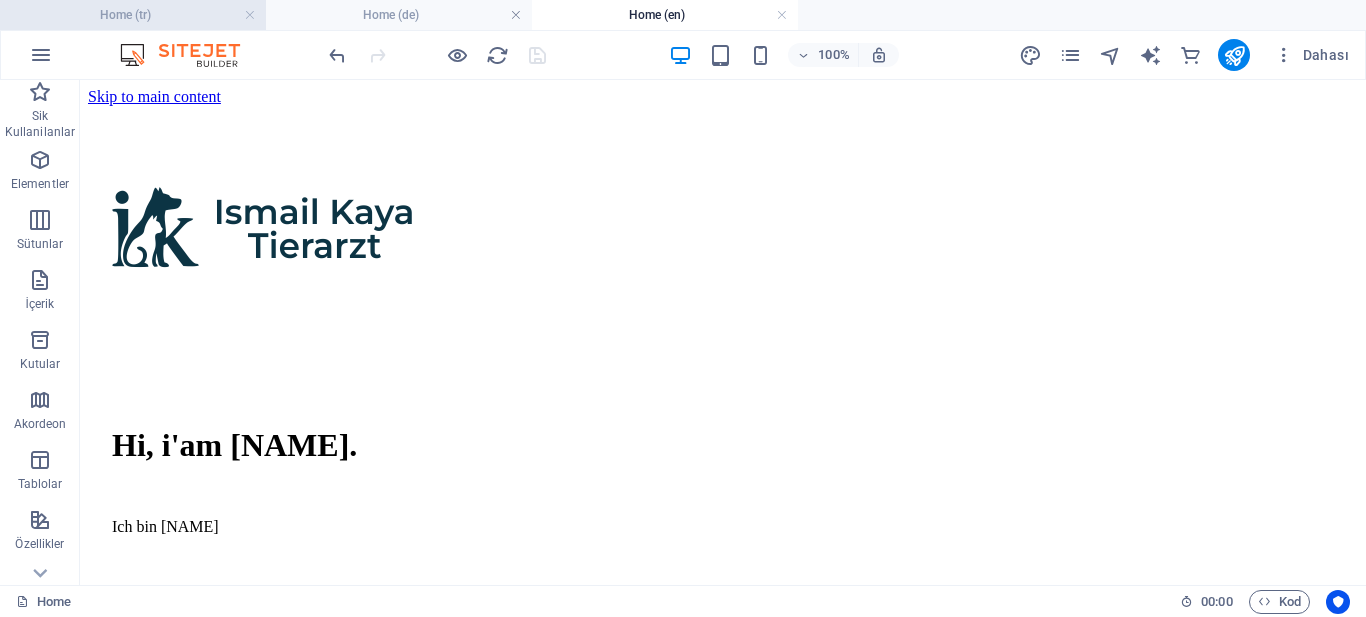 click on "Home (tr)" at bounding box center [133, 15] 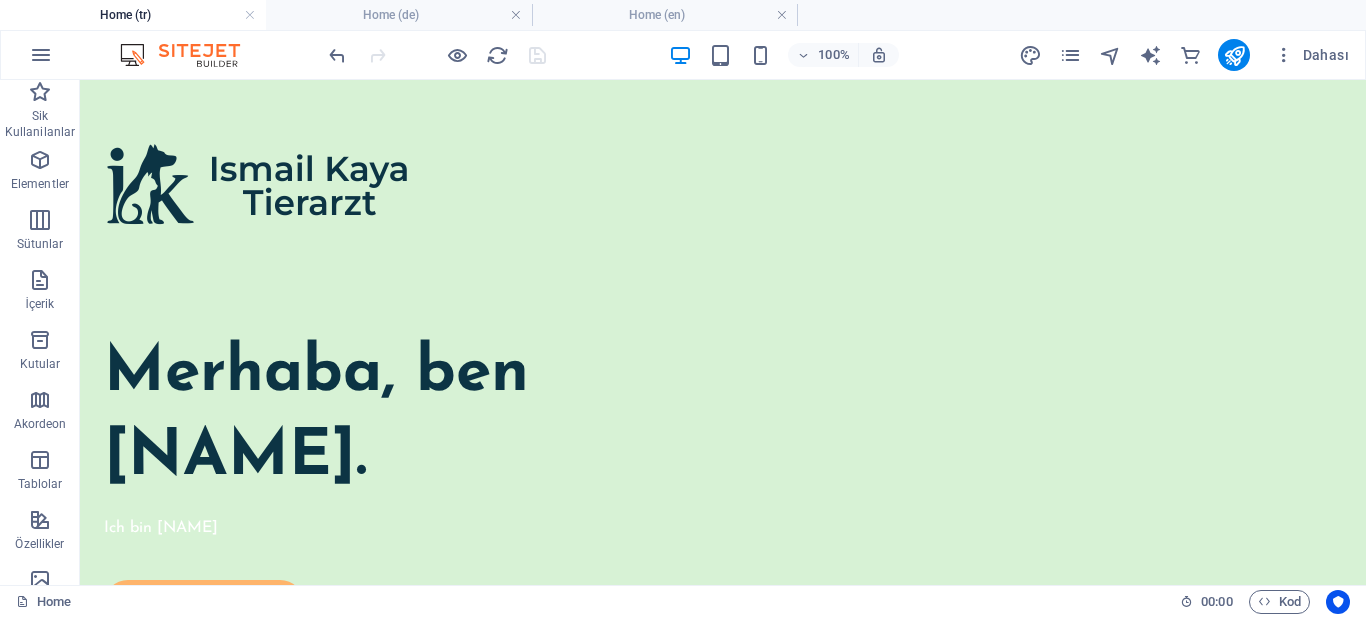 click on "Home (de)" at bounding box center [399, 15] 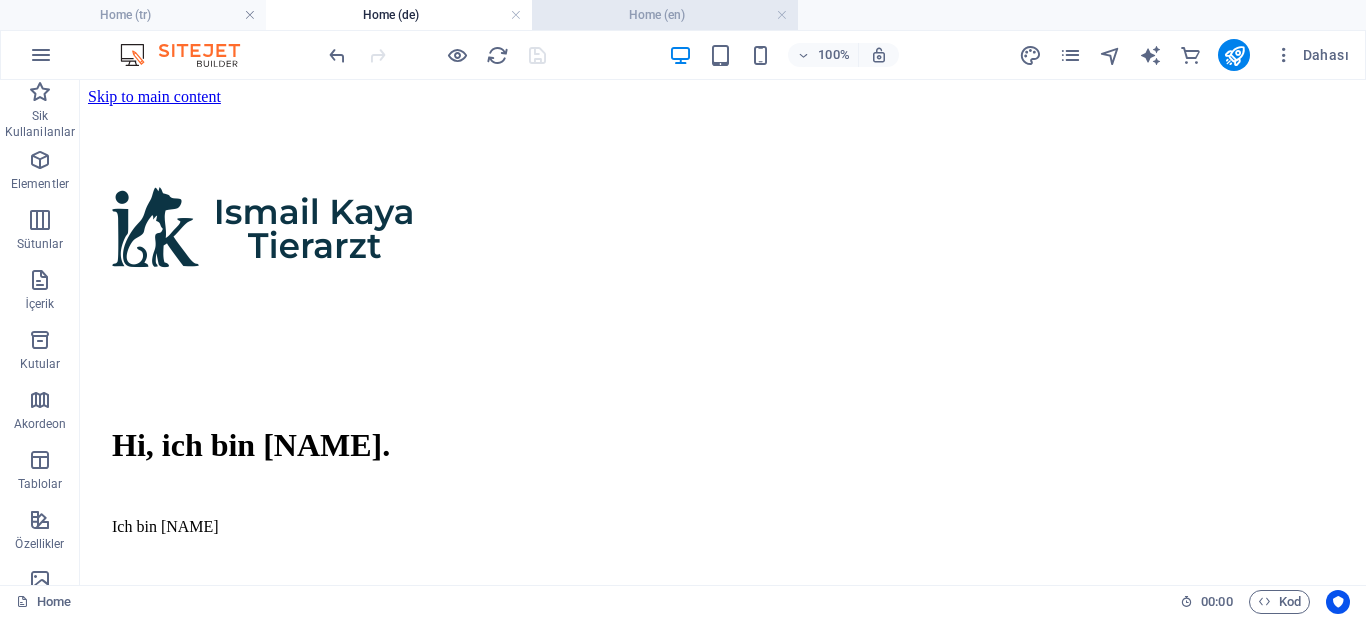 click on "Home (en)" at bounding box center [665, 15] 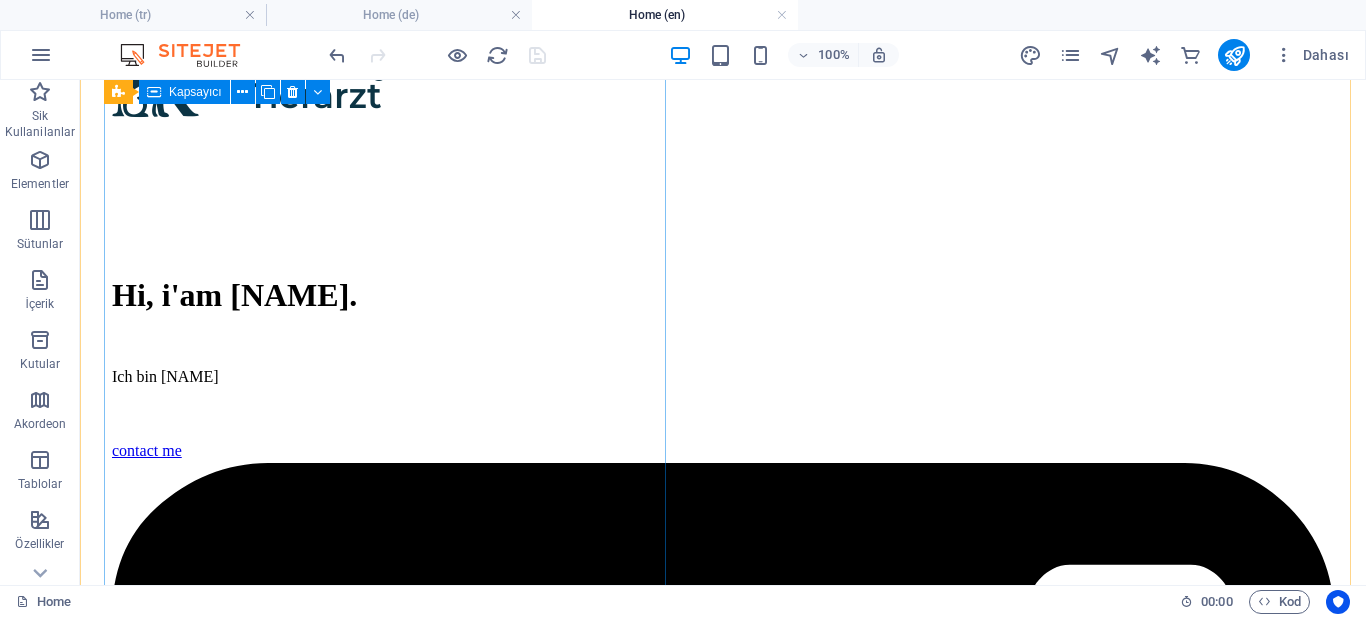 scroll, scrollTop: 300, scrollLeft: 0, axis: vertical 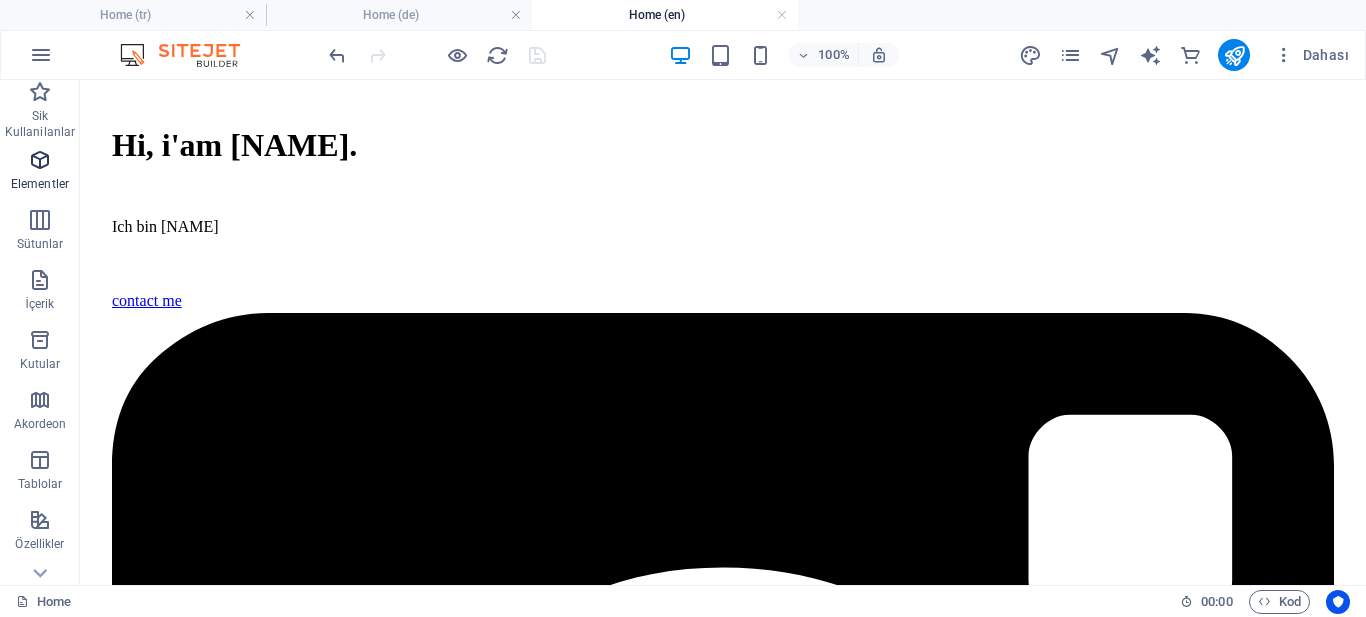 click on "Elementler" at bounding box center (40, 172) 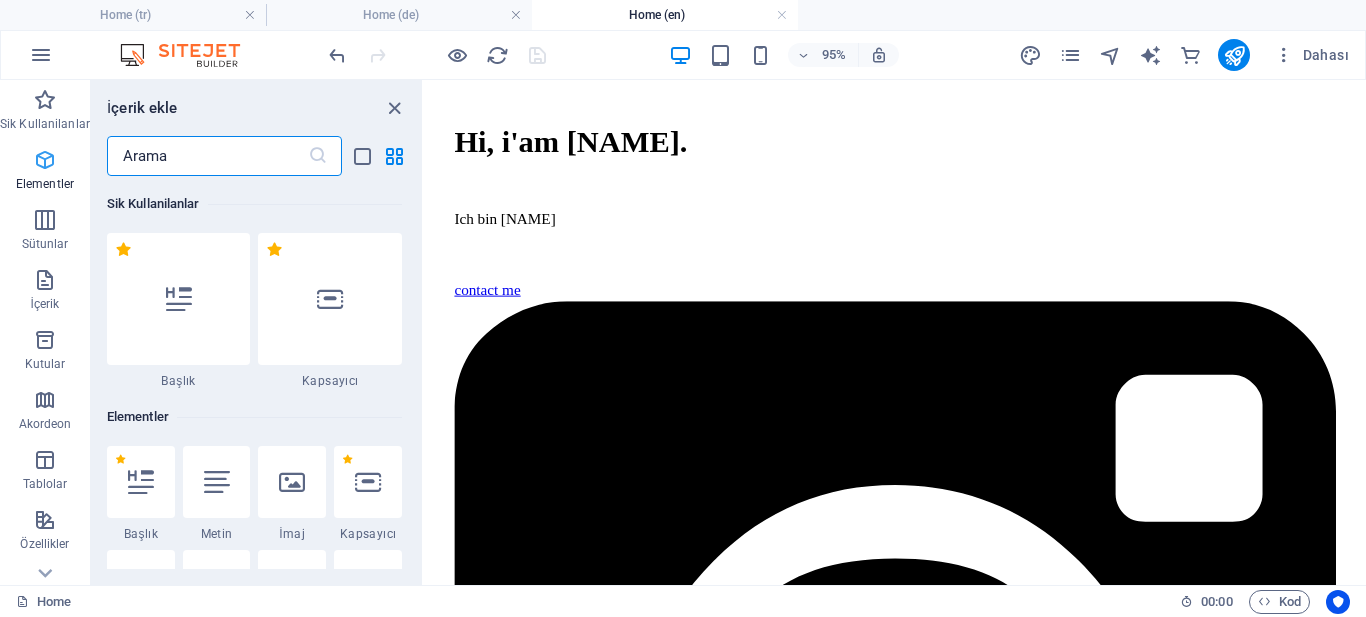 scroll, scrollTop: 213, scrollLeft: 0, axis: vertical 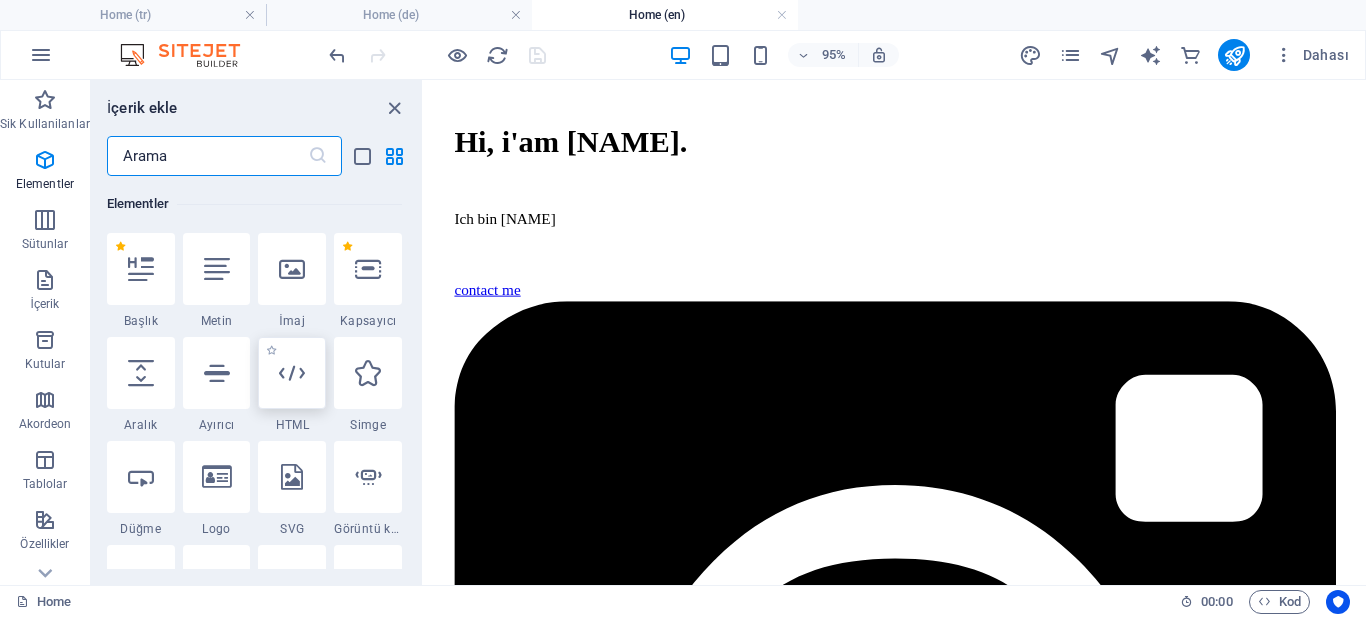 click at bounding box center [292, 373] 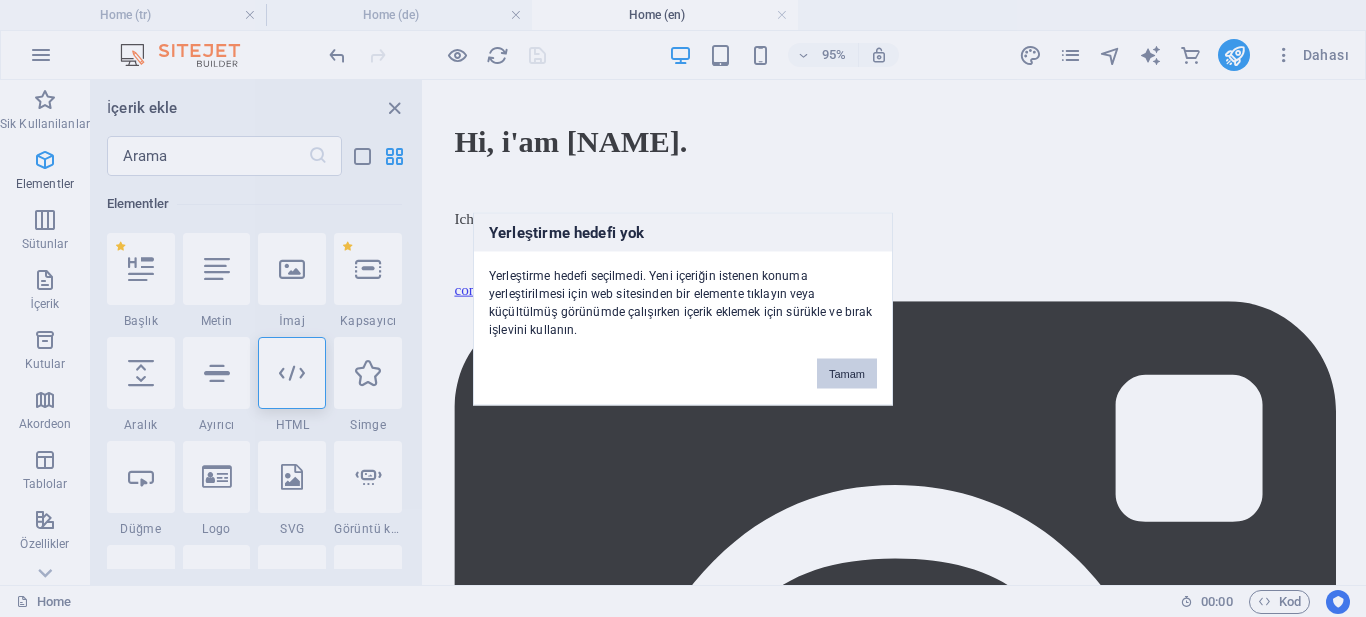 click on "Tamam" at bounding box center [847, 373] 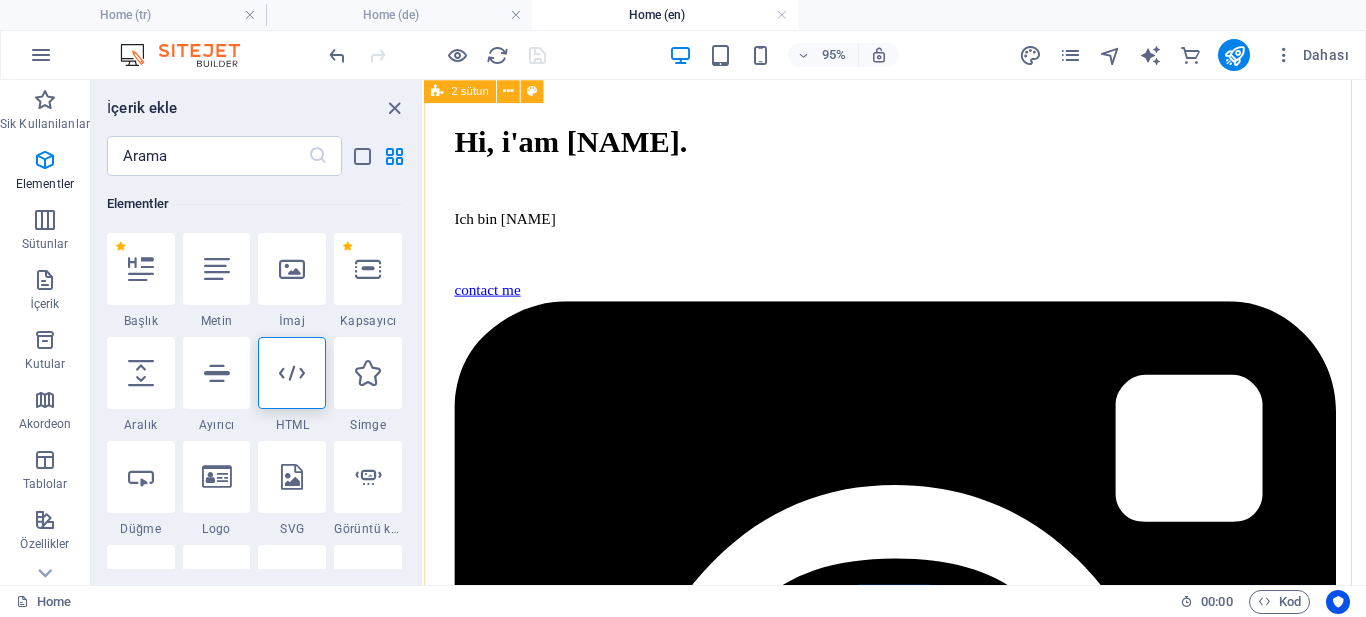 scroll, scrollTop: 340, scrollLeft: 0, axis: vertical 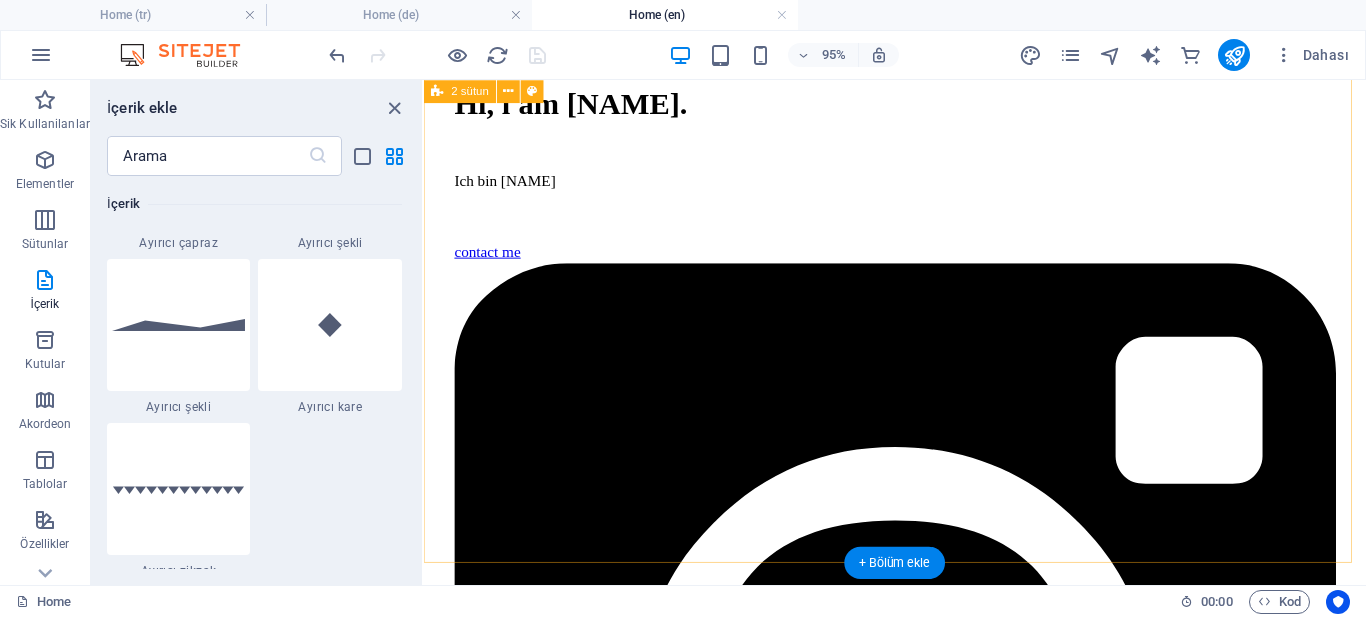 click on "Hi, i'am Ismail. Ich bin Ismail  contact me" at bounding box center (920, 2379) 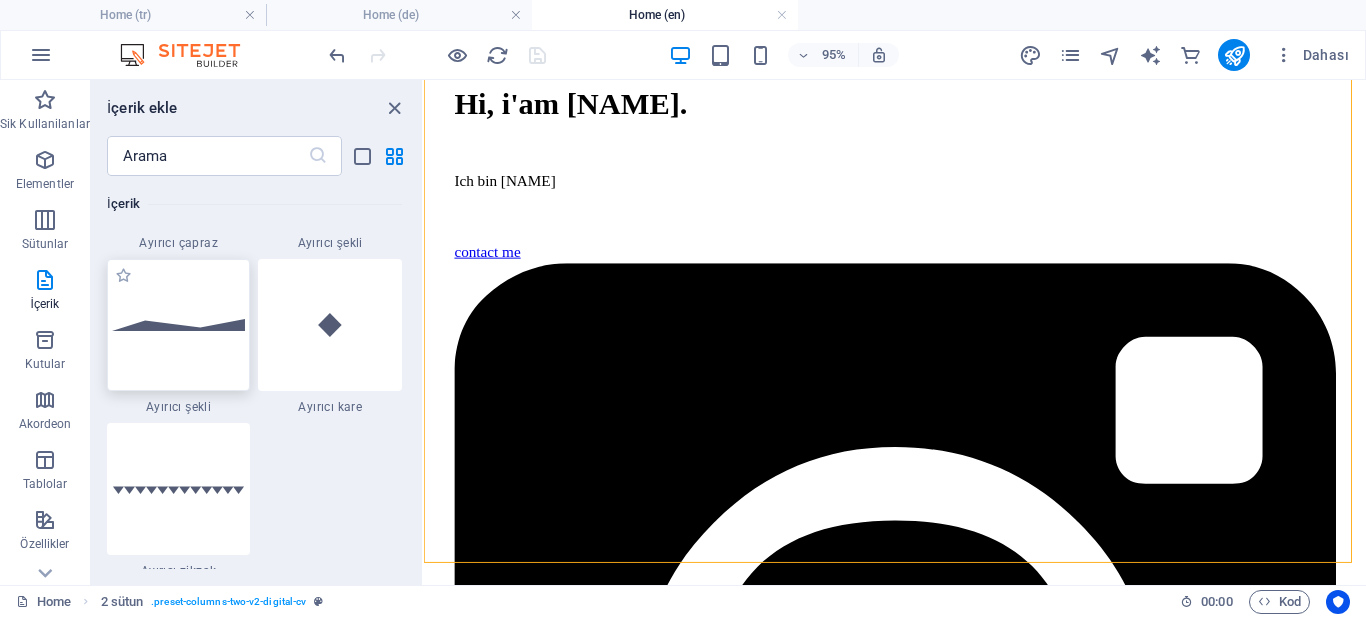 click at bounding box center [179, 325] 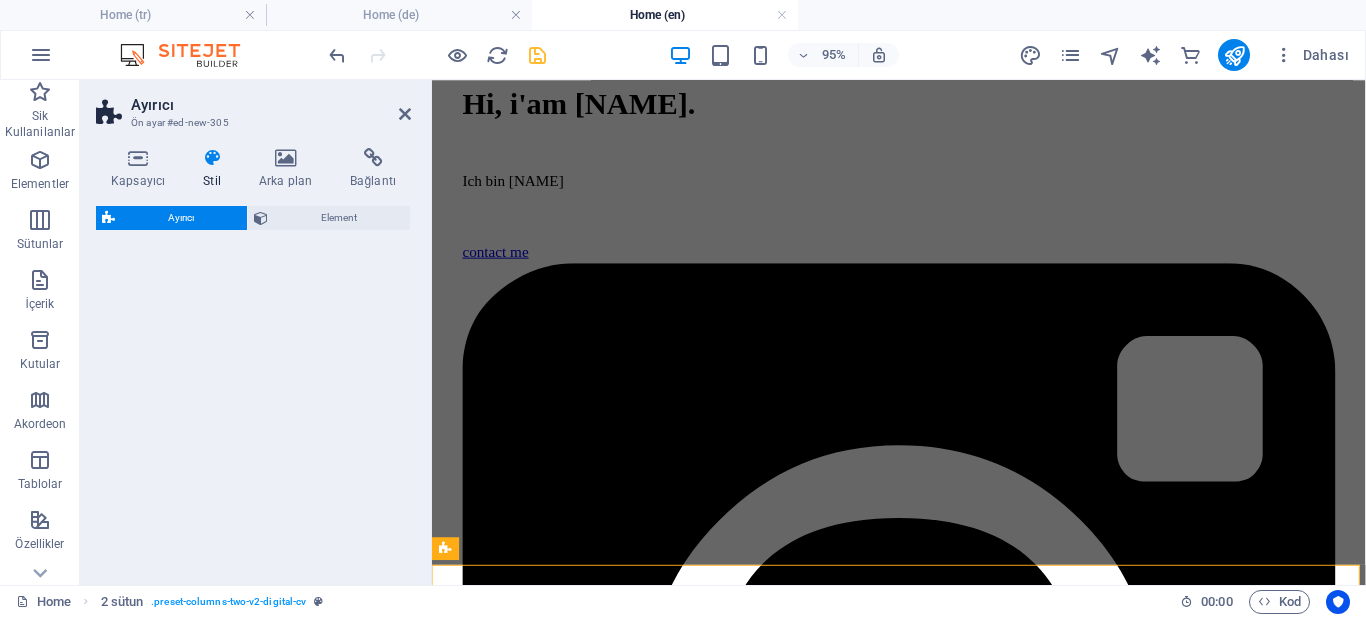 select on "polygon2" 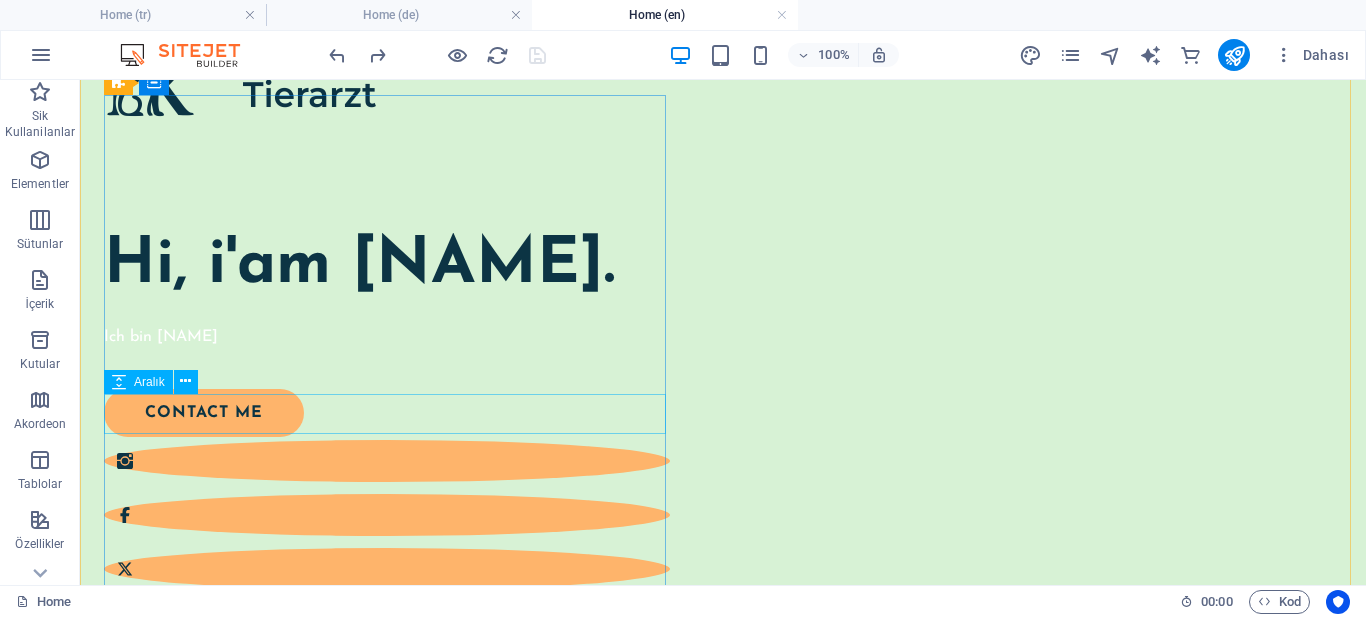 scroll, scrollTop: 0, scrollLeft: 0, axis: both 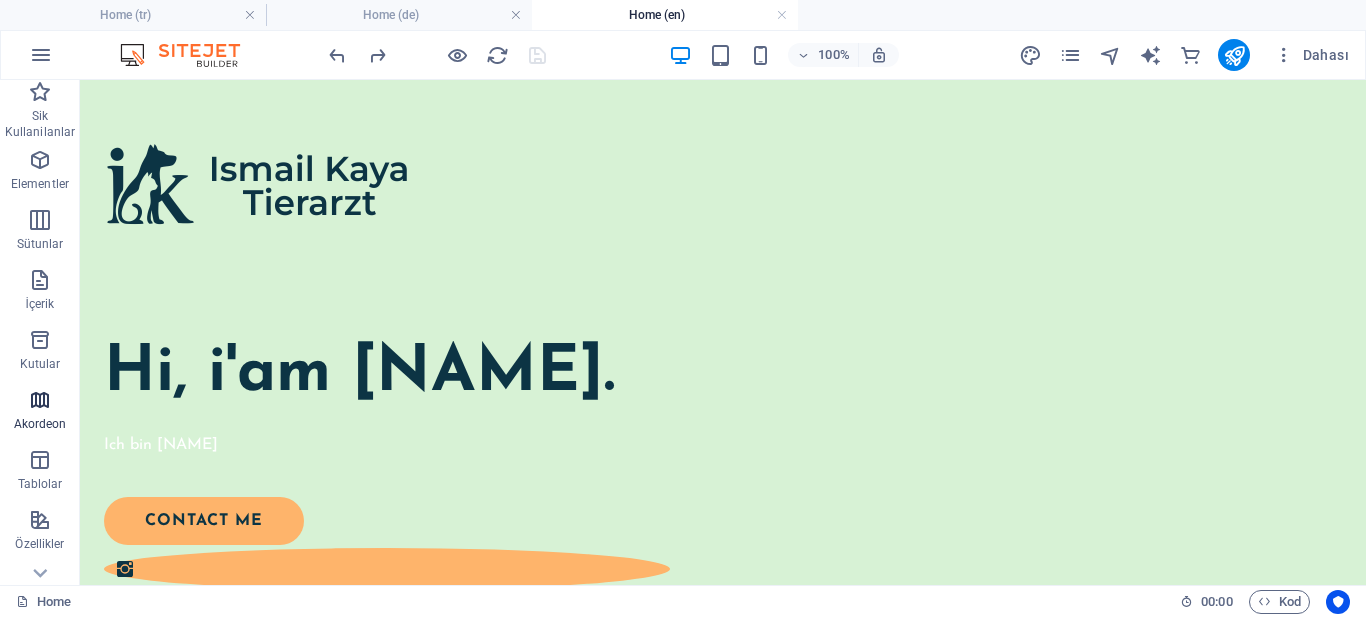 click on "Akordeon" at bounding box center (40, 412) 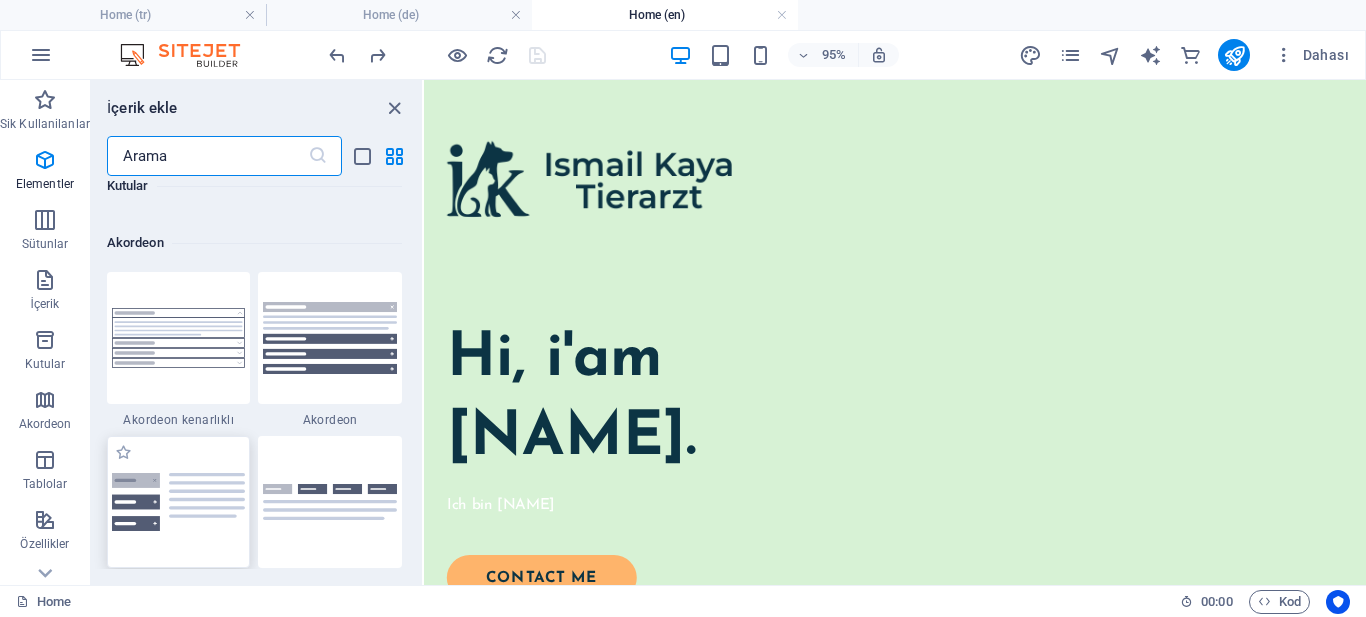 scroll, scrollTop: 6385, scrollLeft: 0, axis: vertical 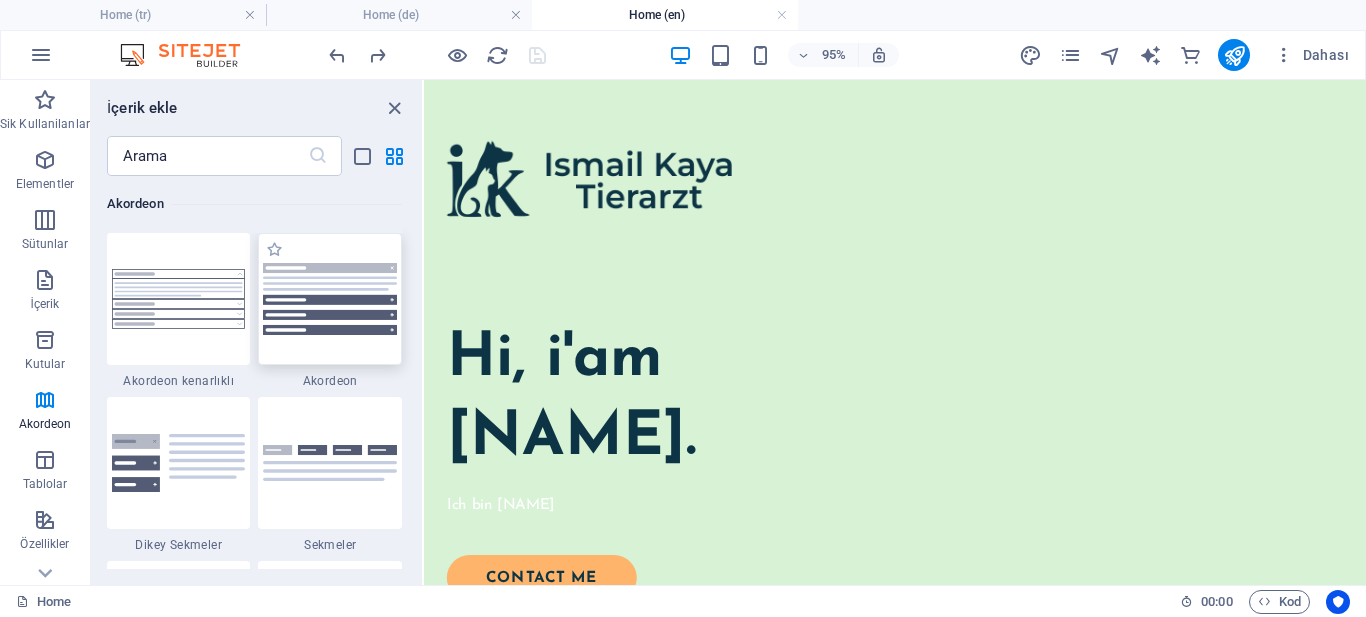 click at bounding box center (330, 298) 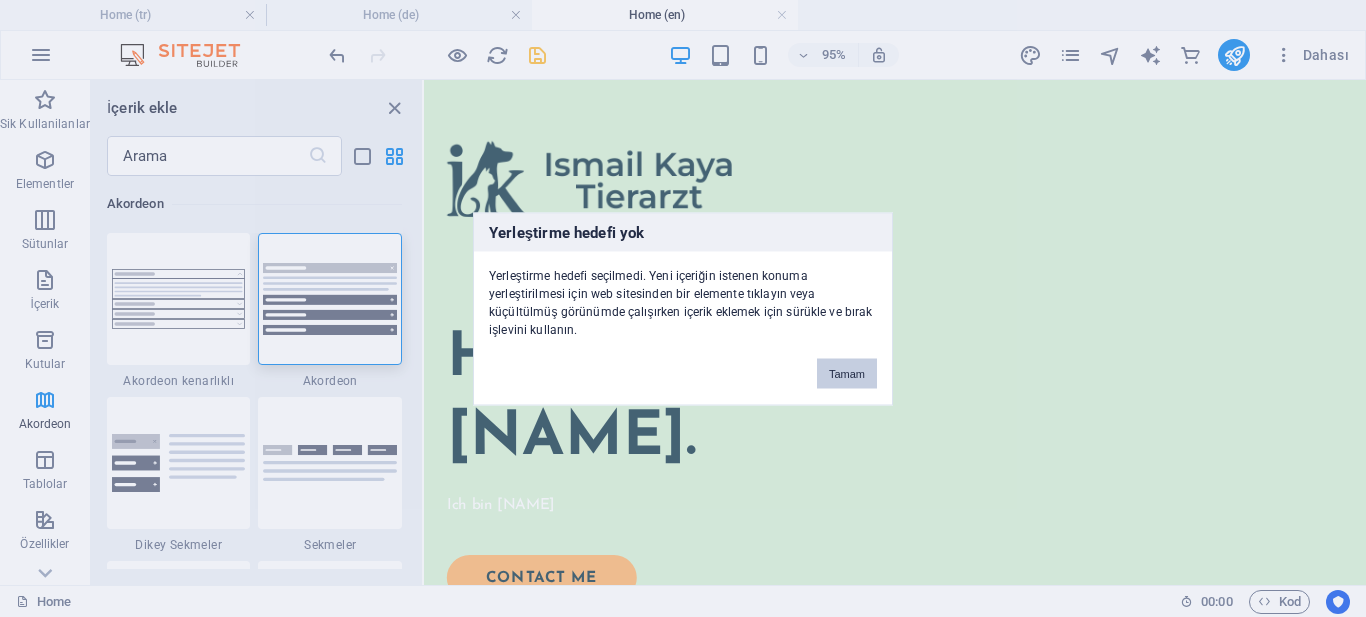click on "Tamam" at bounding box center [847, 373] 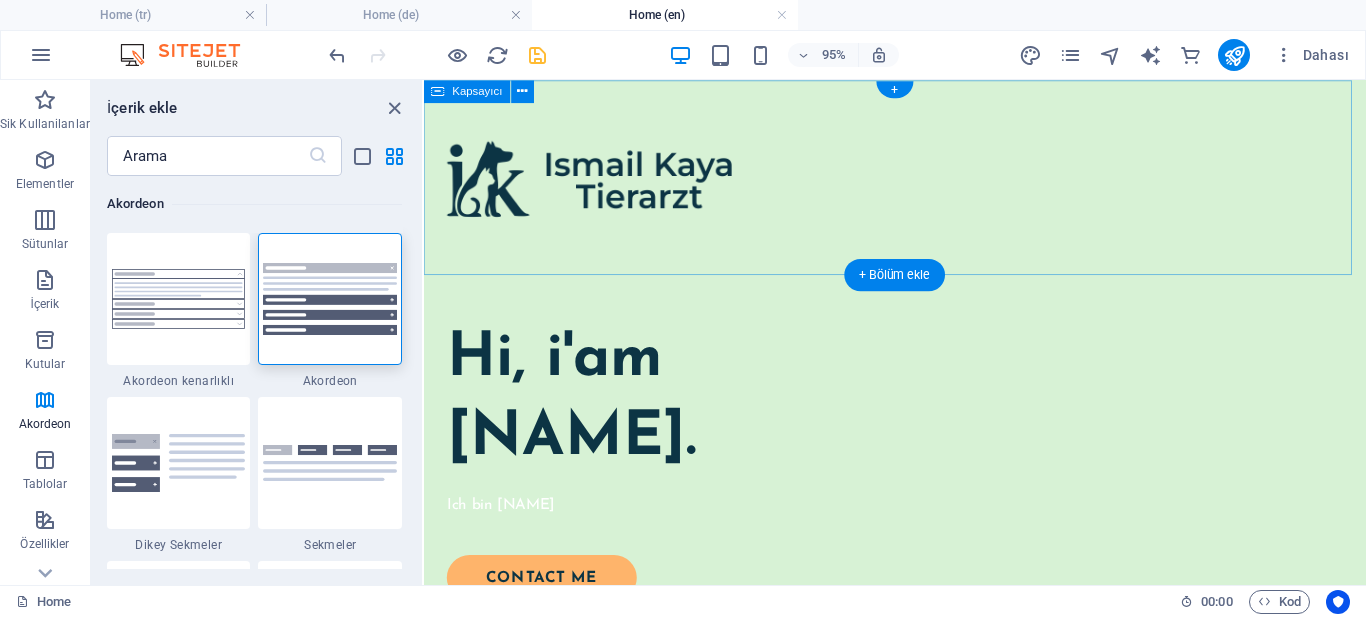 click at bounding box center [920, 182] 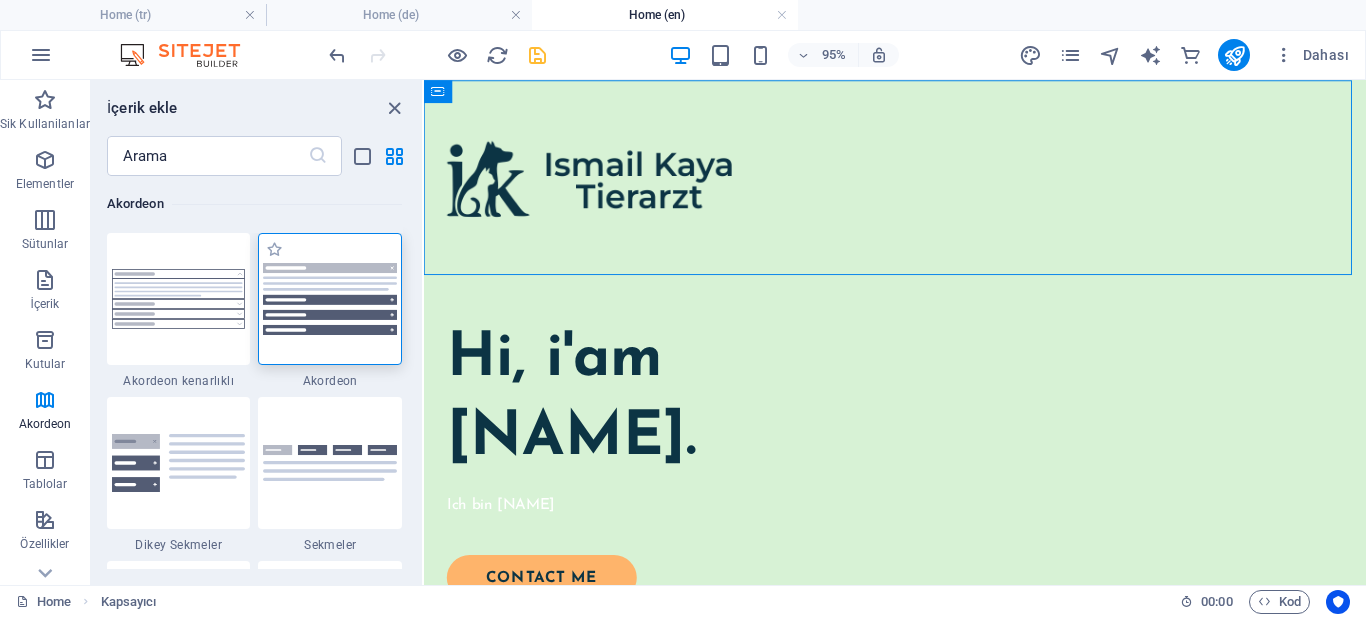 click at bounding box center [330, 298] 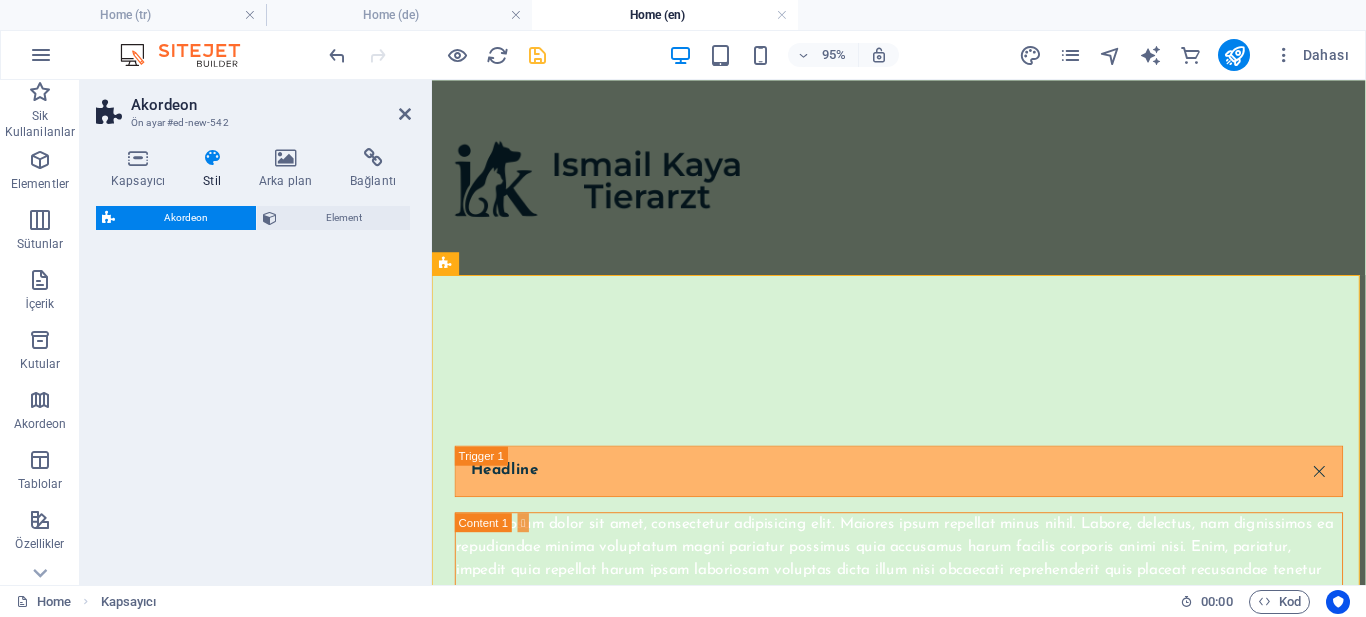select on "rem" 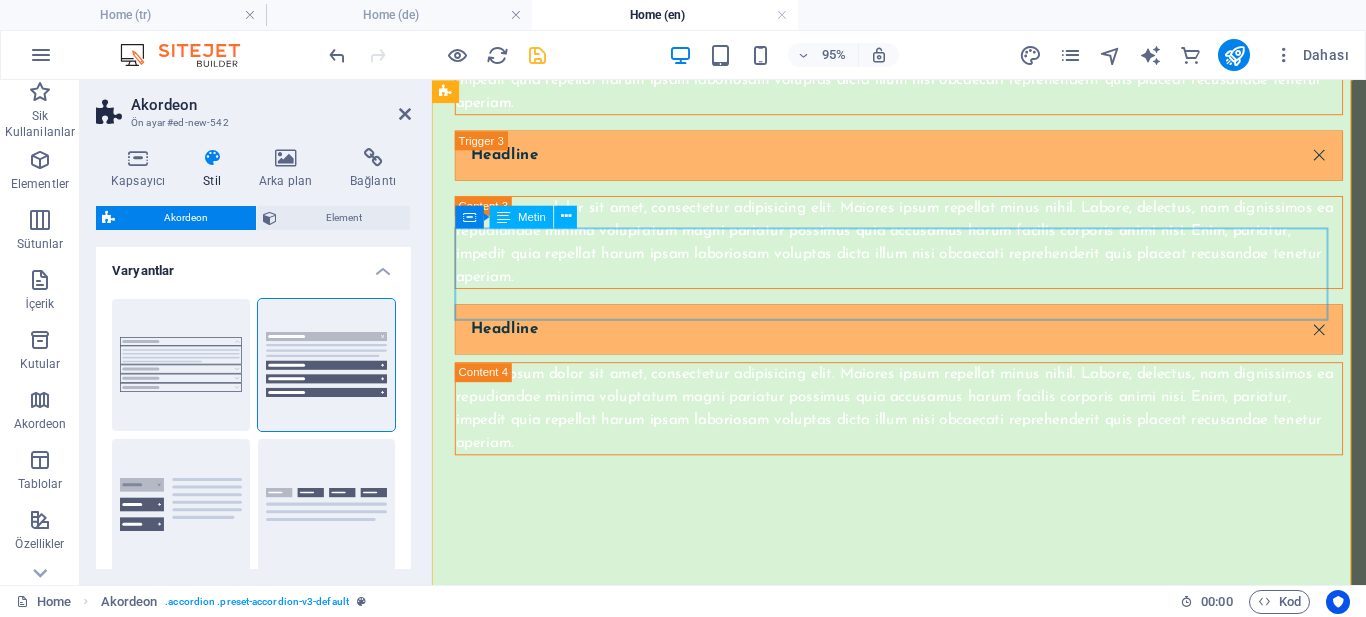 scroll, scrollTop: 700, scrollLeft: 0, axis: vertical 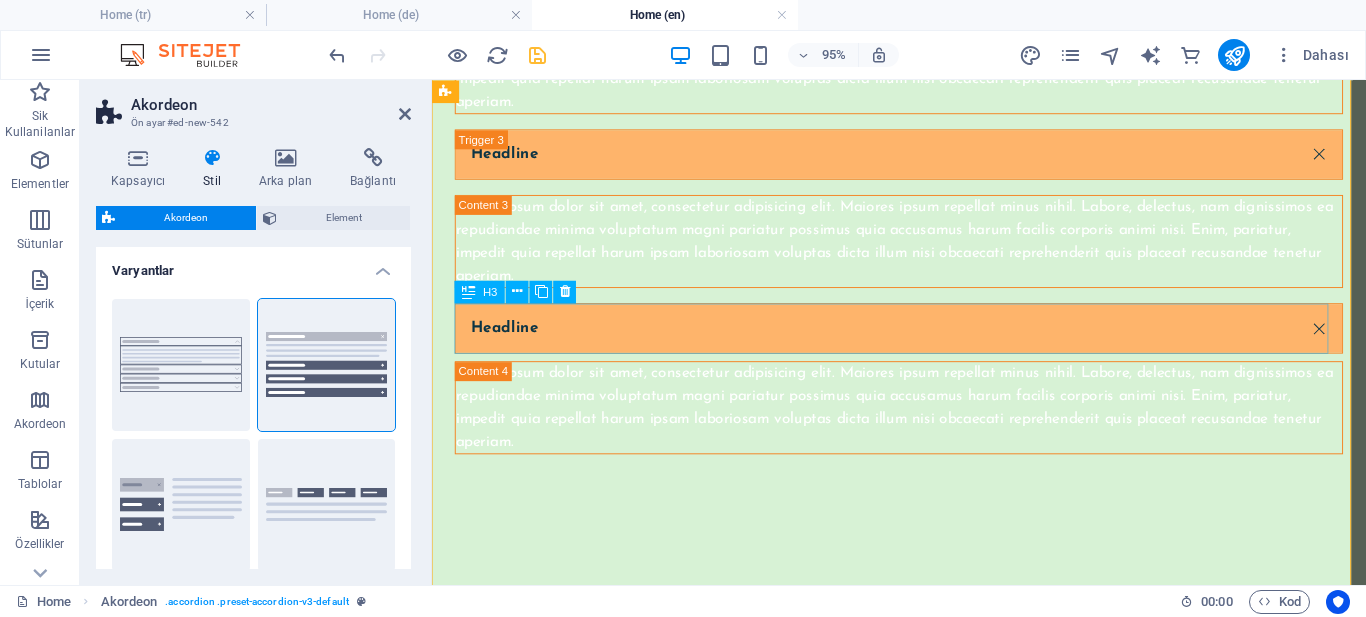 click on "Headline" at bounding box center [923, 341] 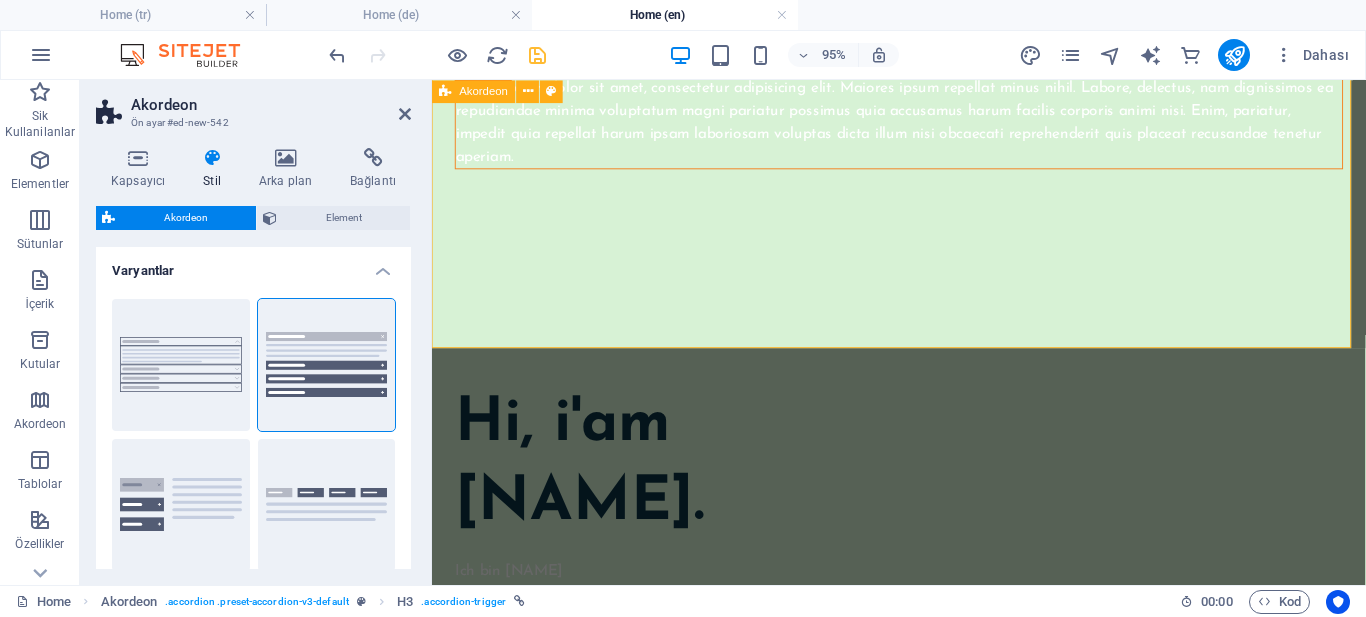scroll, scrollTop: 1300, scrollLeft: 0, axis: vertical 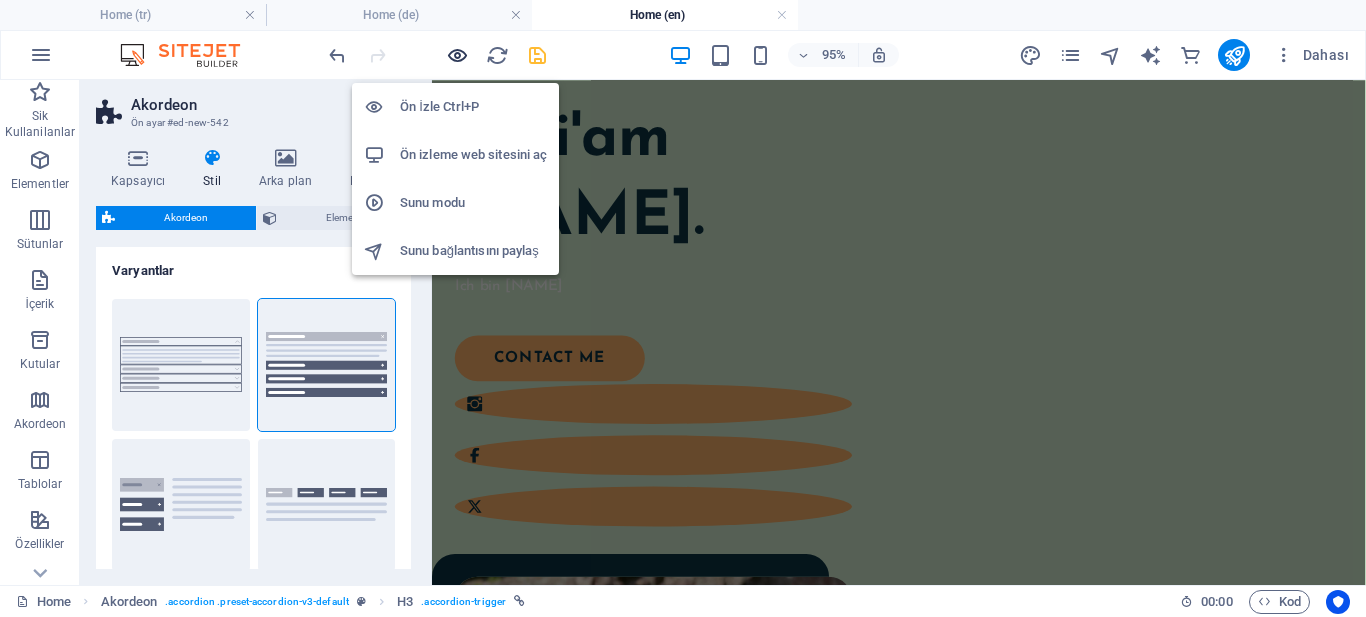 click at bounding box center (457, 55) 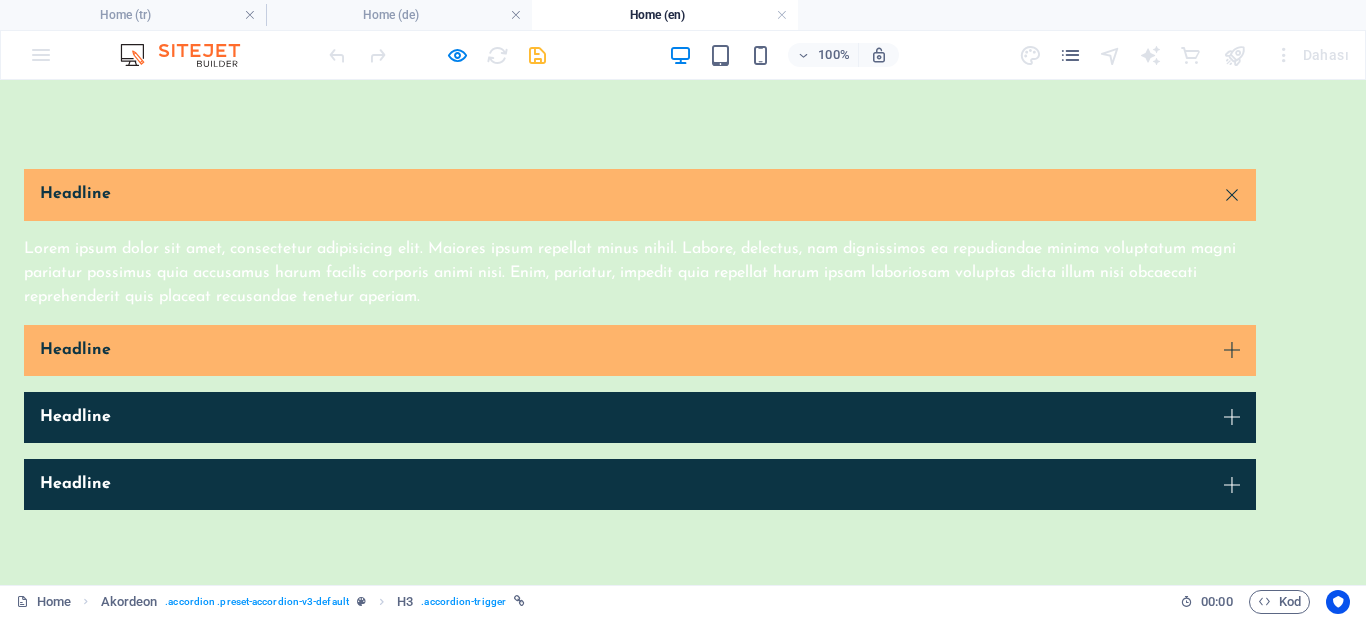 scroll, scrollTop: 300, scrollLeft: 0, axis: vertical 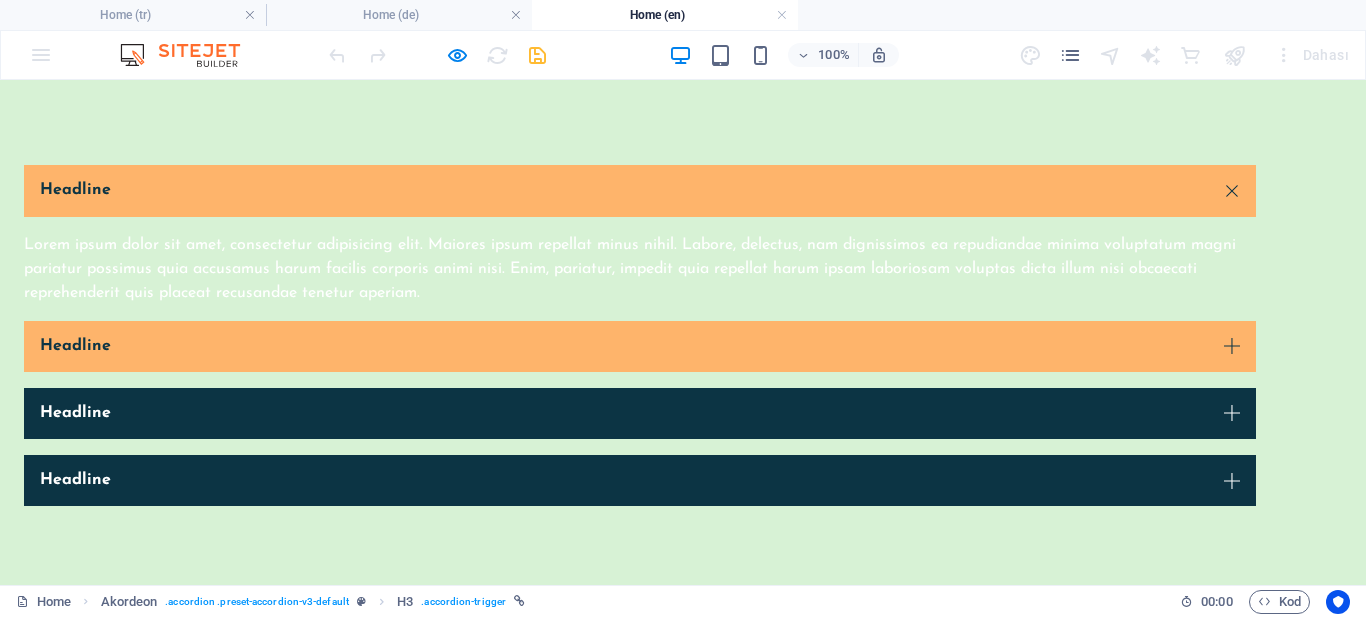 click on "Headline" at bounding box center (640, 346) 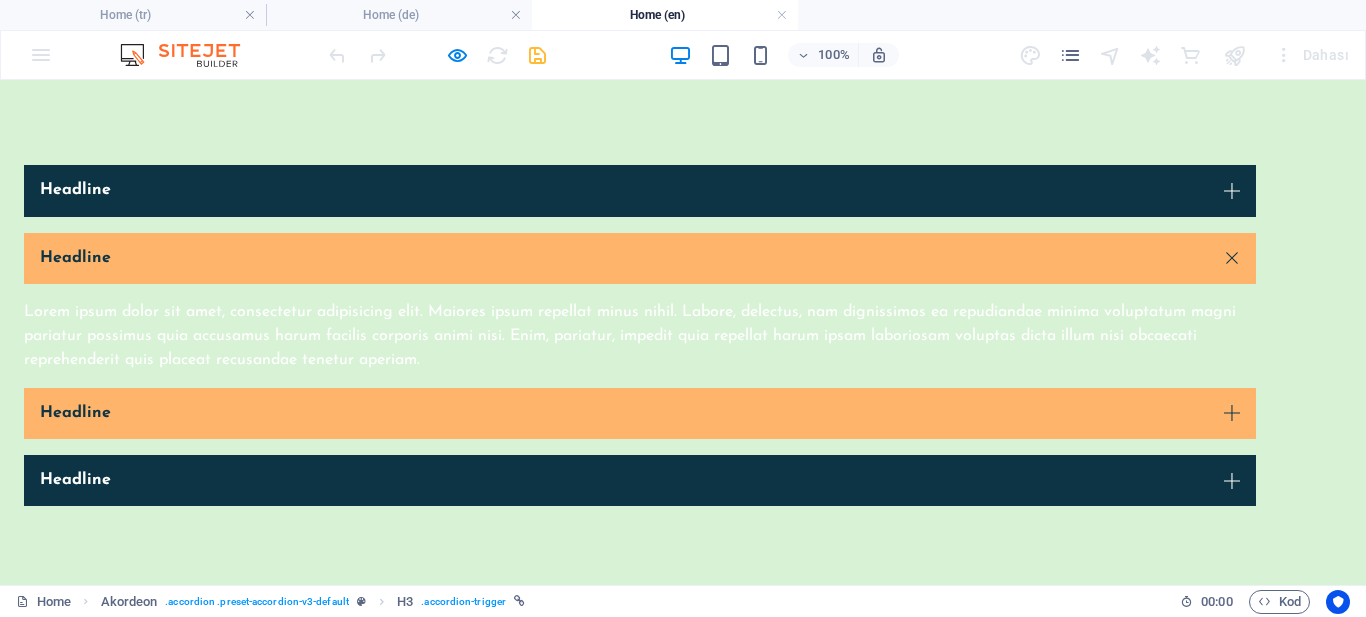 click on "Headline" at bounding box center (640, 413) 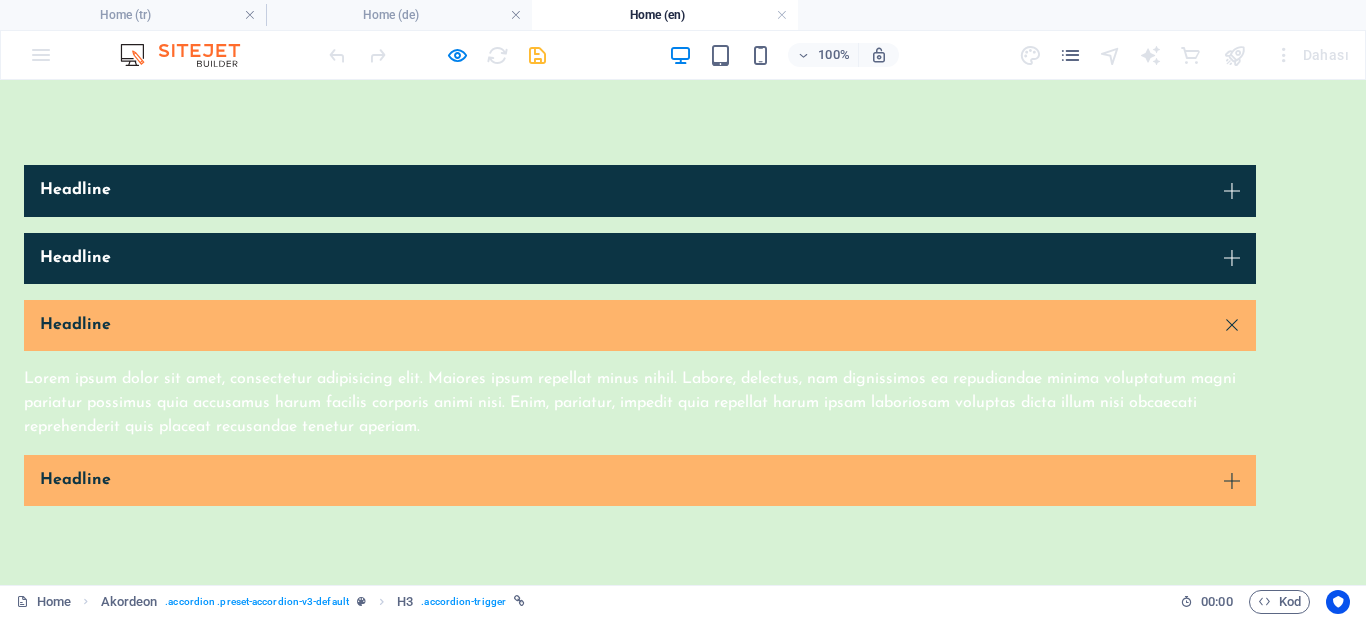 click on "Headline" at bounding box center [640, 480] 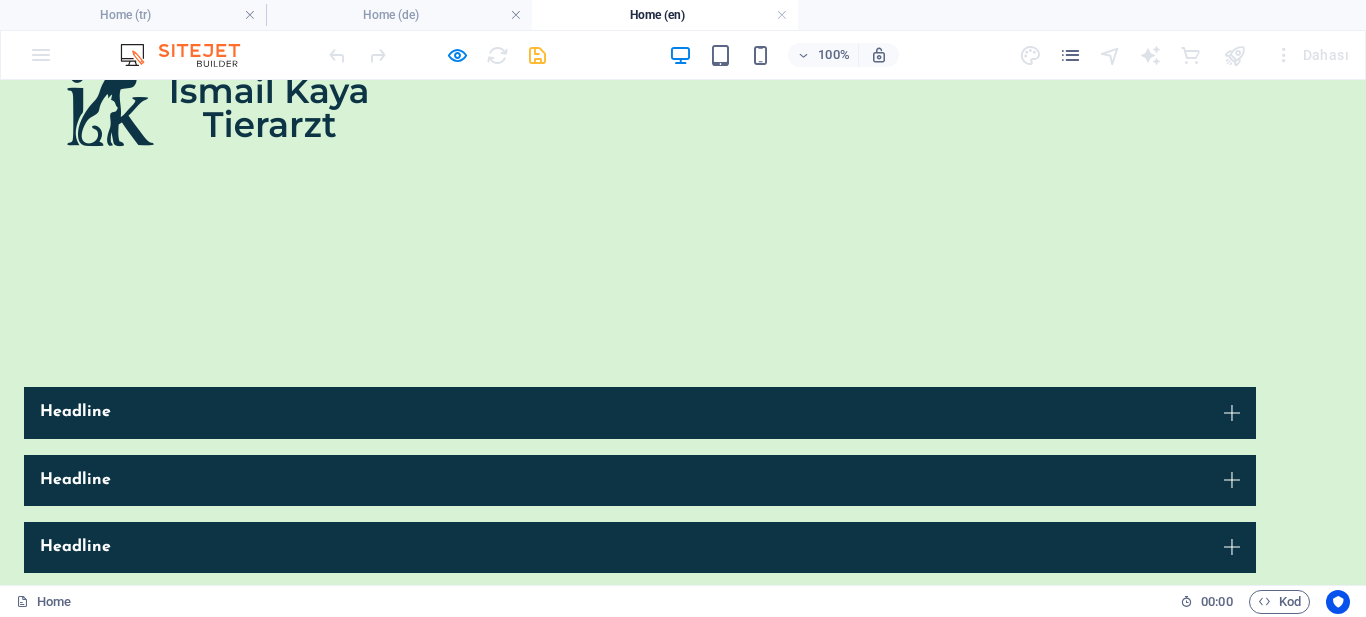 scroll, scrollTop: 0, scrollLeft: 0, axis: both 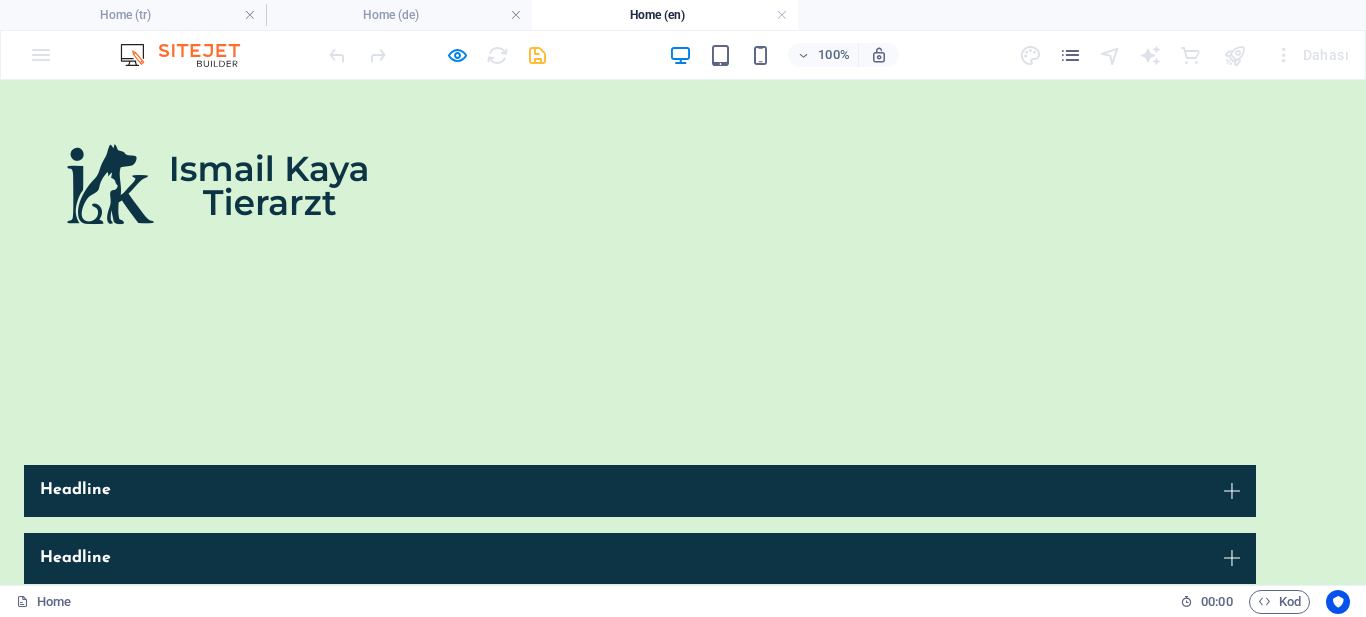 drag, startPoint x: 320, startPoint y: 53, endPoint x: 360, endPoint y: 48, distance: 40.311287 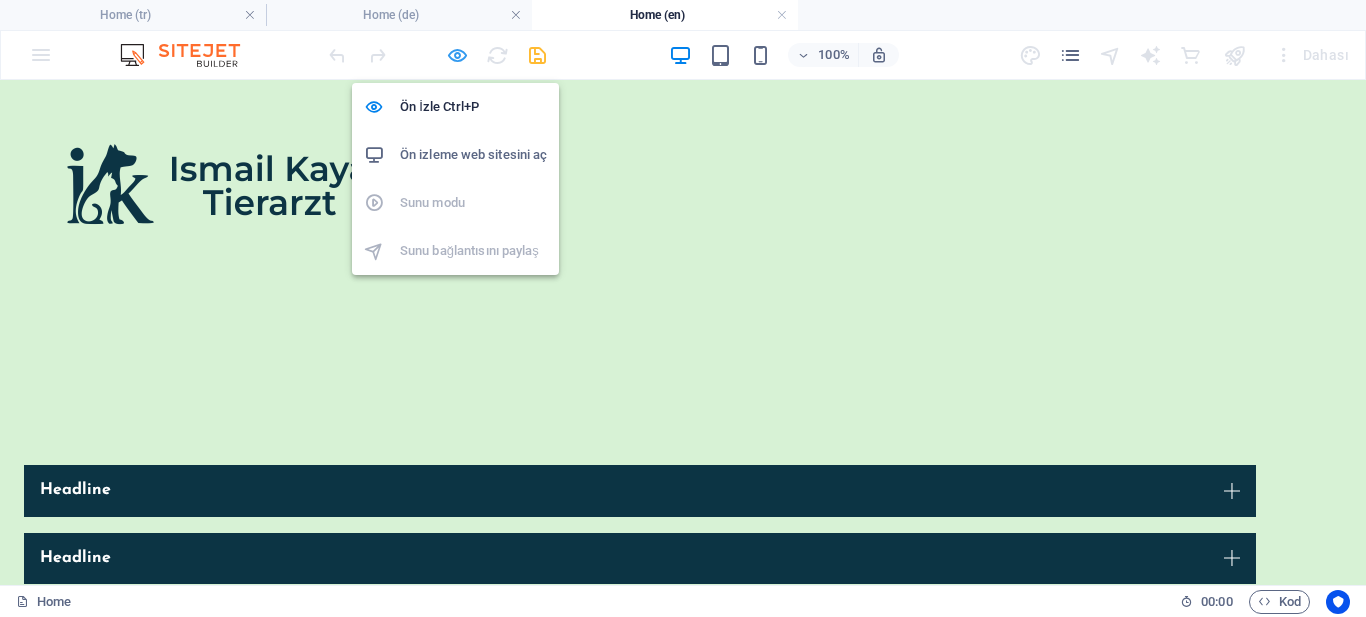 click at bounding box center (457, 55) 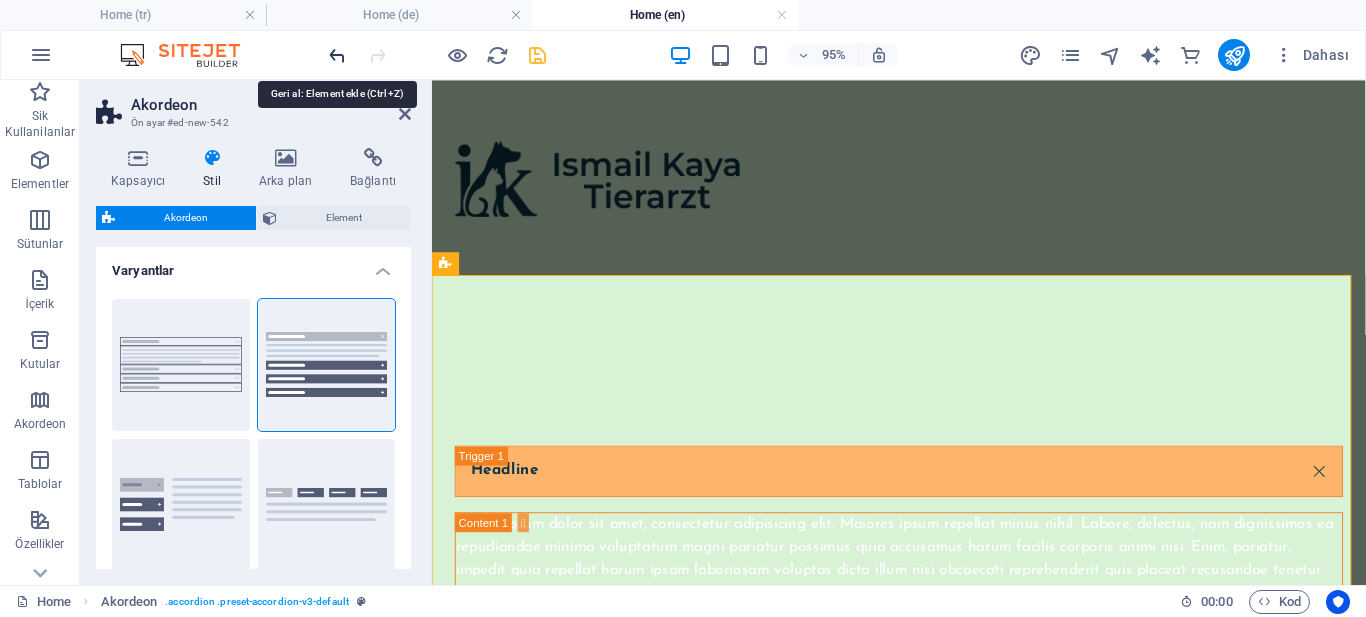 click at bounding box center (337, 55) 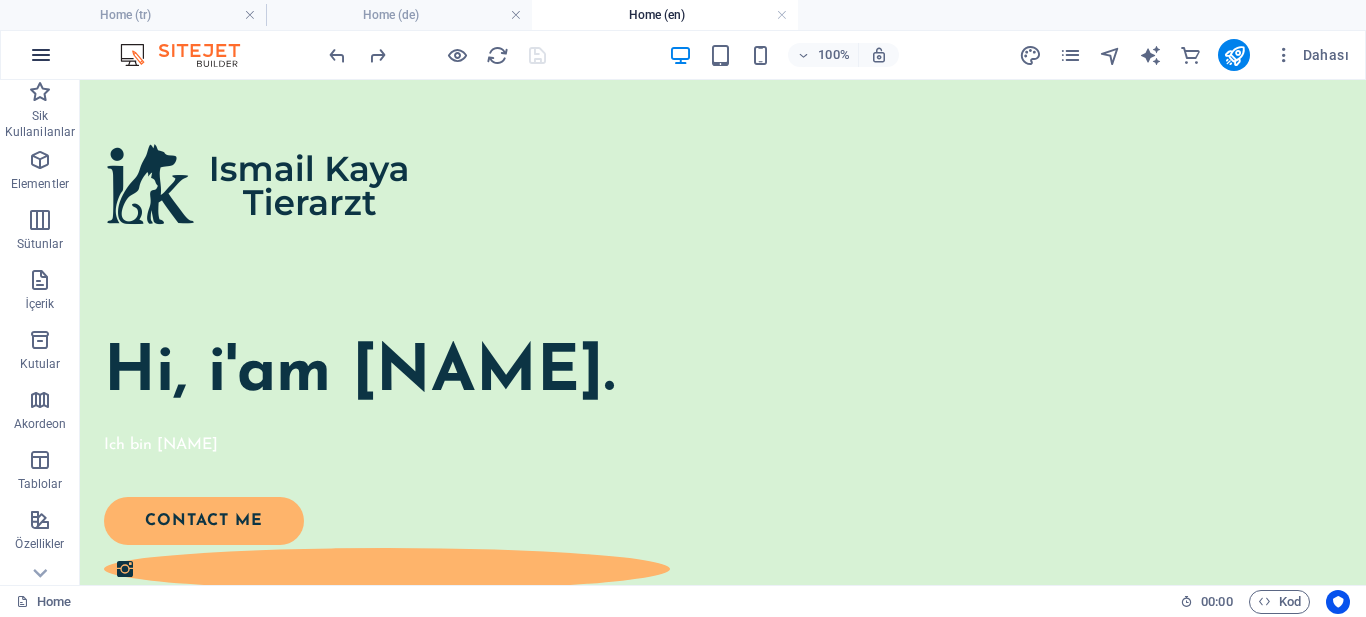 click at bounding box center (41, 55) 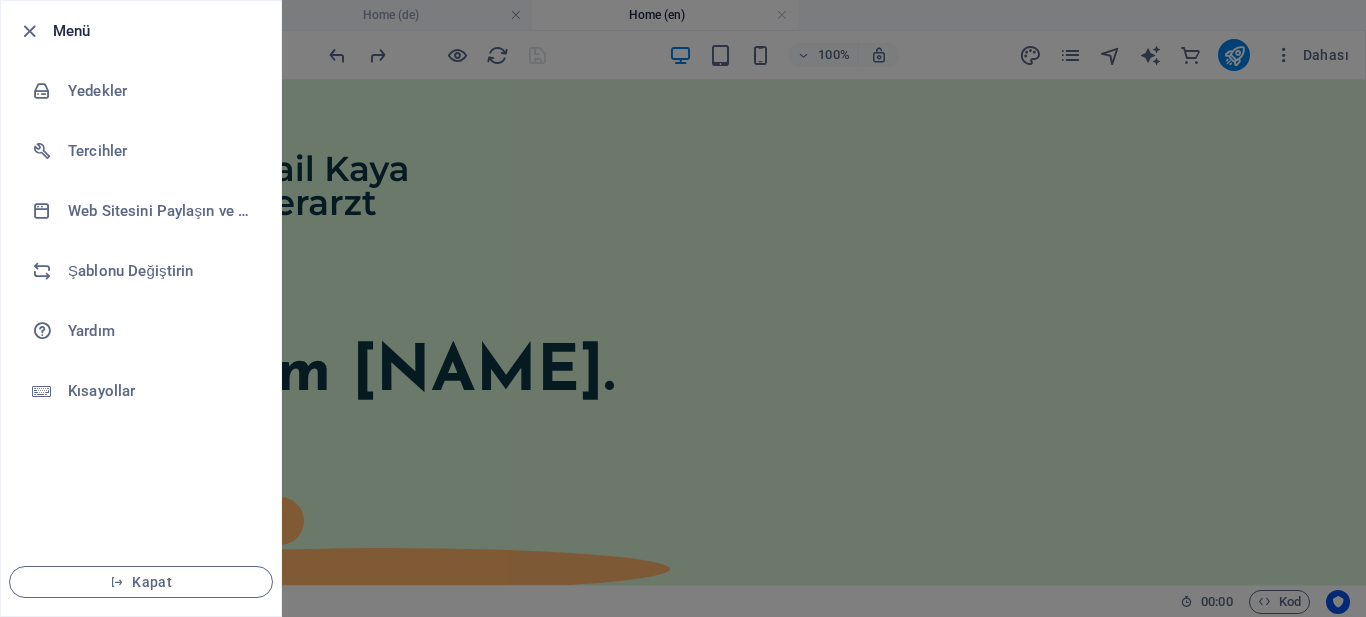 click at bounding box center (683, 308) 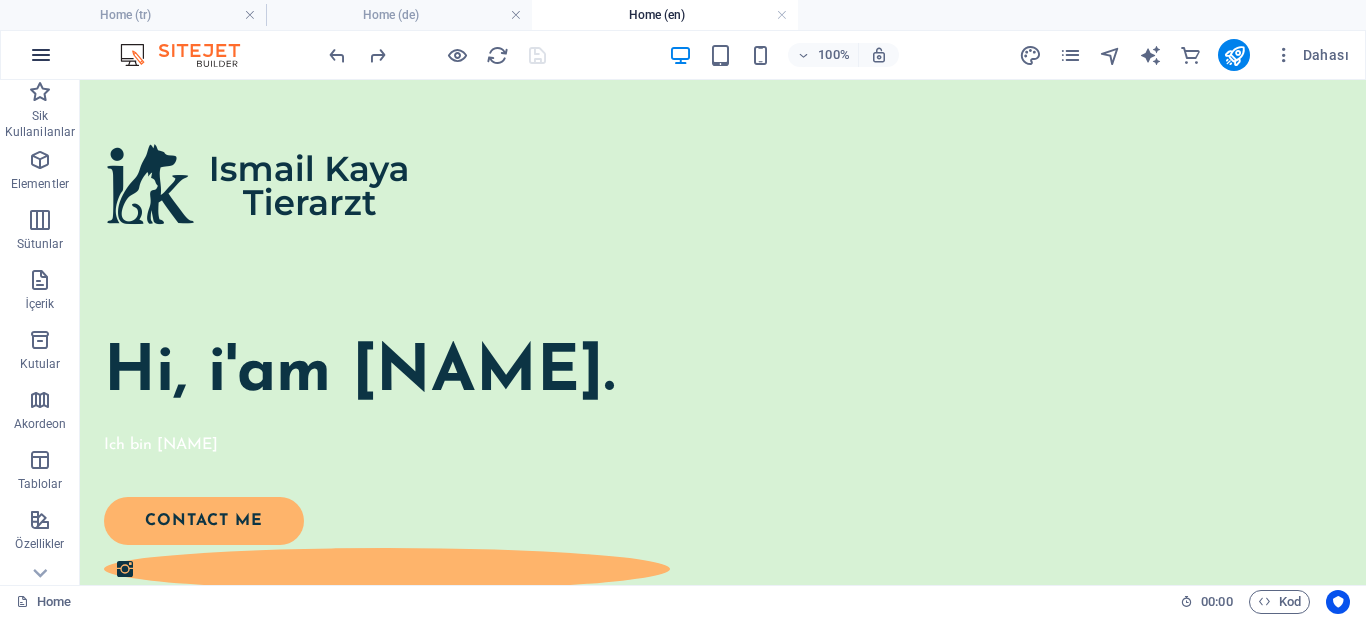 click at bounding box center (41, 55) 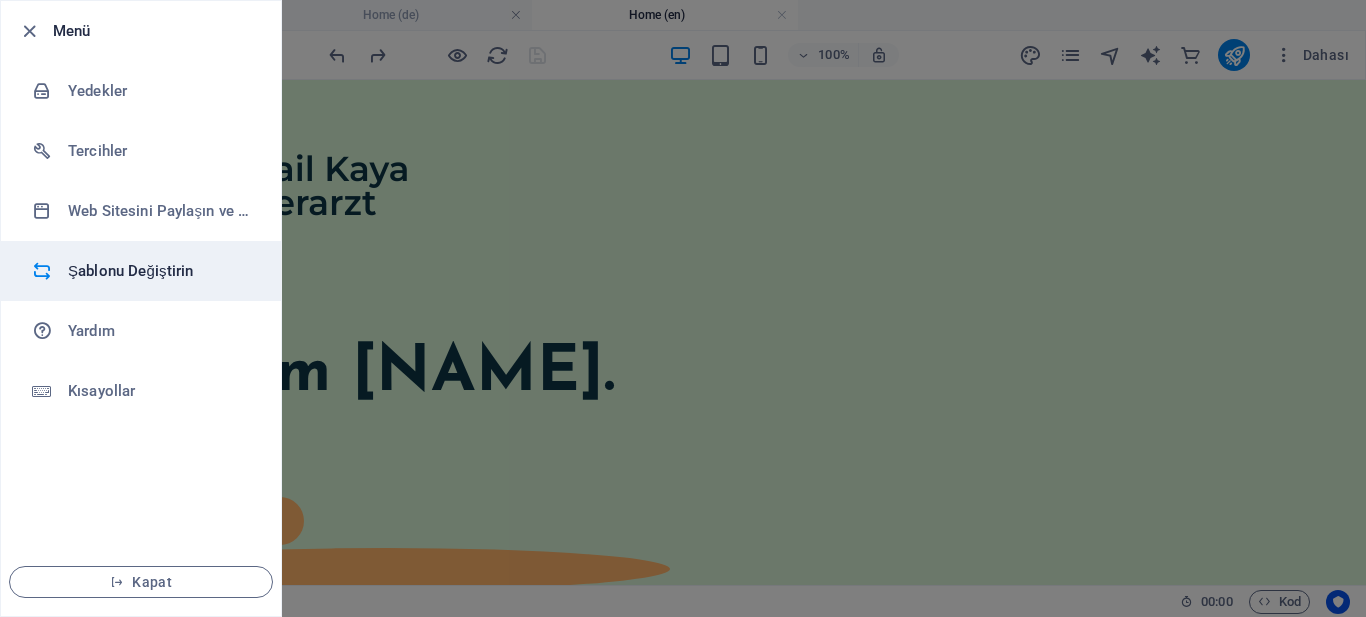 click on "Şablonu Değiştirin" at bounding box center [160, 271] 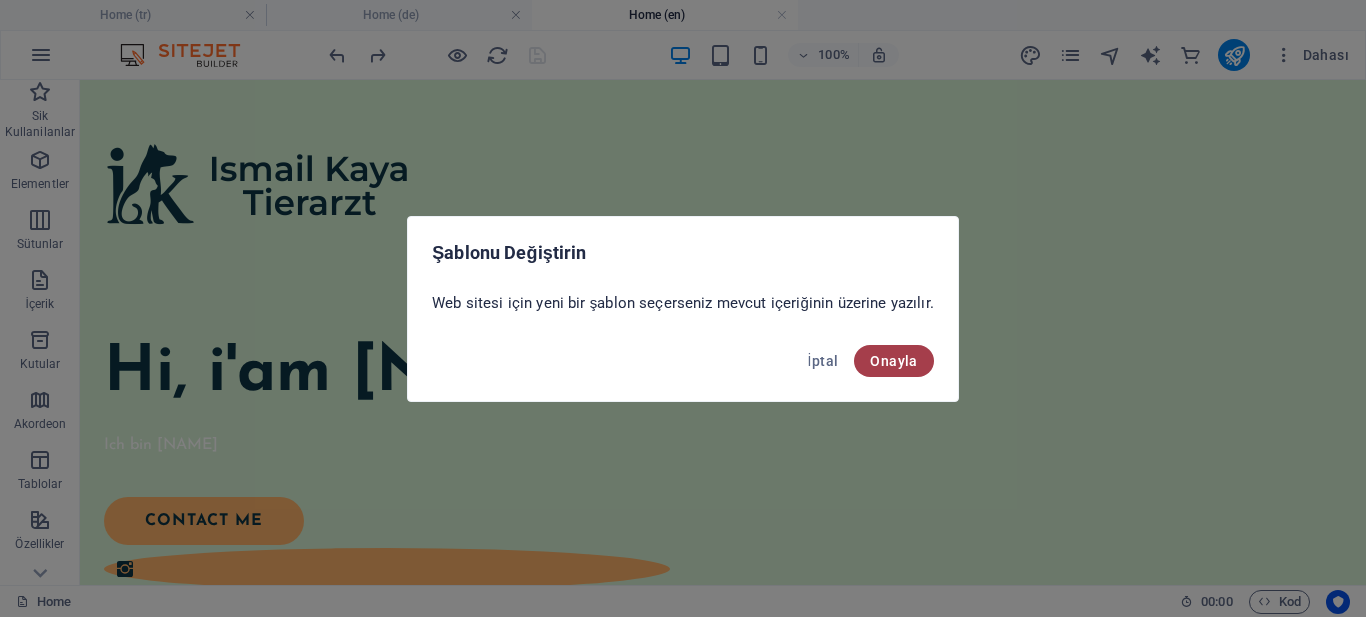 click on "Onayla" at bounding box center (893, 361) 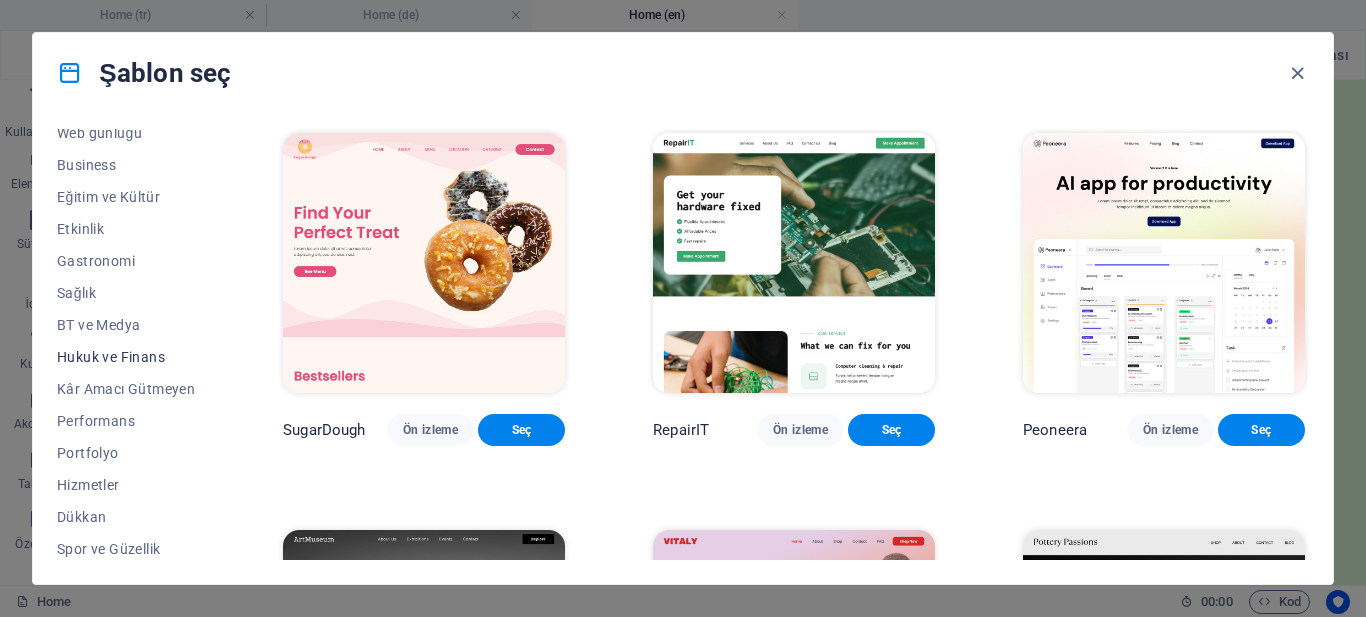 scroll, scrollTop: 401, scrollLeft: 0, axis: vertical 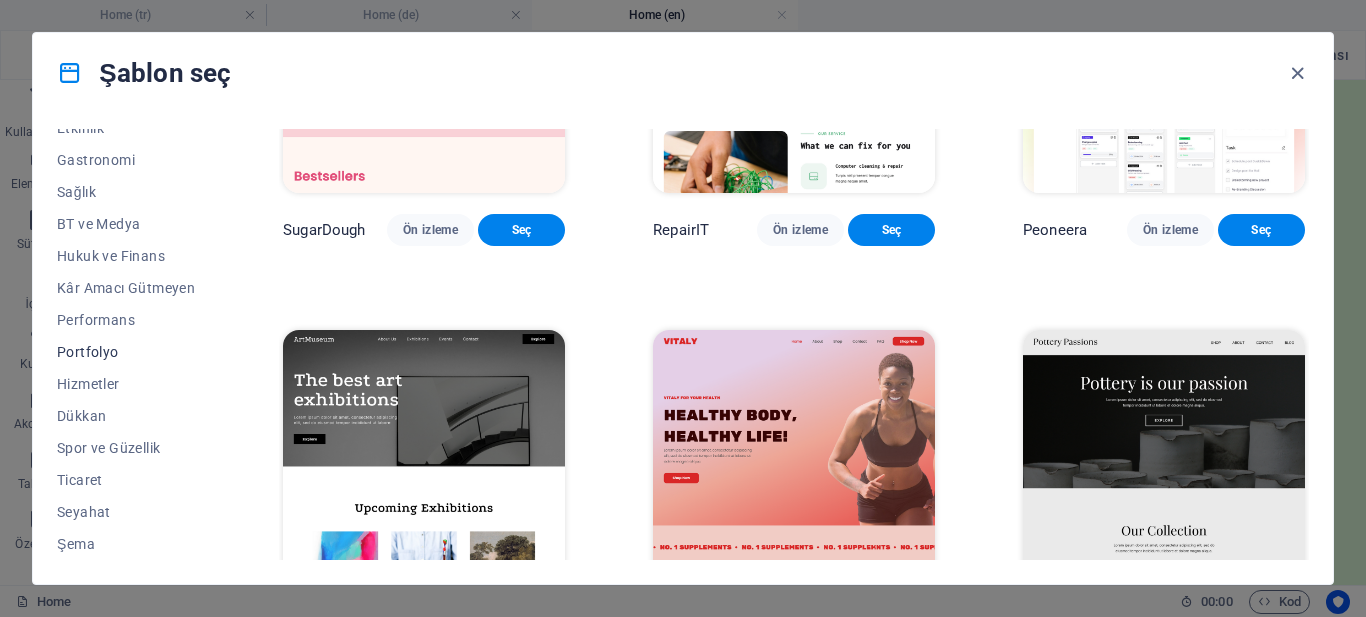 click on "Portfolyo" at bounding box center (126, 352) 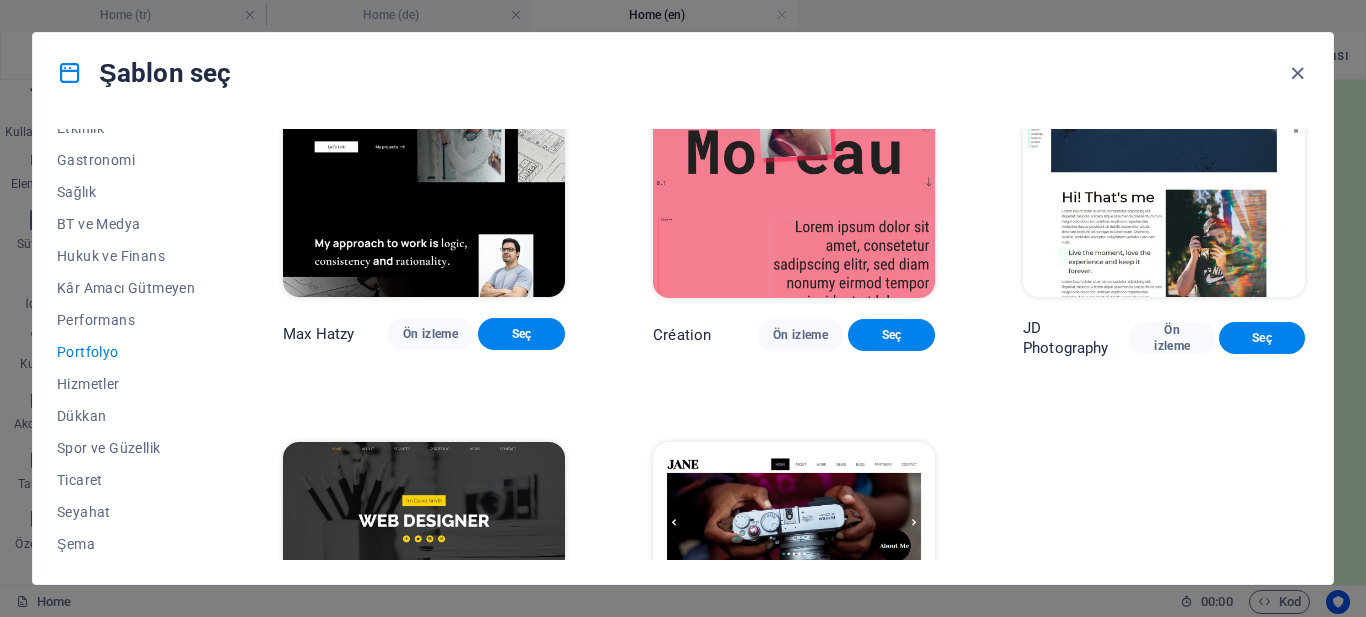 scroll, scrollTop: 300, scrollLeft: 0, axis: vertical 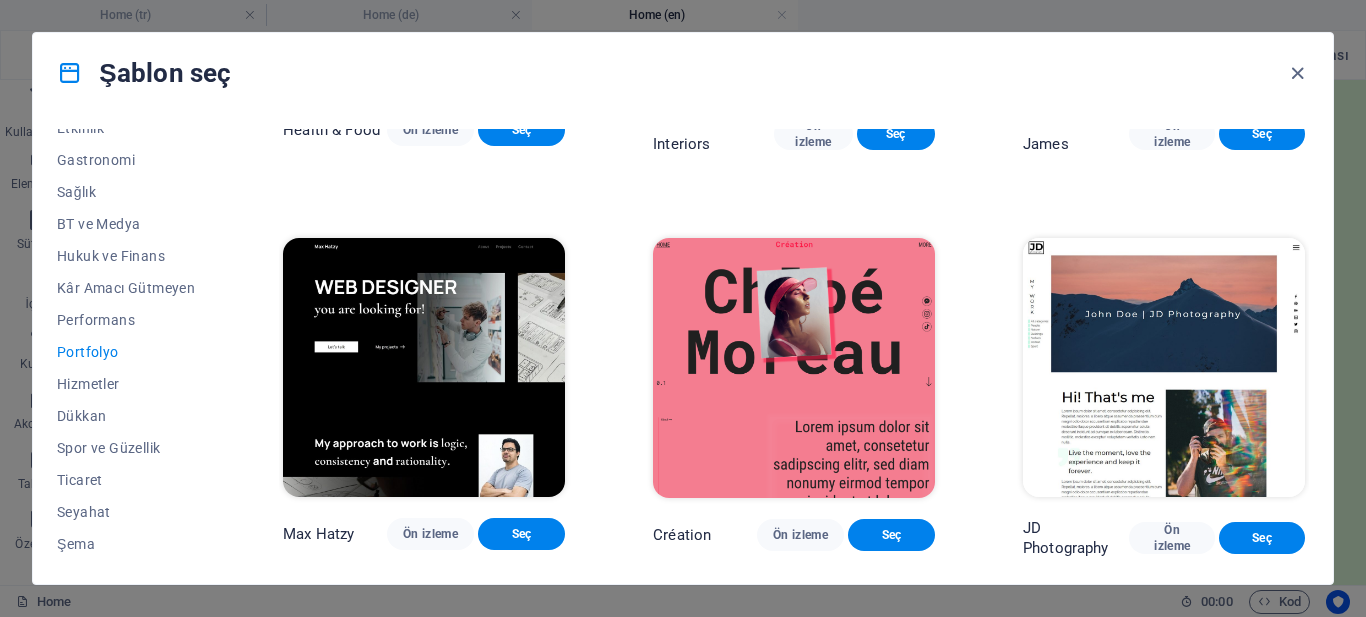 click on "JD Photography Ön izleme Seç" at bounding box center (1164, 538) 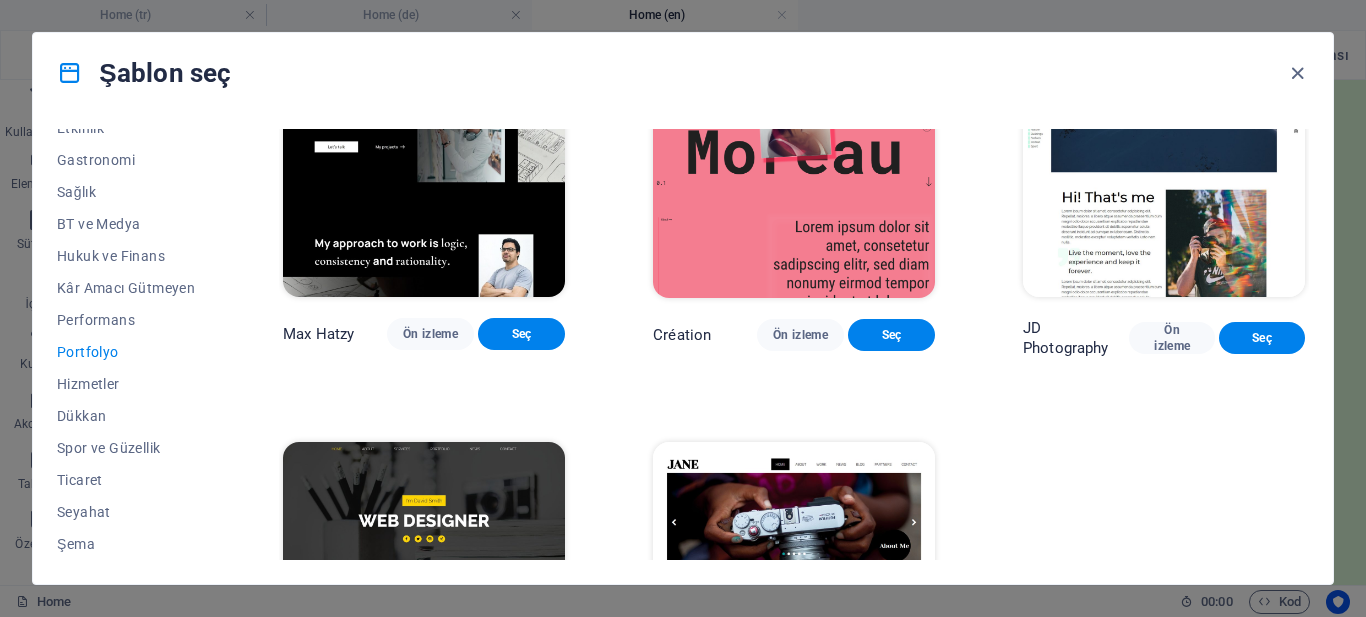 scroll, scrollTop: 688, scrollLeft: 0, axis: vertical 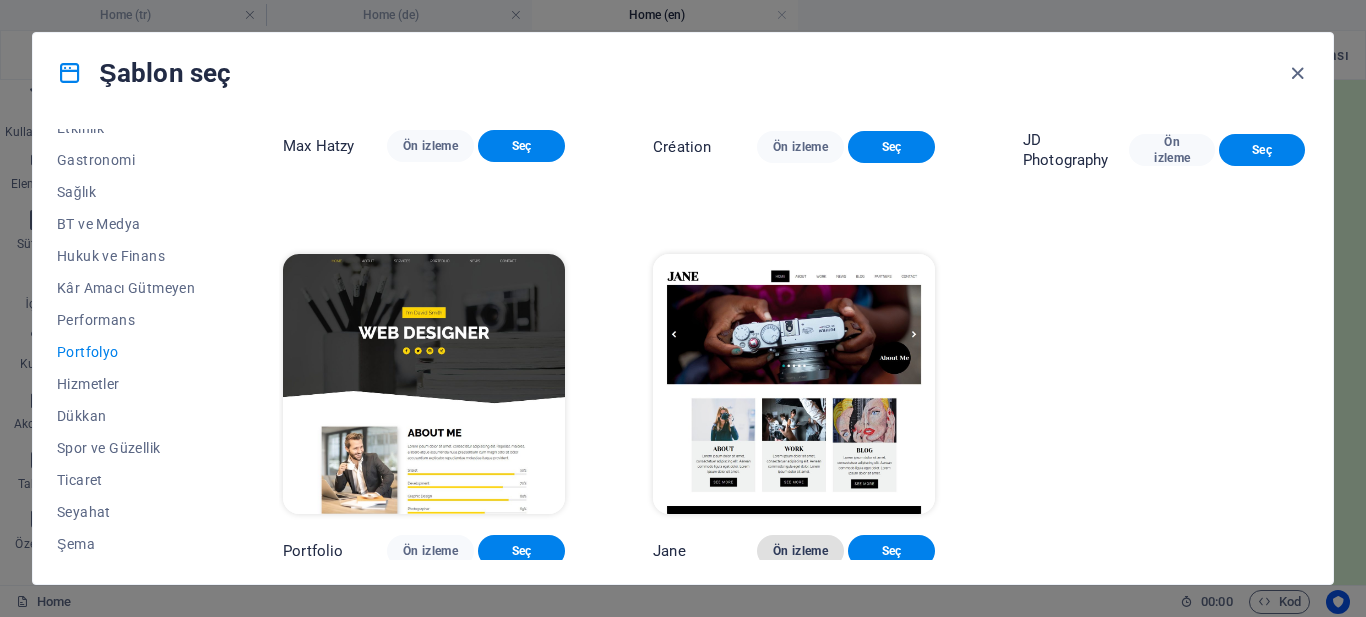 click on "Ön izleme" at bounding box center (800, 551) 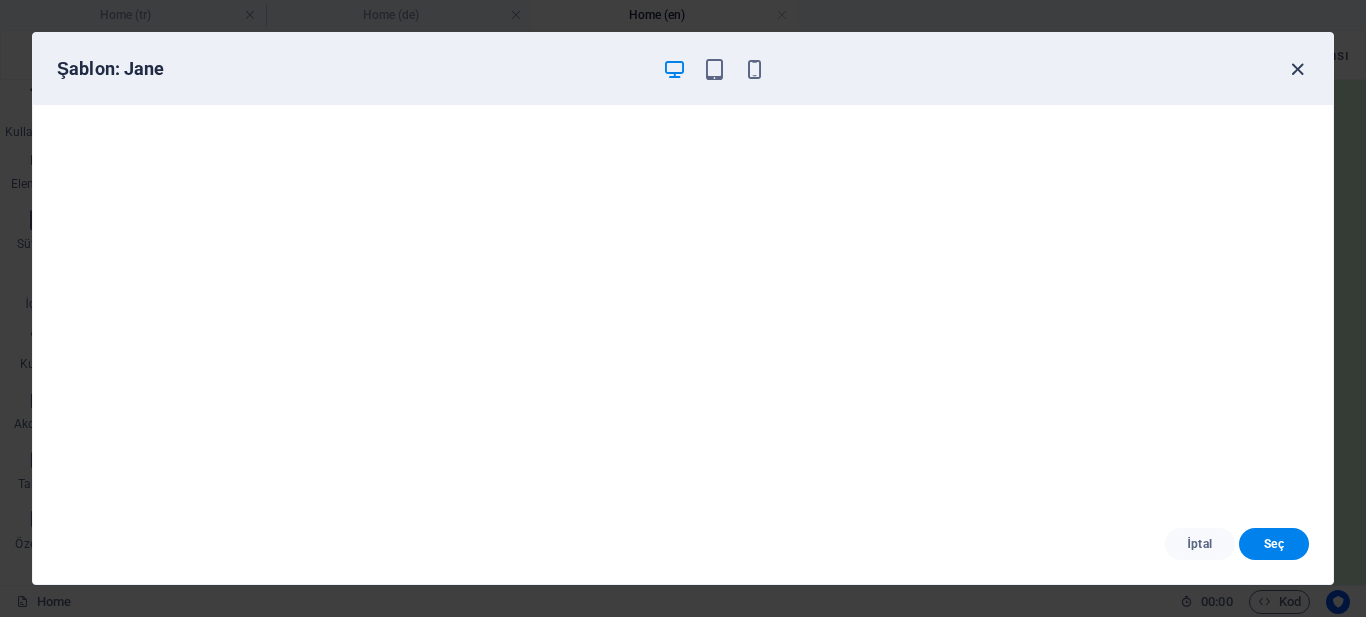 click at bounding box center [1297, 69] 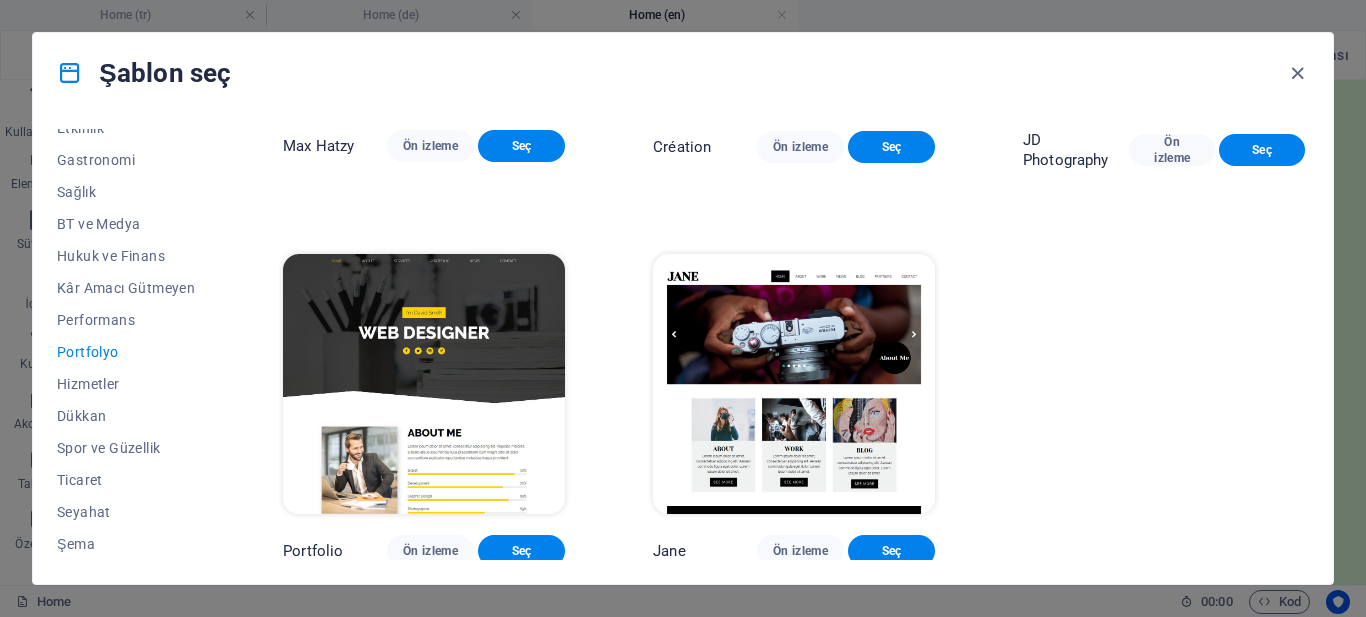 click at bounding box center [424, 384] 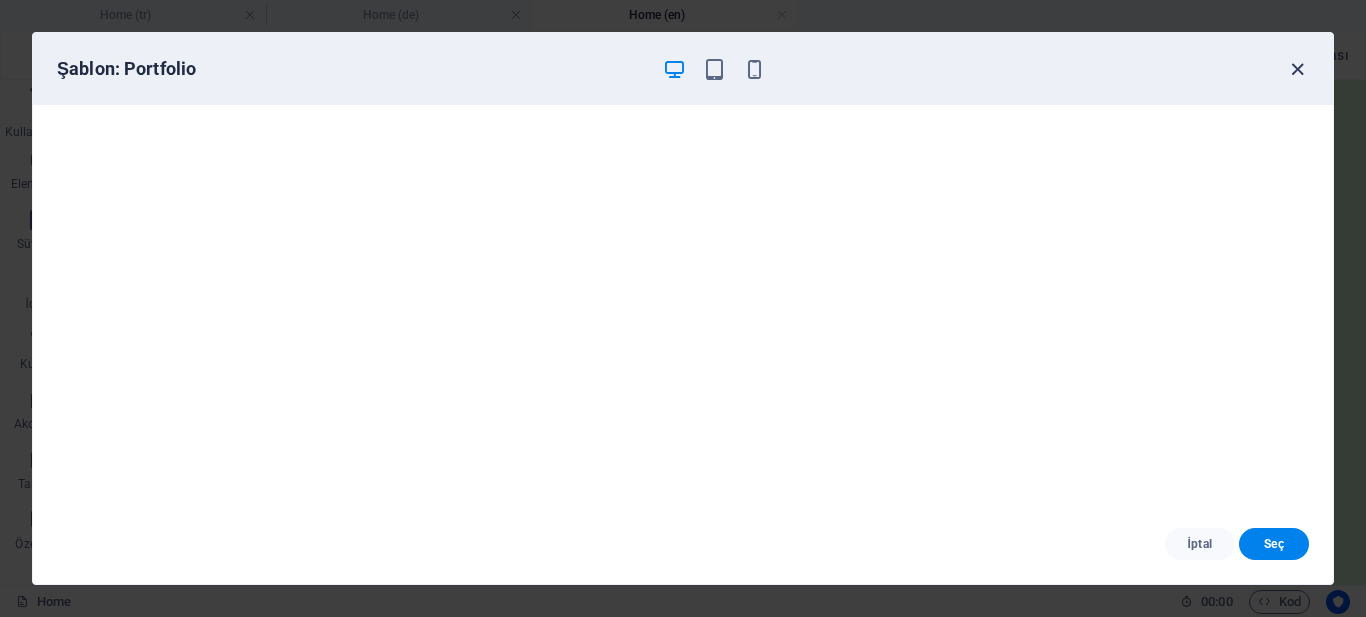 click at bounding box center [1297, 69] 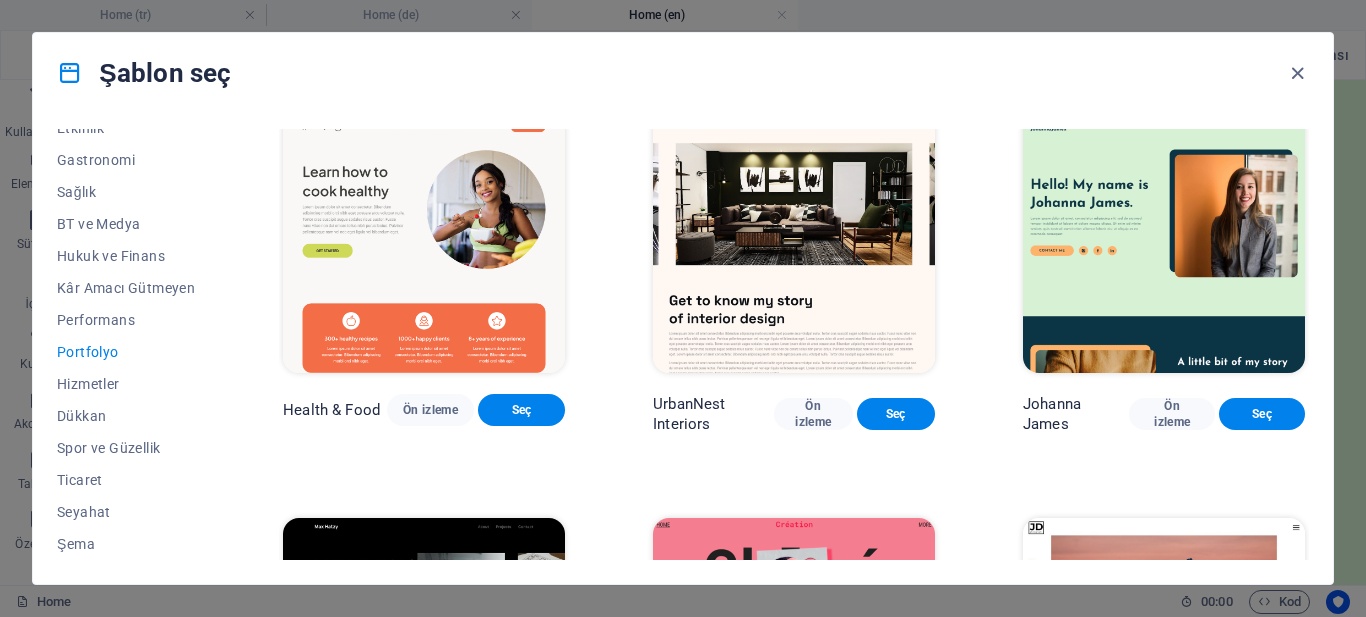 scroll, scrollTop: 0, scrollLeft: 0, axis: both 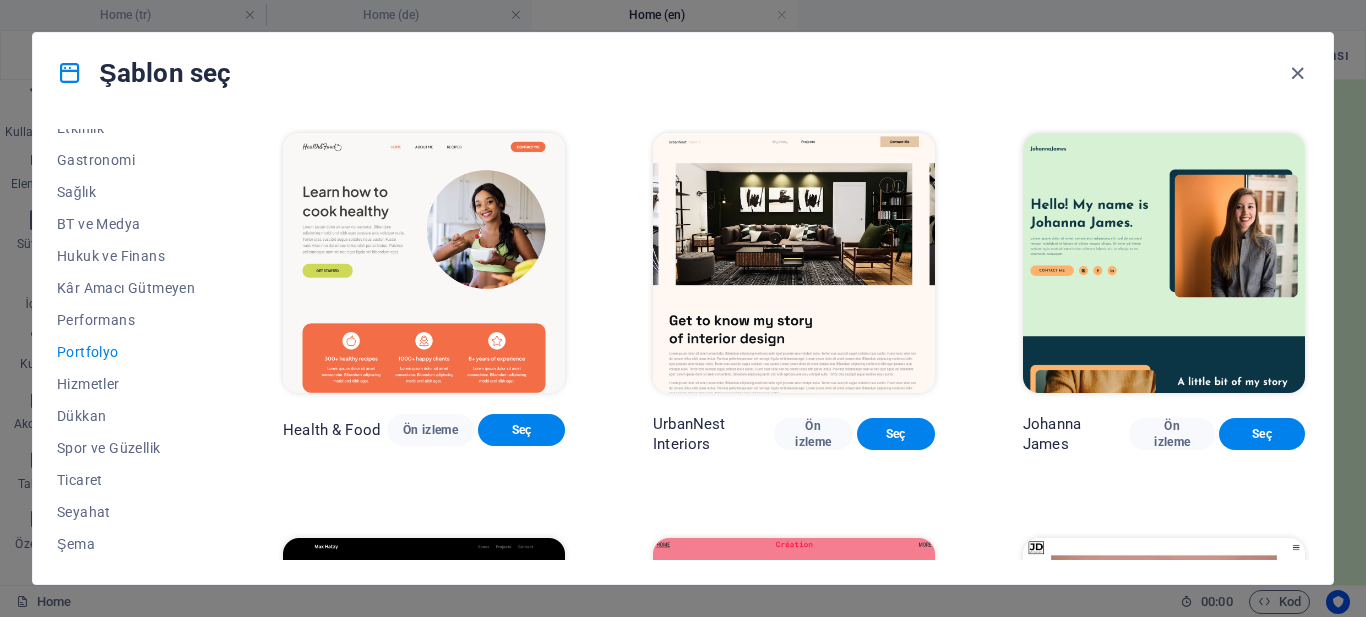 click at bounding box center [424, 263] 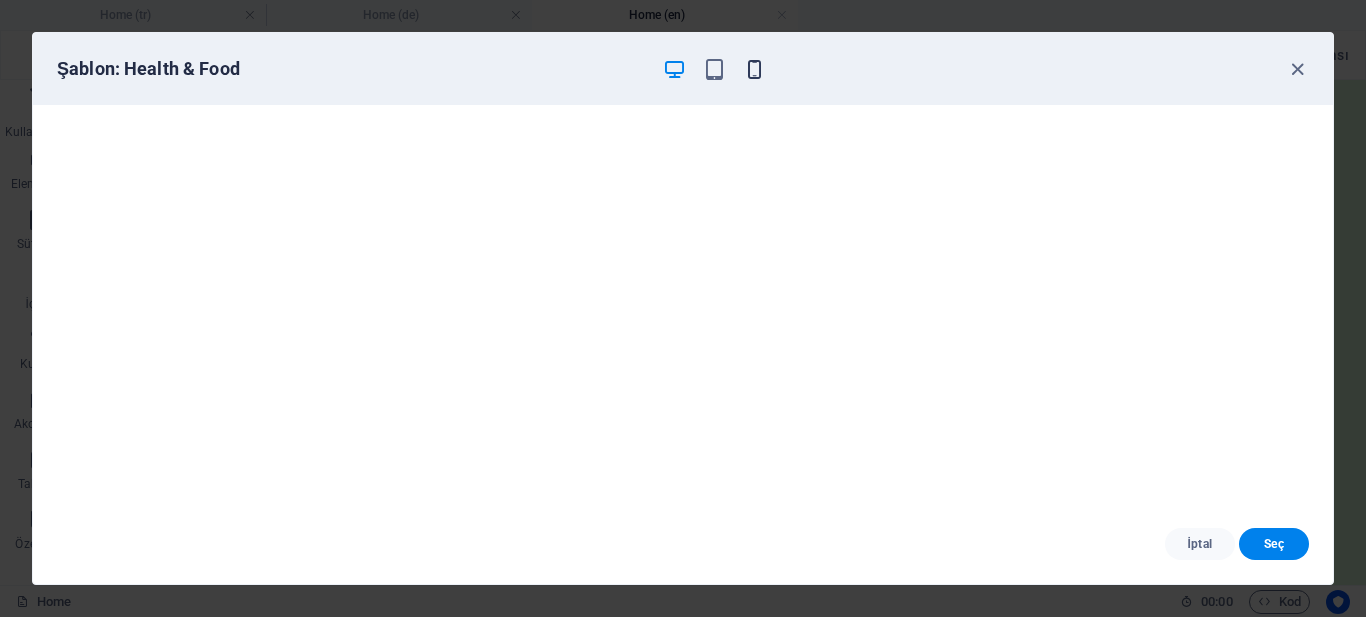 click at bounding box center (754, 69) 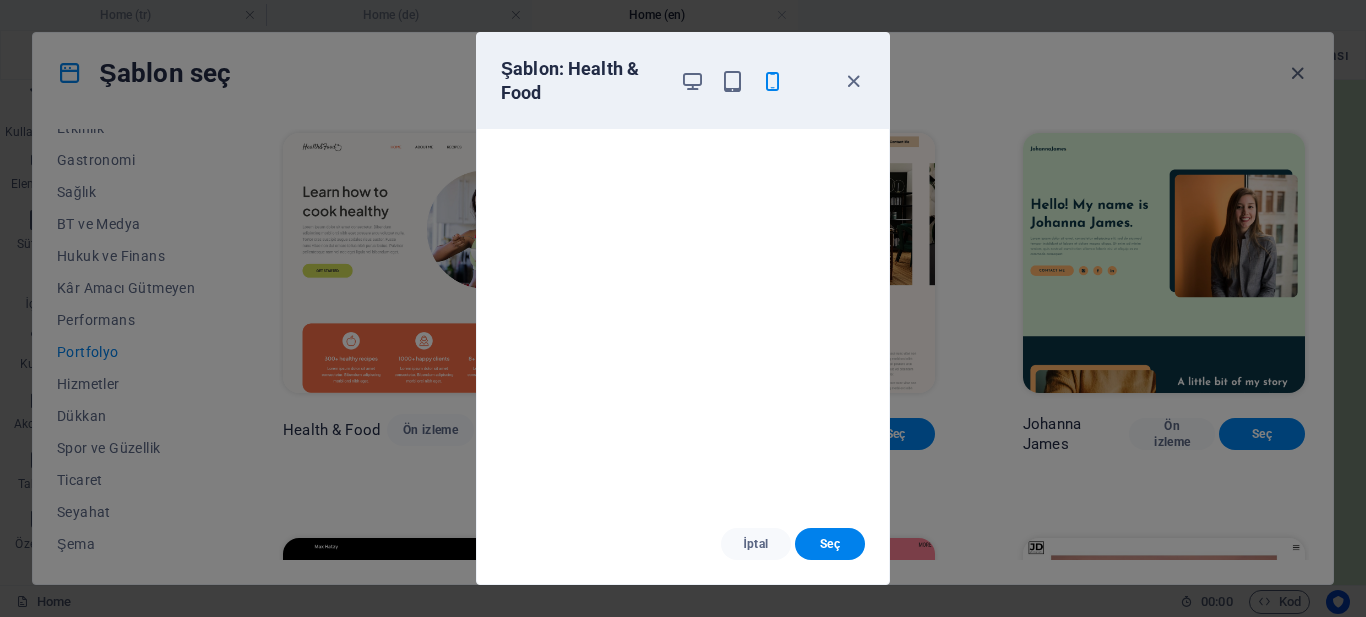 scroll, scrollTop: 5, scrollLeft: 0, axis: vertical 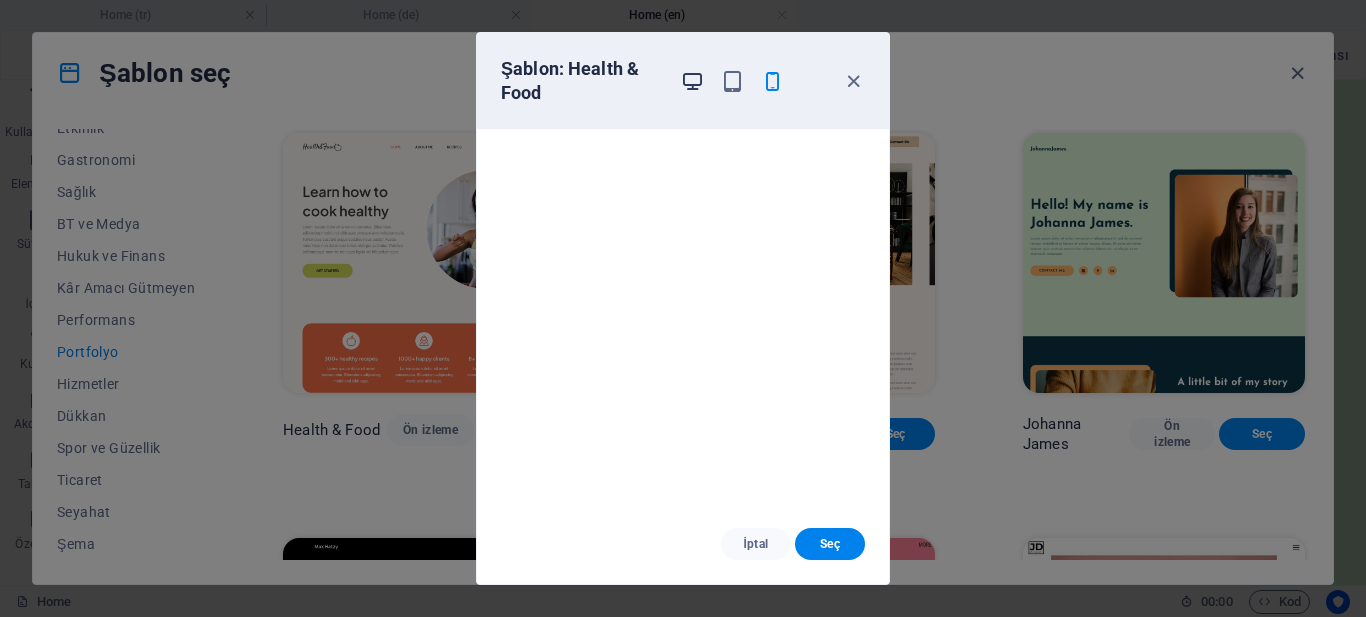 click at bounding box center [692, 81] 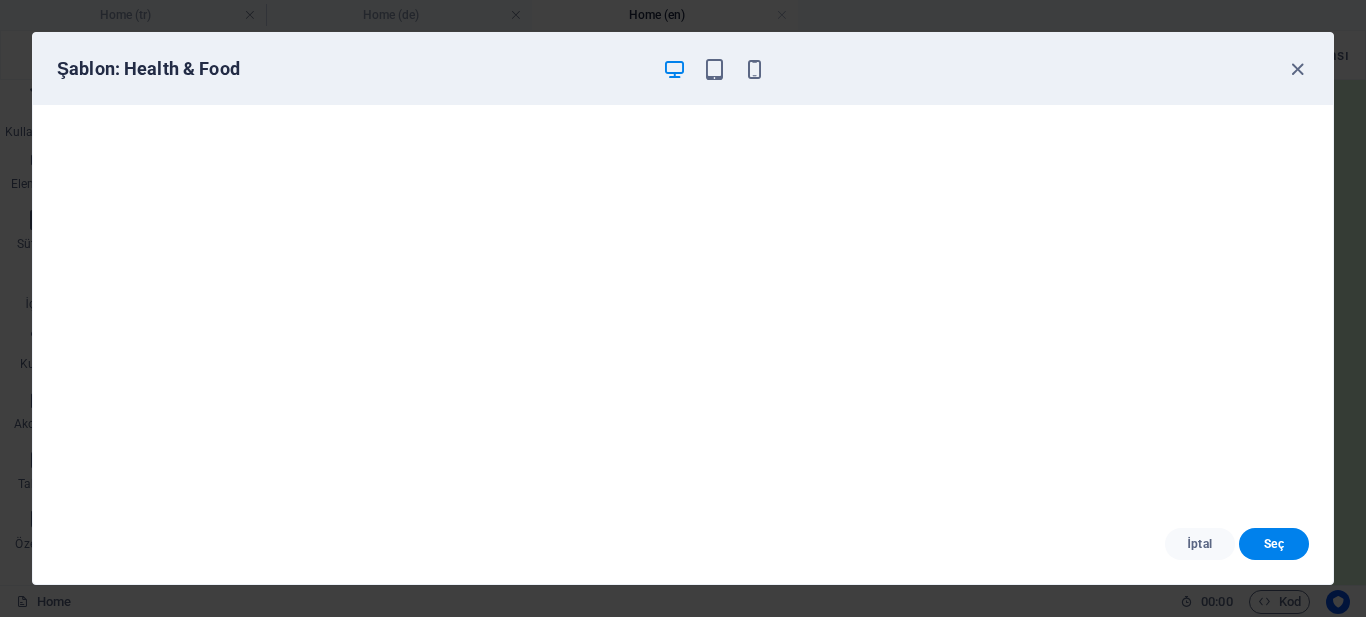 click on "Şablon: Health & Food" at bounding box center (683, 69) 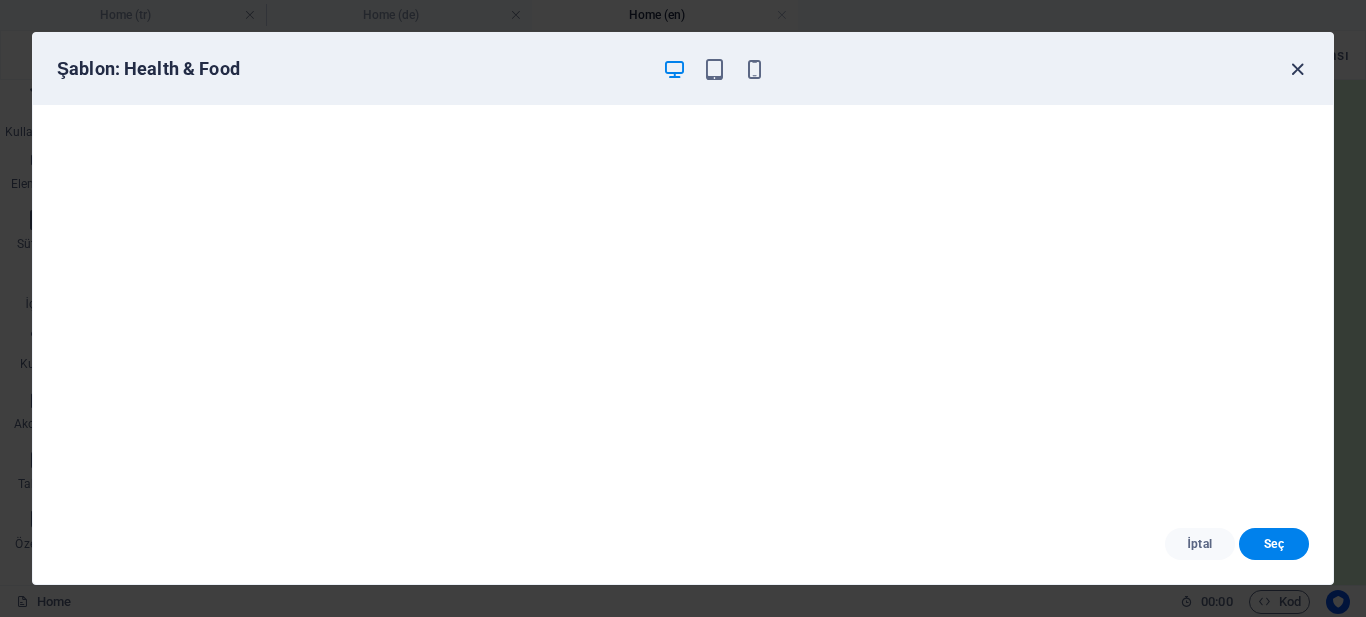 click at bounding box center (1297, 69) 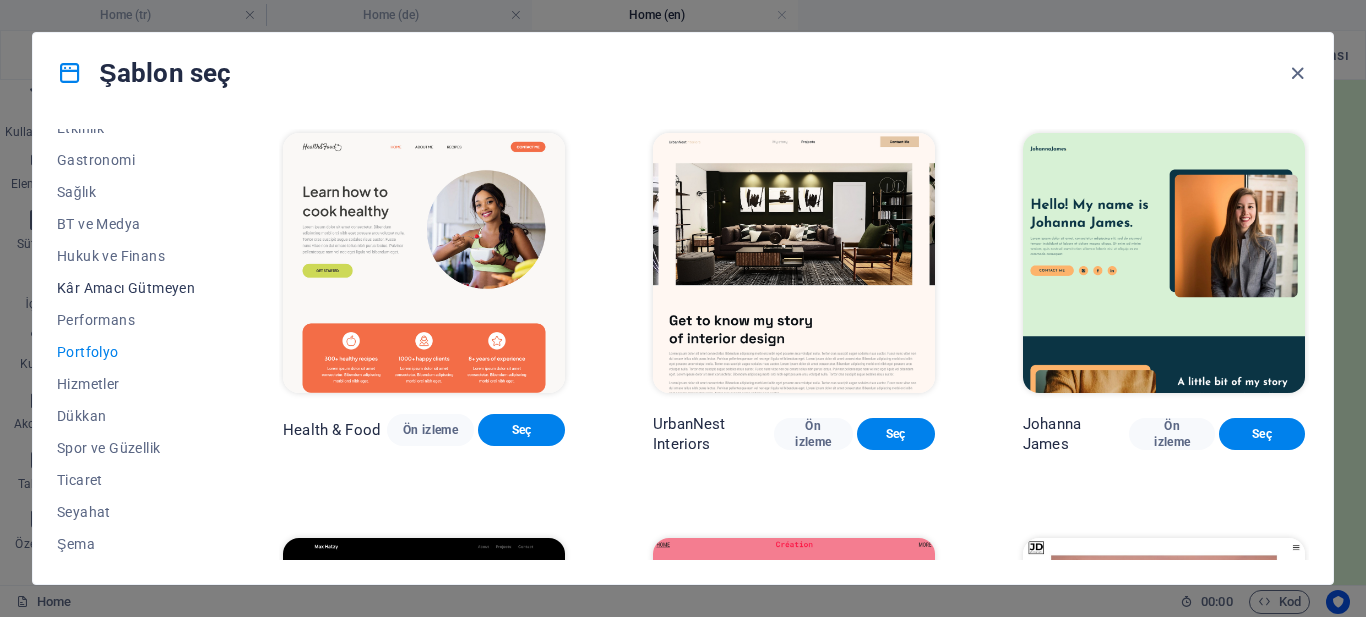 click on "Kâr Amacı Gütmeyen" at bounding box center [126, 288] 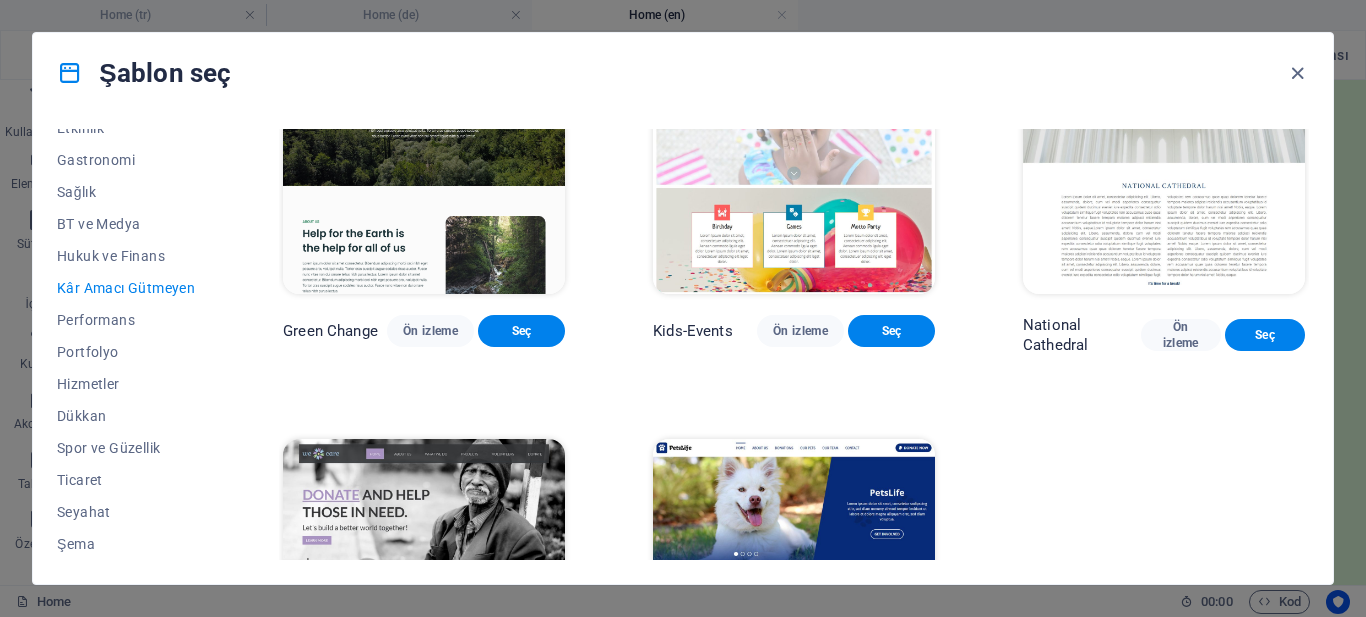 scroll, scrollTop: 286, scrollLeft: 0, axis: vertical 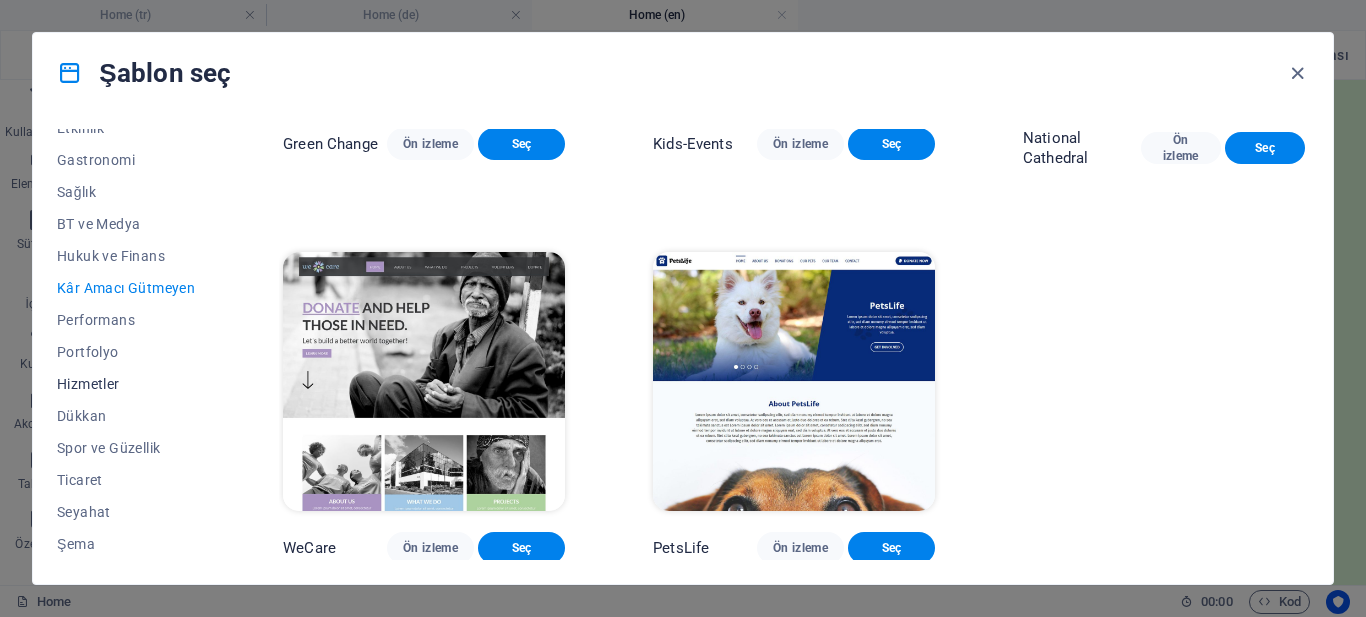 click on "Hizmetler" at bounding box center [126, 384] 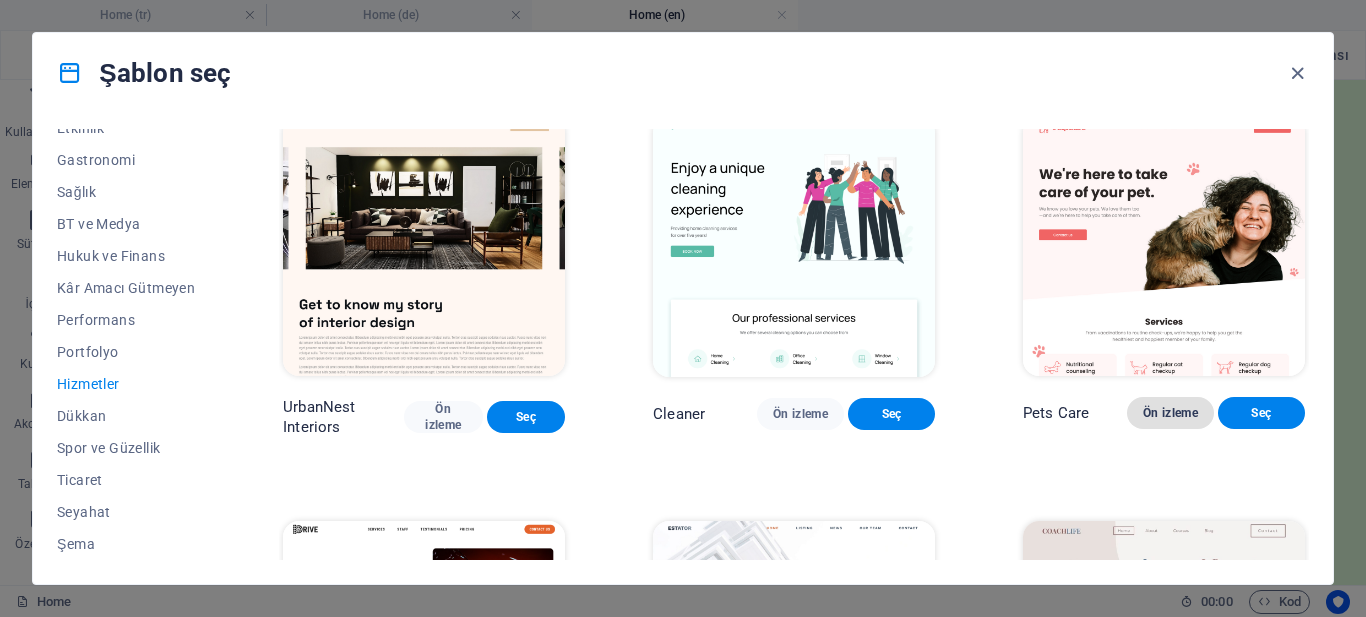 scroll, scrollTop: 386, scrollLeft: 0, axis: vertical 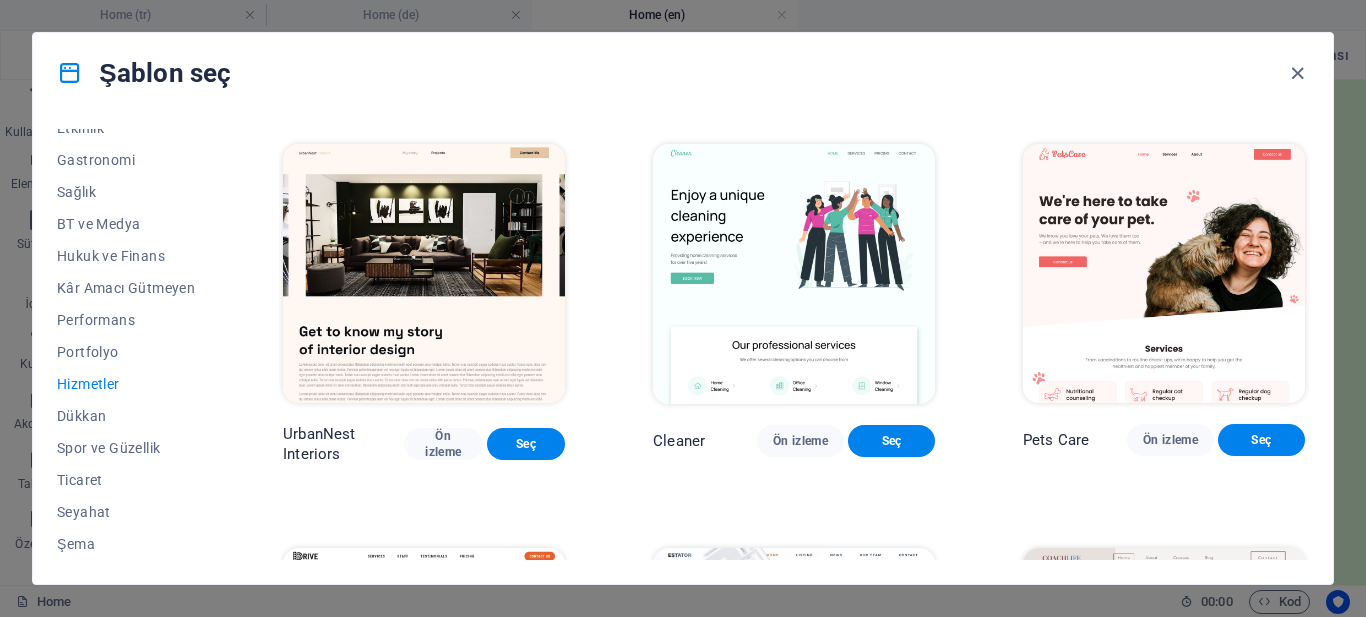 click at bounding box center (1164, 274) 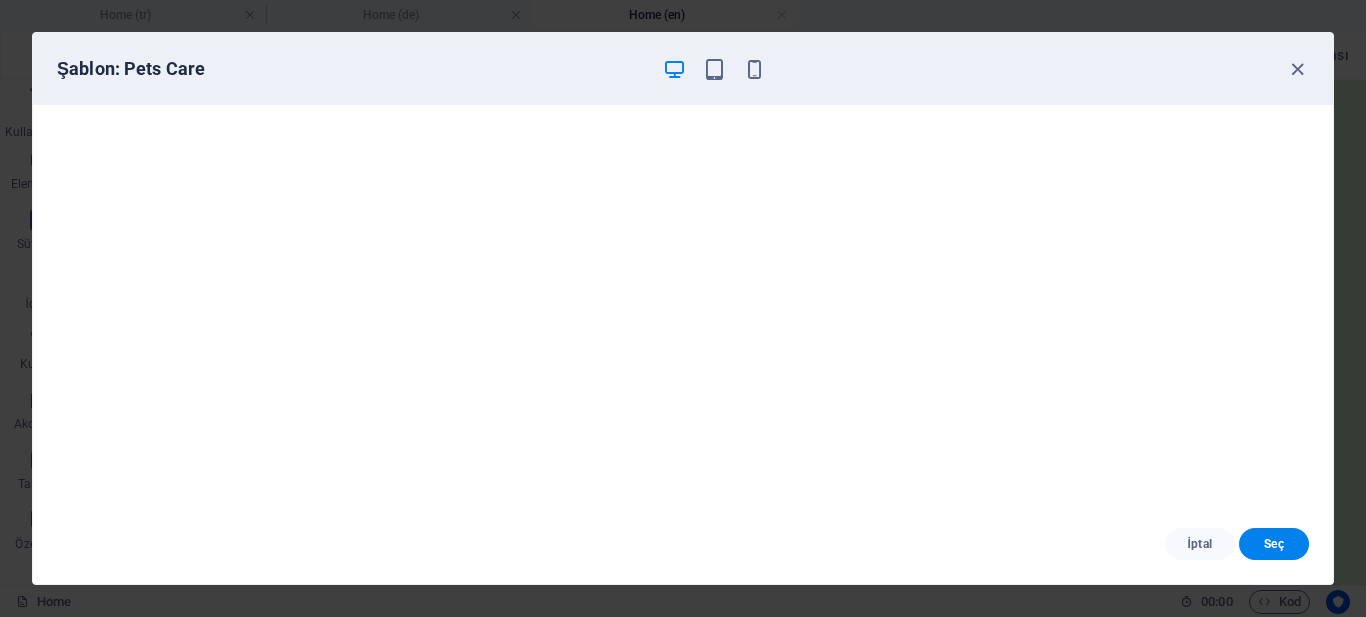 scroll, scrollTop: 0, scrollLeft: 0, axis: both 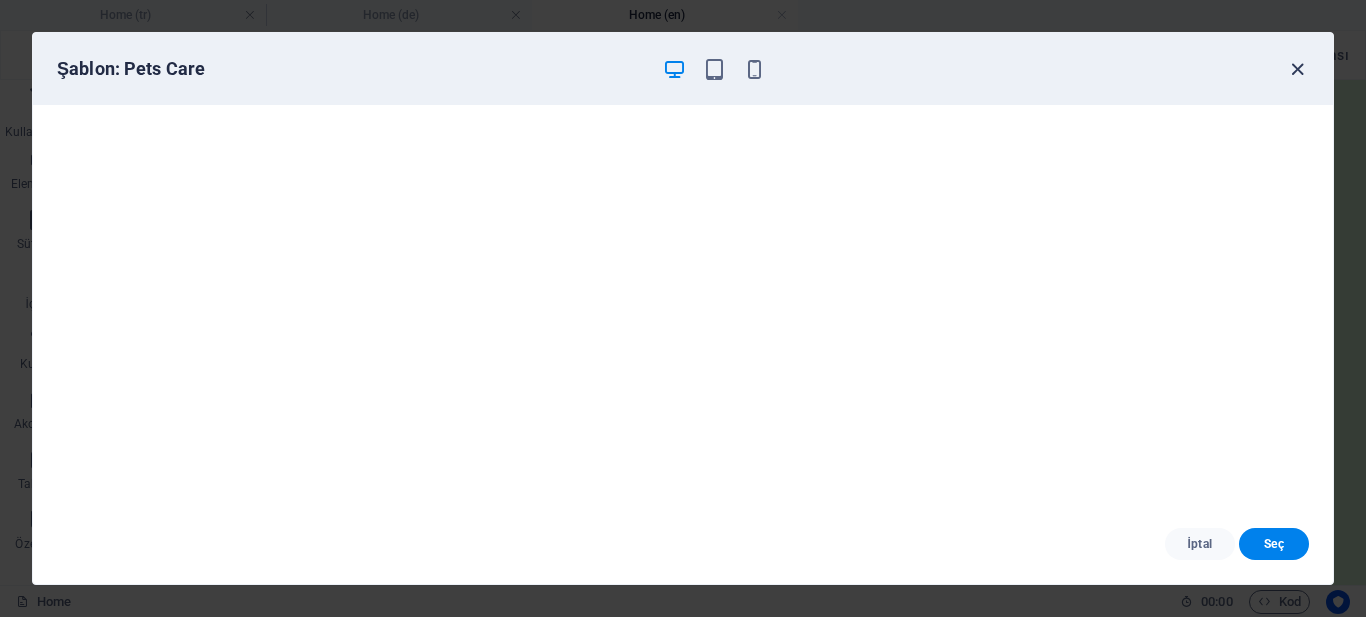 click at bounding box center (1297, 69) 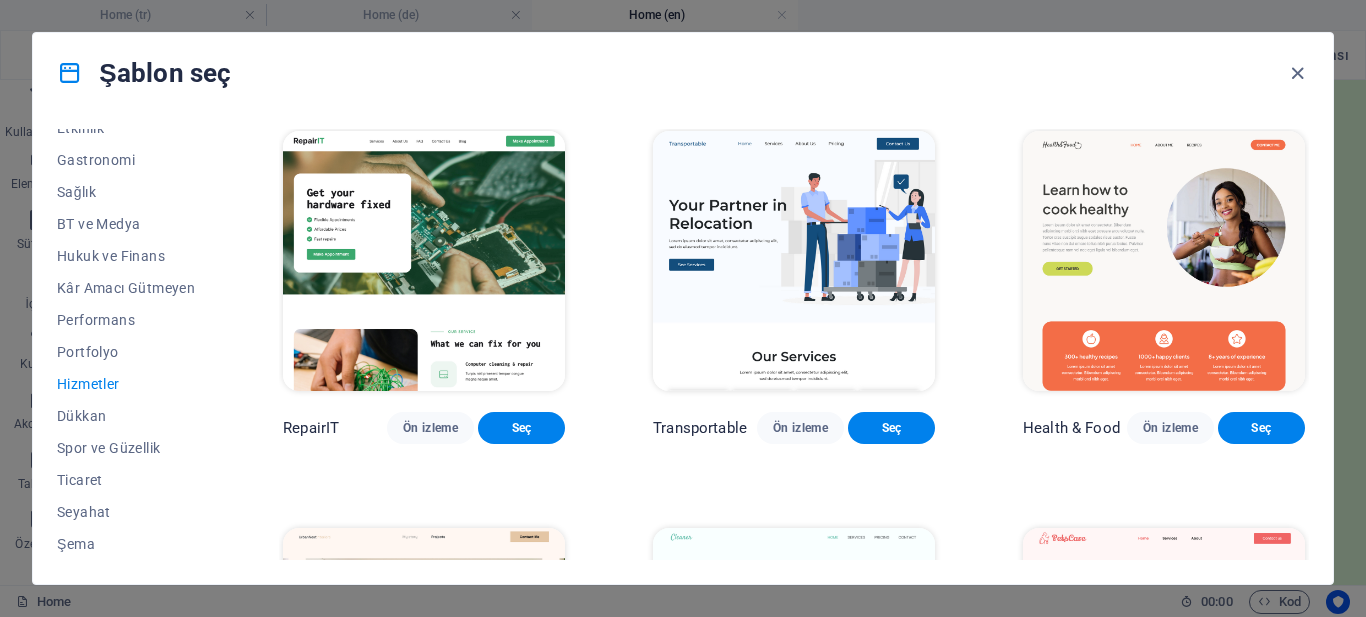 scroll, scrollTop: 0, scrollLeft: 0, axis: both 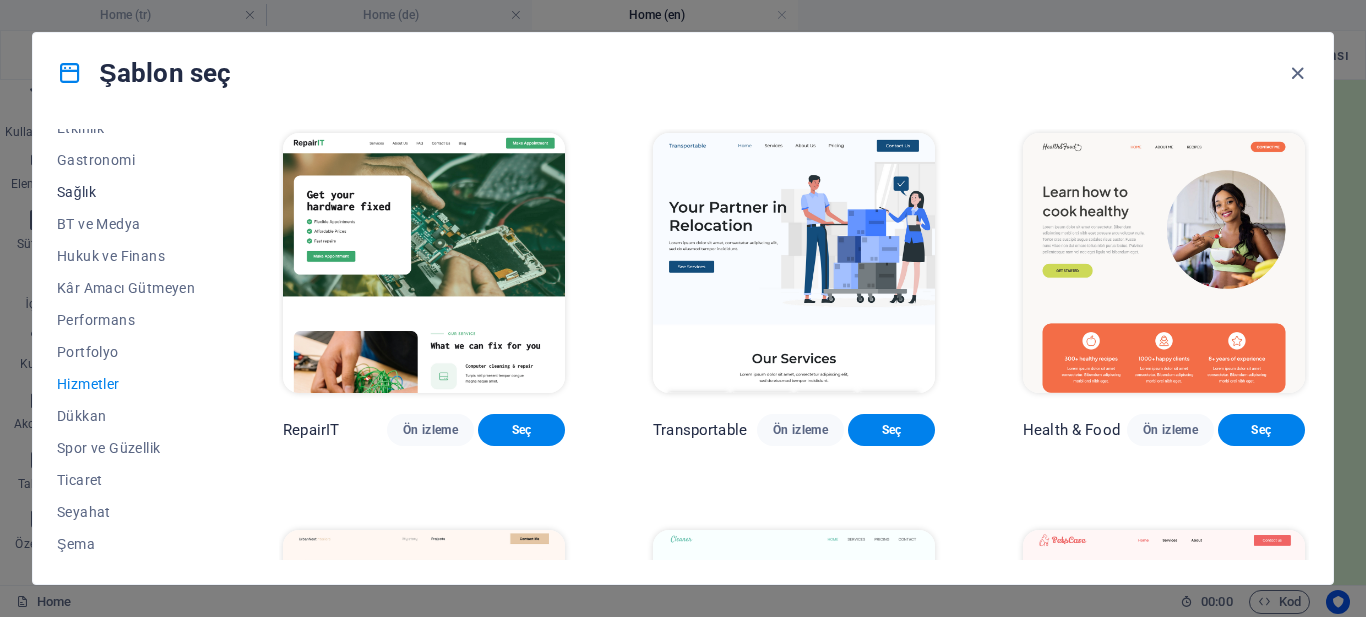 click on "Sağlık" at bounding box center [126, 192] 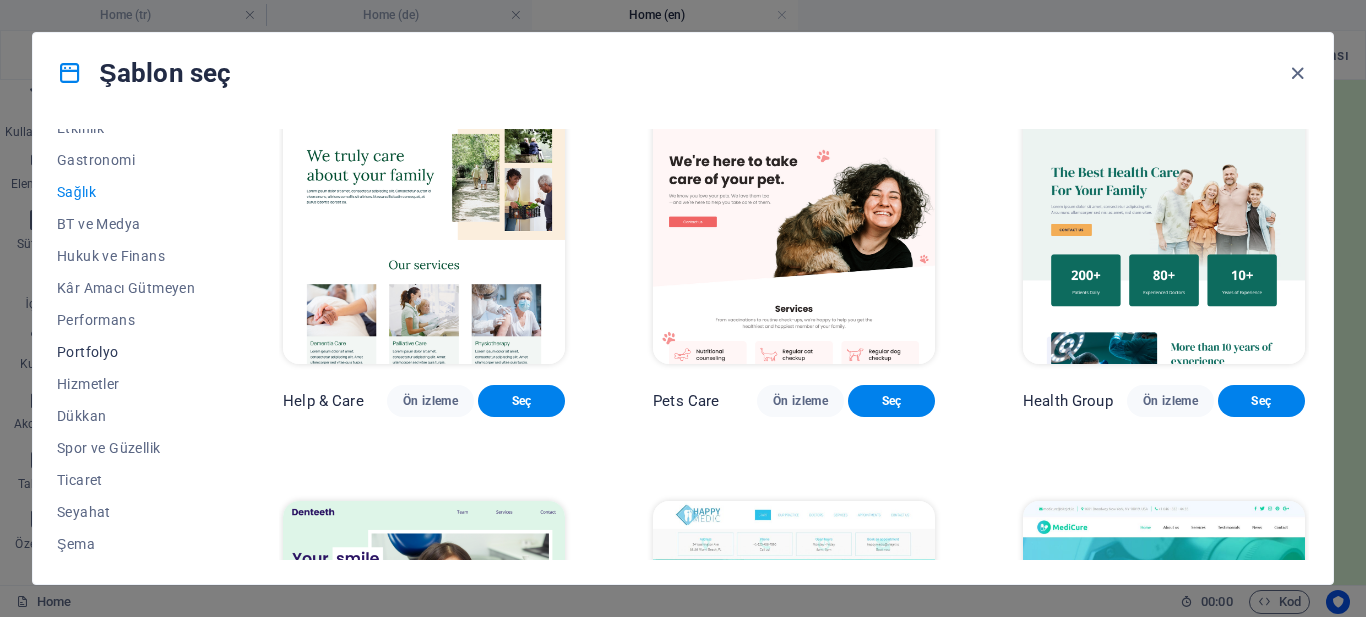 scroll, scrollTop: 0, scrollLeft: 0, axis: both 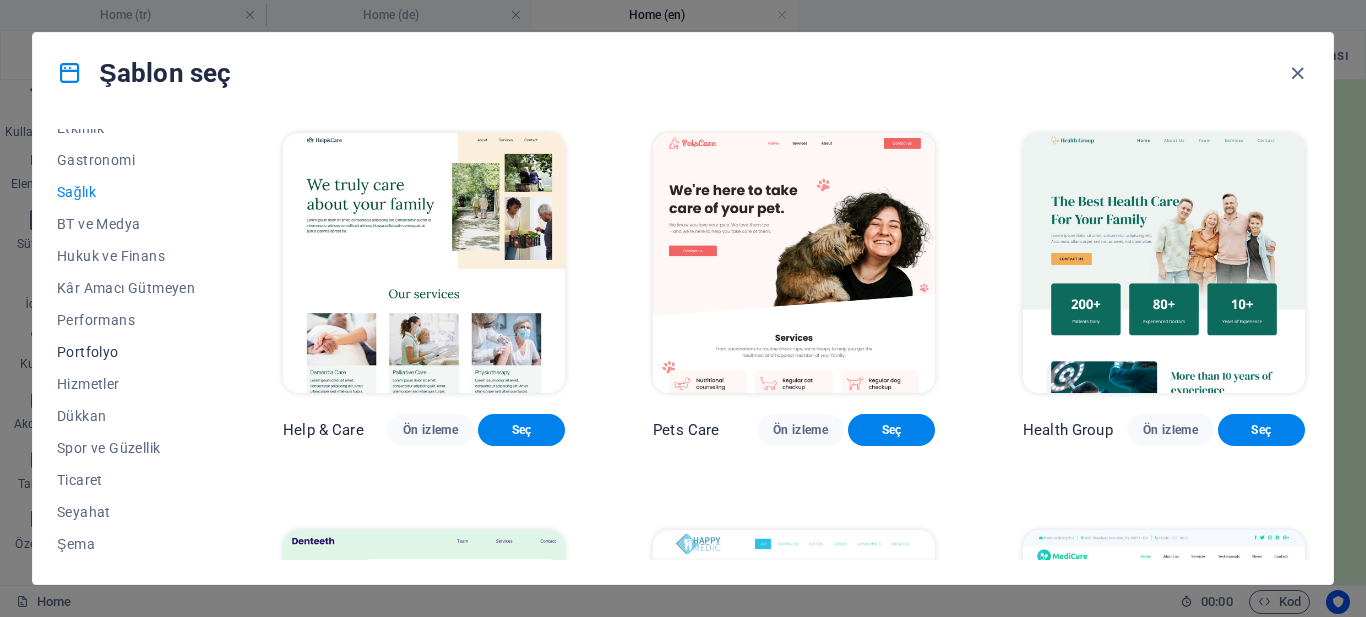 click on "Portfolyo" at bounding box center [126, 352] 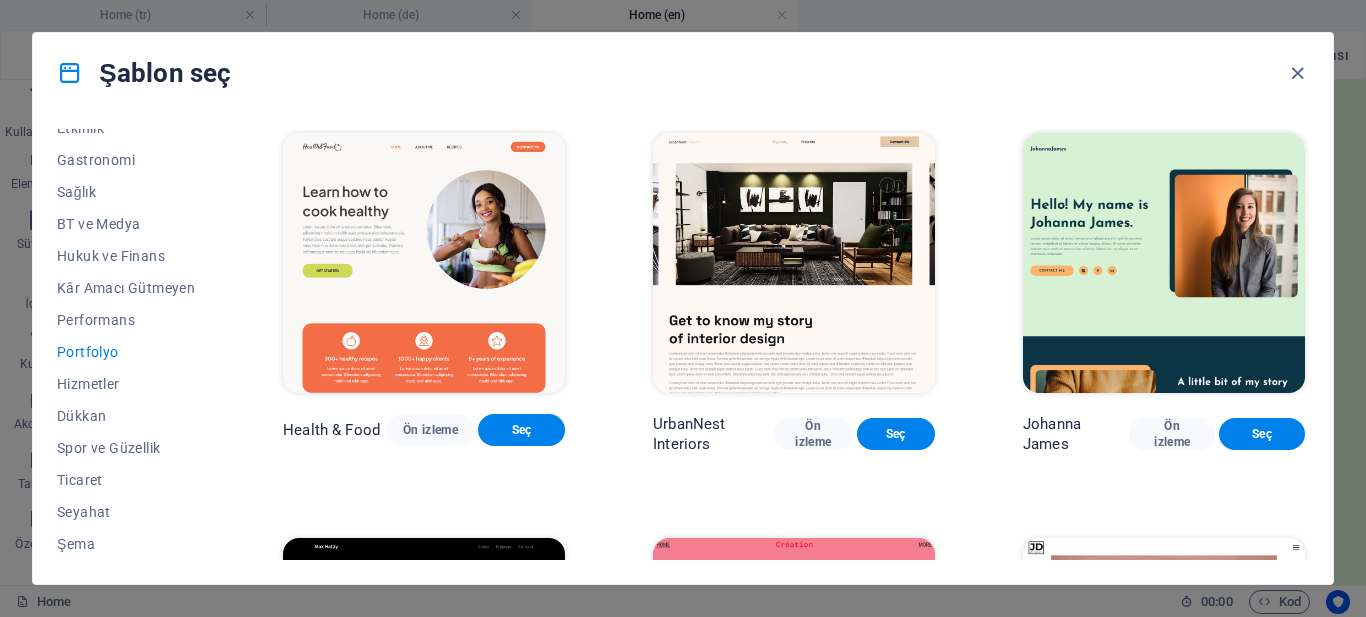 click at bounding box center [1164, 263] 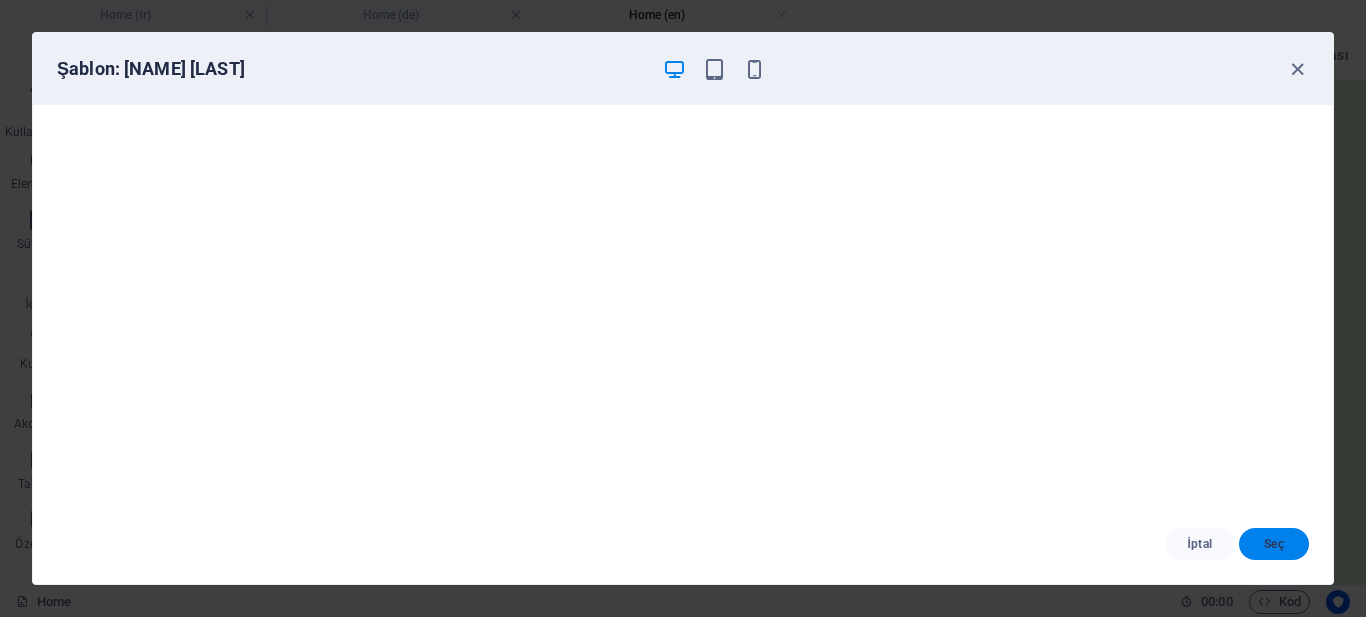 click on "Seç" at bounding box center [1274, 544] 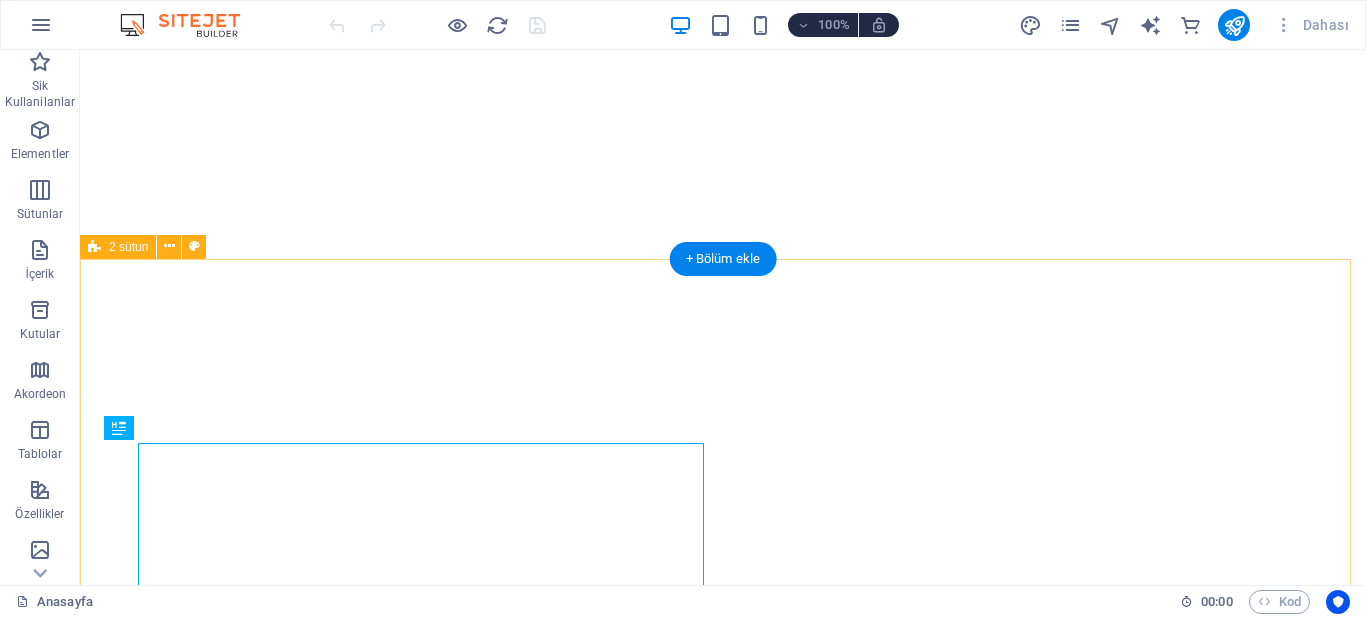 scroll, scrollTop: 0, scrollLeft: 0, axis: both 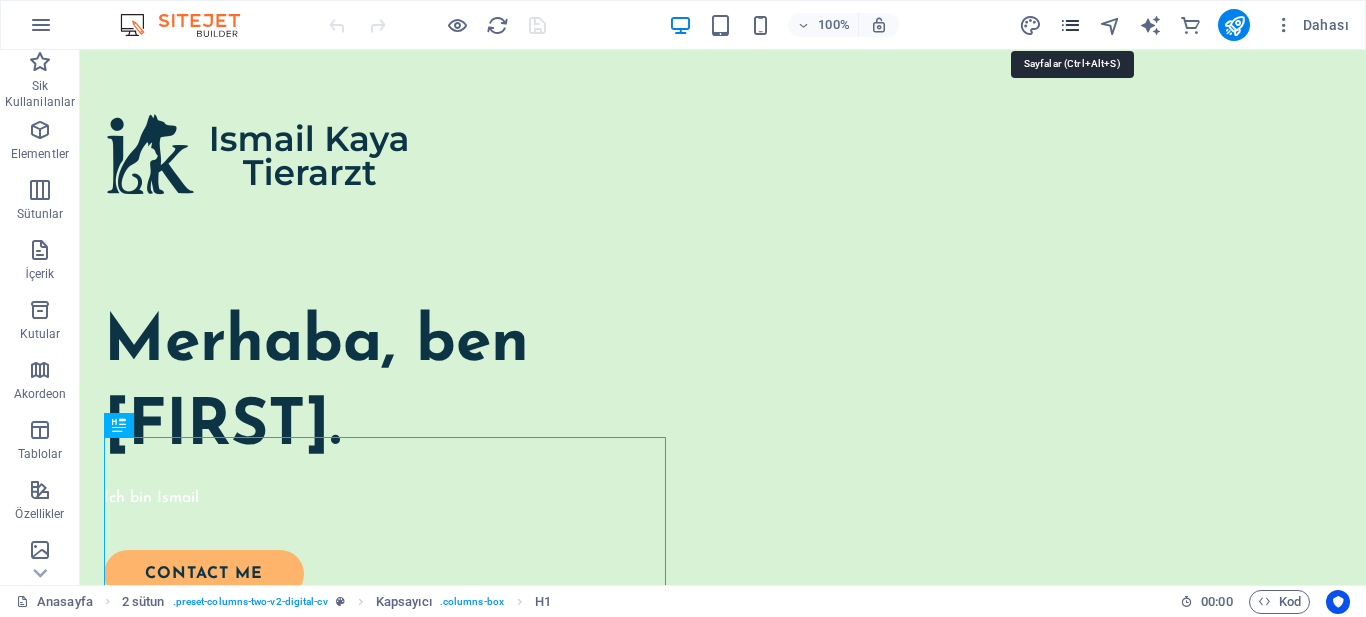 click at bounding box center [1070, 25] 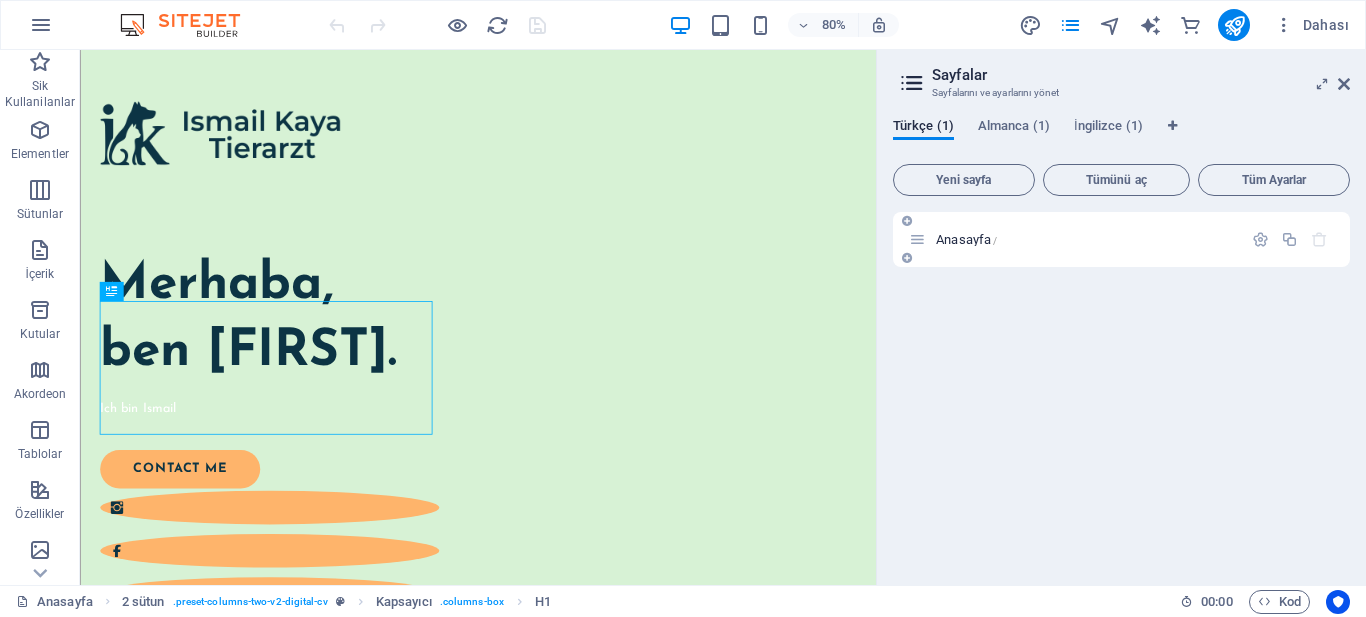 click at bounding box center [907, 258] 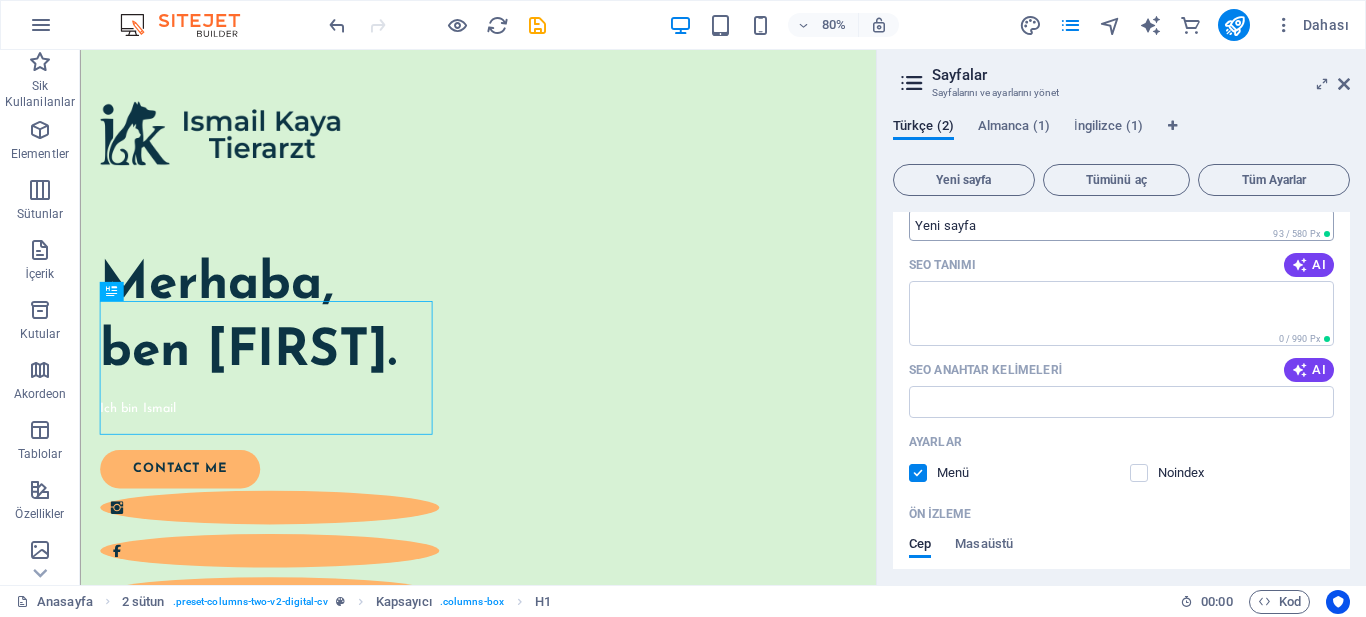 scroll, scrollTop: 300, scrollLeft: 0, axis: vertical 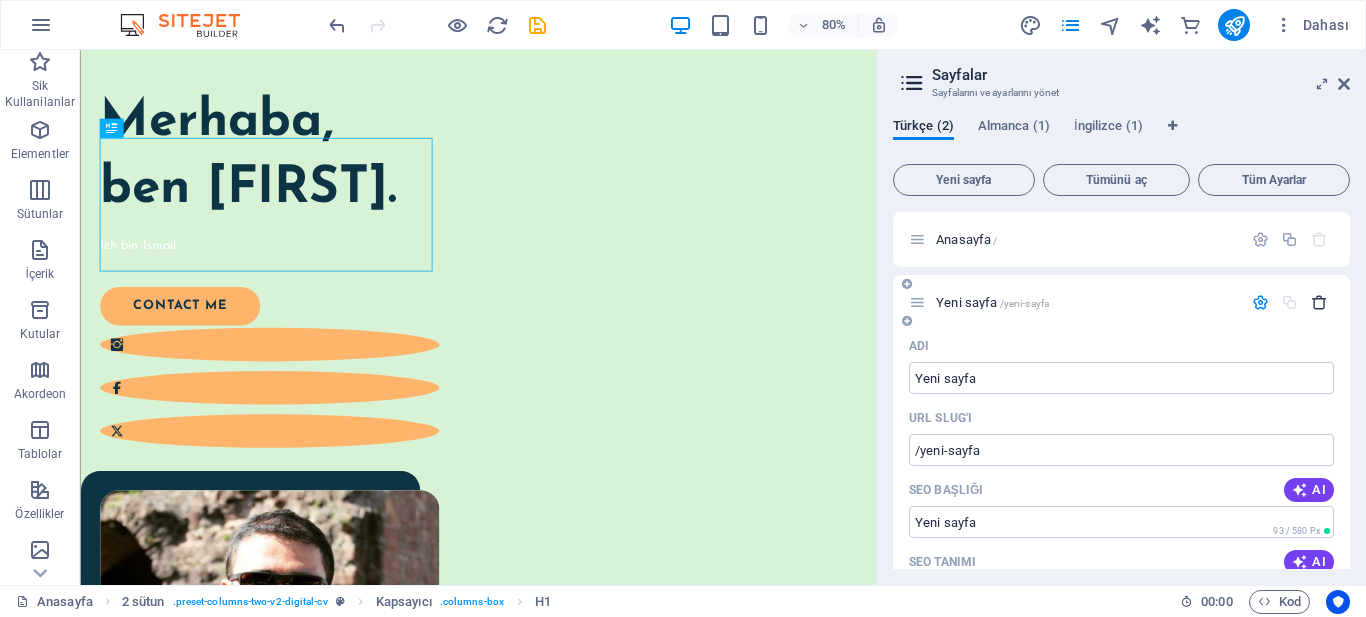 click at bounding box center (1319, 302) 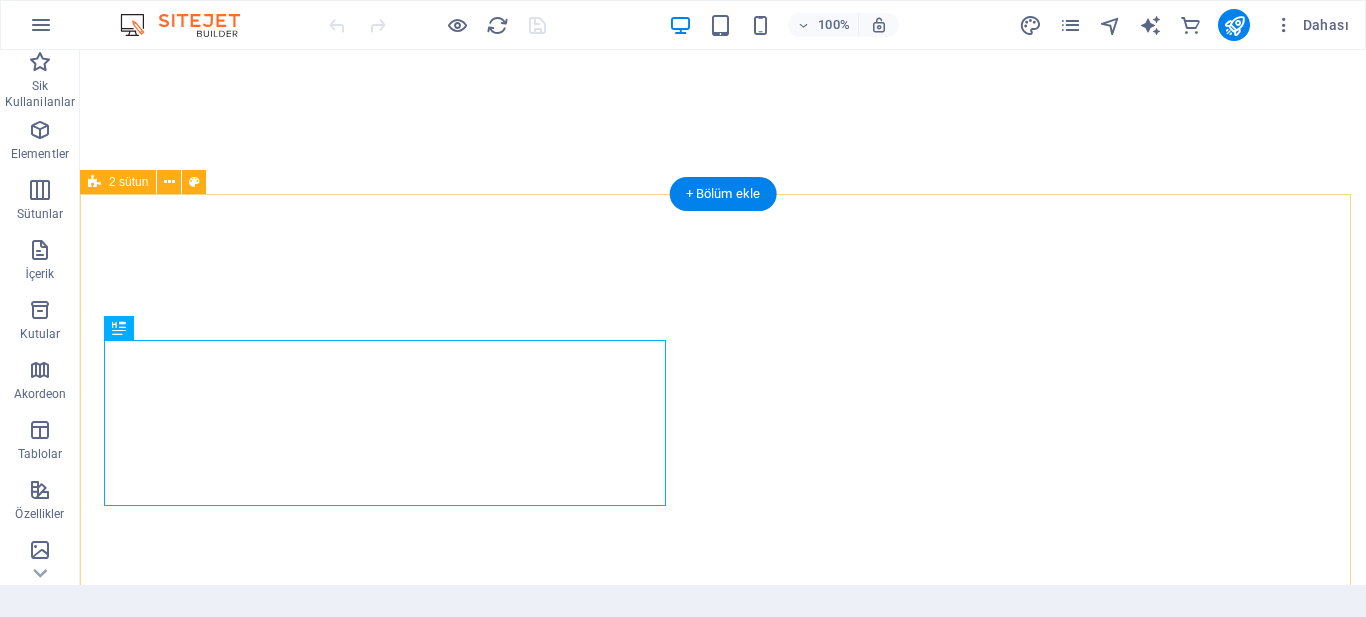 scroll, scrollTop: 0, scrollLeft: 0, axis: both 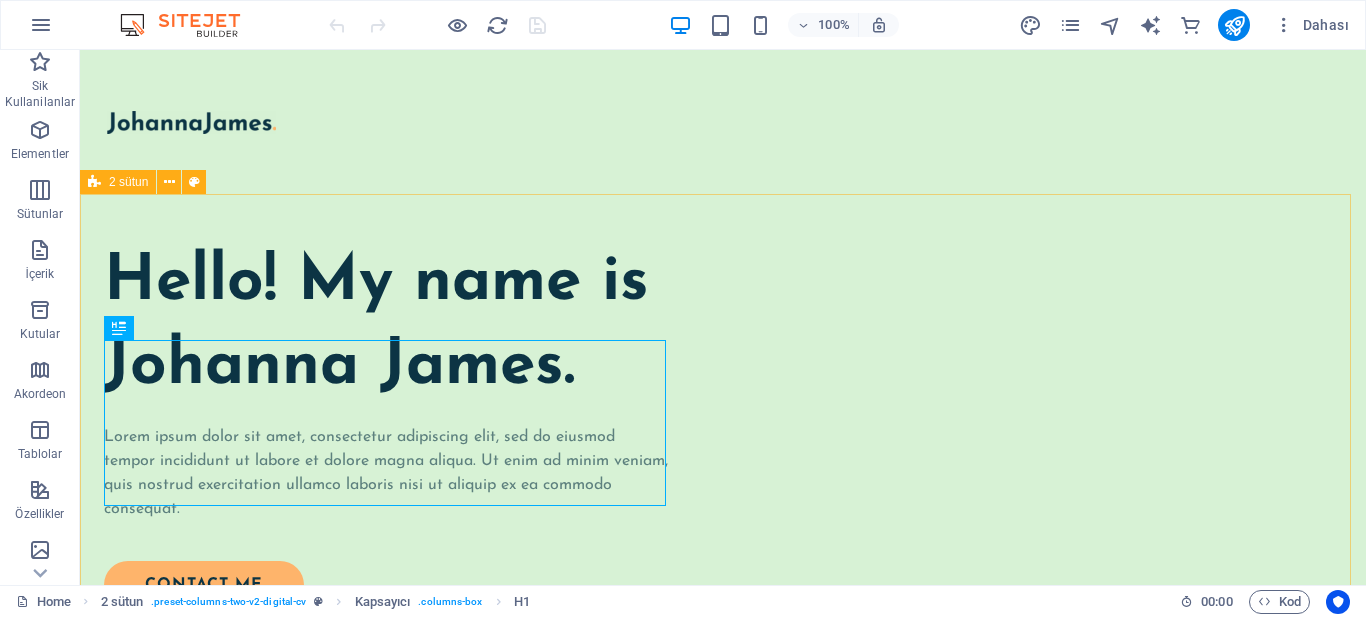click on "2 sütun" at bounding box center [128, 182] 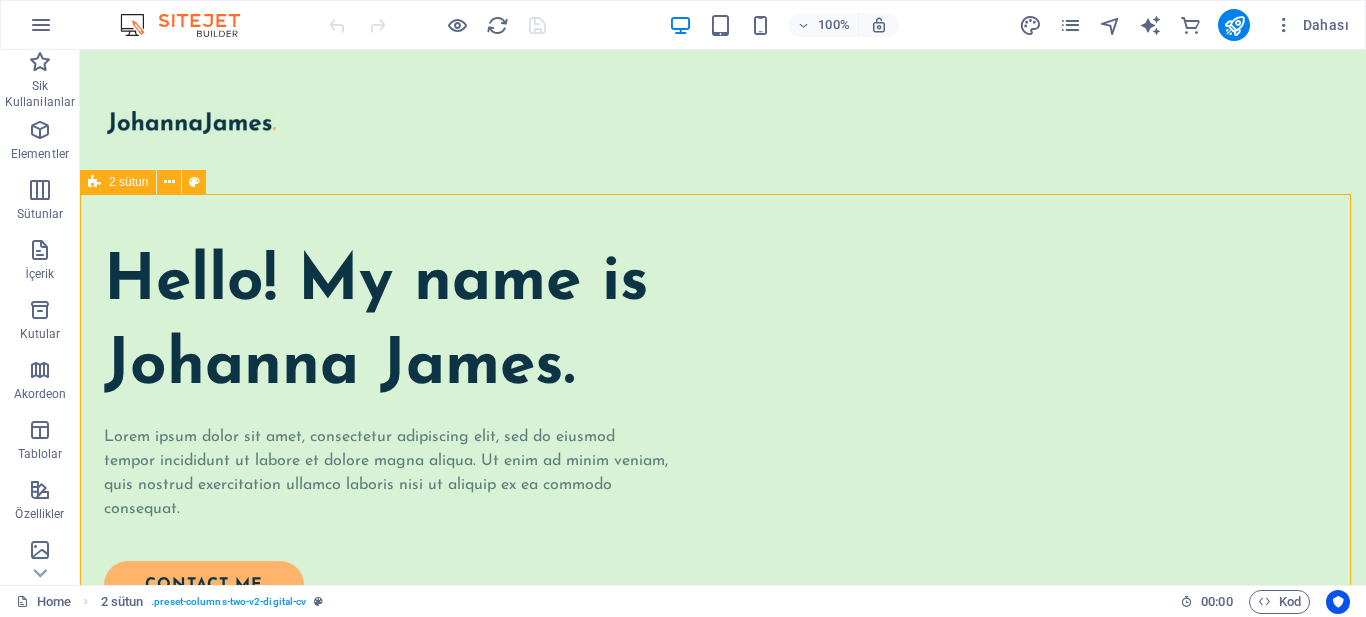 click on "2 sütun" at bounding box center [128, 182] 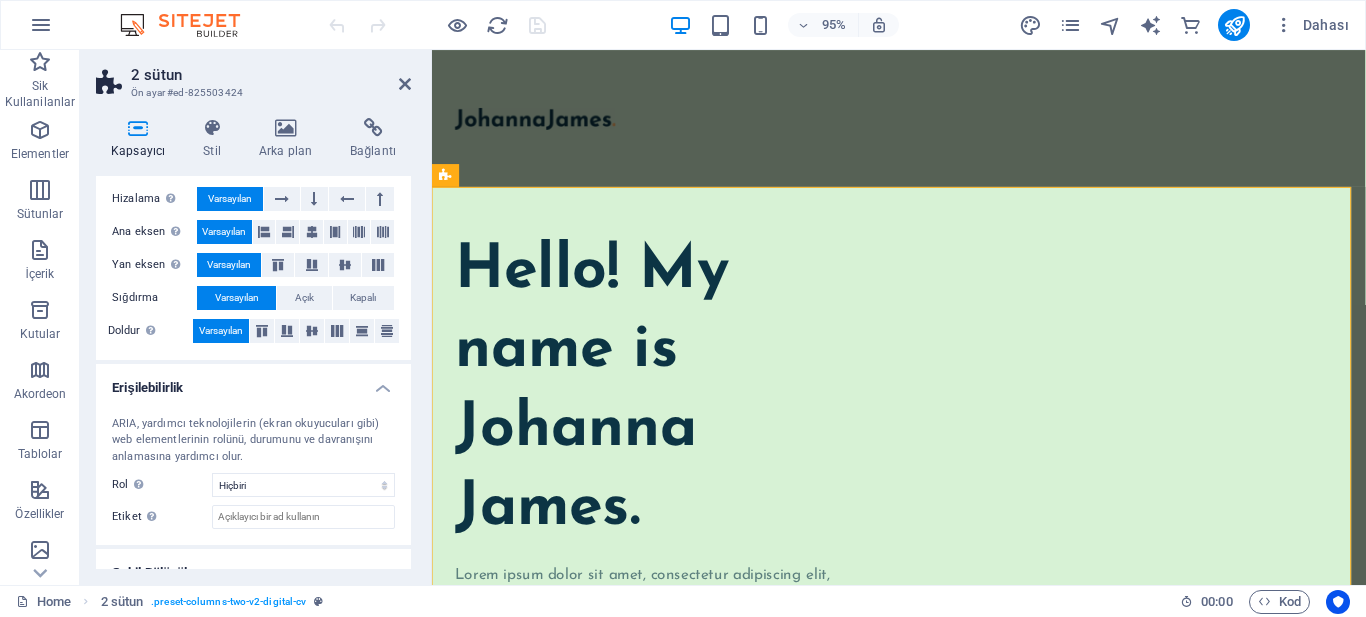 scroll, scrollTop: 382, scrollLeft: 0, axis: vertical 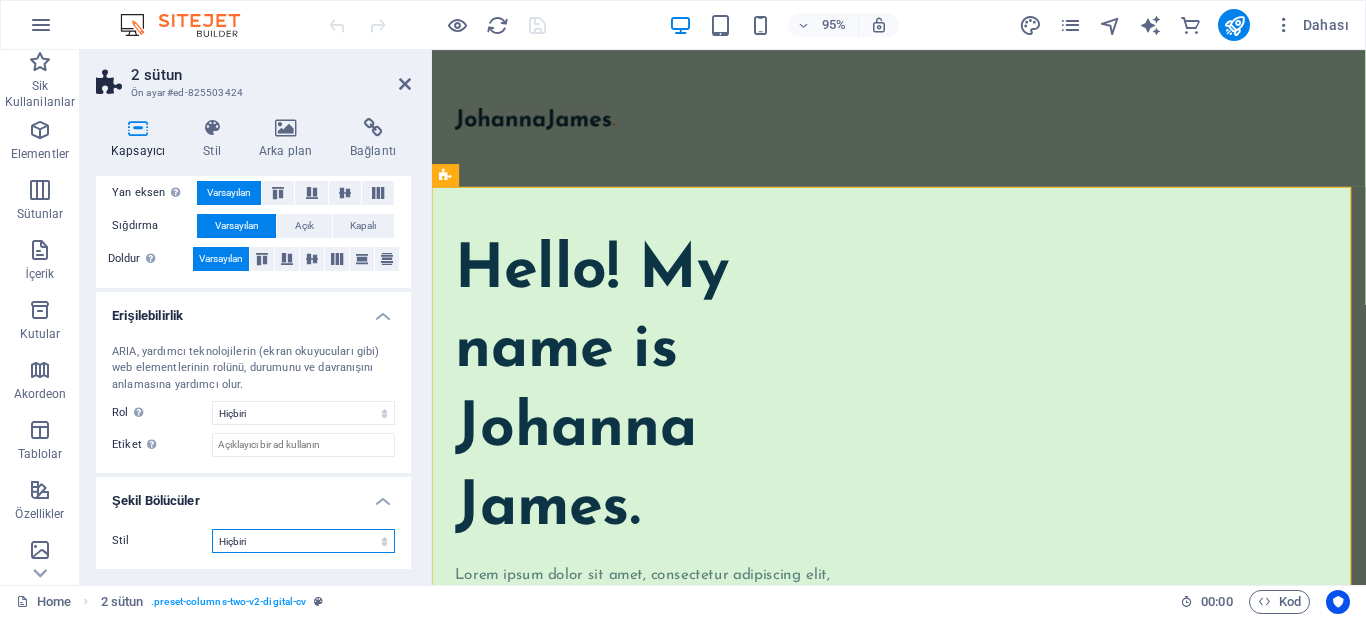 click on "Hiçbiri Üçgen Kare Çapraz Çokgen 1 Çokgen 2 Zikzak Çoklu Zikzaklar Dalgalar Çoklu Dalgalar Yarım Daire Daire Daire Gölge Bloklar Altıgenler Bulutlar Çoklu Bulutlar Yelpaze Piramitler Kitap Boya Akıntısı Ateş Parçalanmış Kağıt Ok" at bounding box center (303, 541) 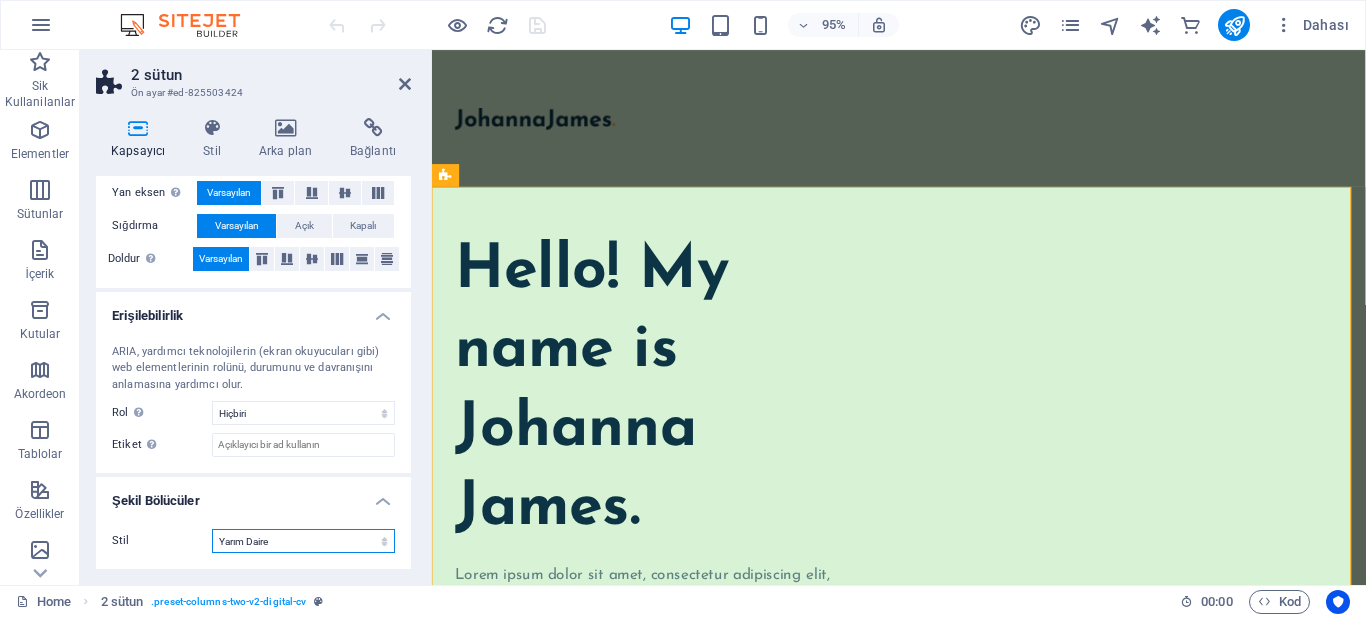 click on "Hiçbiri Üçgen Kare Çapraz Çokgen 1 Çokgen 2 Zikzak Çoklu Zikzaklar Dalgalar Çoklu Dalgalar Yarım Daire Daire Daire Gölge Bloklar Altıgenler Bulutlar Çoklu Bulutlar Yelpaze Piramitler Kitap Boya Akıntısı Ateş Parçalanmış Kağıt Ok" at bounding box center (303, 541) 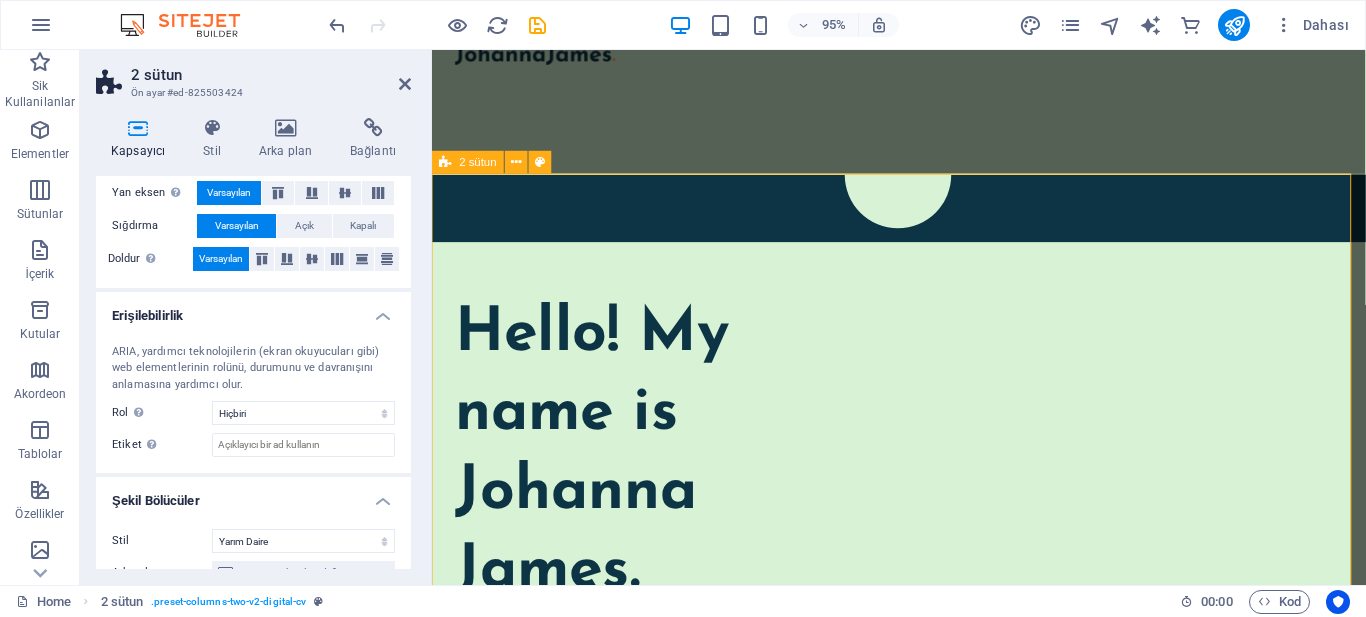 scroll, scrollTop: 100, scrollLeft: 0, axis: vertical 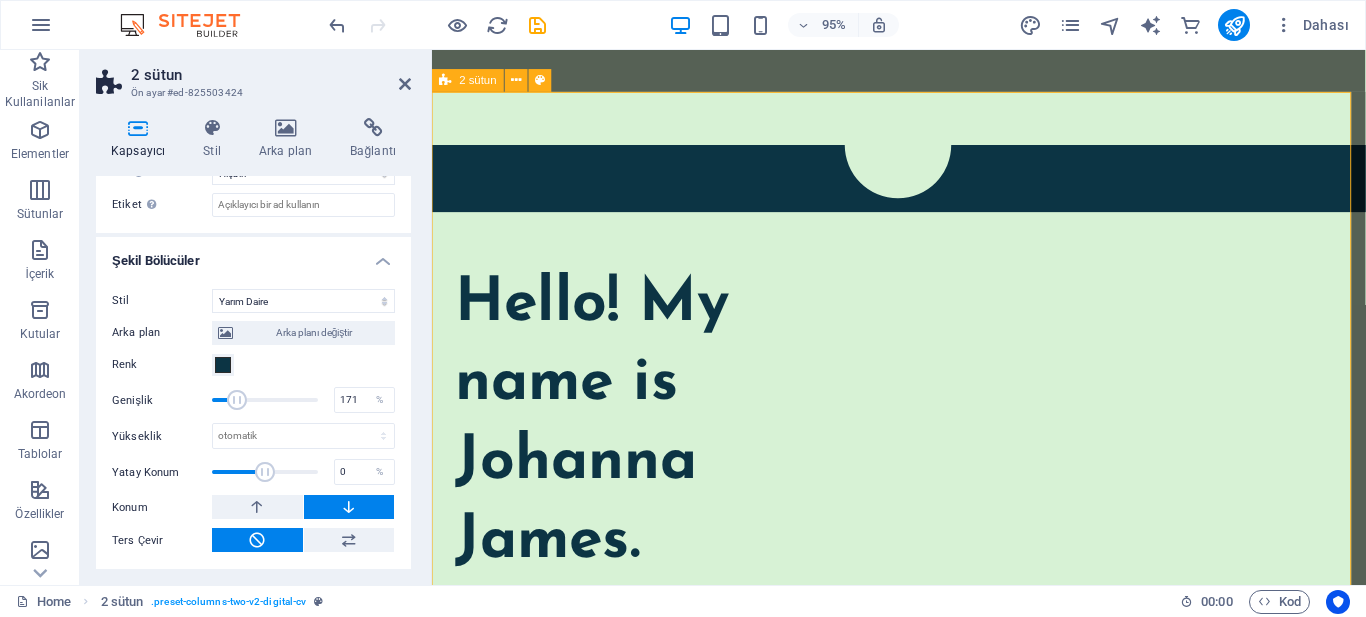 click on "Hello! My name is [NAME]. Lorem ipsum dolor sit amet, consectetur adipiscing elit, sed do eiusmod tempor incididunt ut labore et dolore magna aliqua. Ut enim ad minim veniam, quis nostrud exercitation ullamco laboris nisi ut aliquip ex ea commodo consequat. contact me" at bounding box center [923, 865] 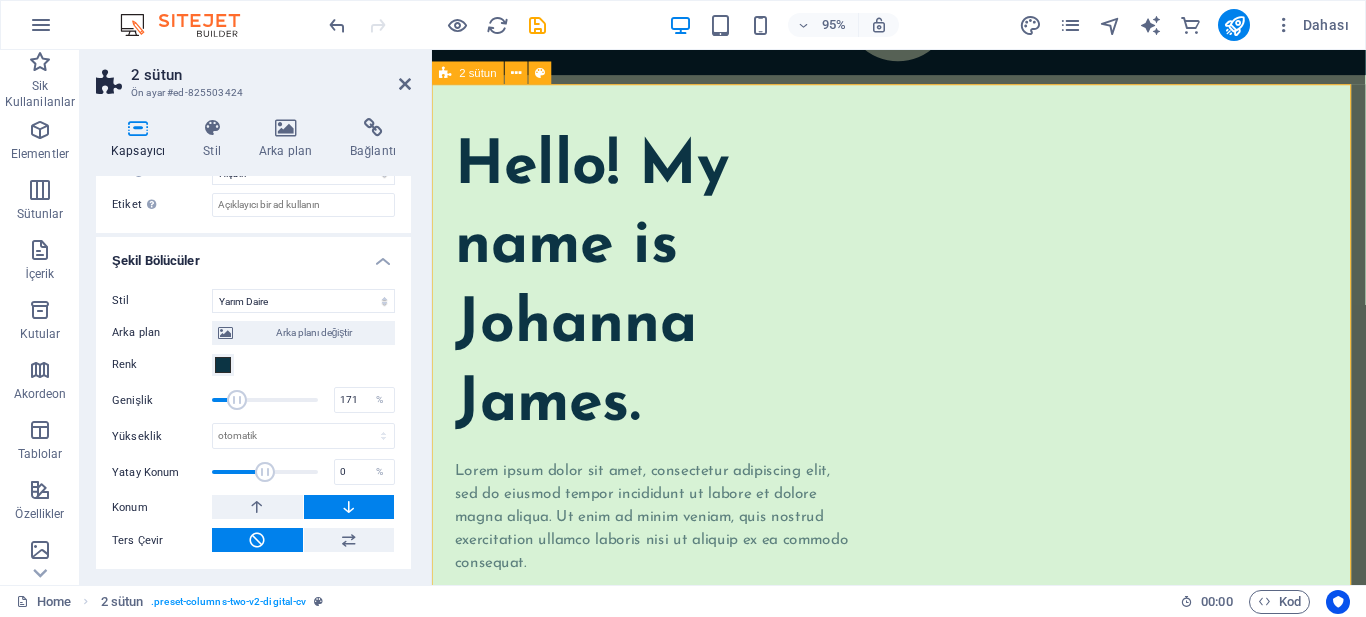 scroll, scrollTop: 500, scrollLeft: 0, axis: vertical 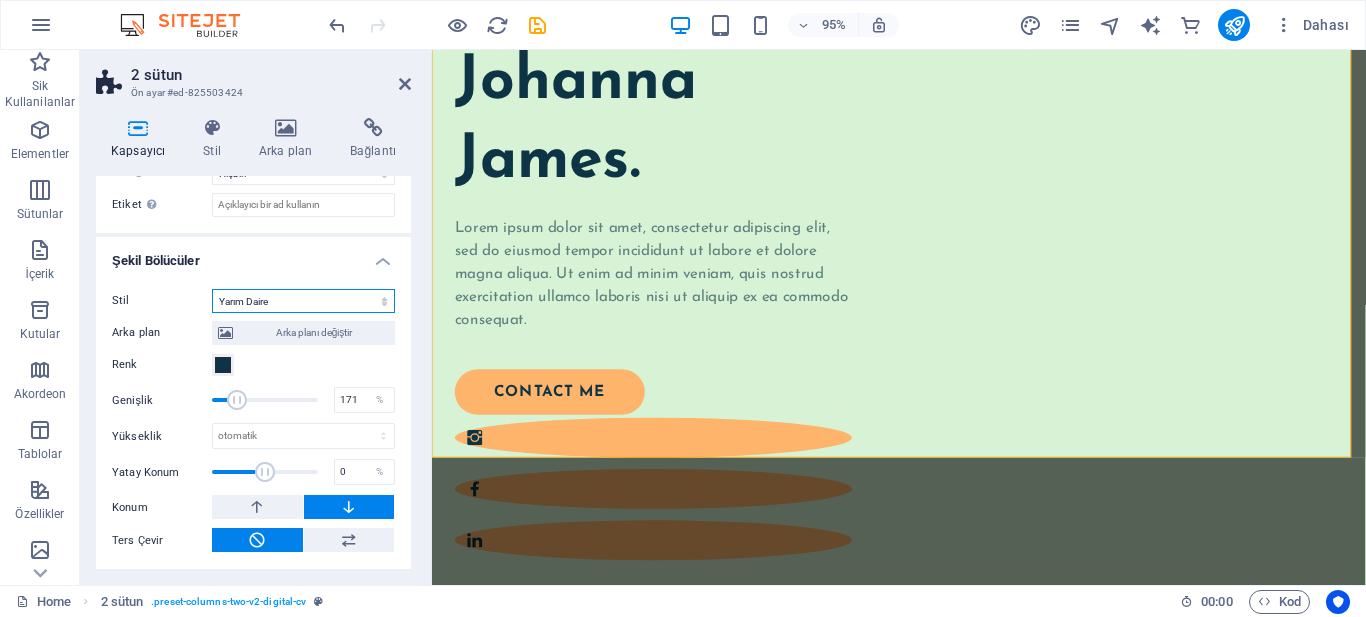 click on "Hiçbiri Üçgen Kare Çapraz Çokgen 1 Çokgen 2 Zikzak Çoklu Zikzaklar Dalgalar Çoklu Dalgalar Yarım Daire Daire Daire Gölge Bloklar Altıgenler Bulutlar Çoklu Bulutlar Yelpaze Piramitler Kitap Boya Akıntısı Ateş Parçalanmış Kağıt Ok" at bounding box center [303, 301] 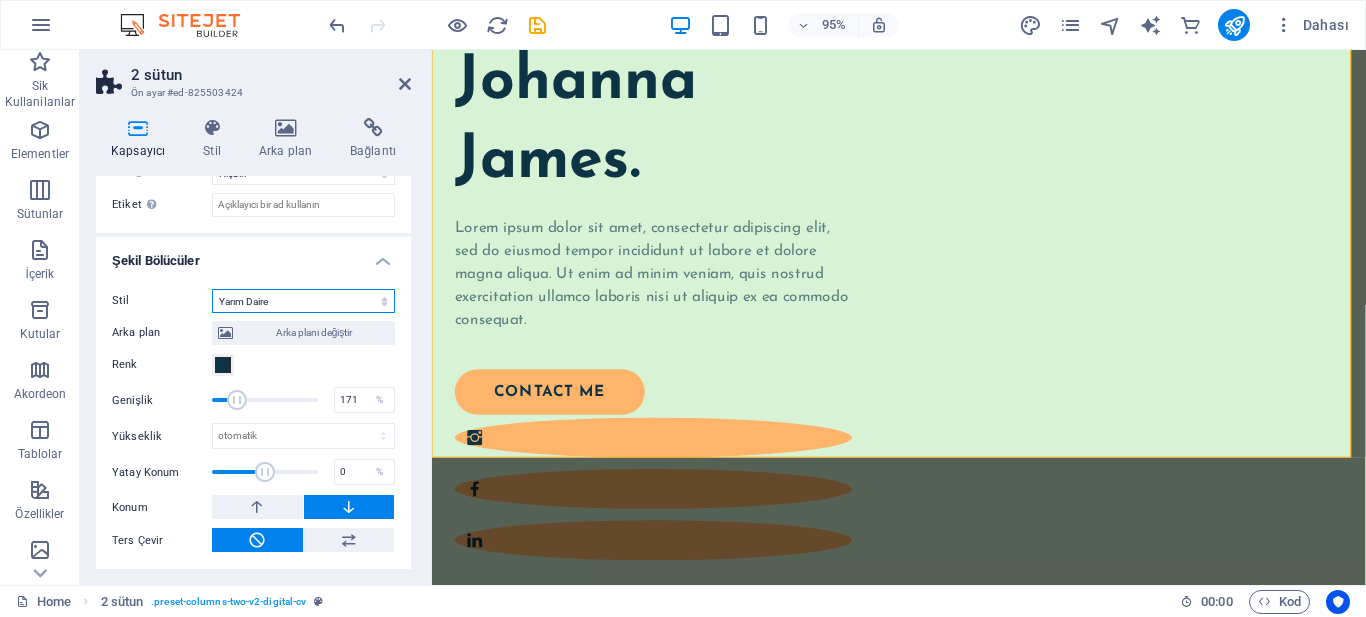 select on "none" 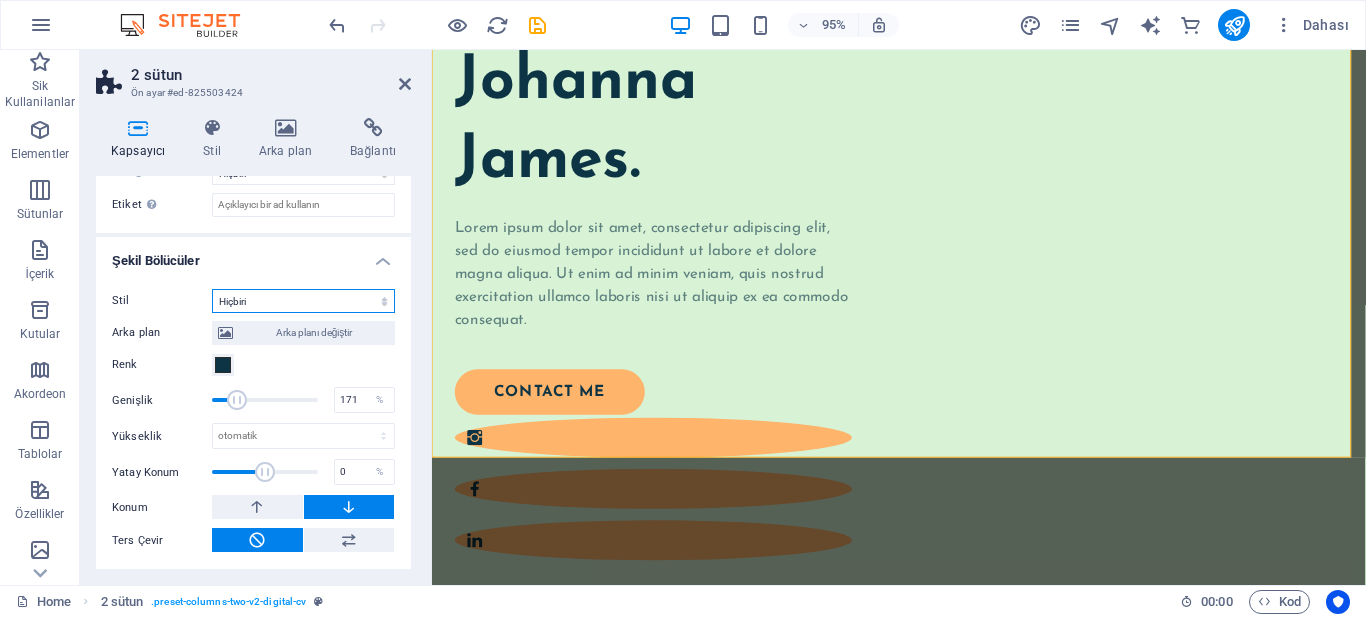 click on "Hiçbiri Üçgen Kare Çapraz Çokgen 1 Çokgen 2 Zikzak Çoklu Zikzaklar Dalgalar Çoklu Dalgalar Yarım Daire Daire Daire Gölge Bloklar Altıgenler Bulutlar Çoklu Bulutlar Yelpaze Piramitler Kitap Boya Akıntısı Ateş Parçalanmış Kağıt Ok" at bounding box center (303, 301) 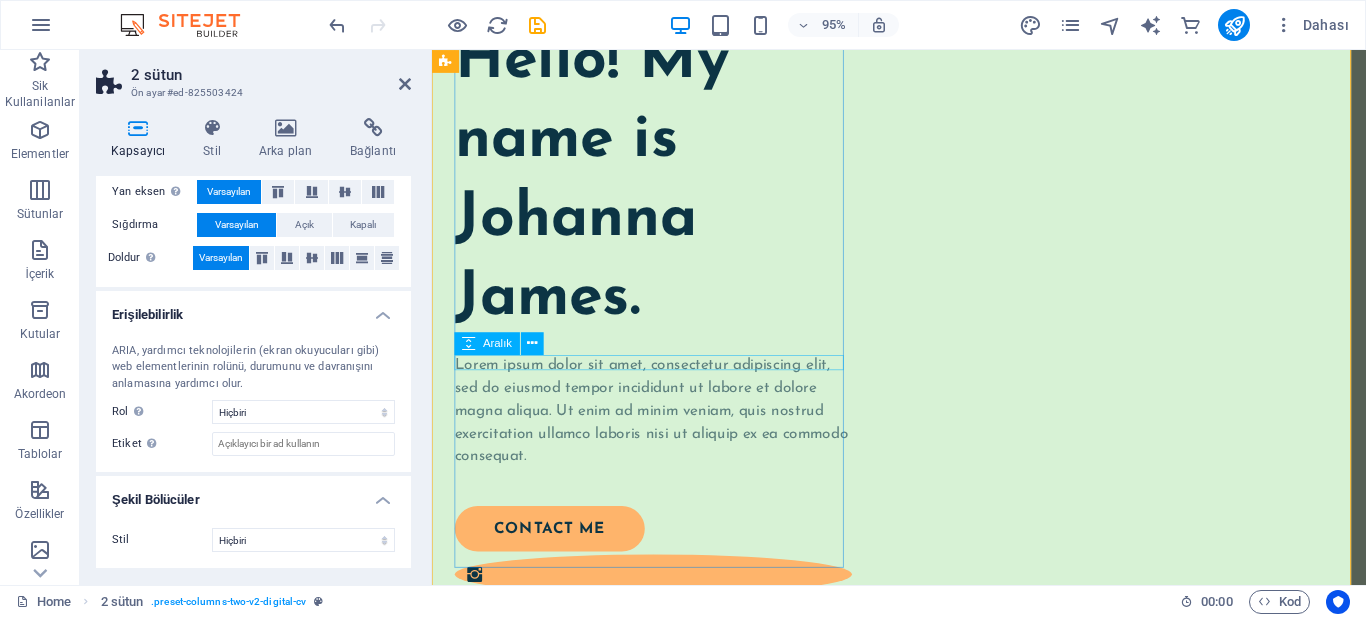 scroll, scrollTop: 200, scrollLeft: 0, axis: vertical 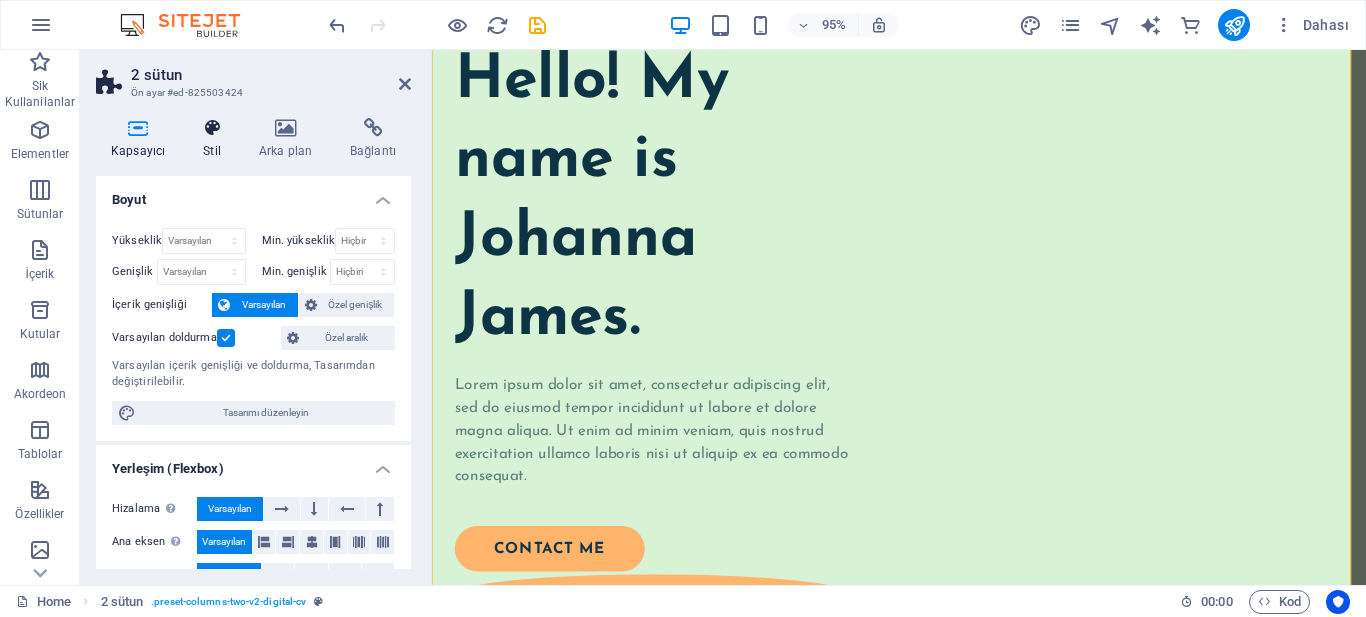 click at bounding box center [212, 128] 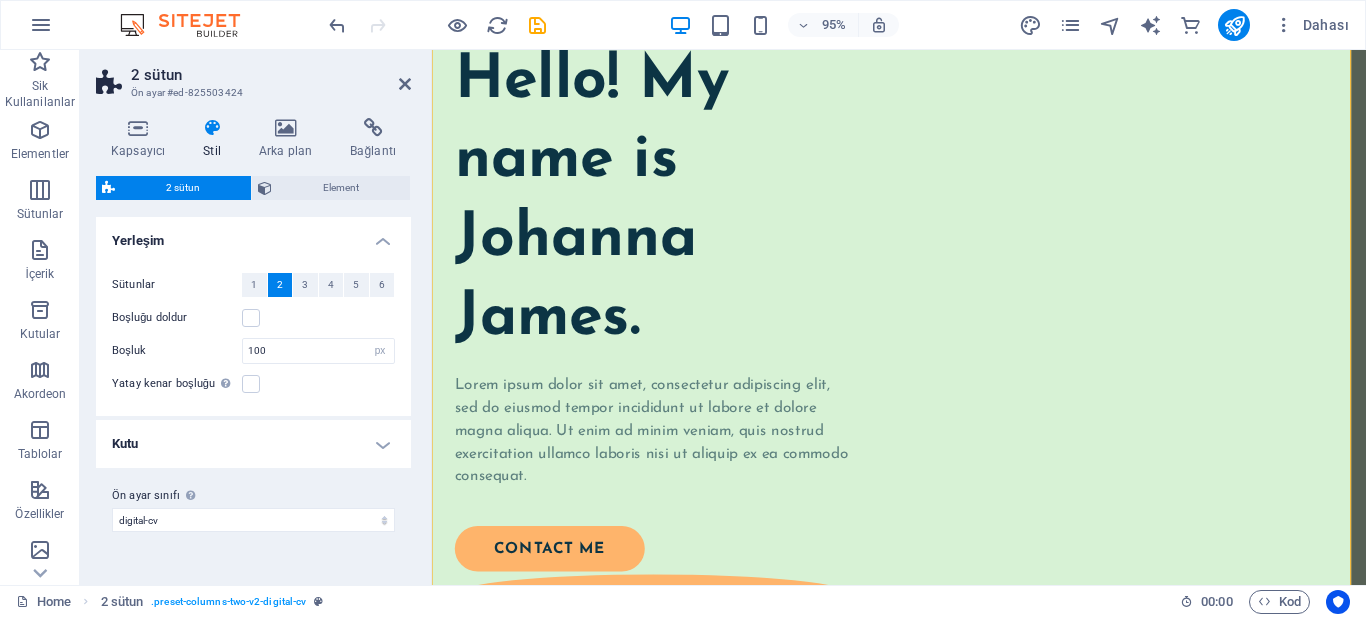 click on "Kutu" at bounding box center [253, 444] 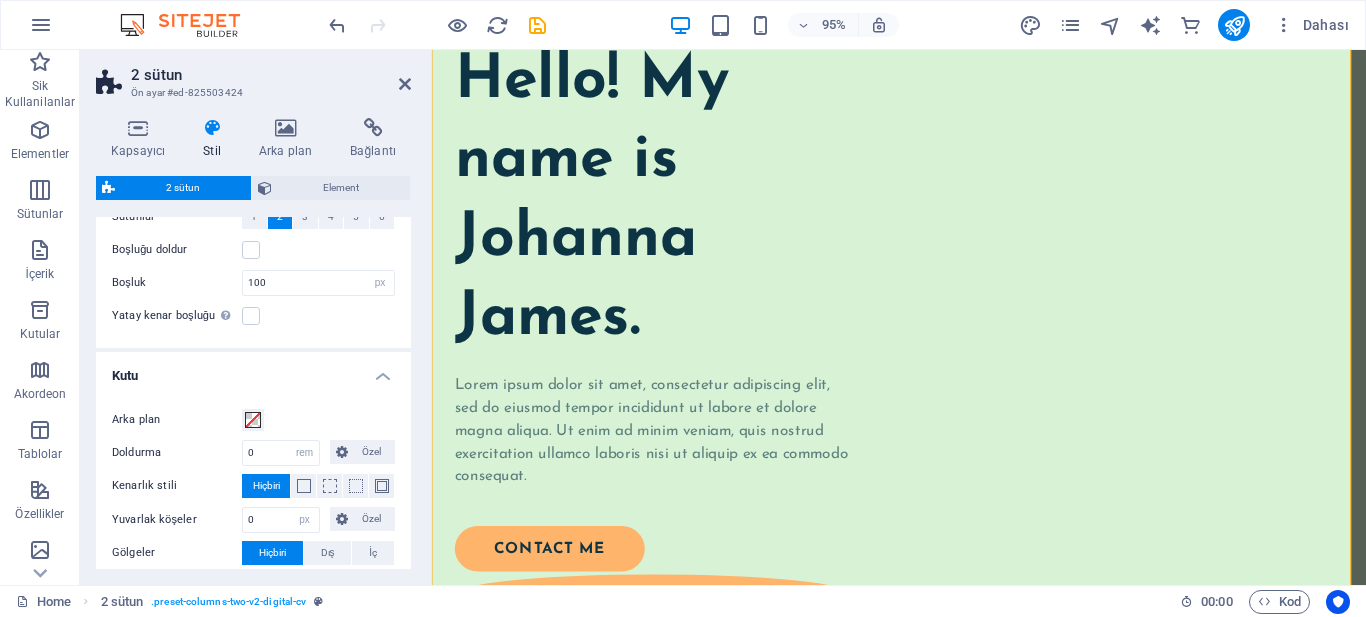 scroll, scrollTop: 100, scrollLeft: 0, axis: vertical 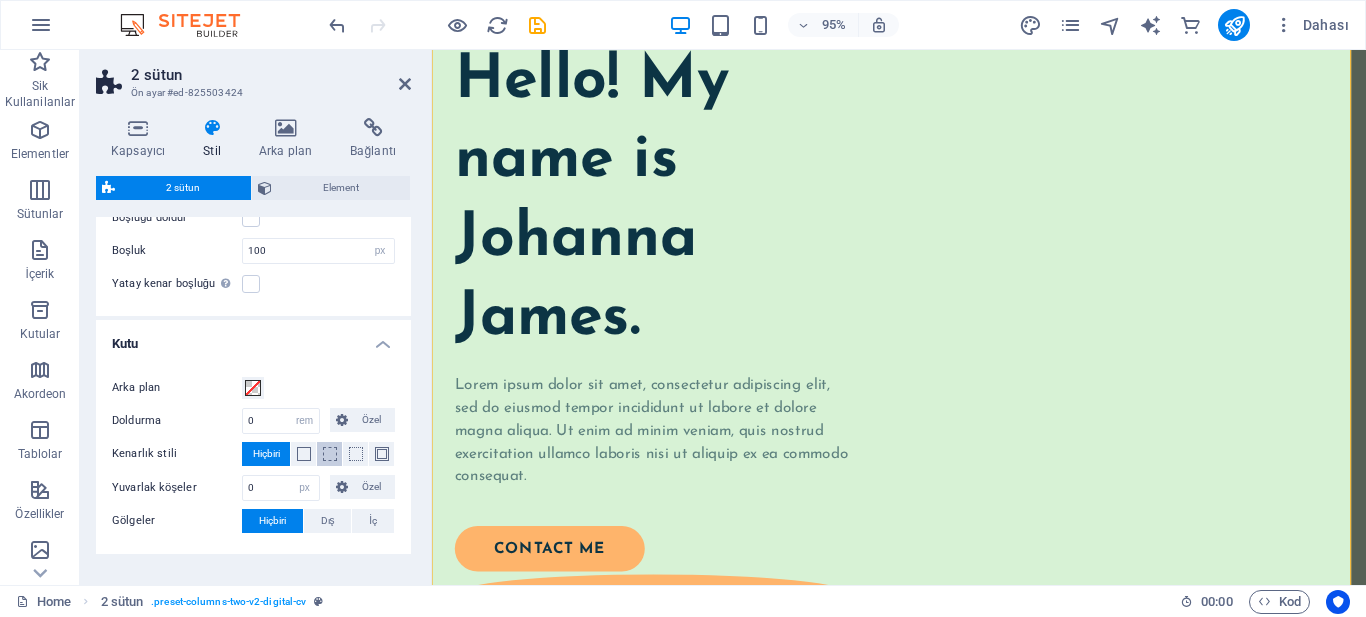 click at bounding box center [330, 454] 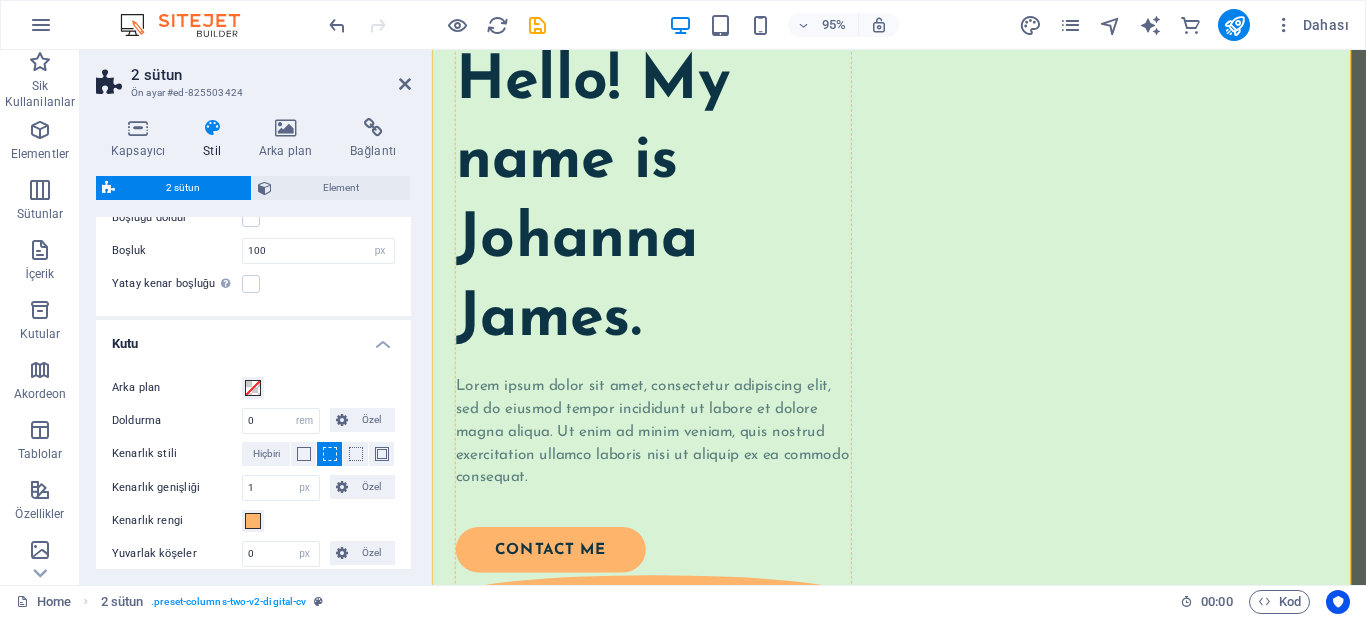 scroll, scrollTop: 201, scrollLeft: 0, axis: vertical 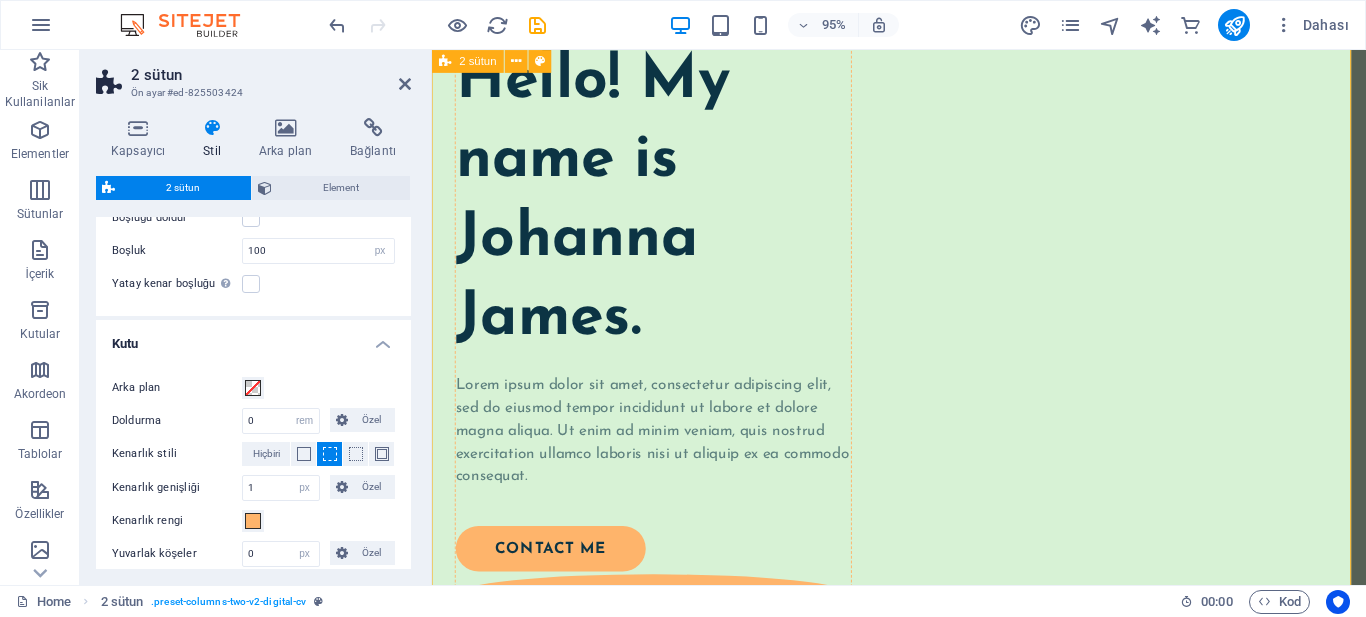 click on "Hello! My name is Johanna James. Lorem ipsum dolor sit amet, consectetur adipiscing elit, sed do eiusmod tempor incididunt ut labore et dolore magna aliqua. Ut enim ad minim veniam, quis nostrud exercitation ullamco laboris nisi ut aliquip ex ea commodo consequat. contact me" at bounding box center [923, 698] 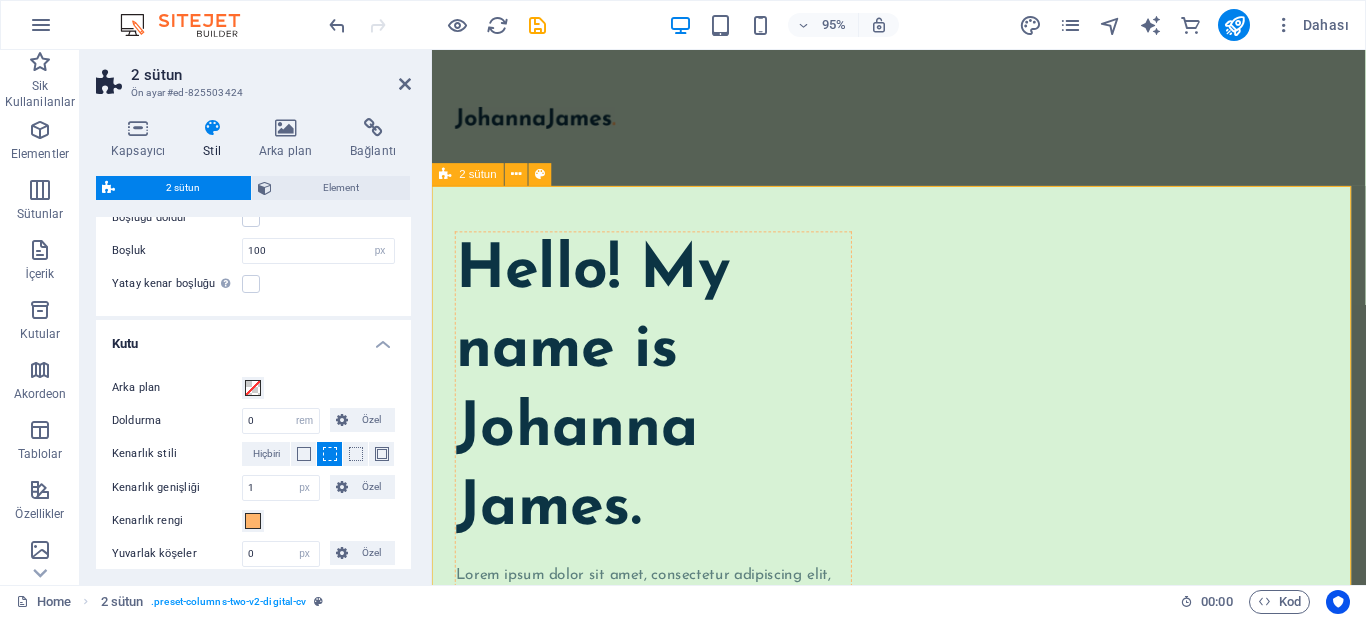 scroll, scrollTop: 201, scrollLeft: 0, axis: vertical 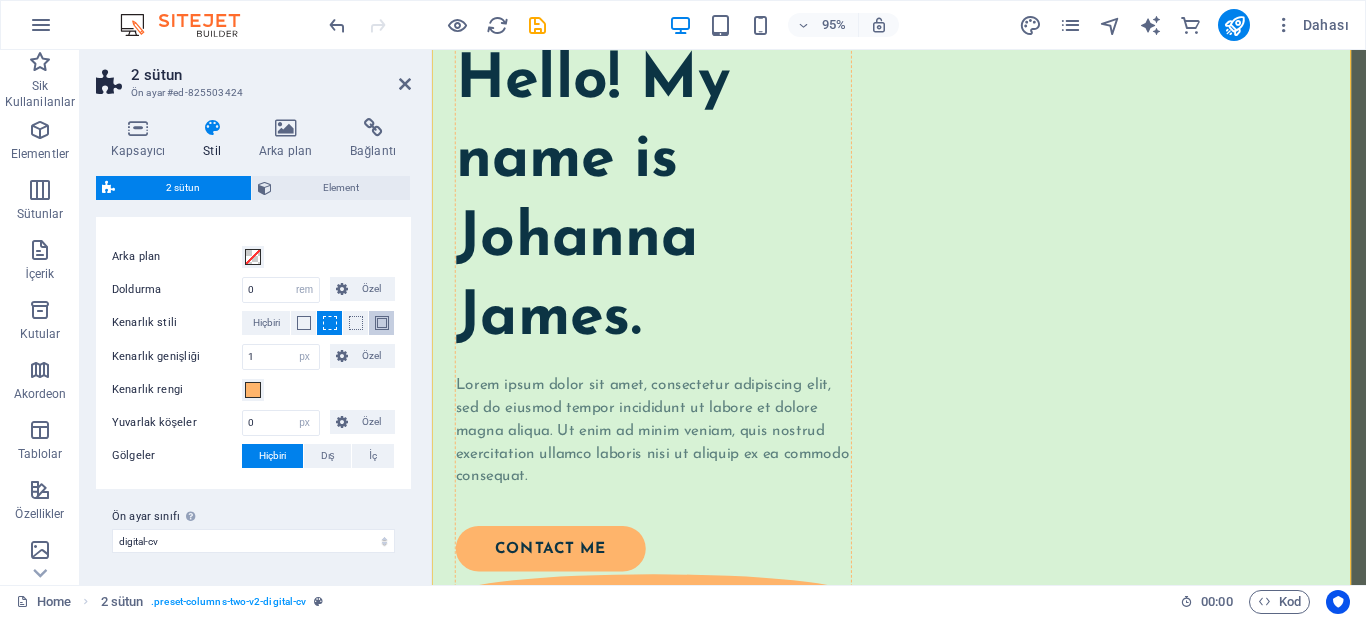 click at bounding box center (382, 323) 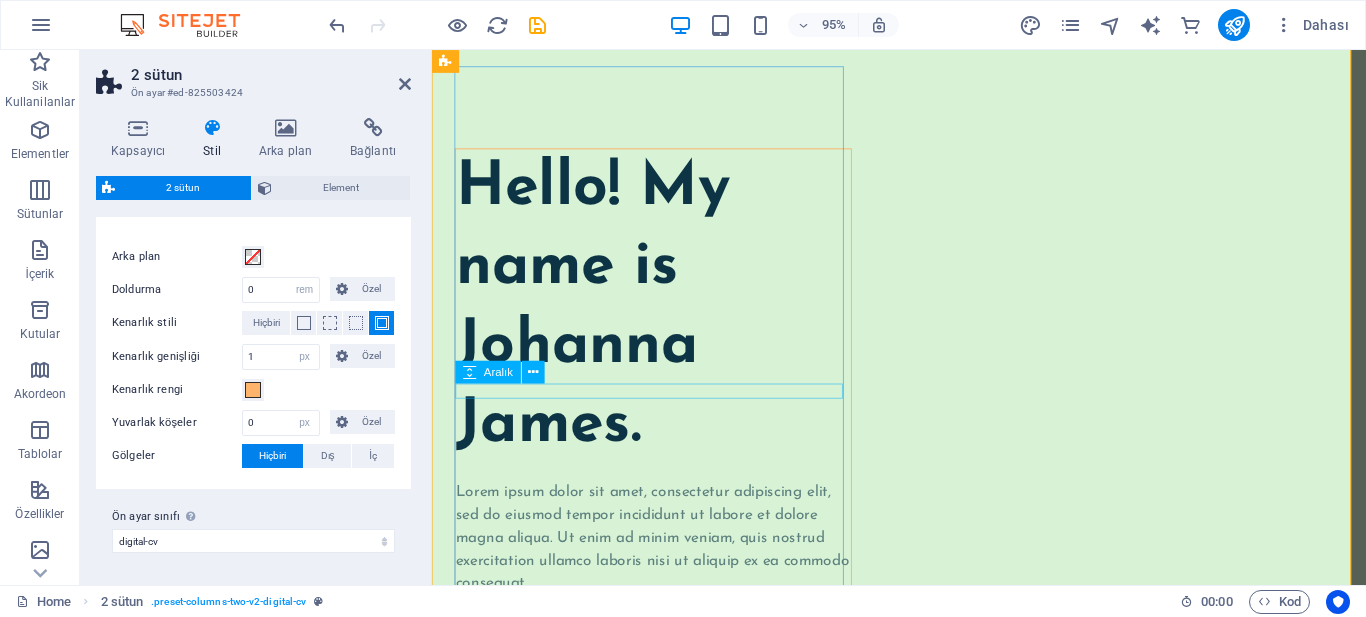 scroll, scrollTop: 1, scrollLeft: 0, axis: vertical 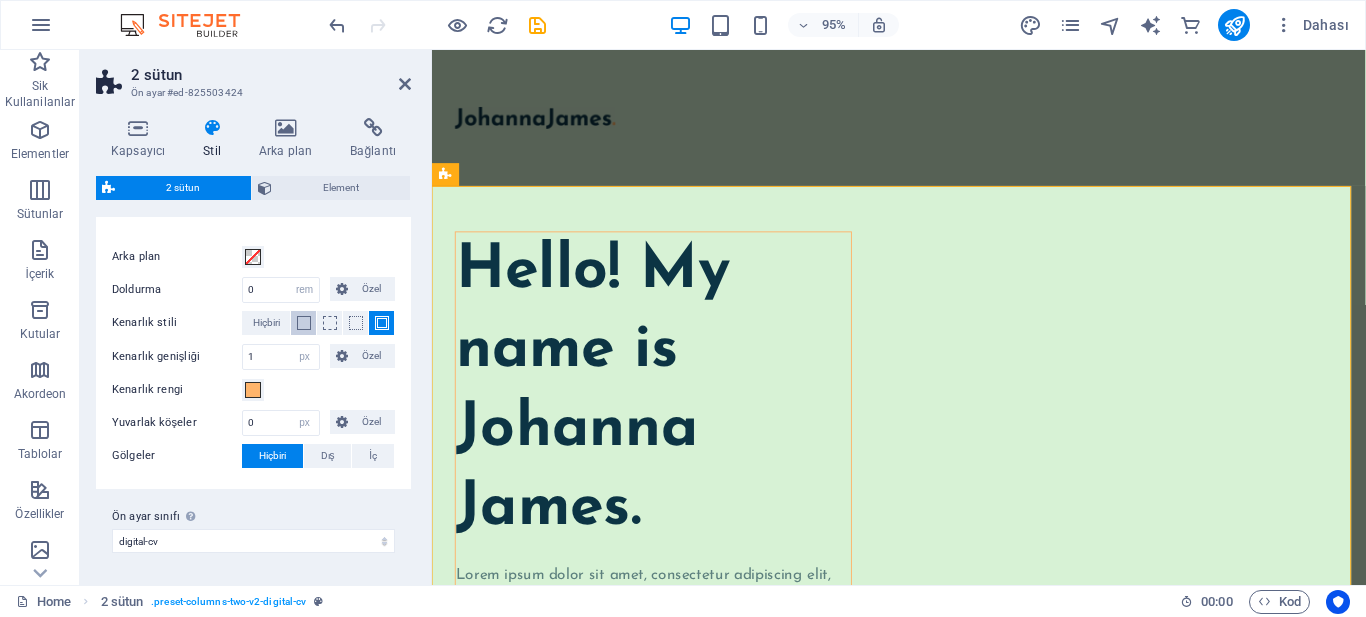 click at bounding box center [304, 323] 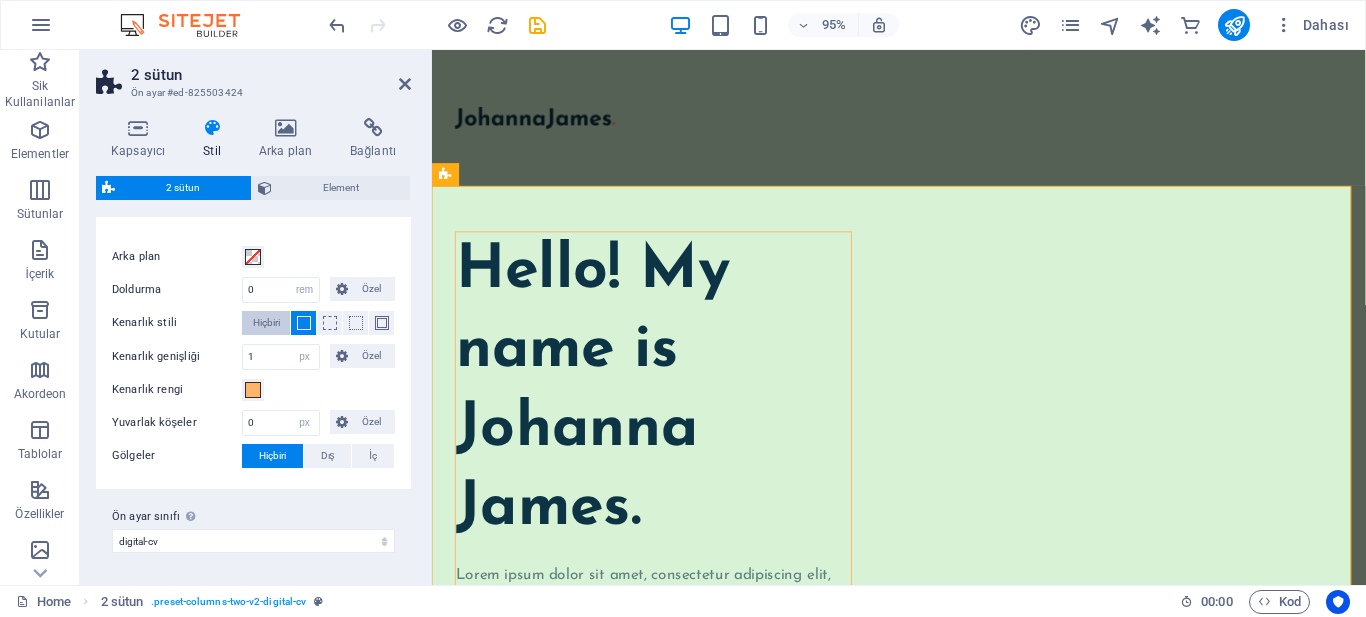 click on "Hiçbiri" at bounding box center (266, 323) 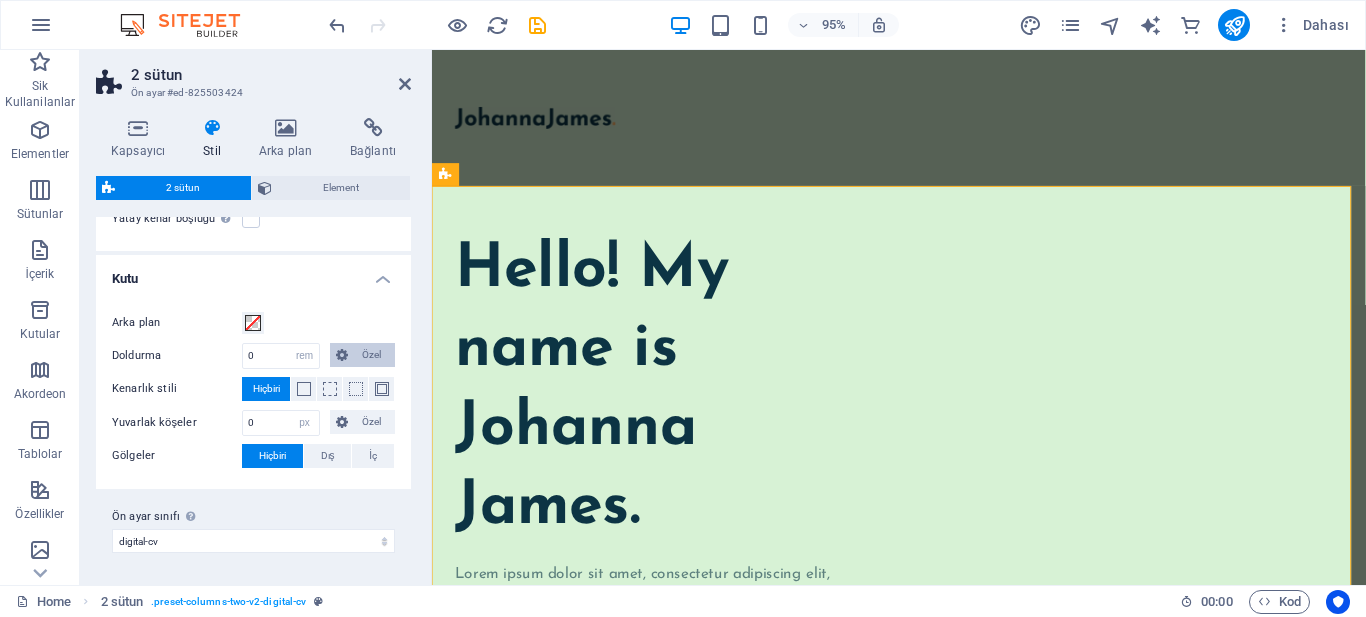 click on "Özel" at bounding box center (372, 355) 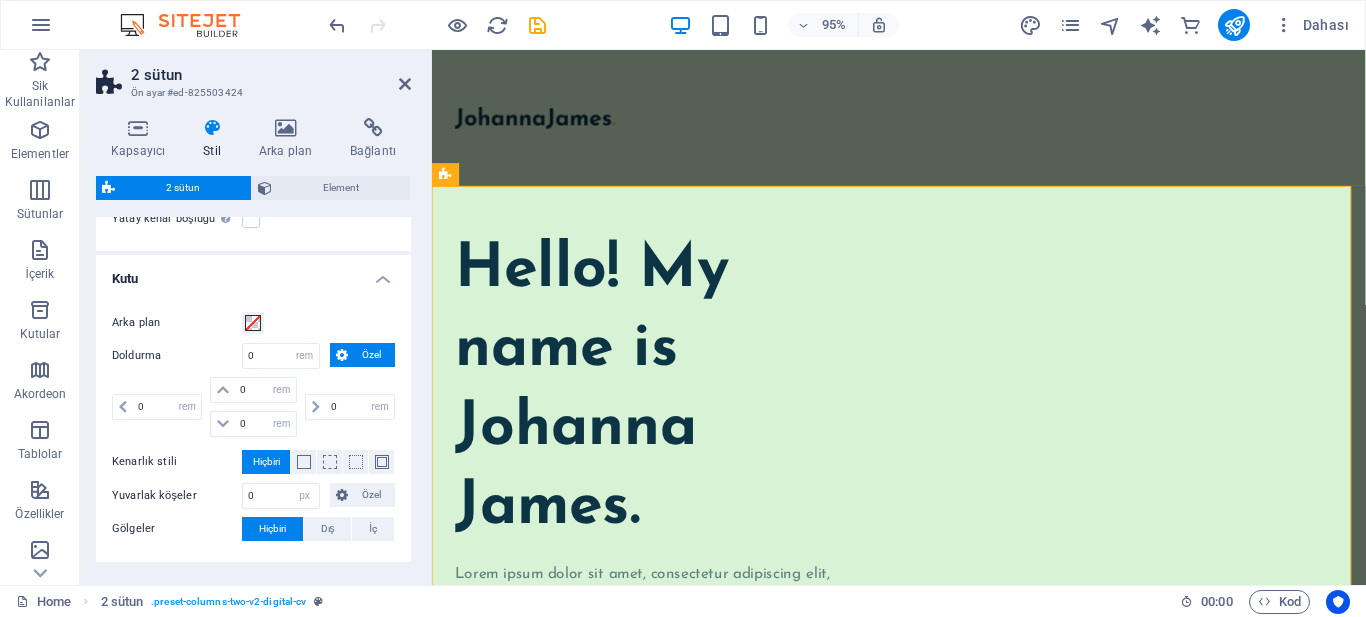 click on "Özel" at bounding box center (372, 355) 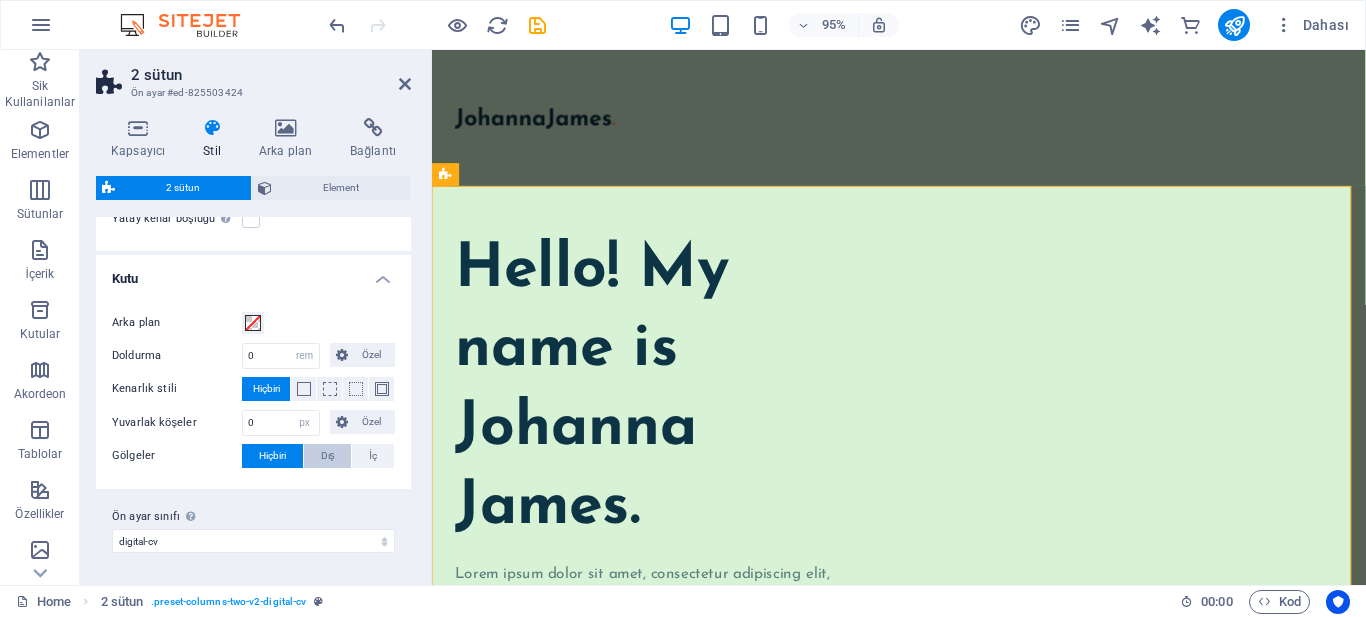 click on "Dış" at bounding box center [328, 456] 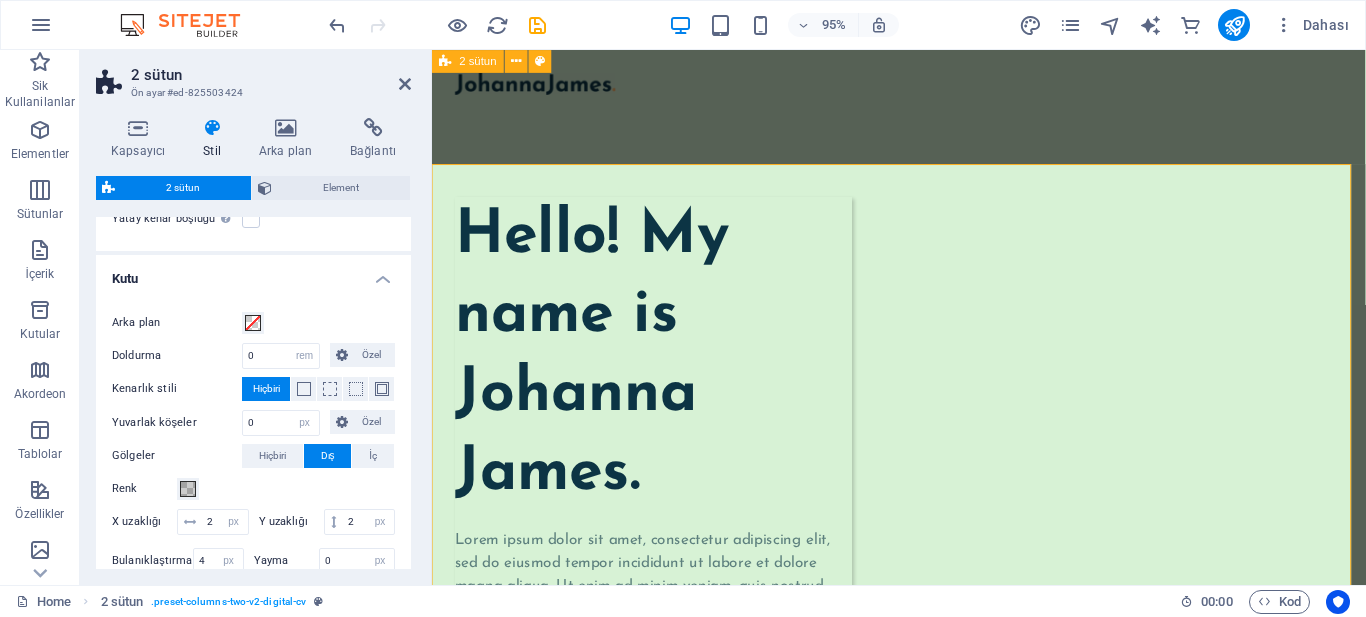 scroll, scrollTop: 0, scrollLeft: 0, axis: both 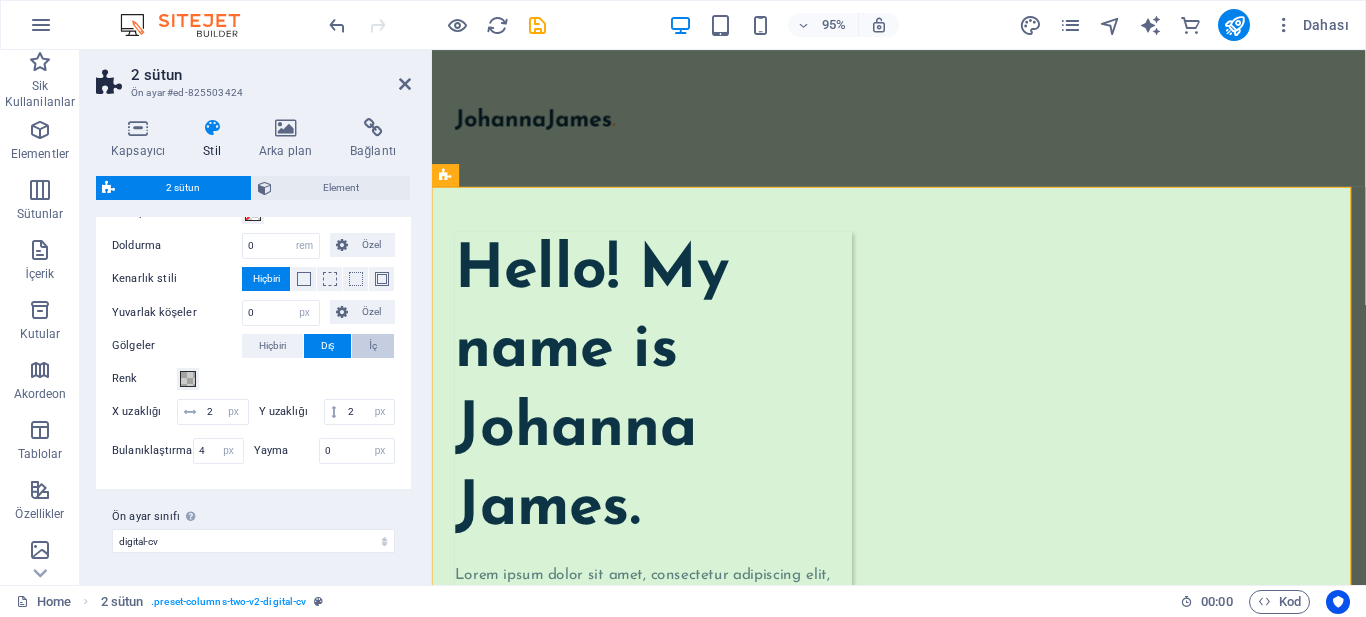 click on "İç" at bounding box center (373, 346) 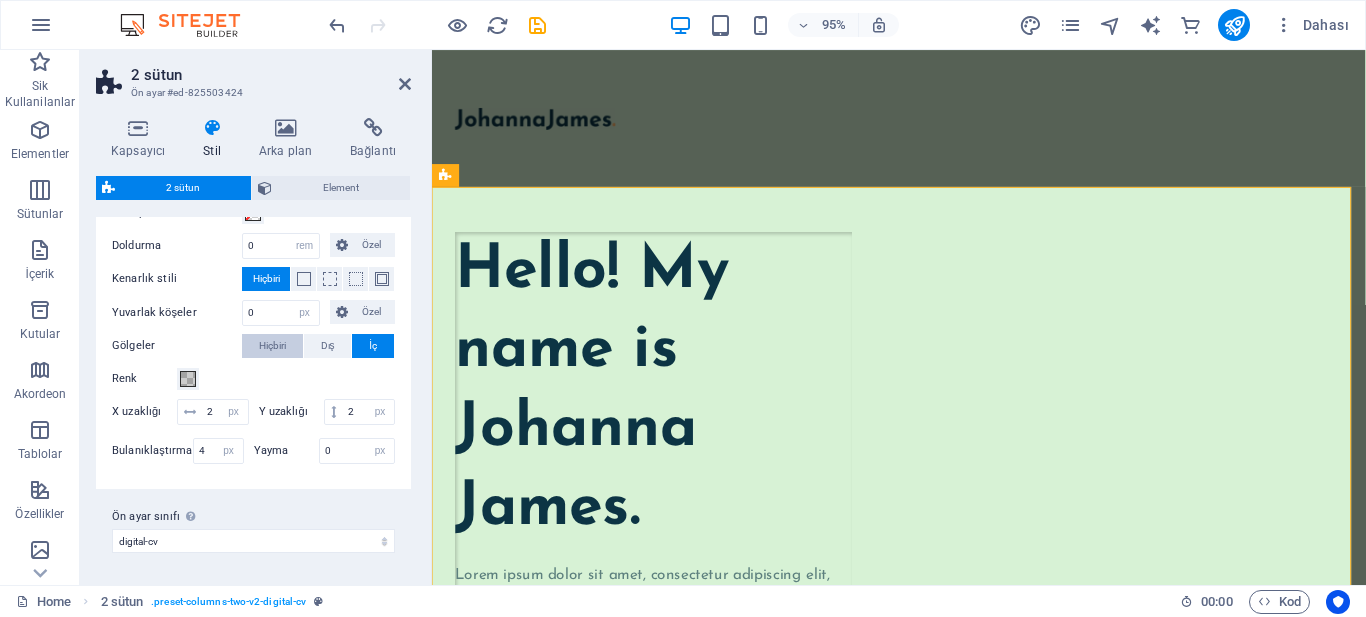 click on "Hiçbiri" at bounding box center (272, 346) 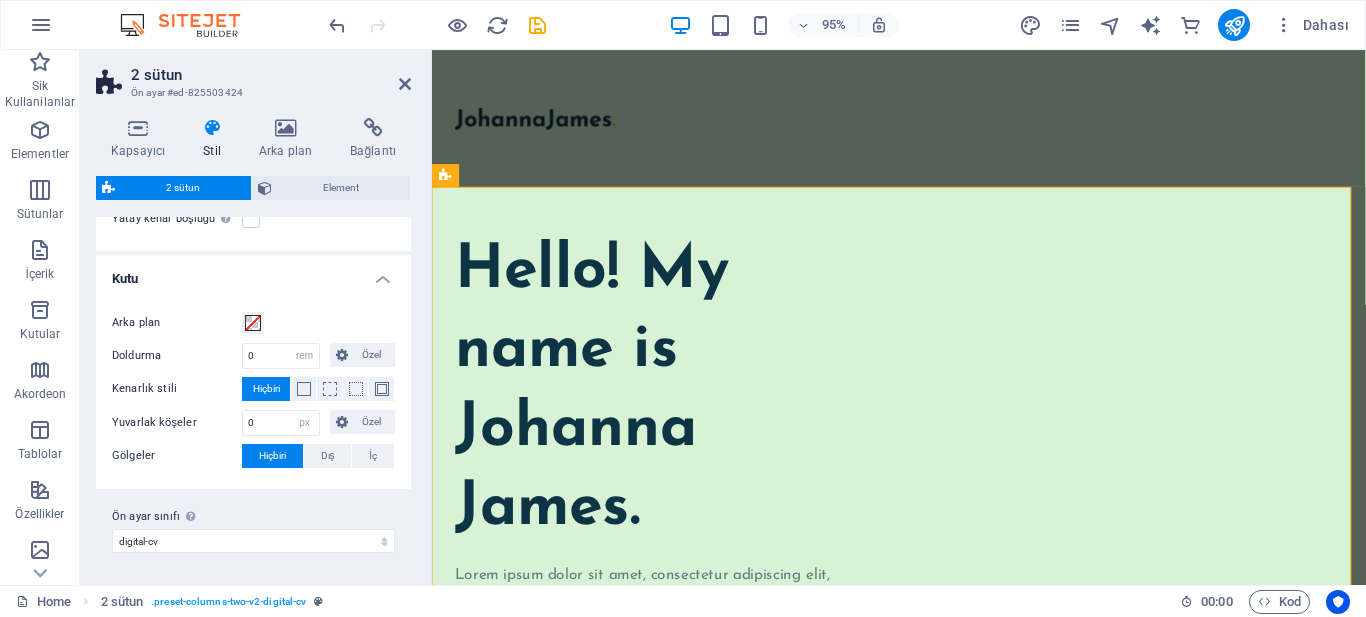 scroll, scrollTop: 0, scrollLeft: 0, axis: both 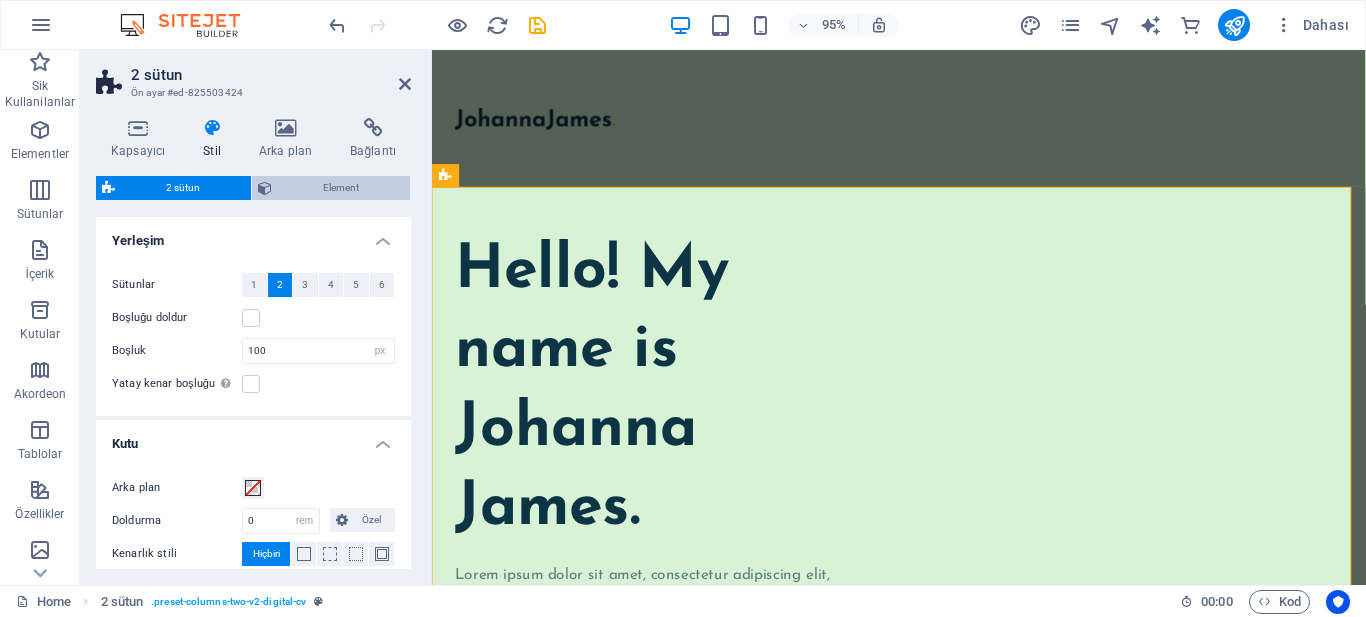click on "Element" at bounding box center [341, 188] 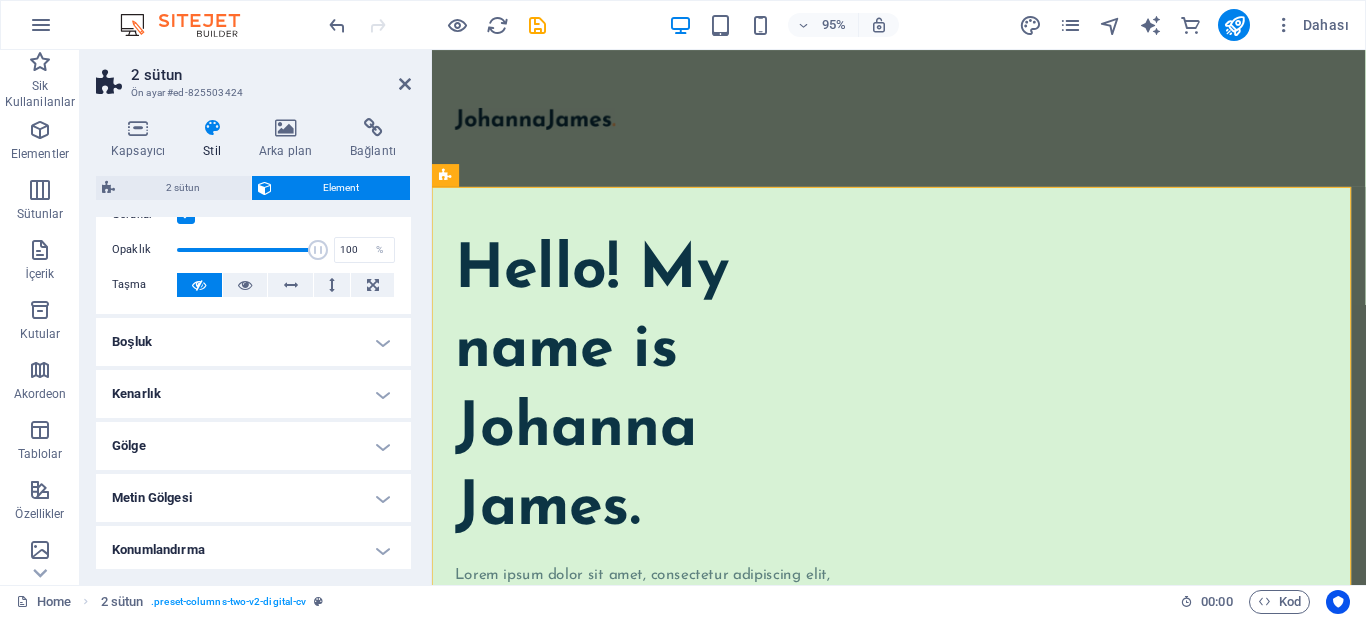 scroll, scrollTop: 100, scrollLeft: 0, axis: vertical 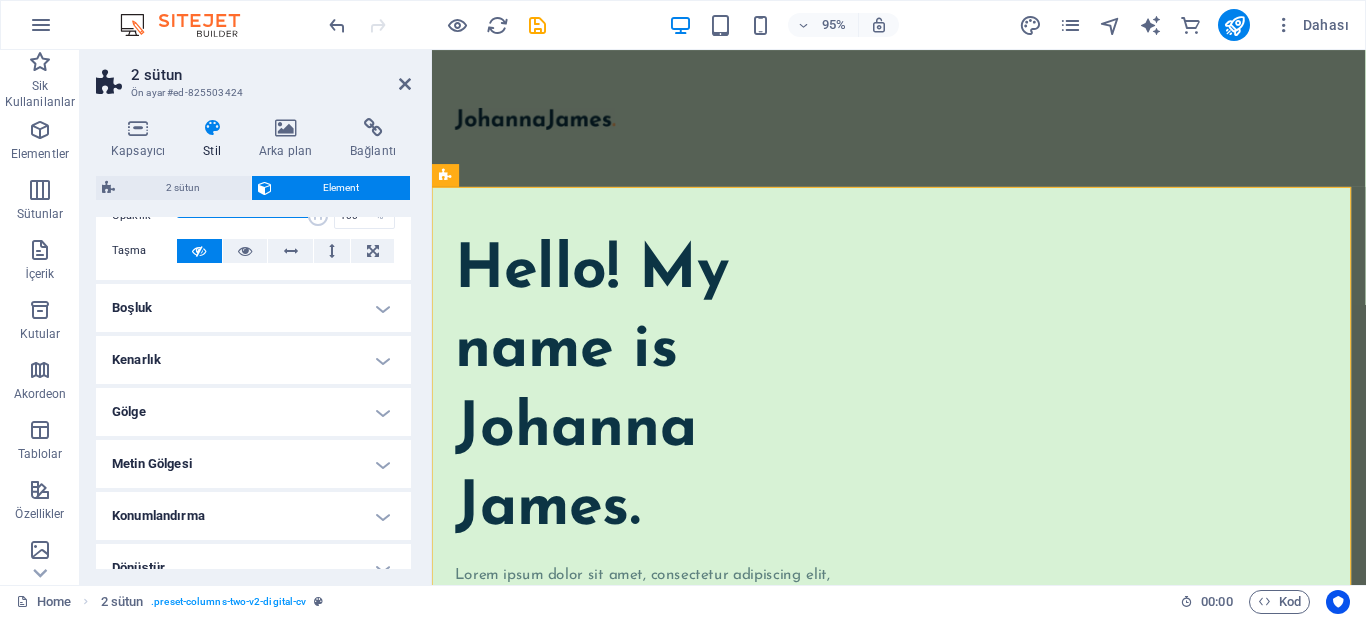 click on "Kenarlık" at bounding box center (253, 360) 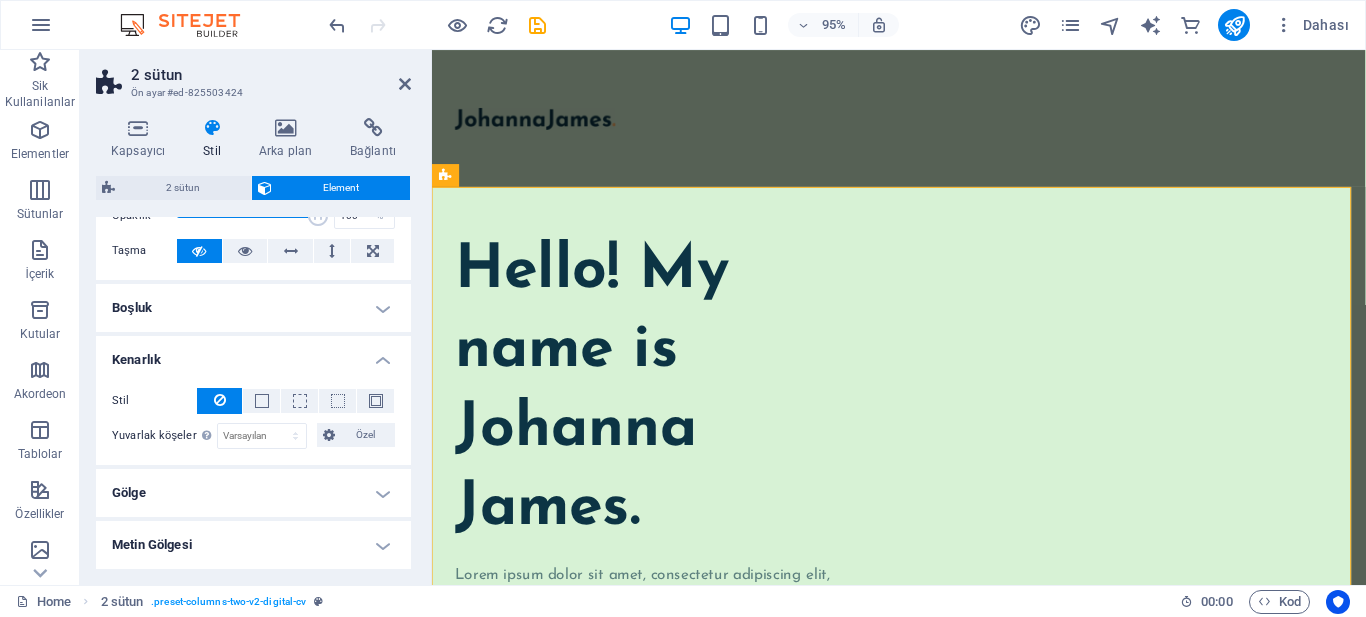 click on "Boşluk" at bounding box center [253, 308] 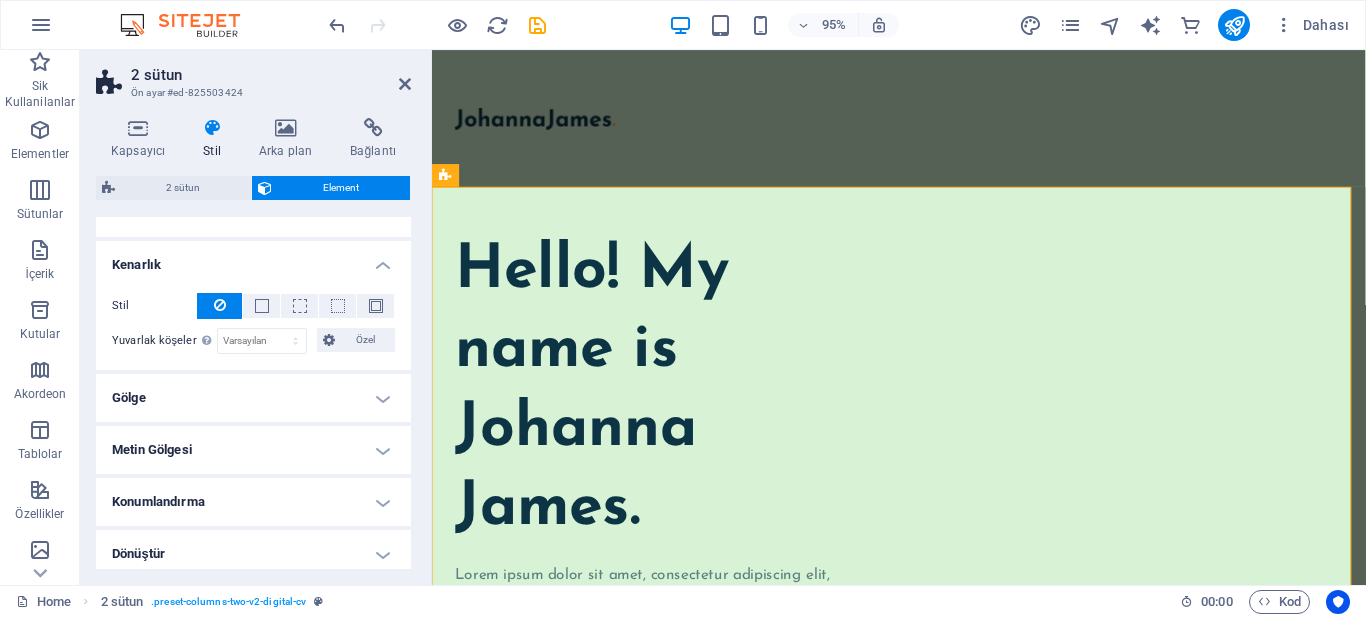 scroll, scrollTop: 500, scrollLeft: 0, axis: vertical 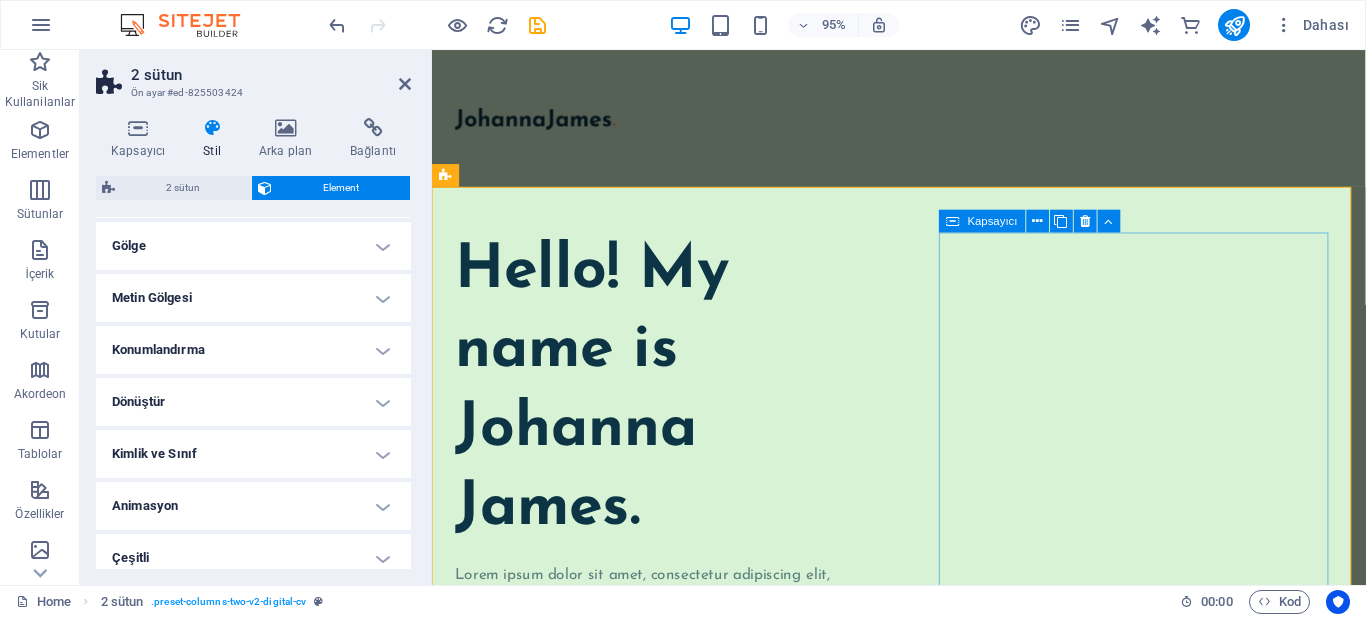 click at bounding box center [665, 1214] 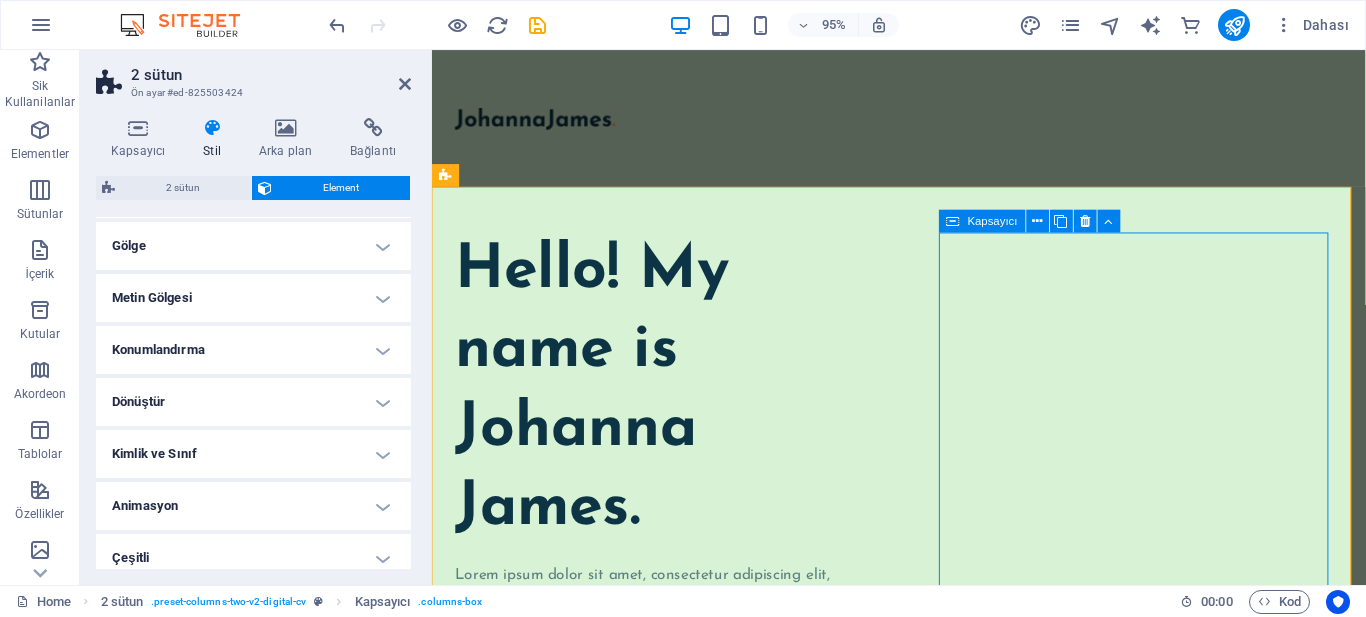 click on "Kapsayıcı" at bounding box center (993, 221) 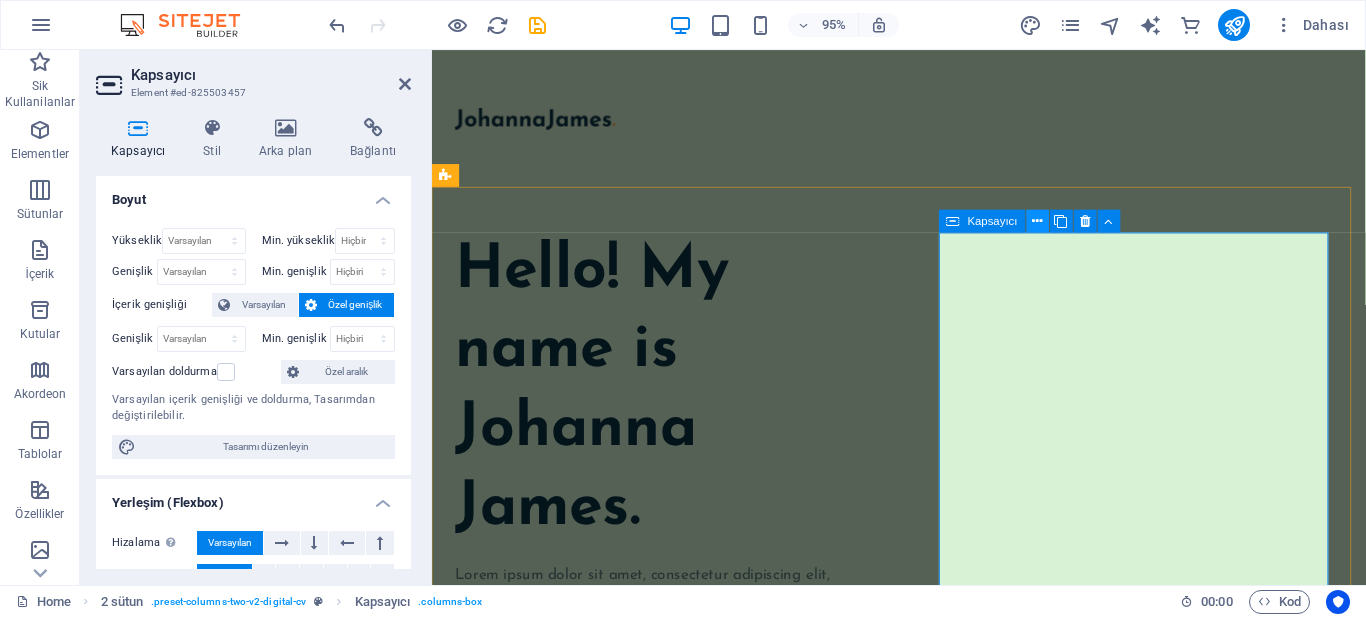 click at bounding box center (1038, 221) 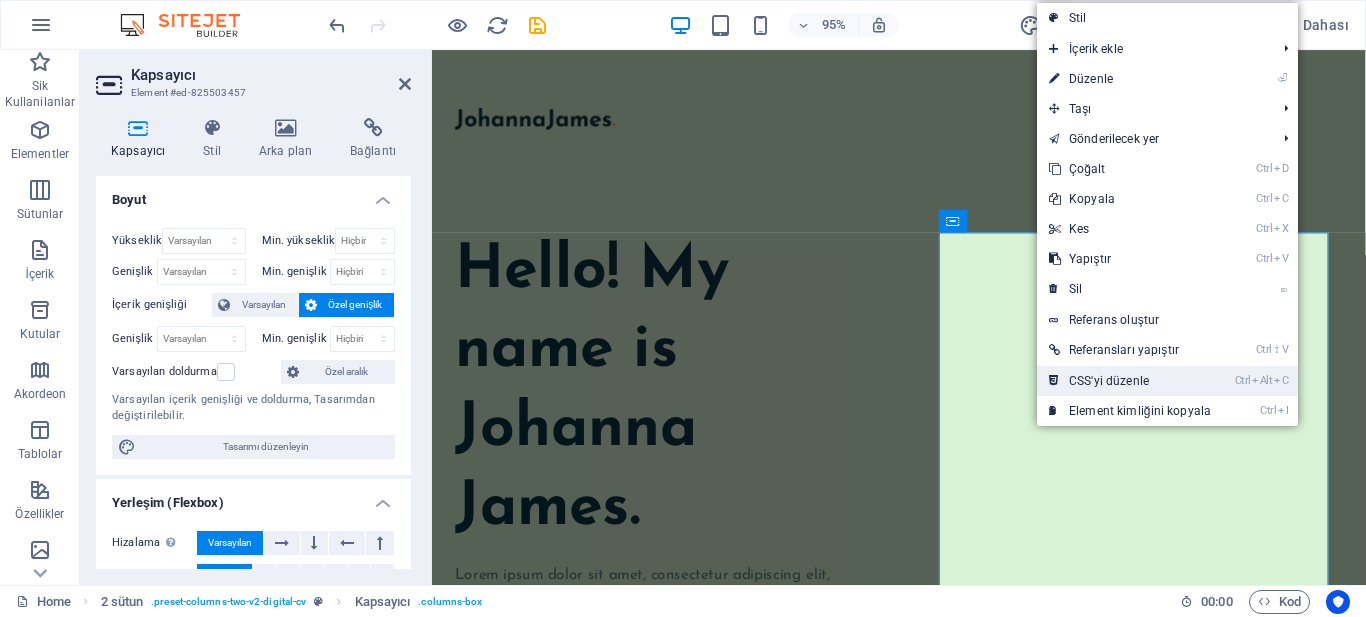 click on "Ctrl Alt C  CSS'yi düzenle" at bounding box center (1130, 381) 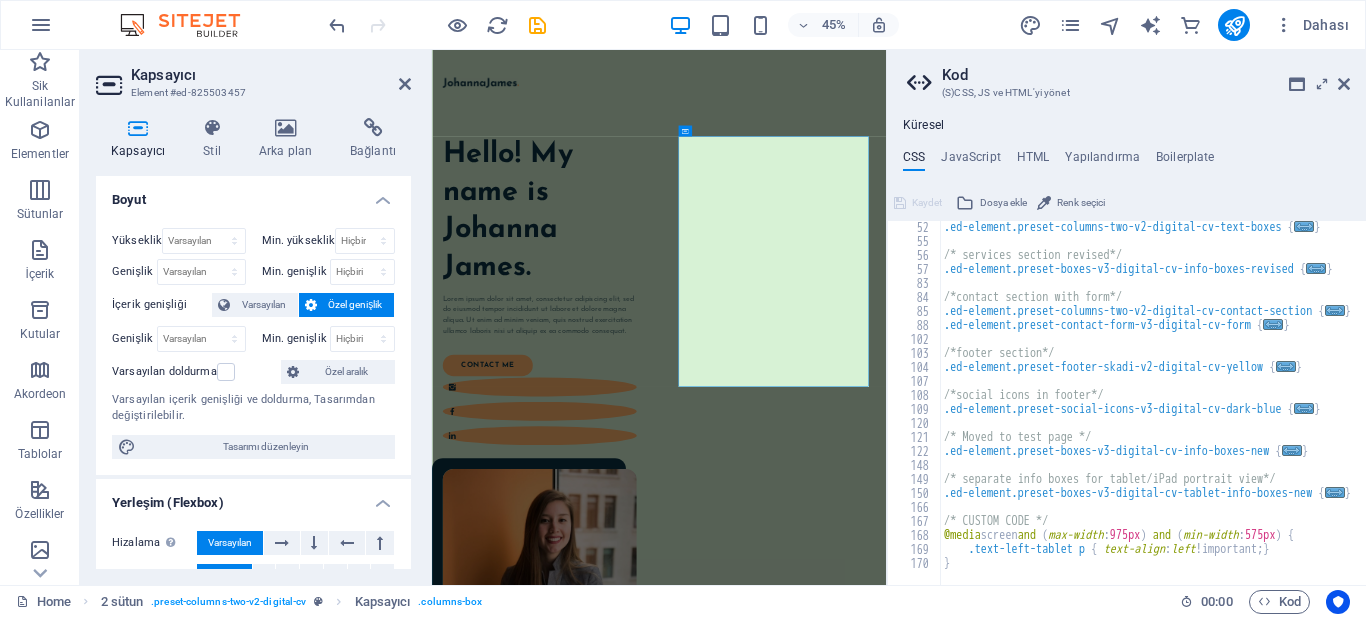 scroll, scrollTop: 365, scrollLeft: 0, axis: vertical 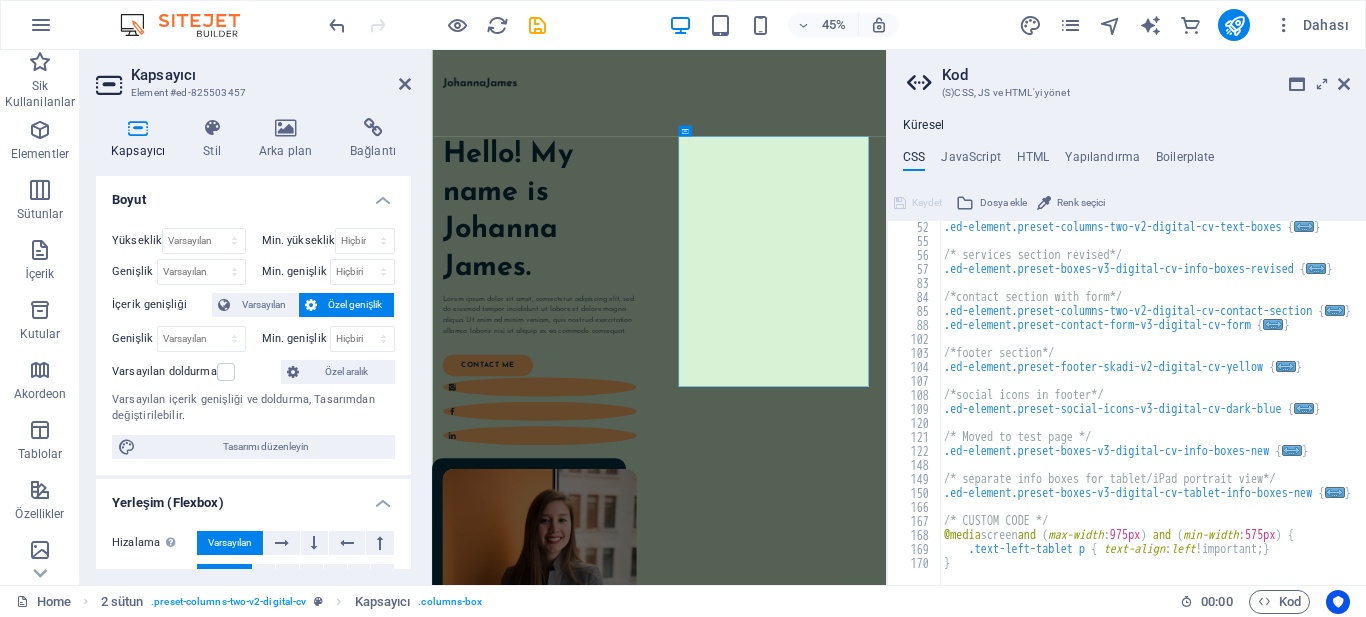 click on ".ed-element.preset-columns-two-v2-digital-cv-text-boxes   { ... } /* services section revised*/ .ed-element.preset-boxes-v3-digital-cv-info-boxes-revised   { ... } /*contact section with form*/ .ed-element.preset-columns-two-v2-digital-cv-contact-section   { ... } .ed-element.preset-contact-form-v3-digital-cv-form   { ... } /*footer section*/ .ed-element.preset-footer-skadi-v2-digital-cv-yellow   { ... } /*social icons in footer*/ .ed-element.preset-social-icons-v3-digital-cv-dark-blue   { ... } /* Moved to test page */ .ed-element.preset-boxes-v3-digital-cv-info-boxes-new   { ... } /* separate info boxes for tablet/iPad portrait view*/ .ed-element.preset-boxes-v3-digital-cv-tablet-info-boxes-new   { ... } /* CUSTOM CODE */ @media  screen  and   ( max-width :  975px )   and   ( min-width :  575px )   {      .text-left-tablet   p   {   text-align :  left  !important;  } }" at bounding box center (1153, 408) 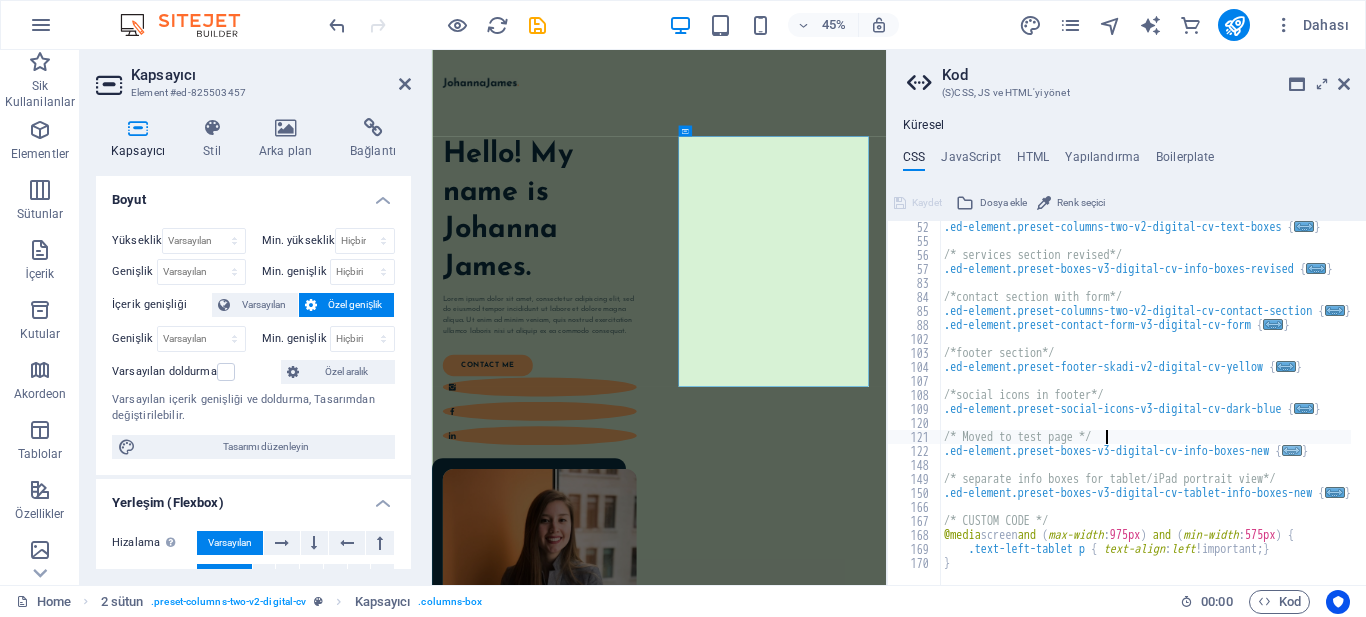 click on "..." at bounding box center [1292, 450] 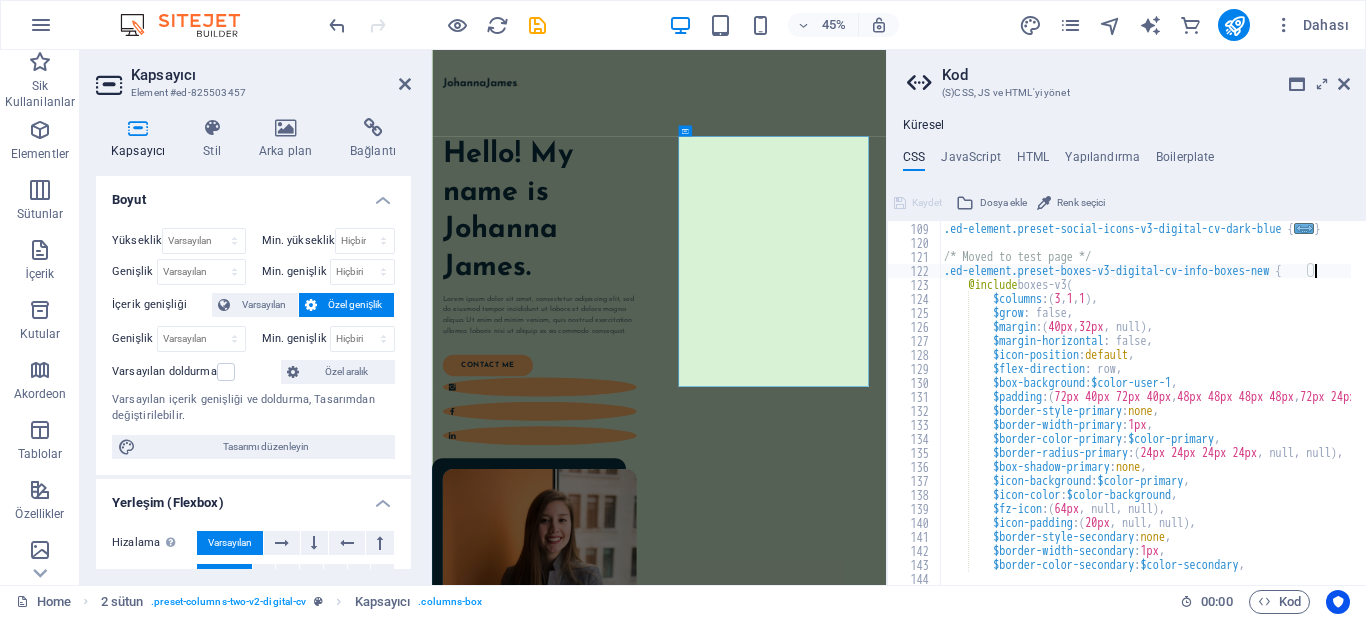 scroll, scrollTop: 715, scrollLeft: 0, axis: vertical 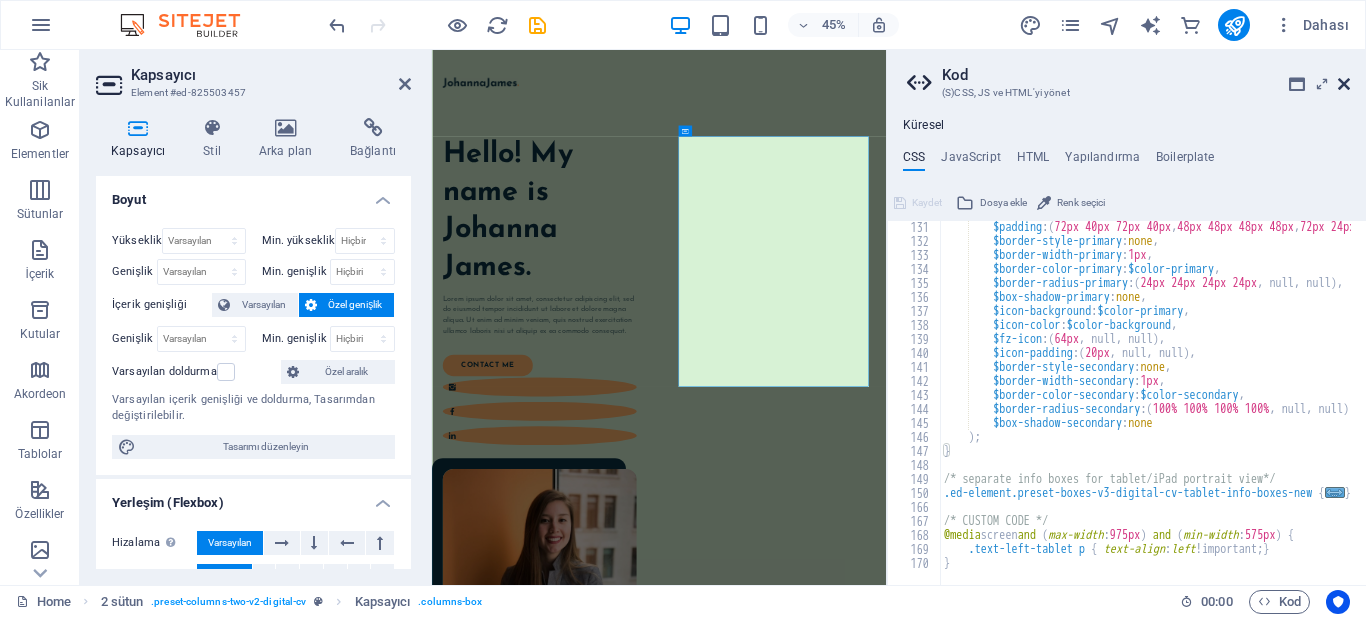 click at bounding box center [1344, 84] 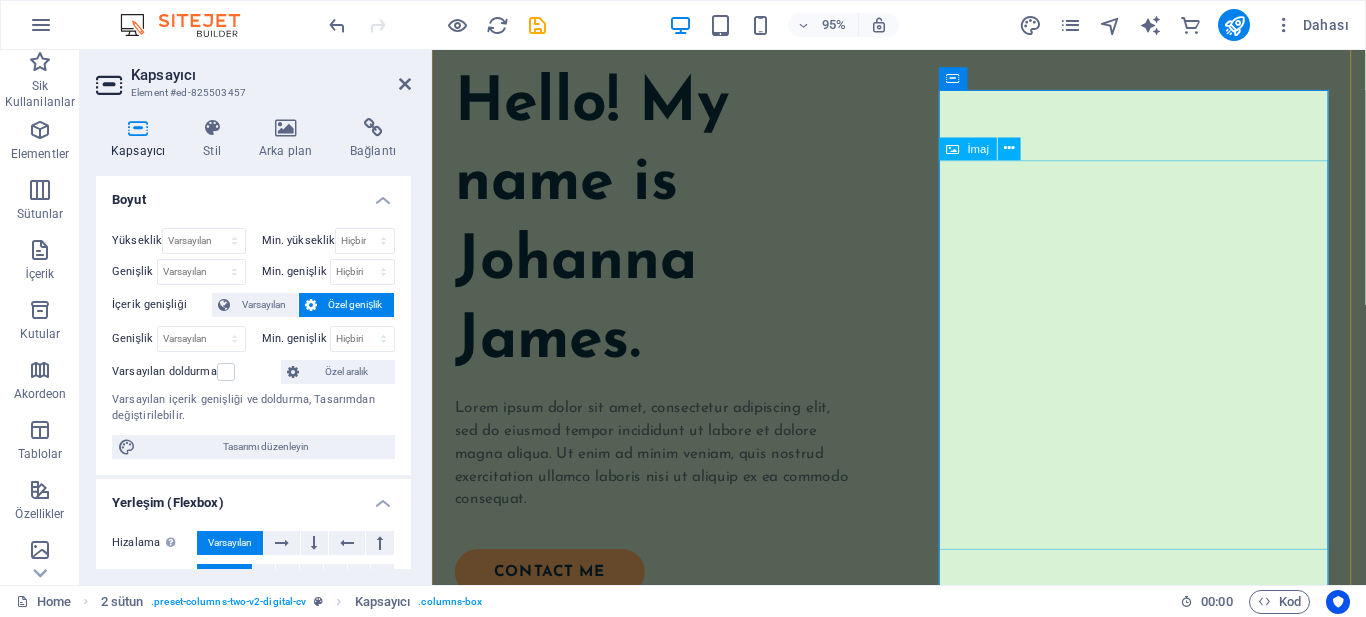 scroll, scrollTop: 200, scrollLeft: 0, axis: vertical 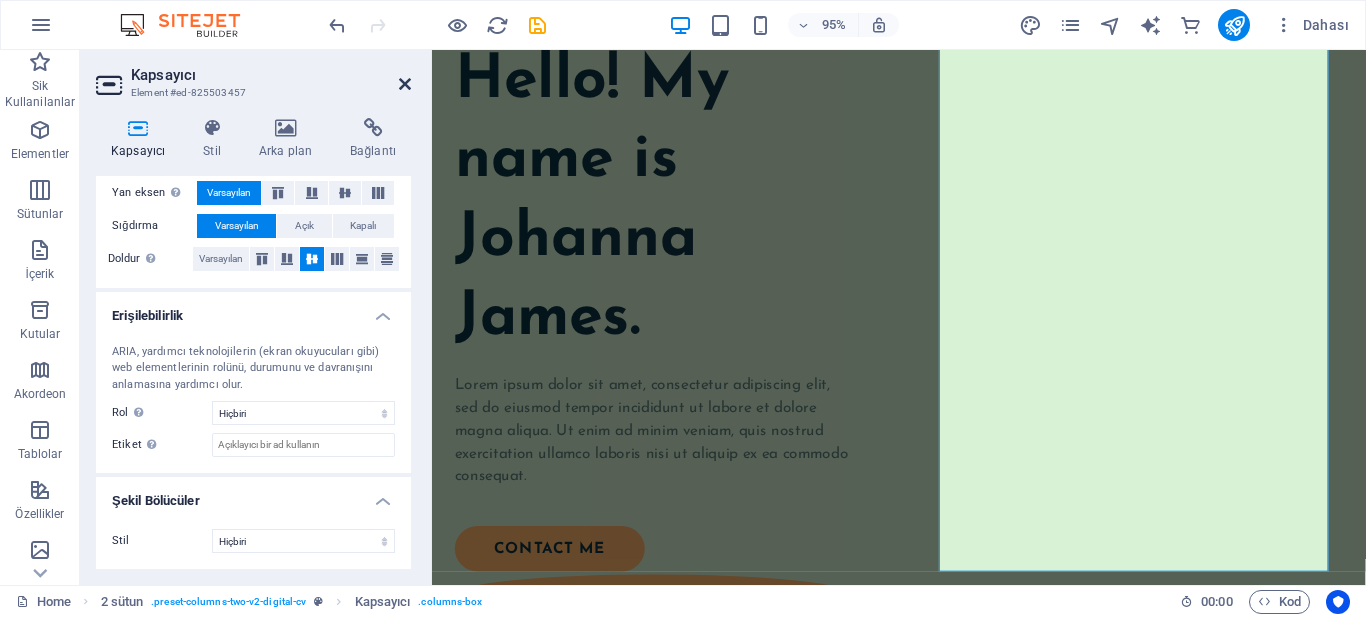 click at bounding box center (405, 84) 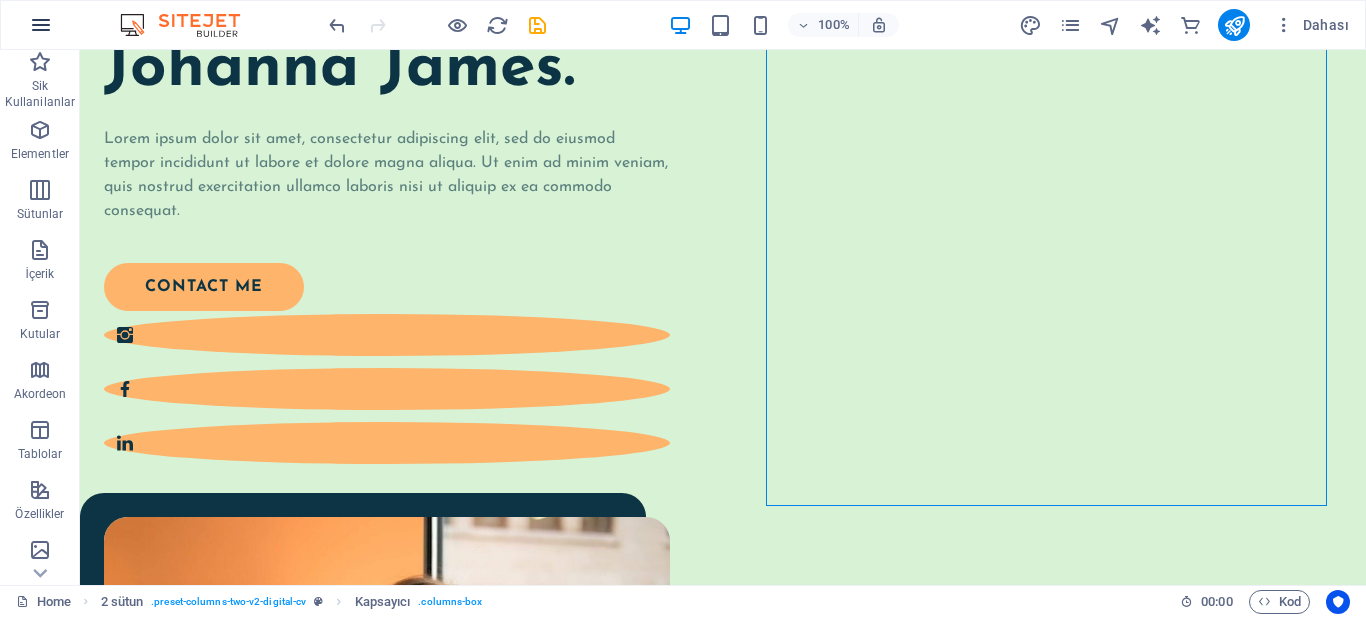 click at bounding box center [41, 25] 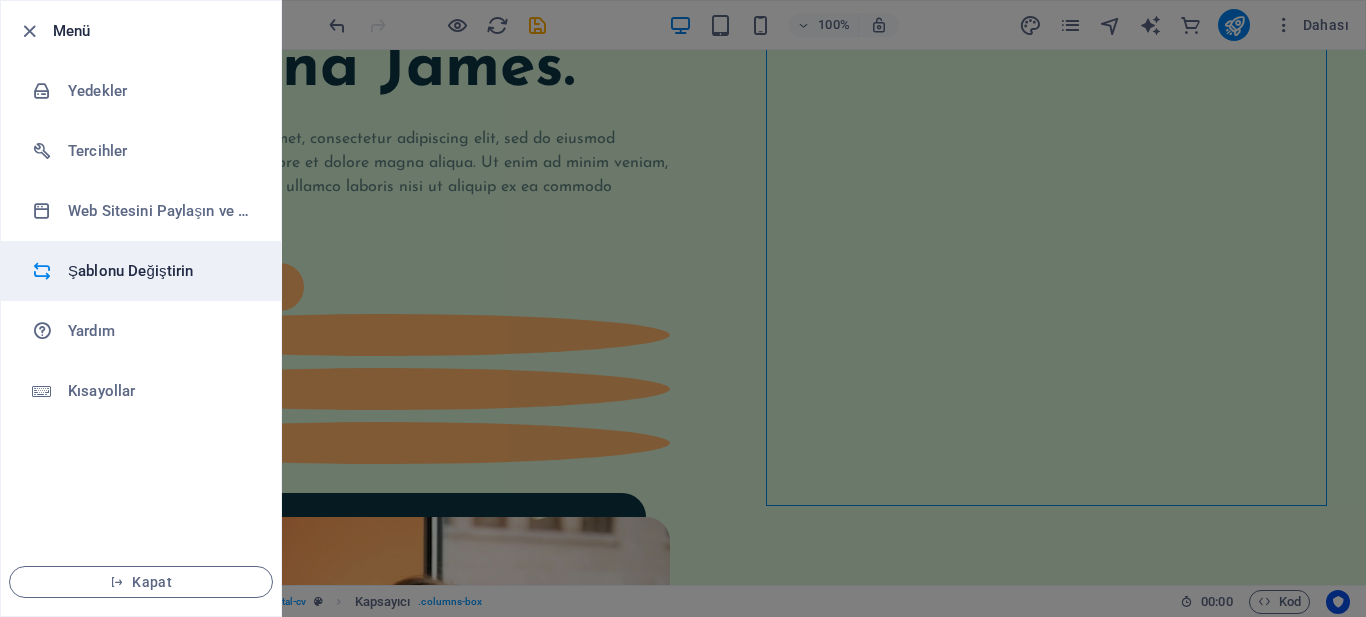 click on "Şablonu Değiştirin" at bounding box center (141, 271) 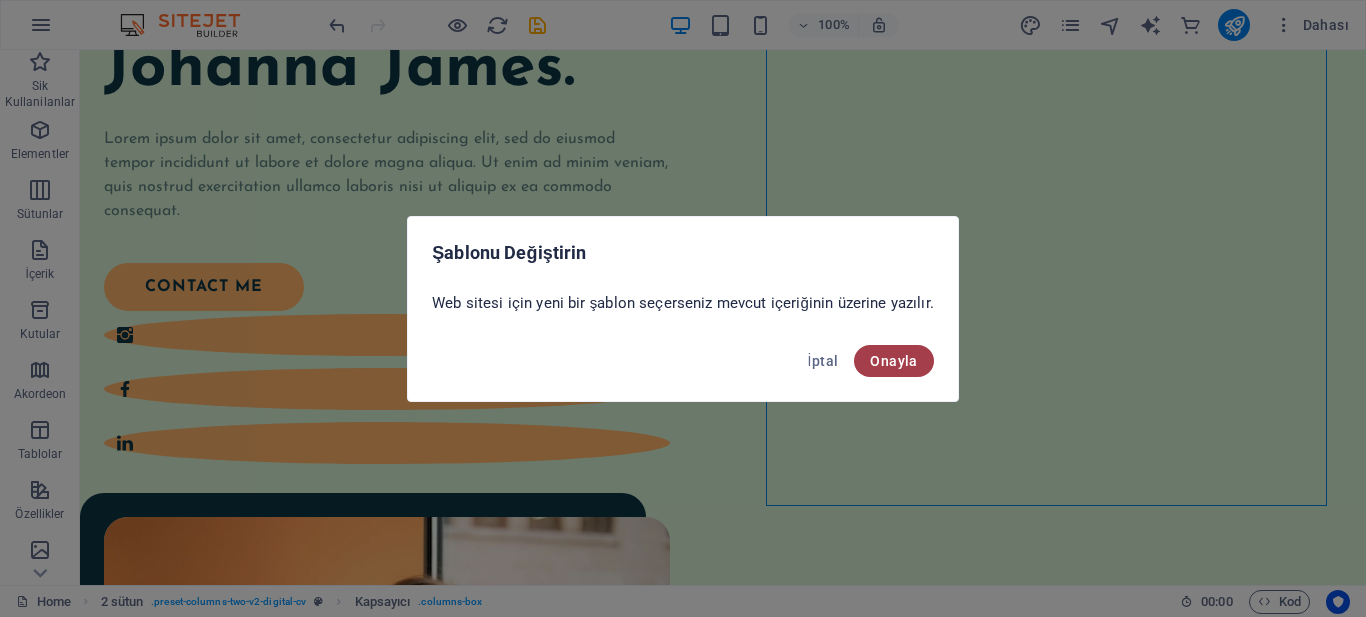click on "Onayla" at bounding box center [893, 361] 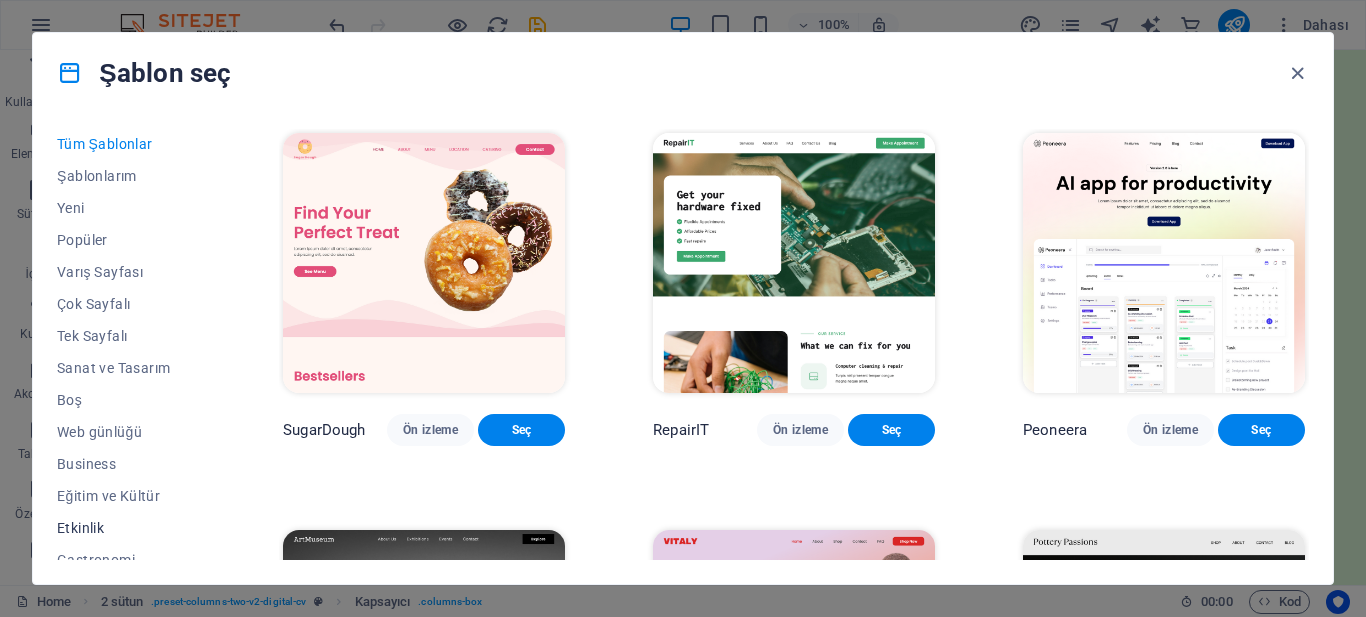 scroll, scrollTop: 0, scrollLeft: 0, axis: both 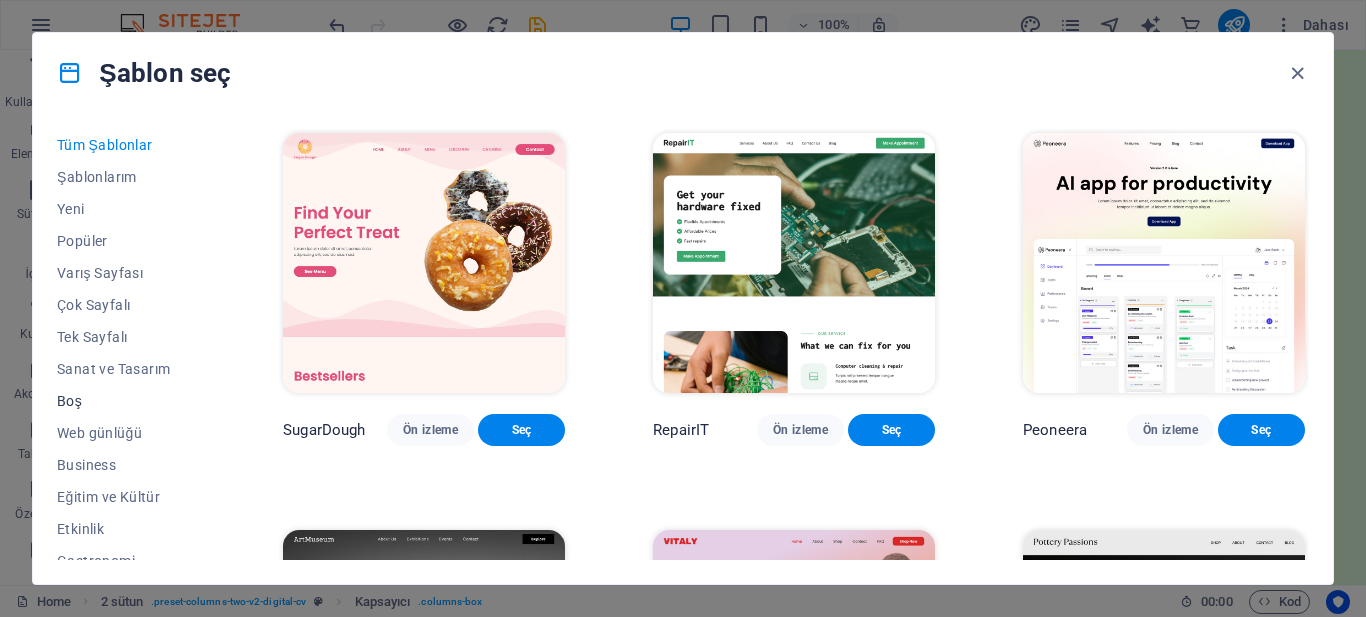 click on "Boş" at bounding box center (126, 401) 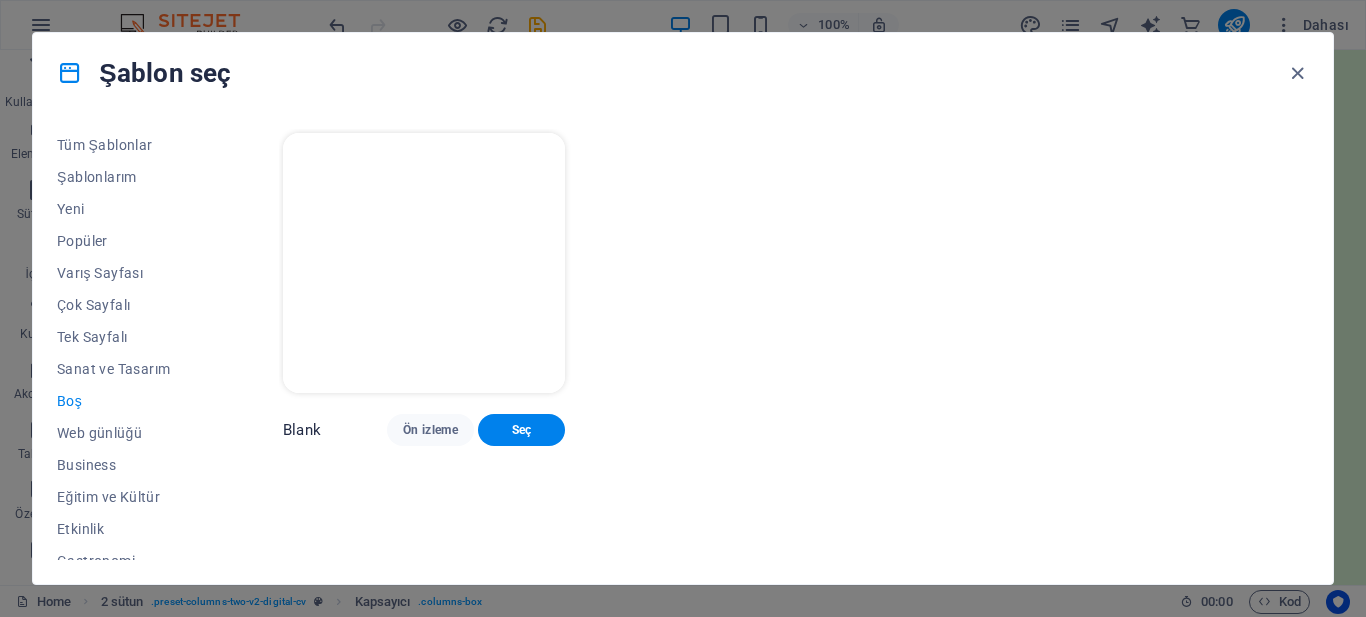 click at bounding box center (424, 263) 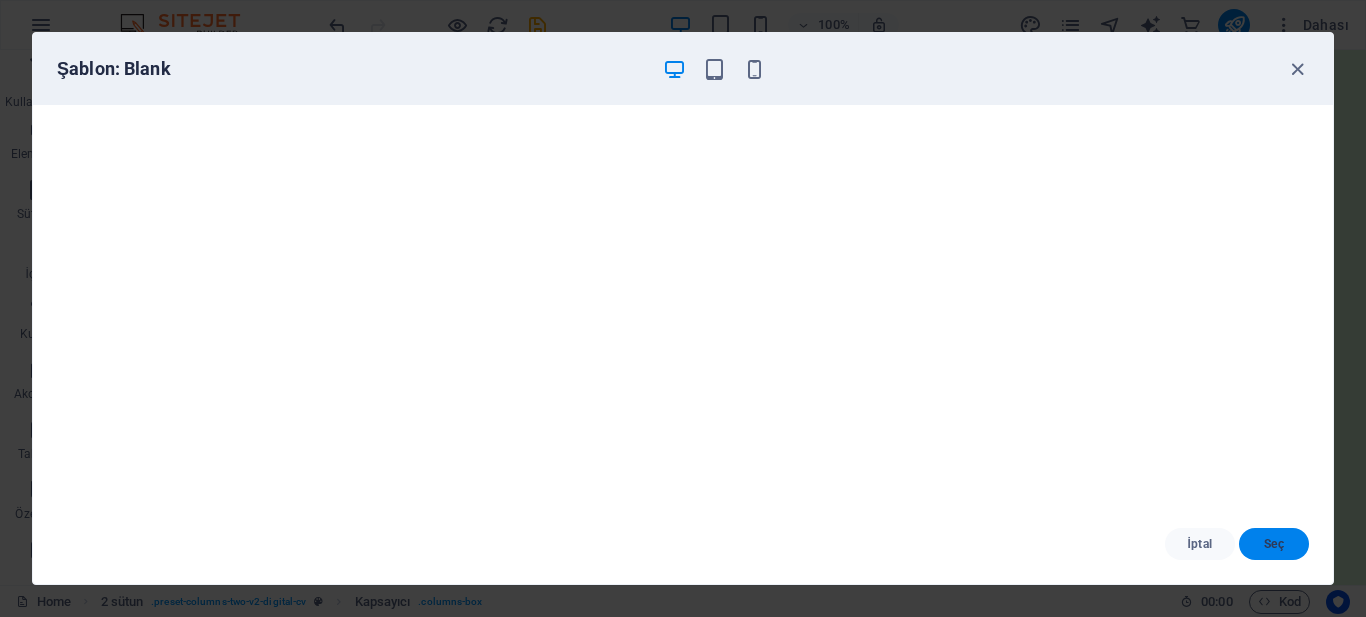 click on "Seç" at bounding box center [1274, 544] 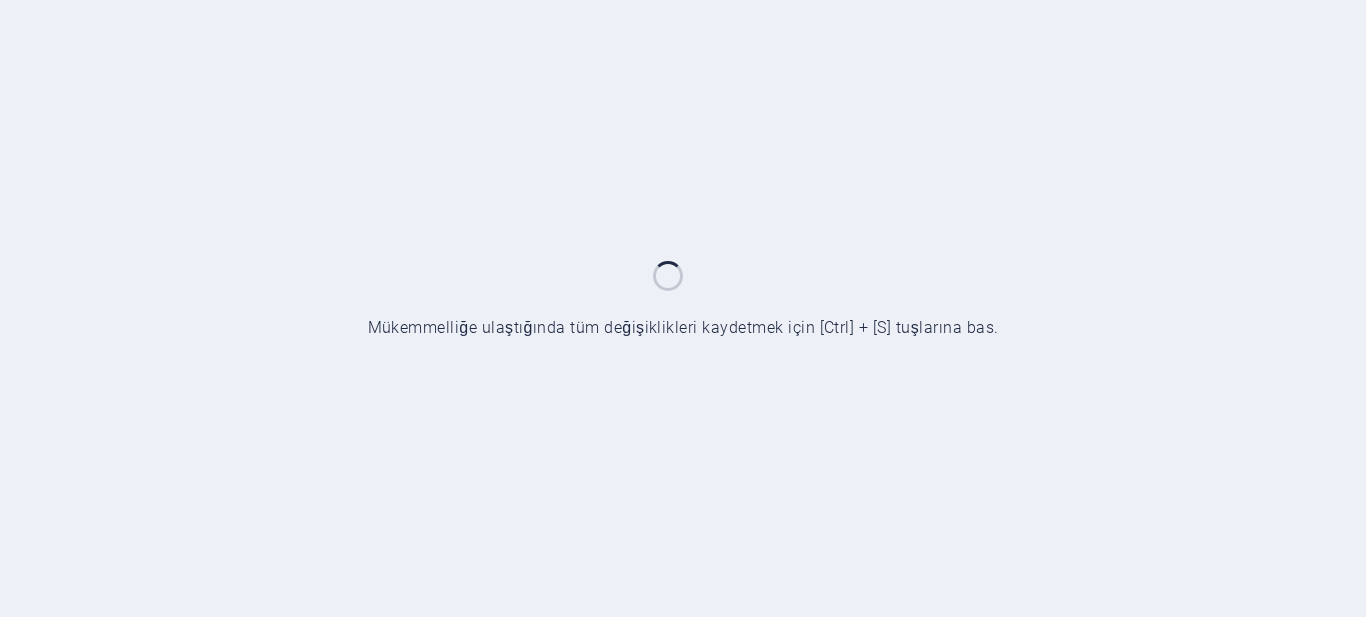 scroll, scrollTop: 0, scrollLeft: 0, axis: both 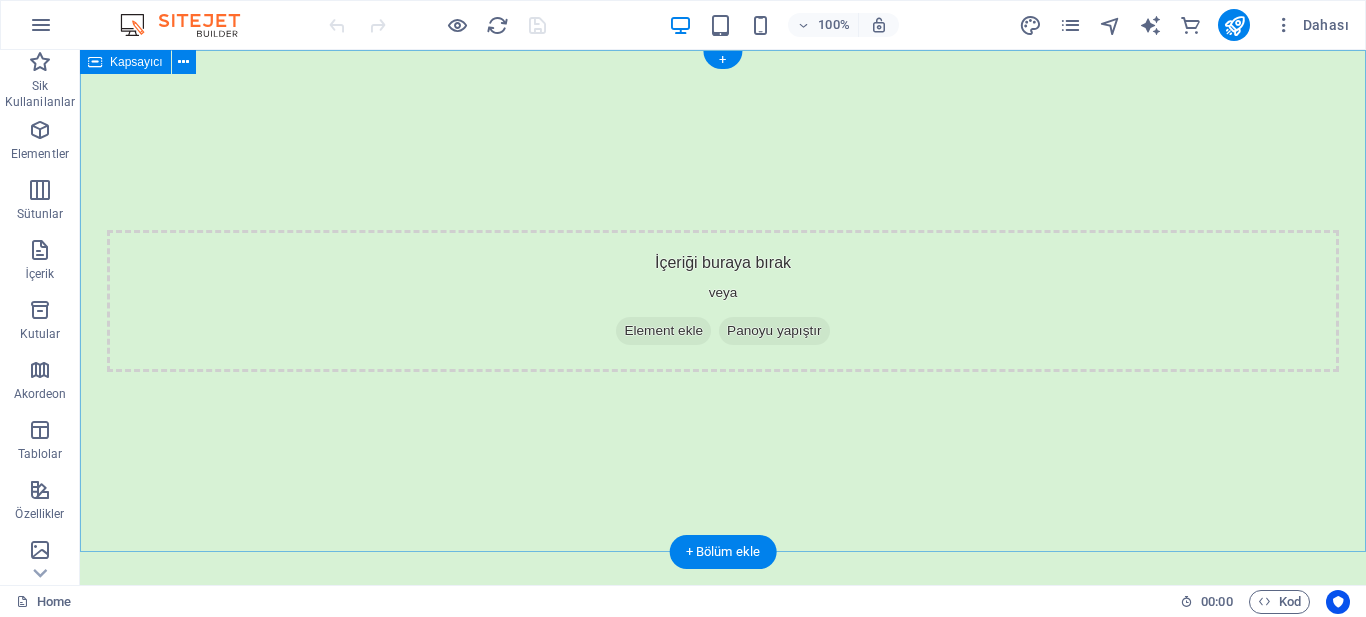 click on "Panoyu yapıştır" at bounding box center (774, 331) 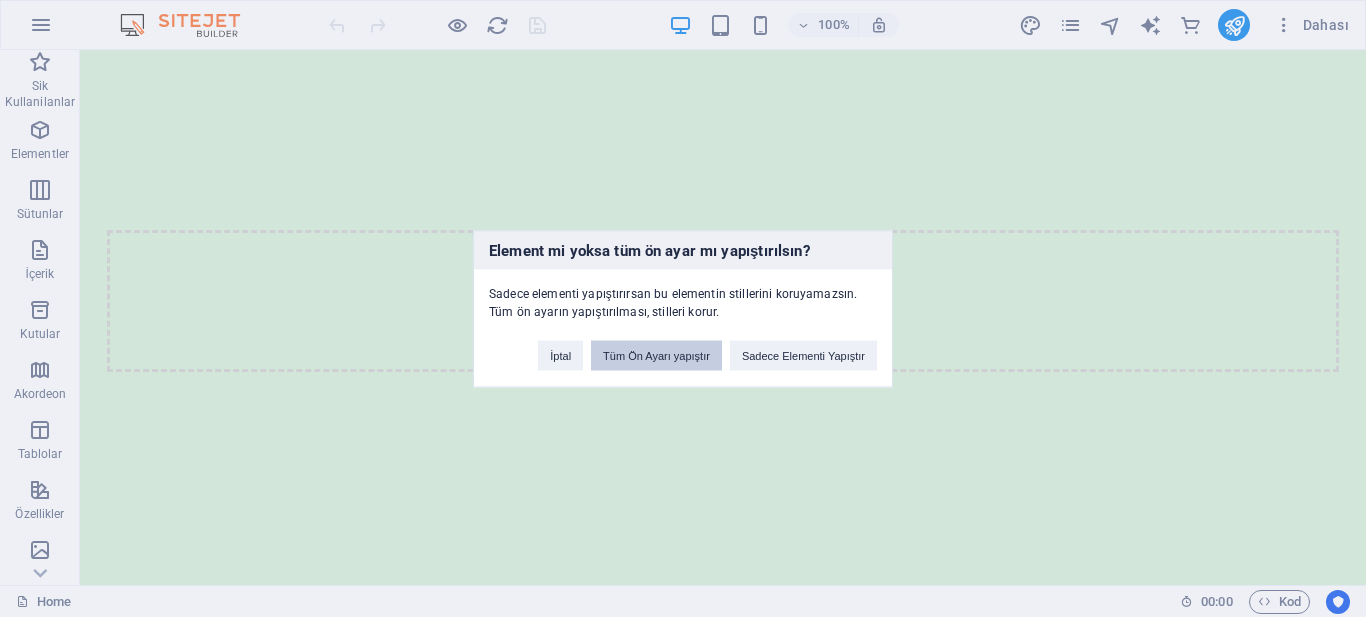 click on "Tüm Ön Ayarı yapıştır" at bounding box center (656, 355) 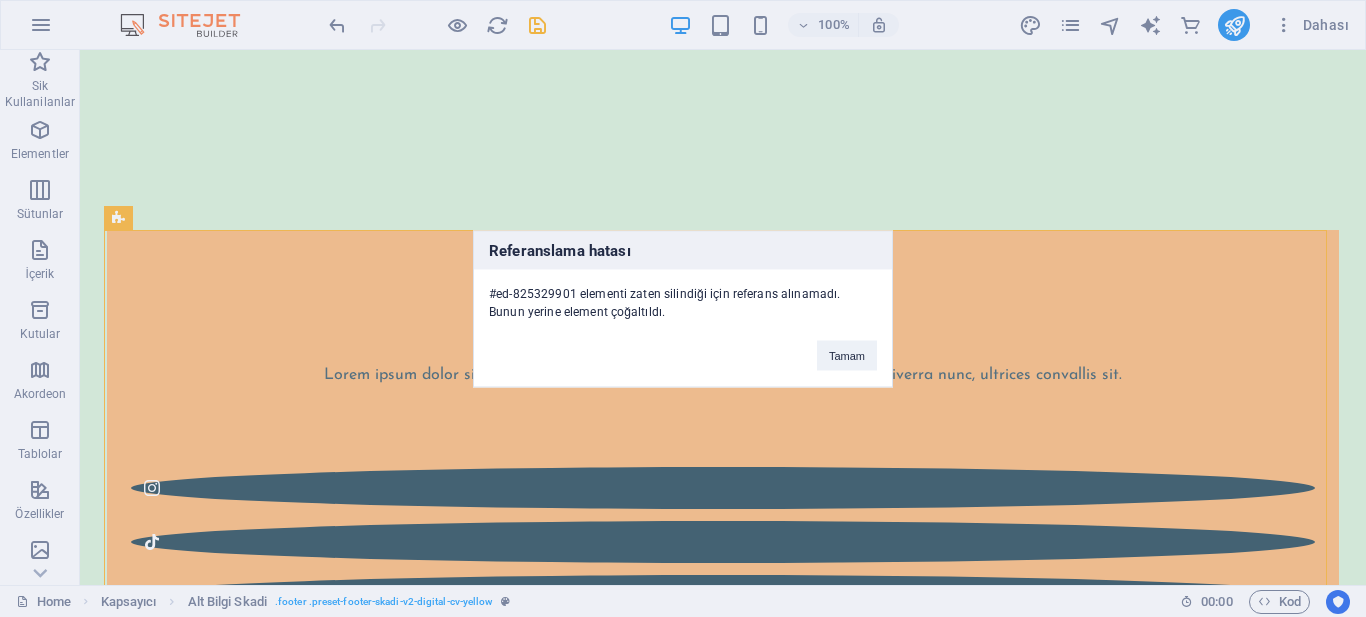 click on "Referanslama hatası #ed-825329901 elementi zaten silindiği için referans alınamadı. Bunun yerine element çoğaltıldı. Tamam" at bounding box center [683, 308] 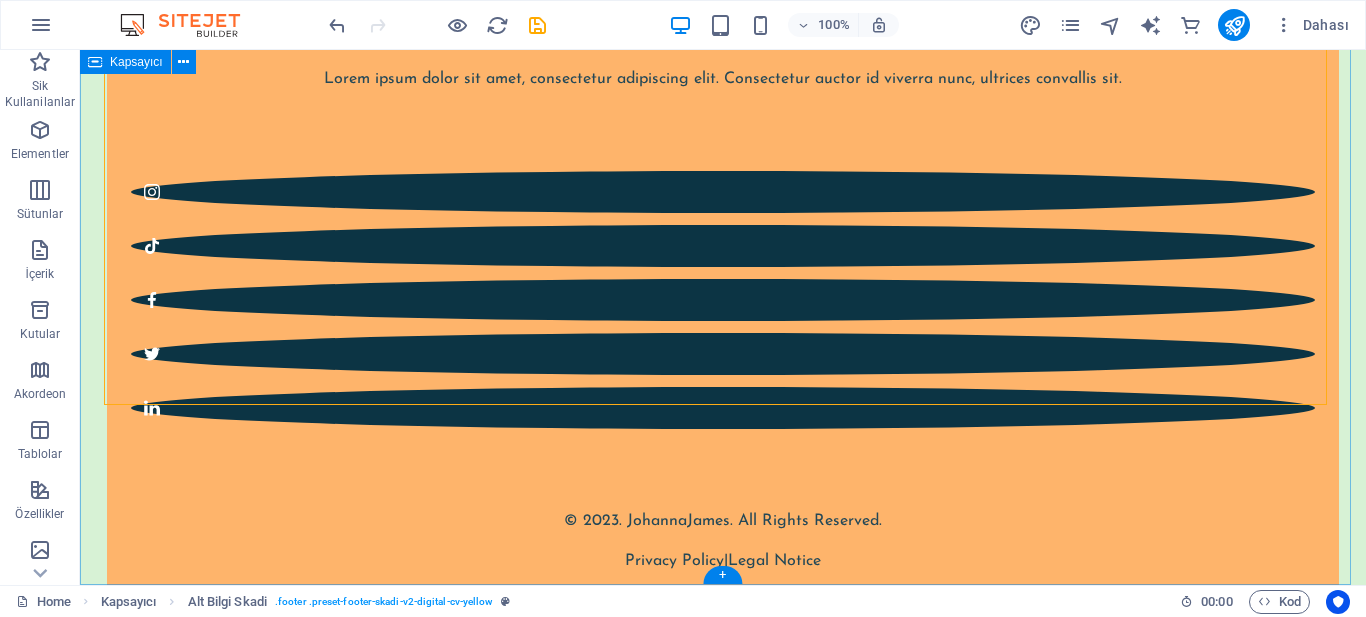 scroll, scrollTop: 0, scrollLeft: 0, axis: both 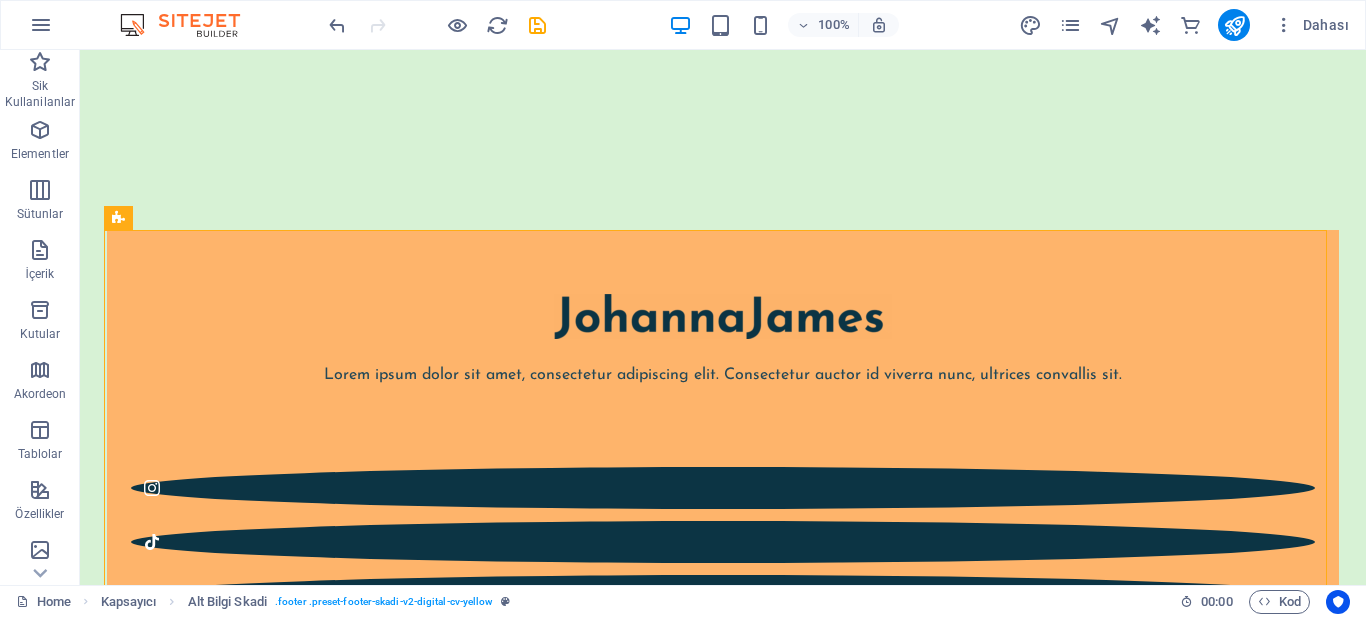 click at bounding box center [437, 25] 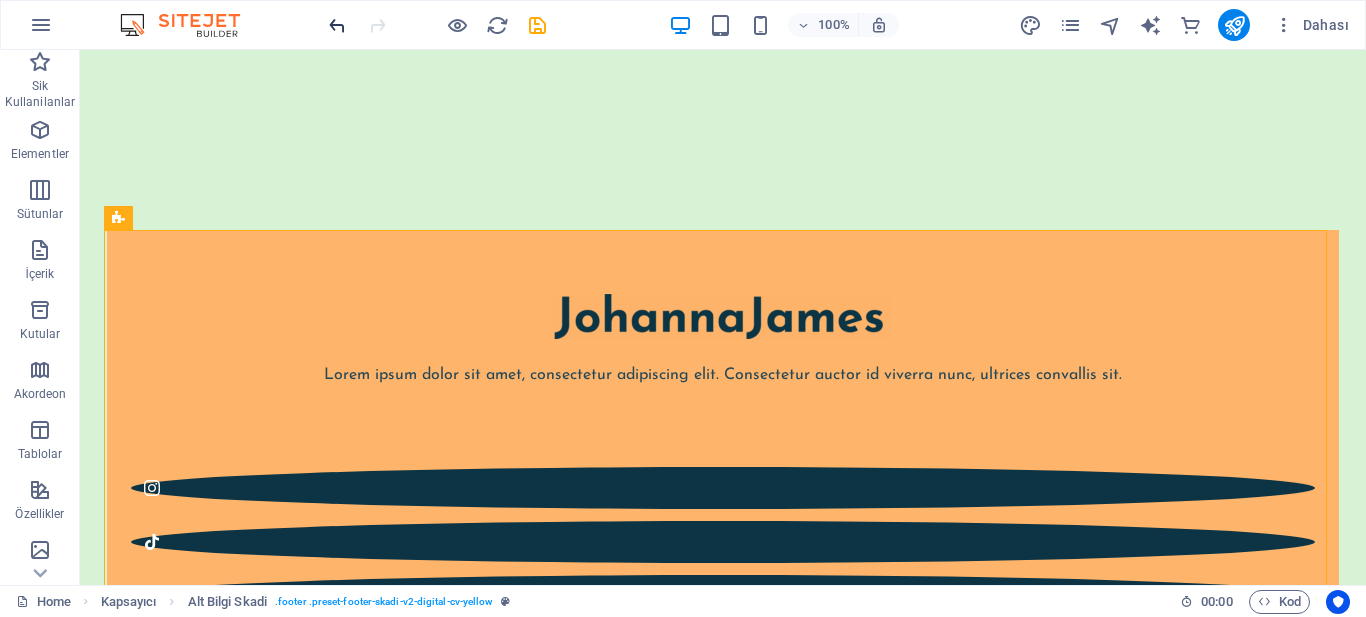 click at bounding box center (337, 25) 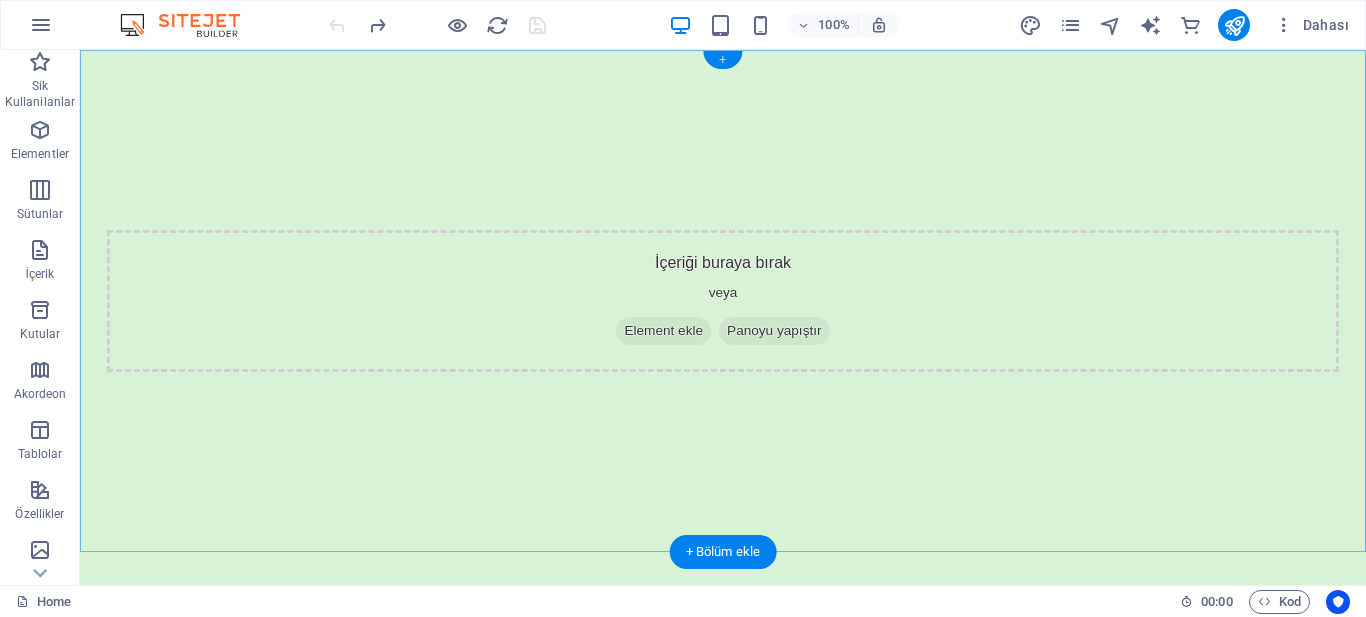 click on "+" at bounding box center [722, 60] 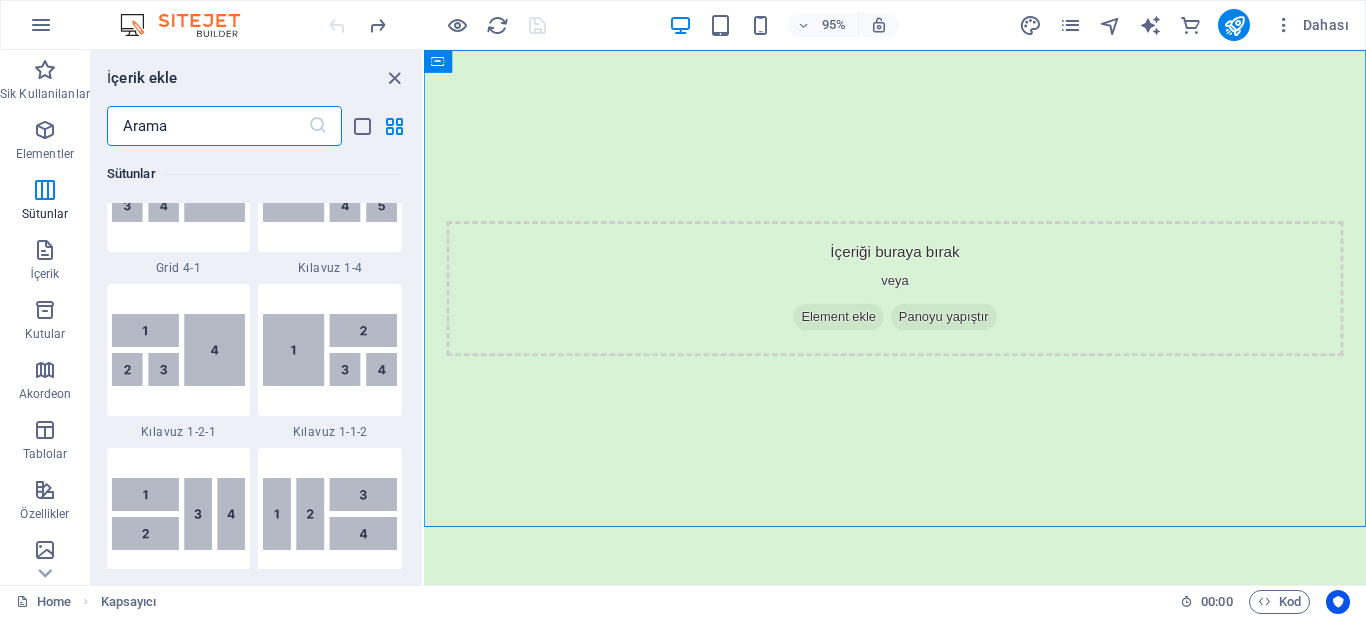 scroll, scrollTop: 2599, scrollLeft: 0, axis: vertical 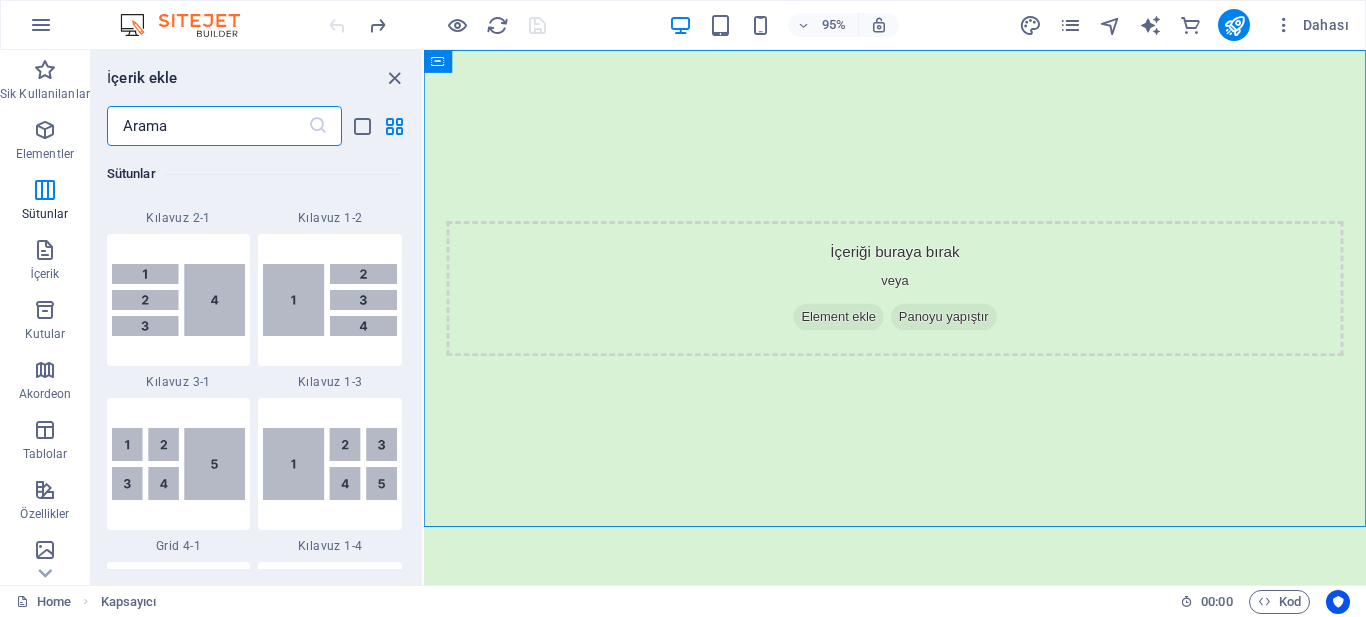 click at bounding box center [207, 126] 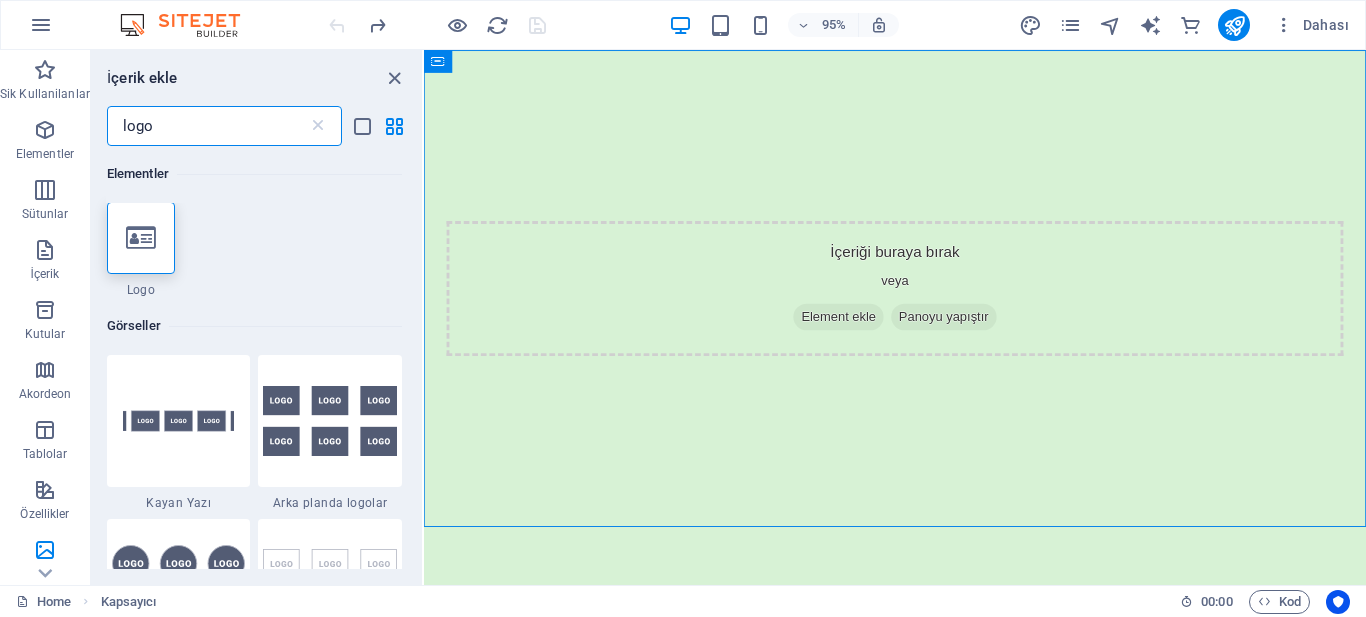 scroll, scrollTop: 0, scrollLeft: 0, axis: both 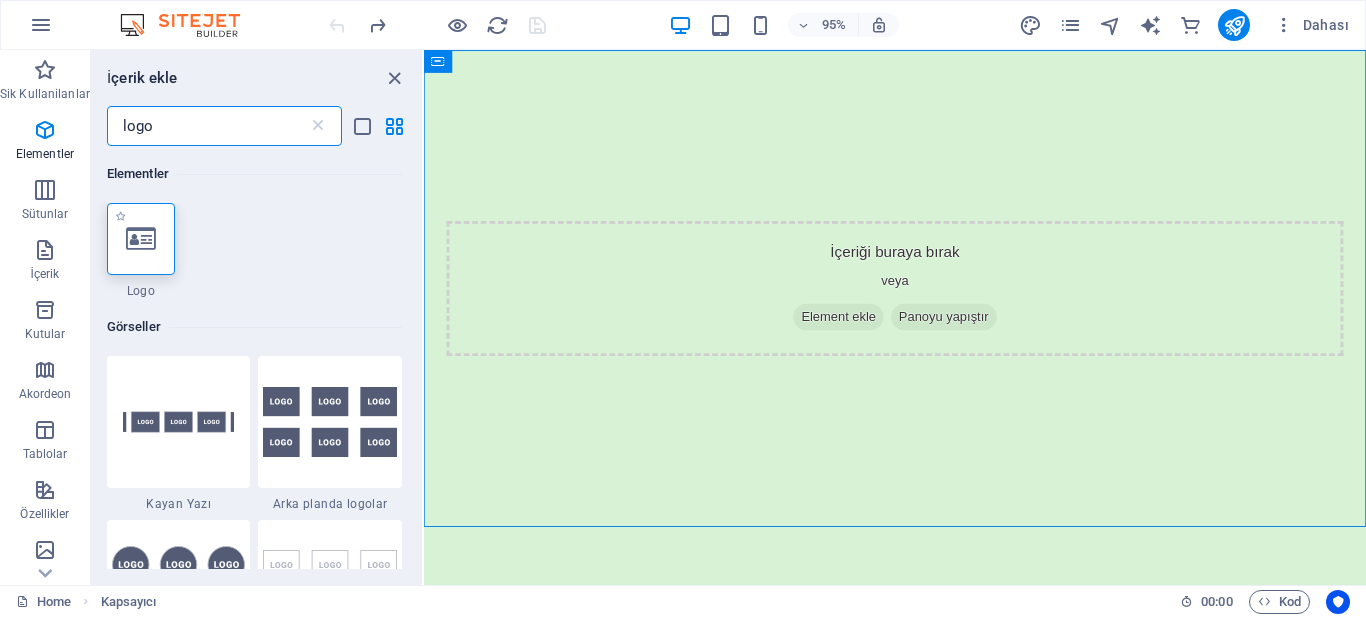 type on "logo" 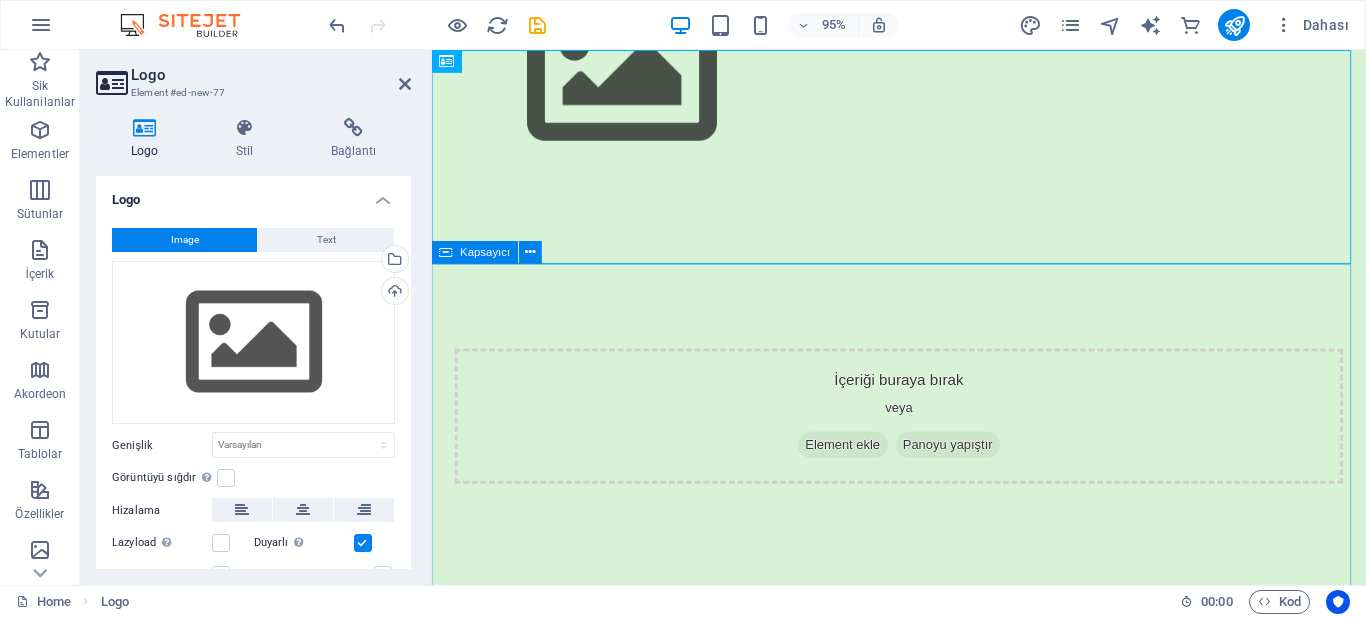 scroll, scrollTop: 0, scrollLeft: 0, axis: both 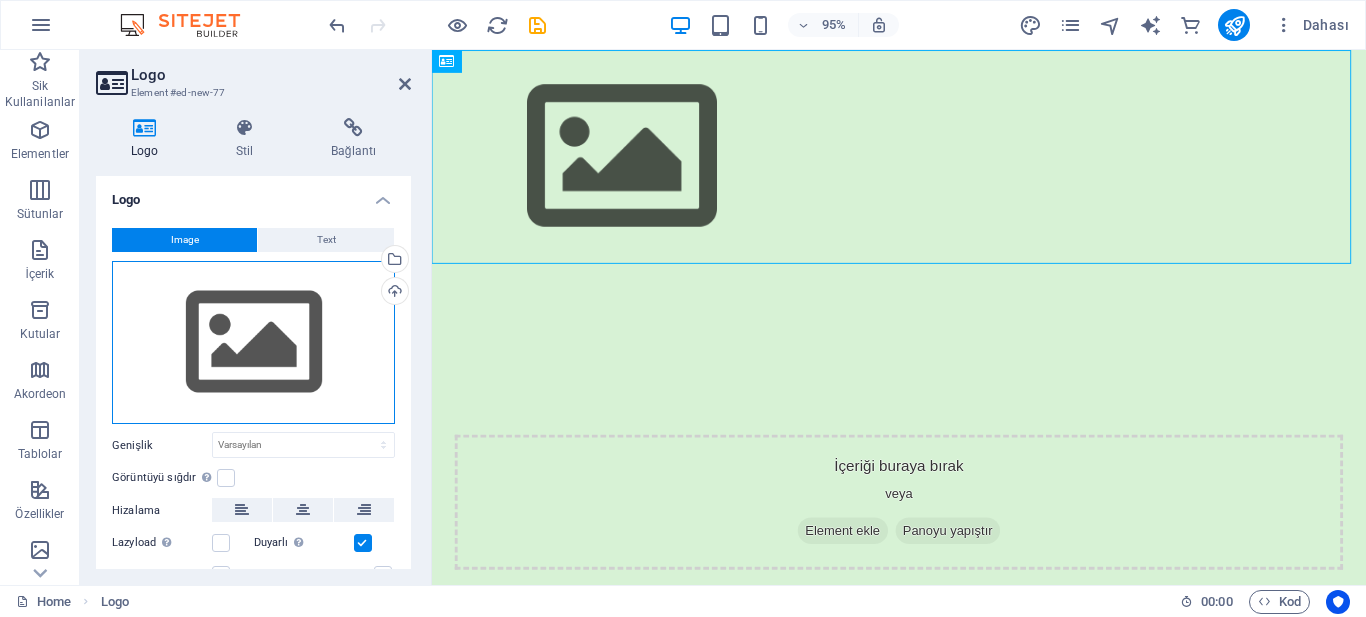click on "Dosyaları buraya sürükleyin, dosyaları seçmek için tıklayın veya Dosyalardan ya da ücretsiz stok fotoğraf ve videolarımızdan dosyalar seçin" at bounding box center (253, 343) 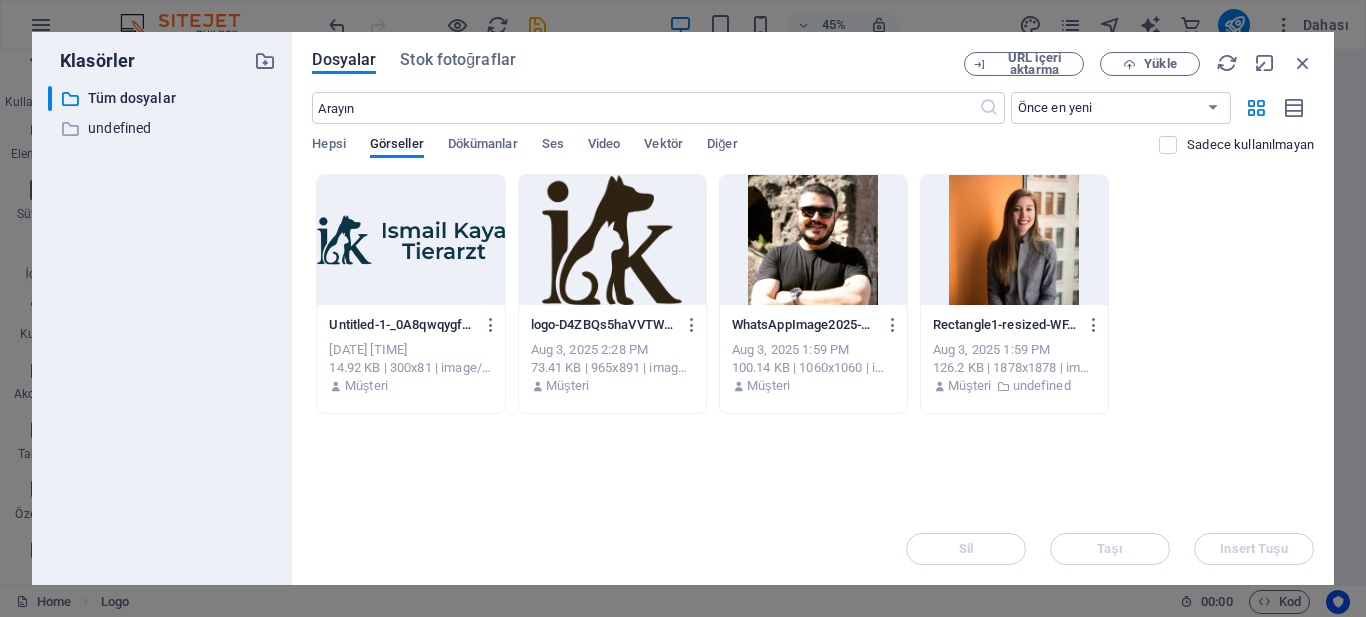 click at bounding box center [410, 240] 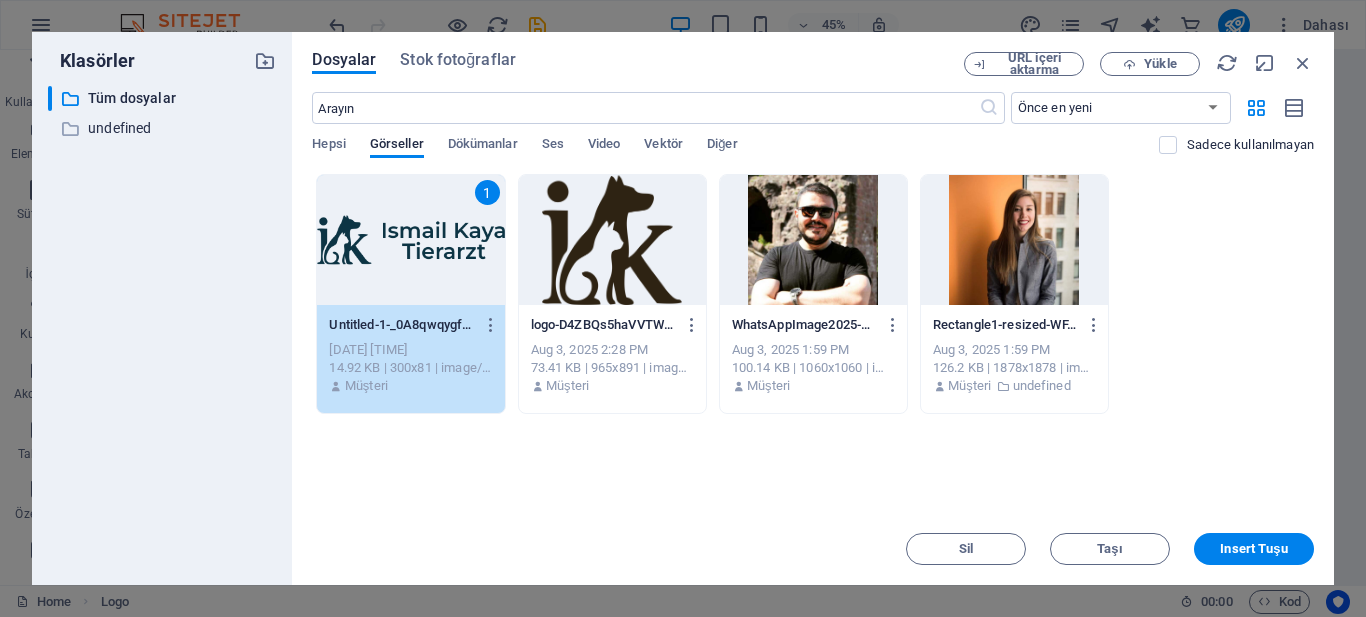 click on "1" at bounding box center [410, 240] 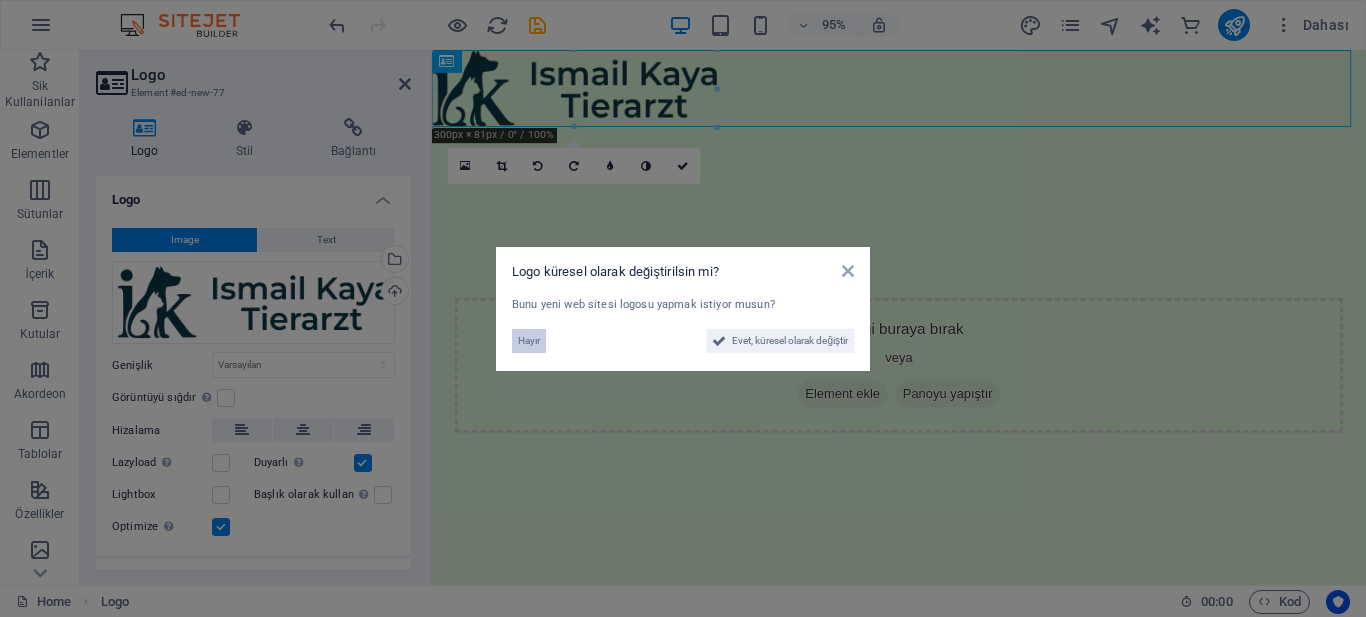 click on "Hayır" at bounding box center (529, 341) 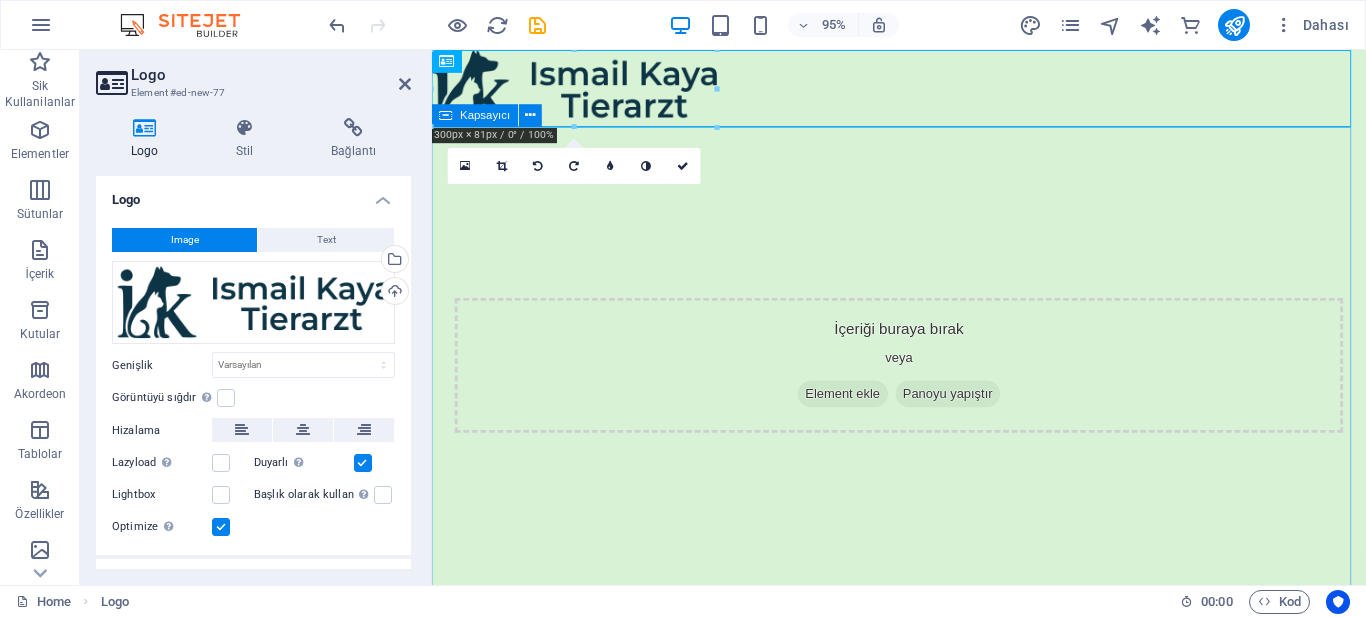 click on "İçeriği buraya bırak veya  Element ekle  Panoyu yapıştır" at bounding box center [923, 382] 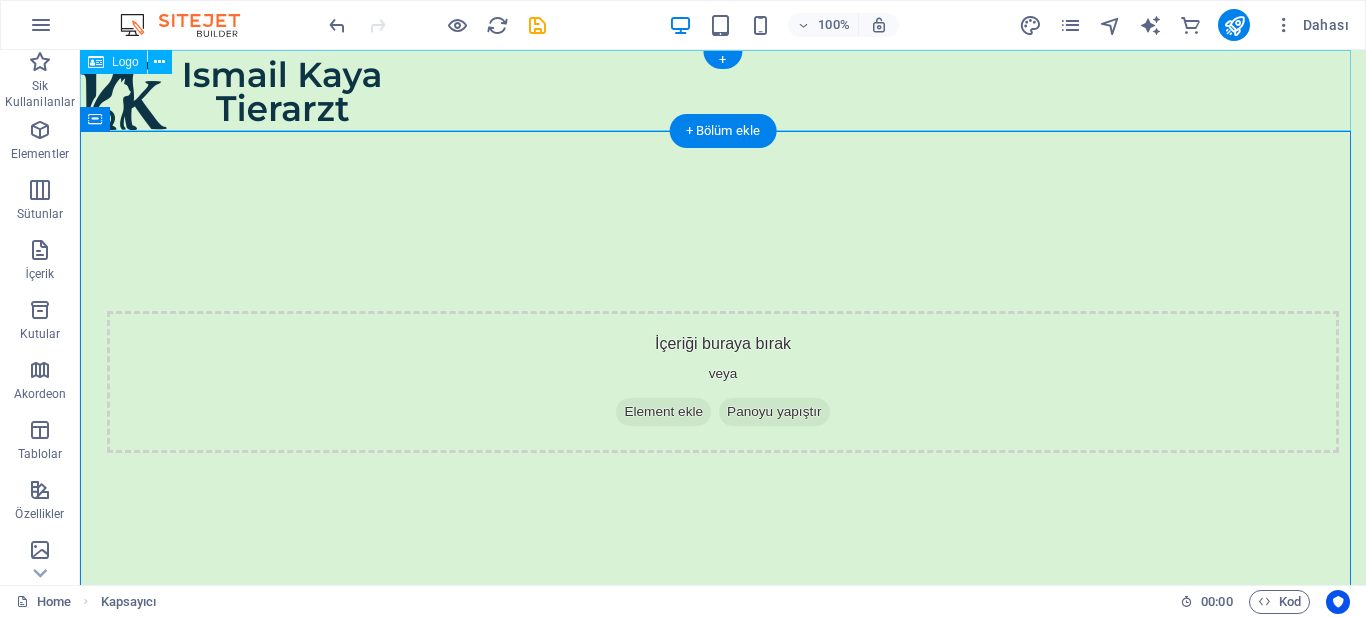 click at bounding box center [723, 90] 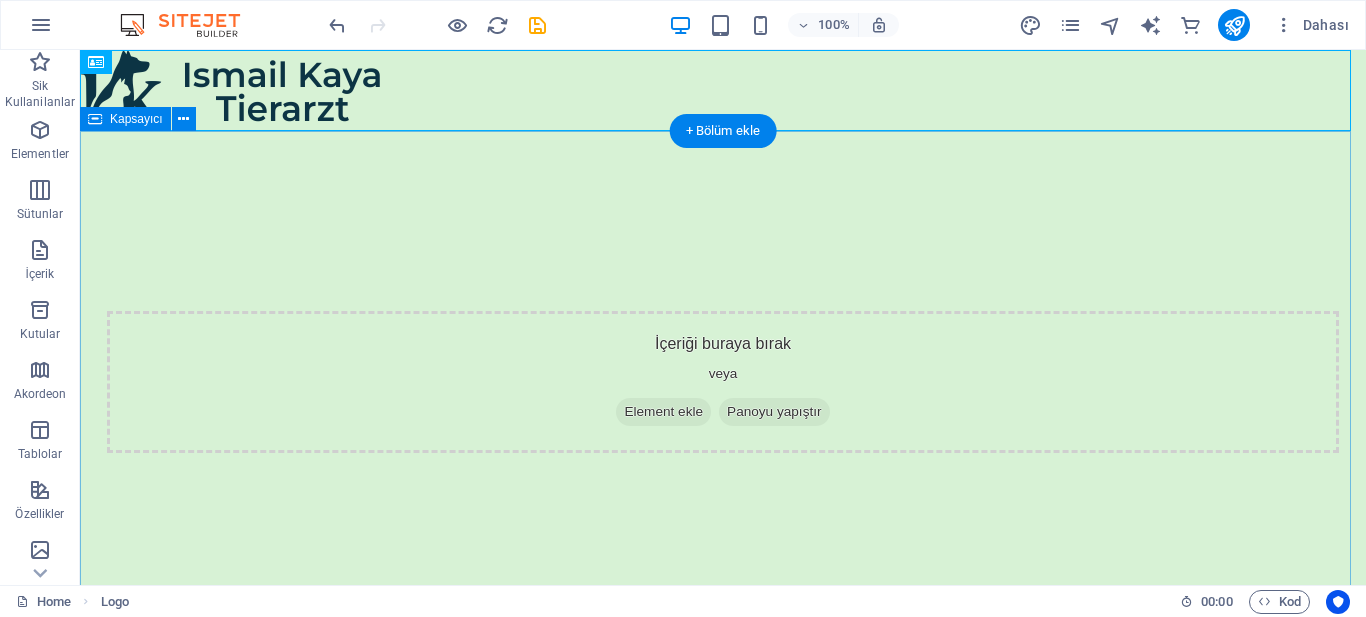 click at bounding box center [723, 90] 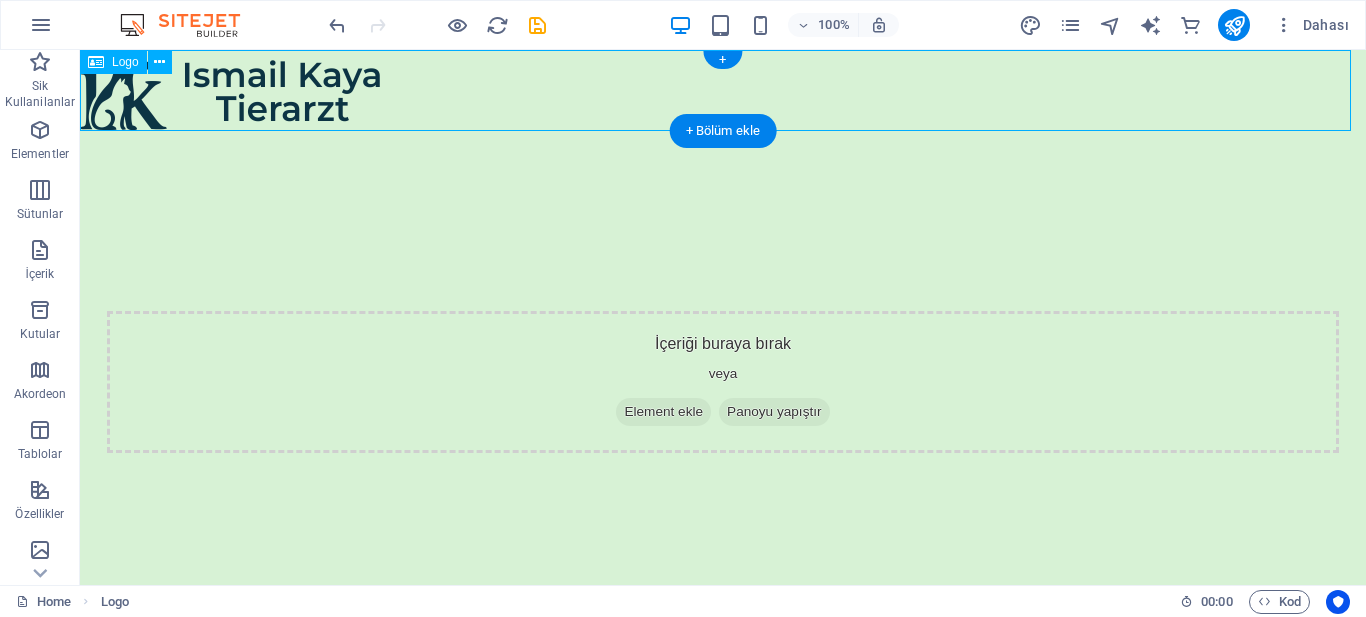 click at bounding box center (723, 90) 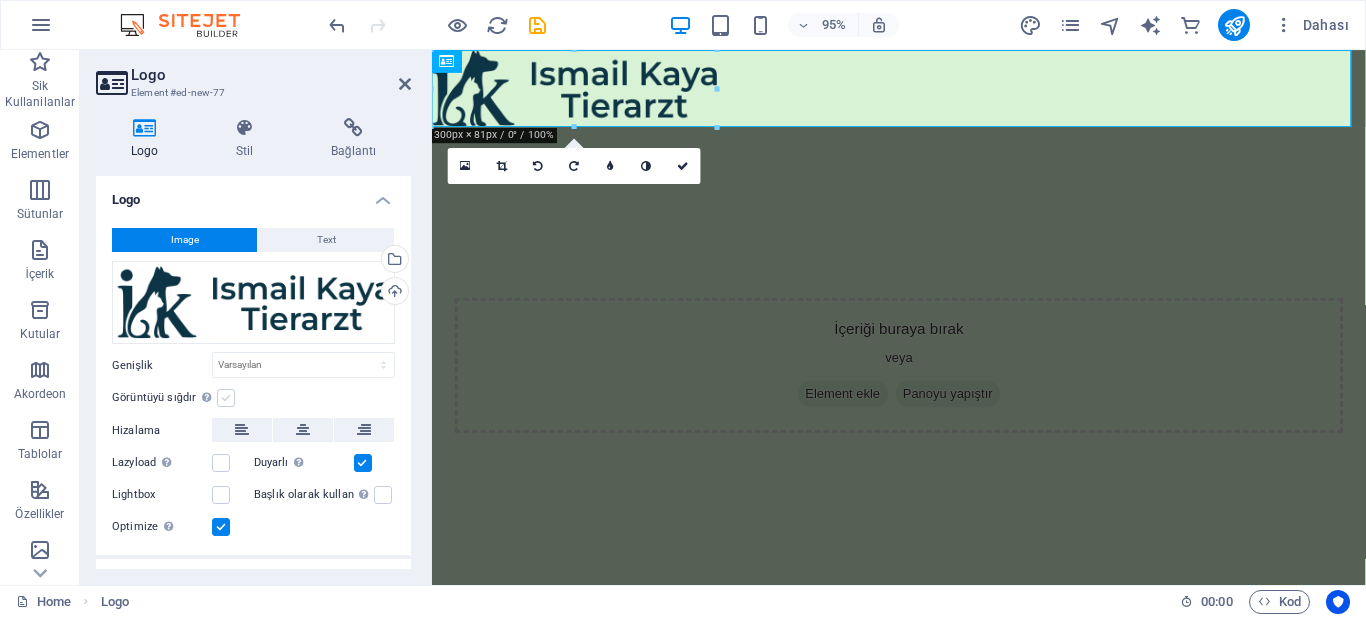 click at bounding box center (226, 398) 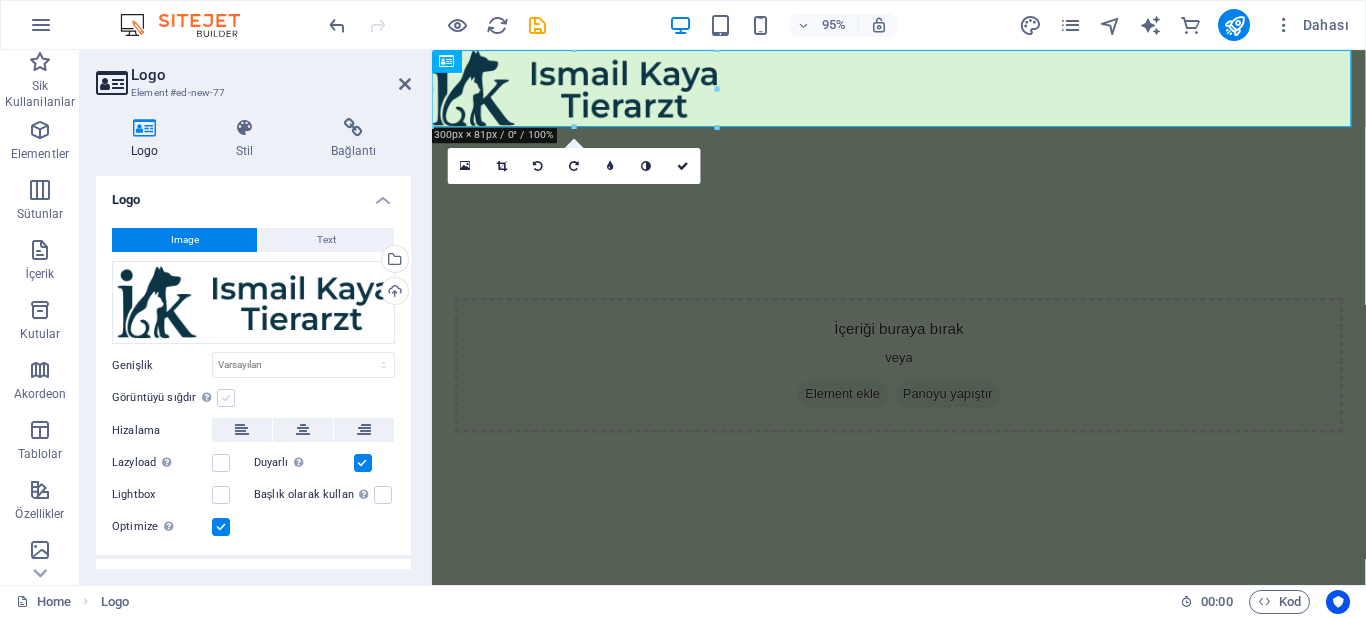 click on "Görüntüyü sığdır Görüntüyü otomatik olarak sabit bir genişliğe ve yüksekliğe sığdır" at bounding box center (0, 0) 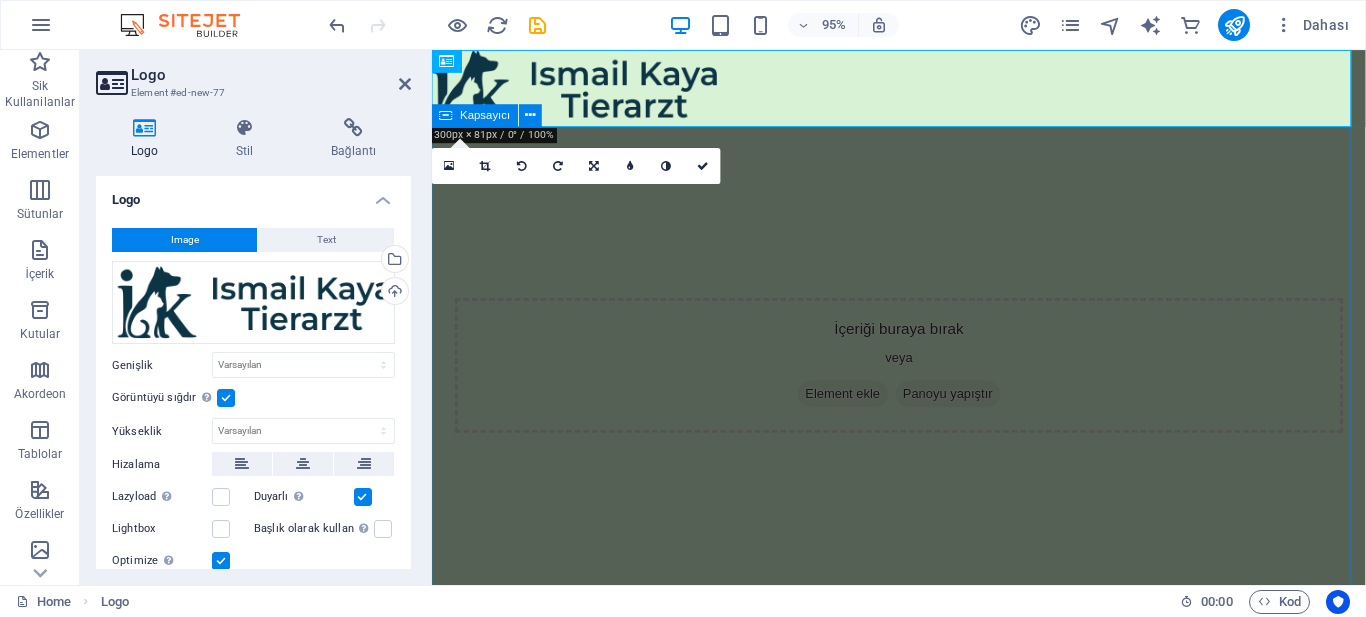 click on "İçeriği buraya bırak veya  Element ekle  Panoyu yapıştır" at bounding box center [923, 382] 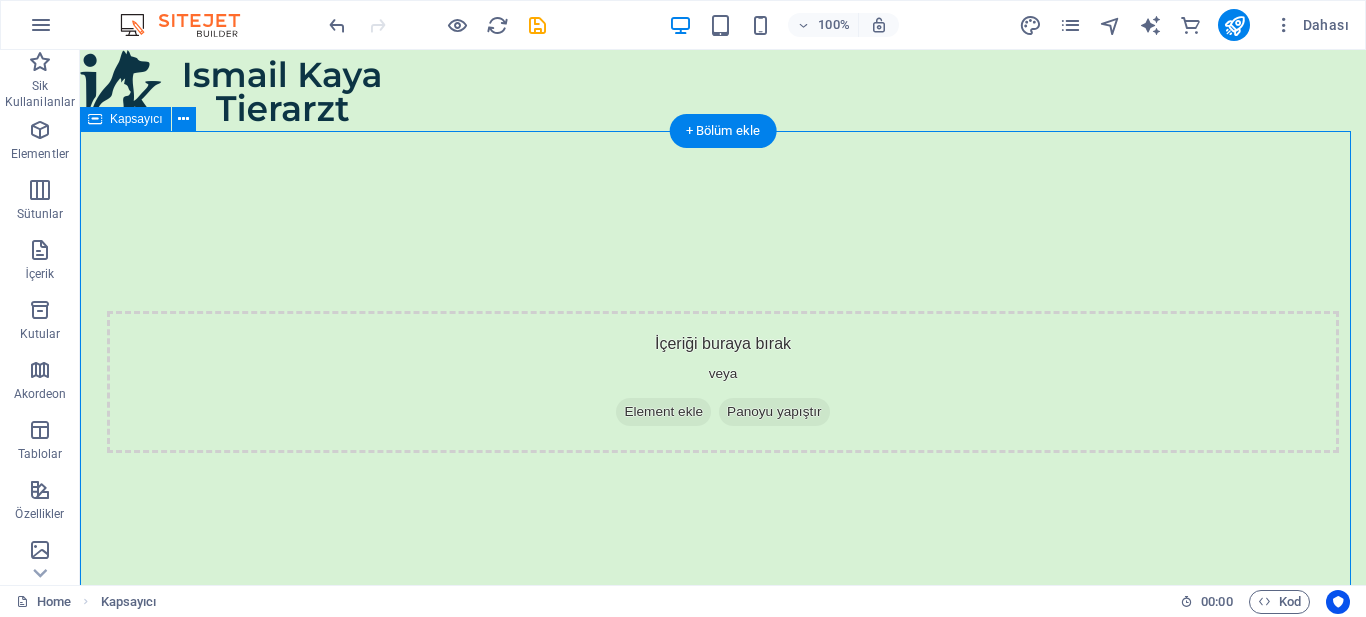 click at bounding box center (723, 90) 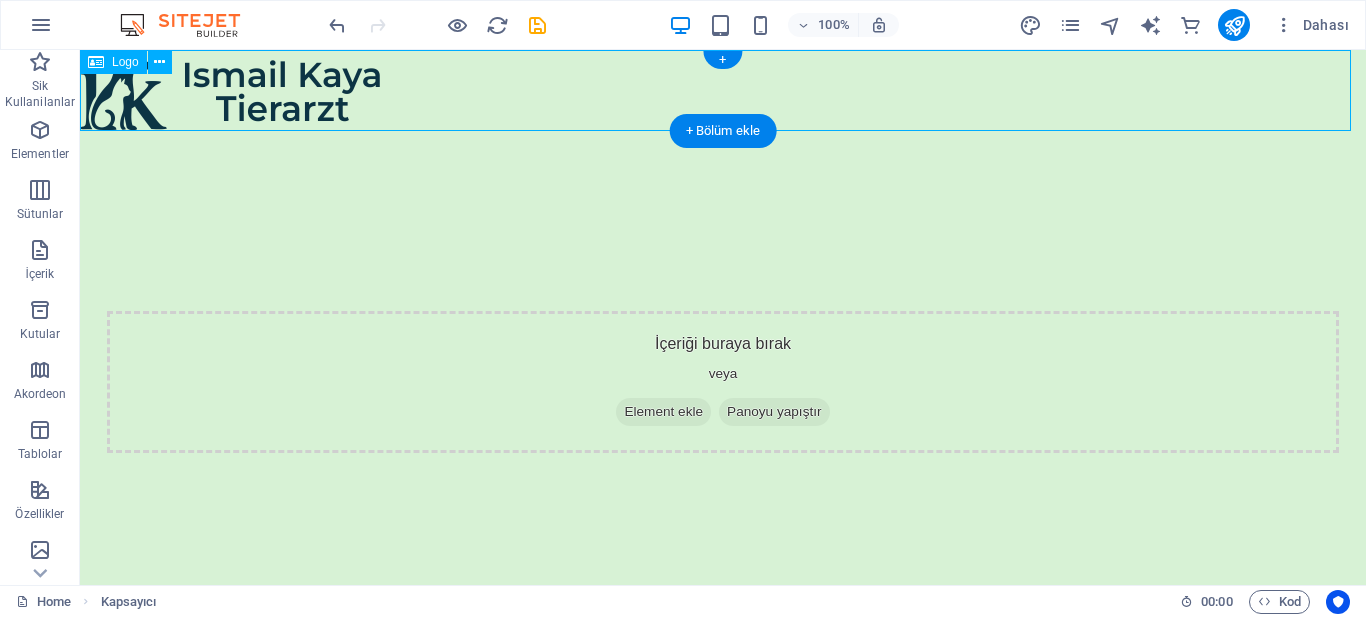 click at bounding box center [723, 90] 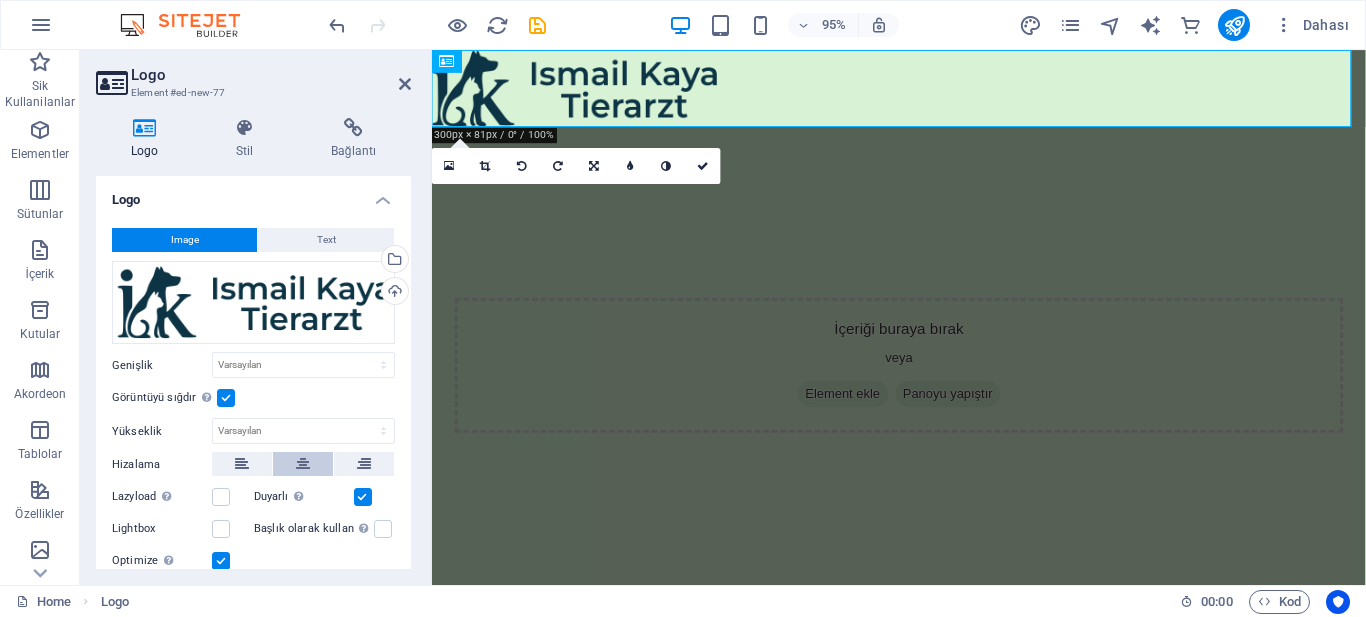 scroll, scrollTop: 100, scrollLeft: 0, axis: vertical 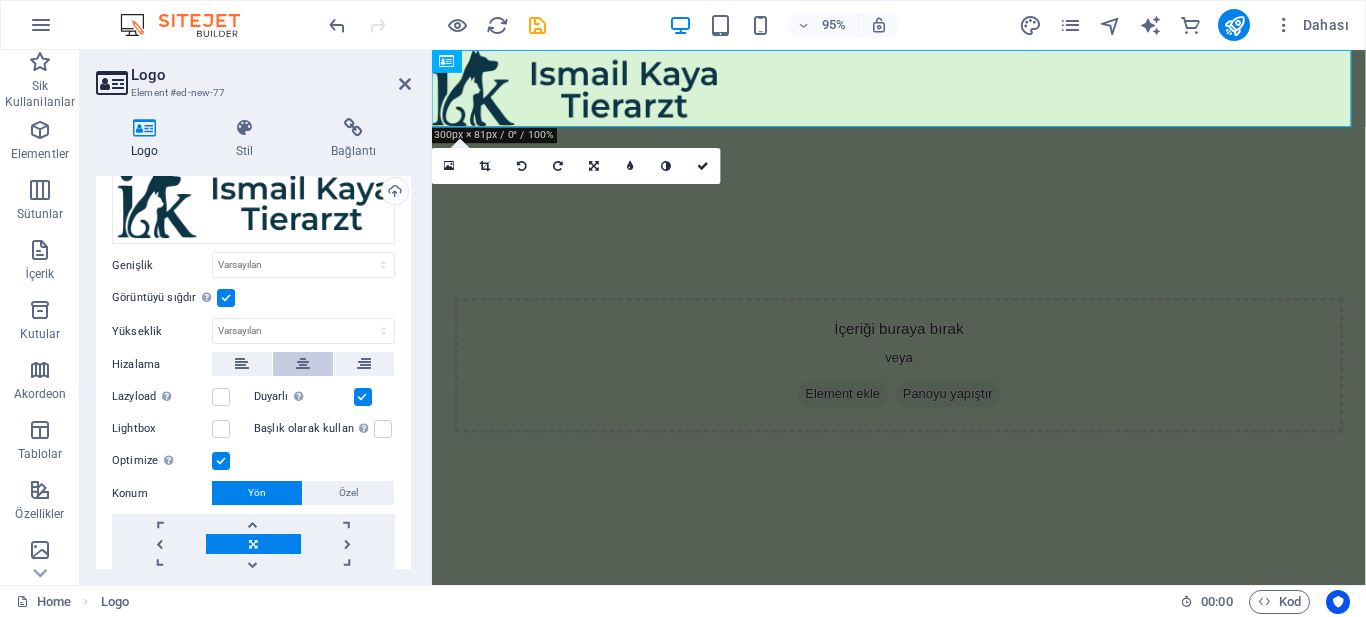 click at bounding box center [303, 364] 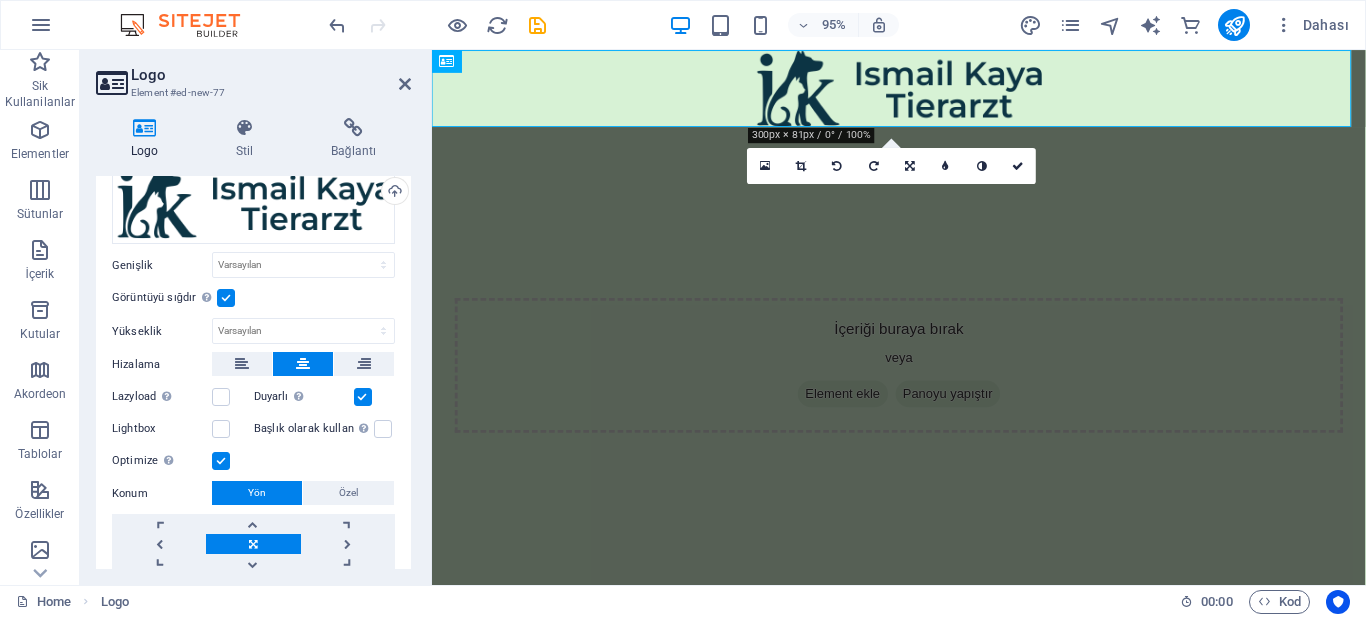 scroll, scrollTop: 200, scrollLeft: 0, axis: vertical 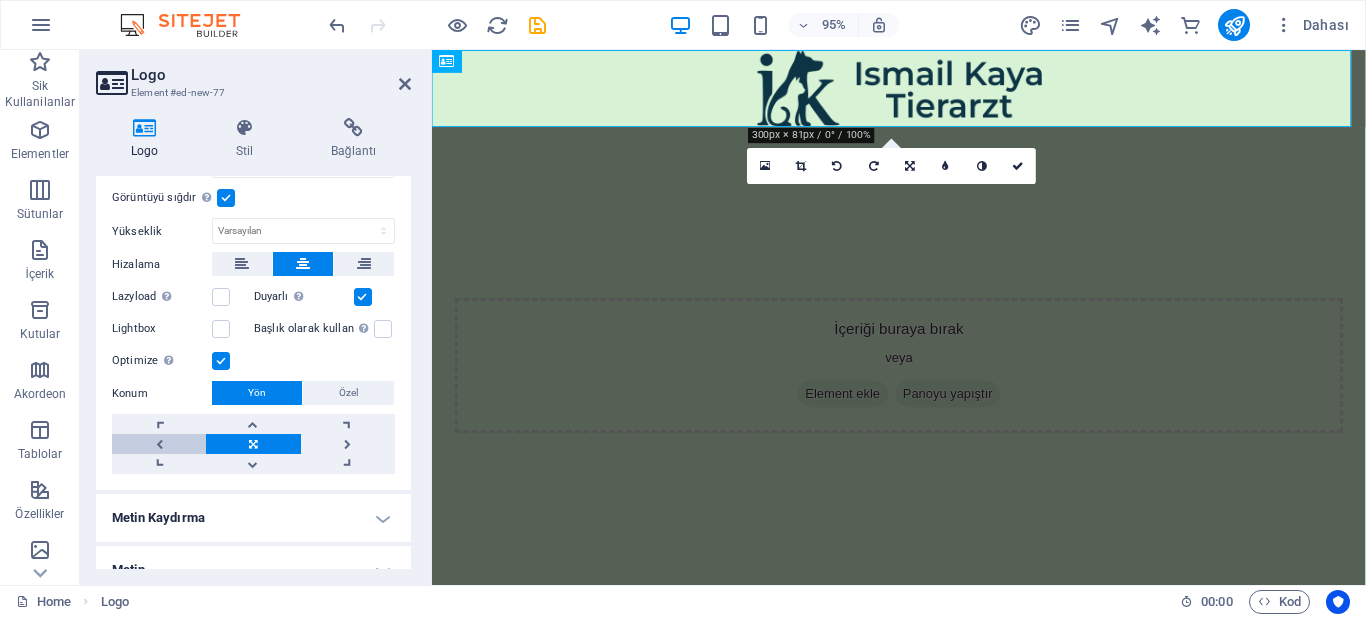 click at bounding box center [159, 444] 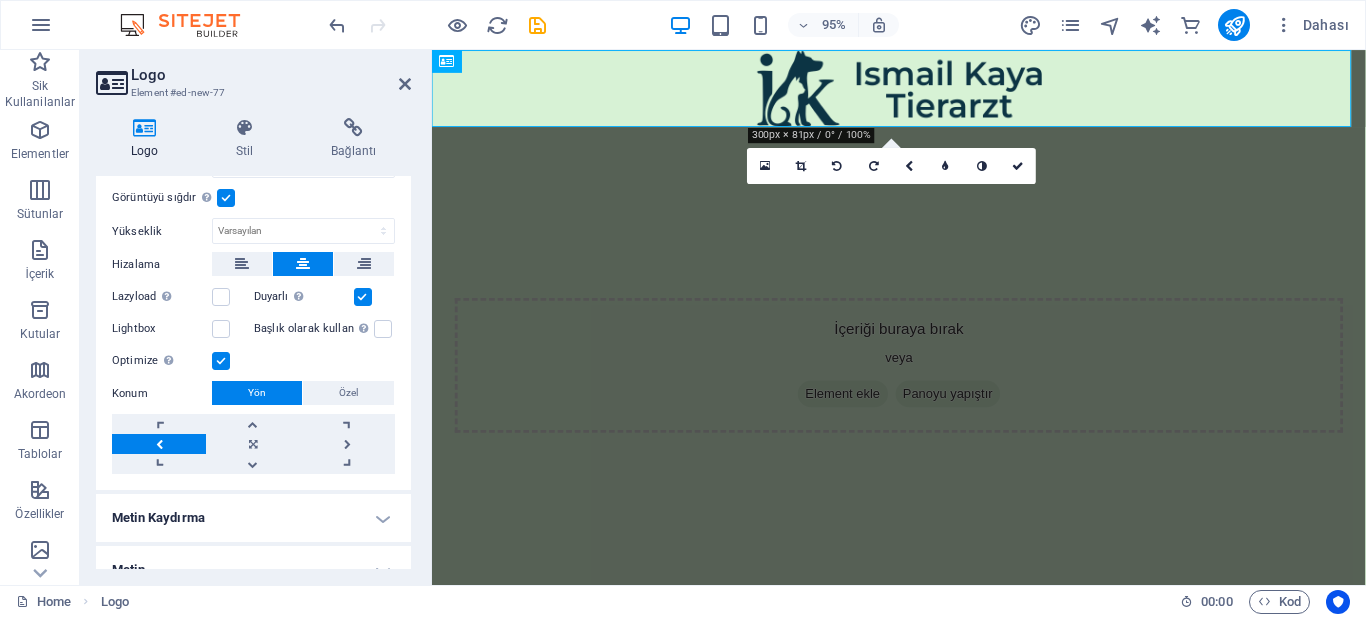 click at bounding box center [159, 444] 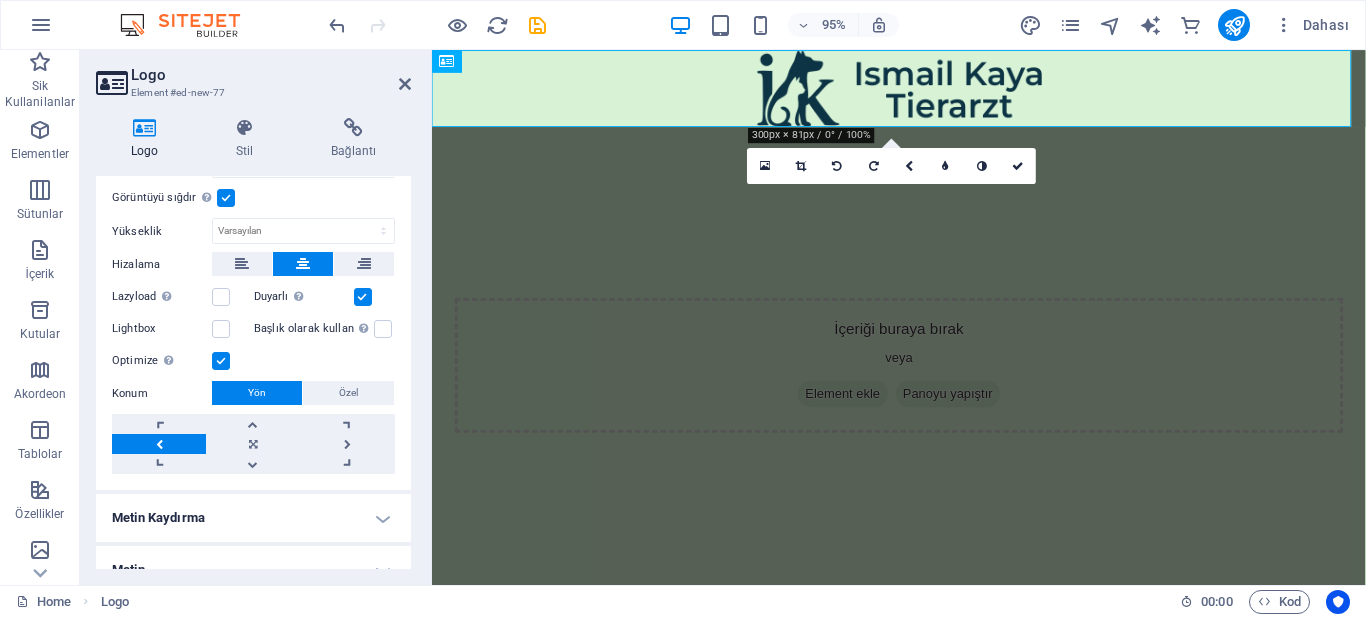 click at bounding box center [159, 444] 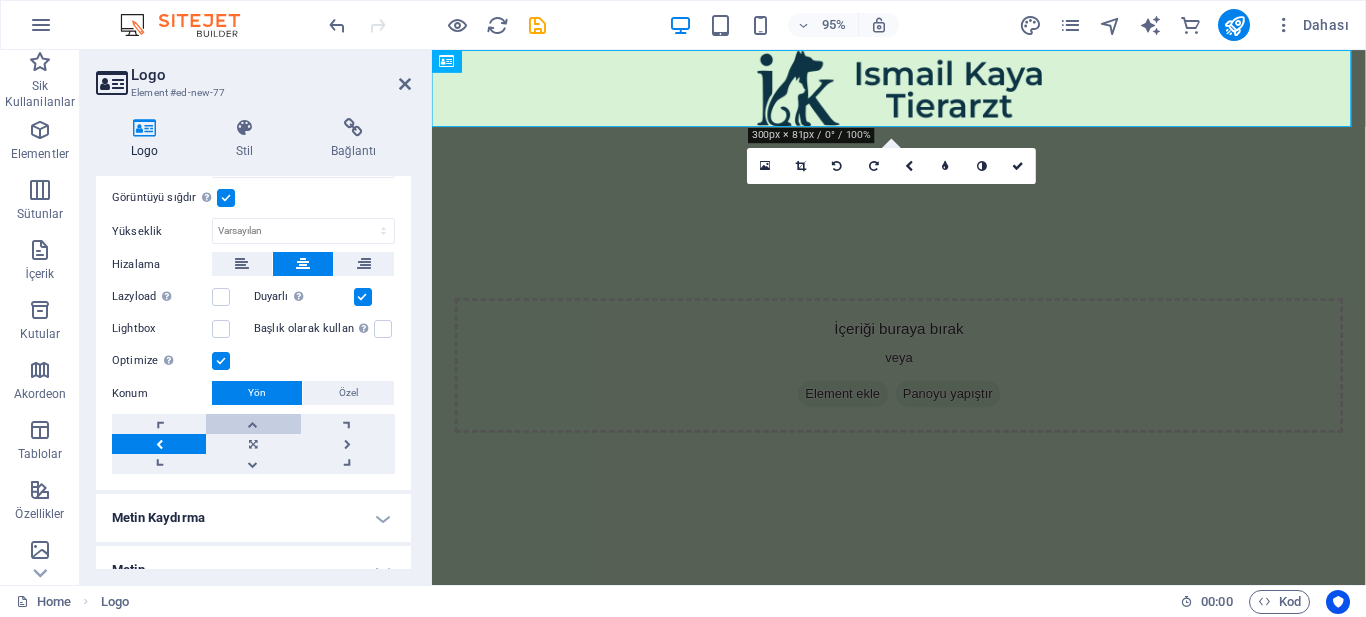 click at bounding box center [253, 424] 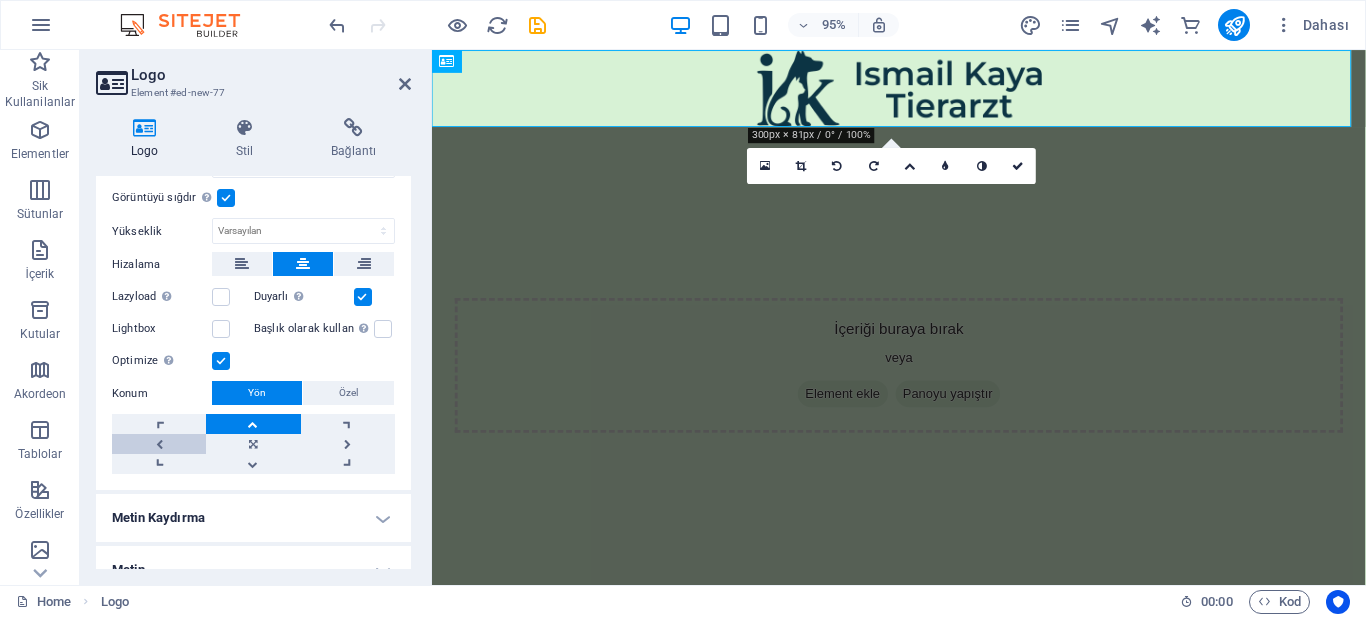click at bounding box center [159, 444] 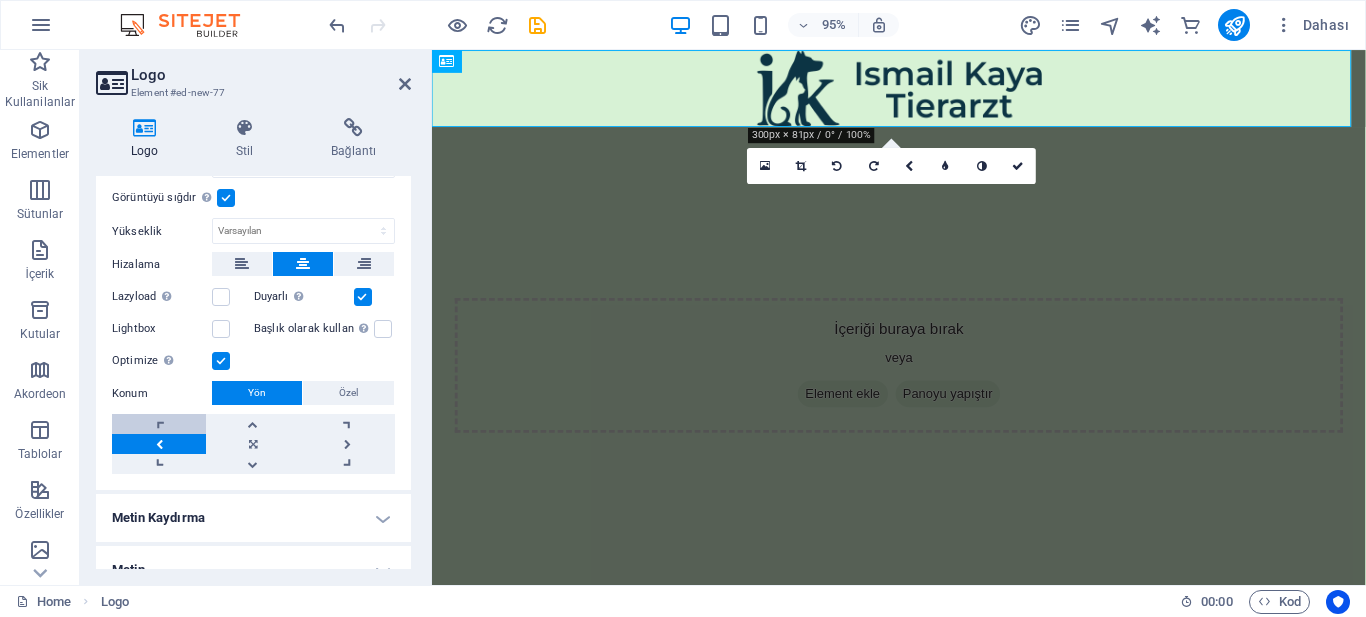 click at bounding box center [159, 424] 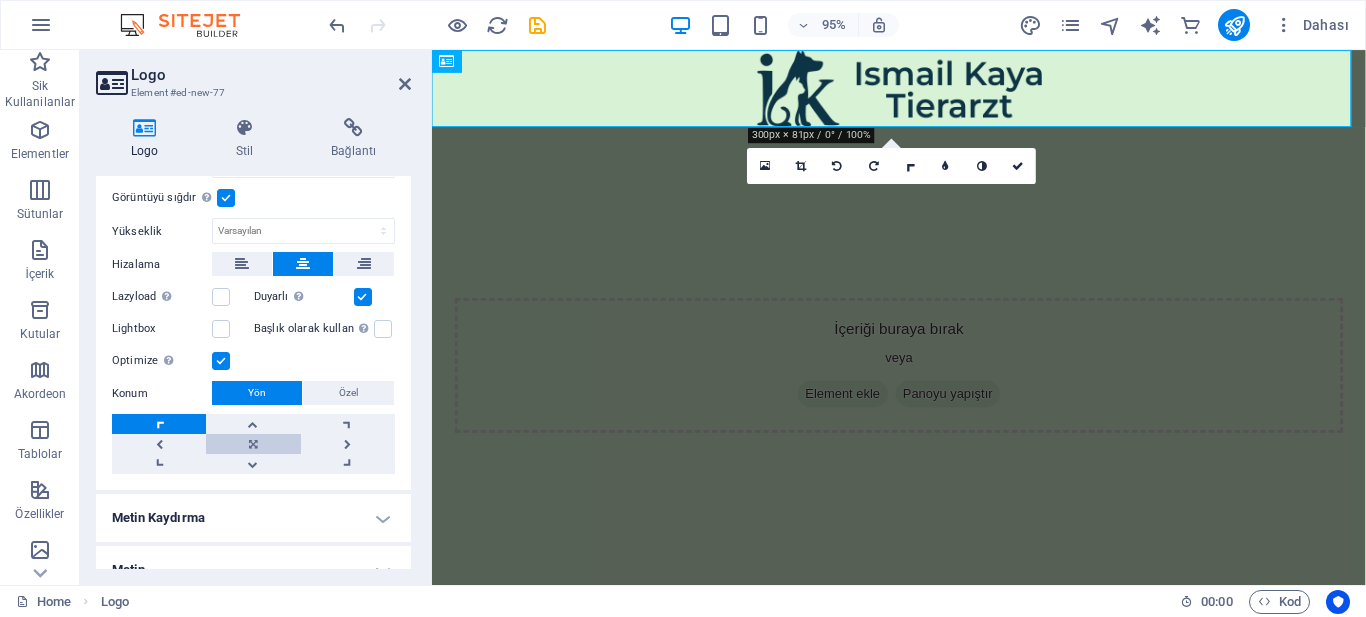 click at bounding box center (253, 444) 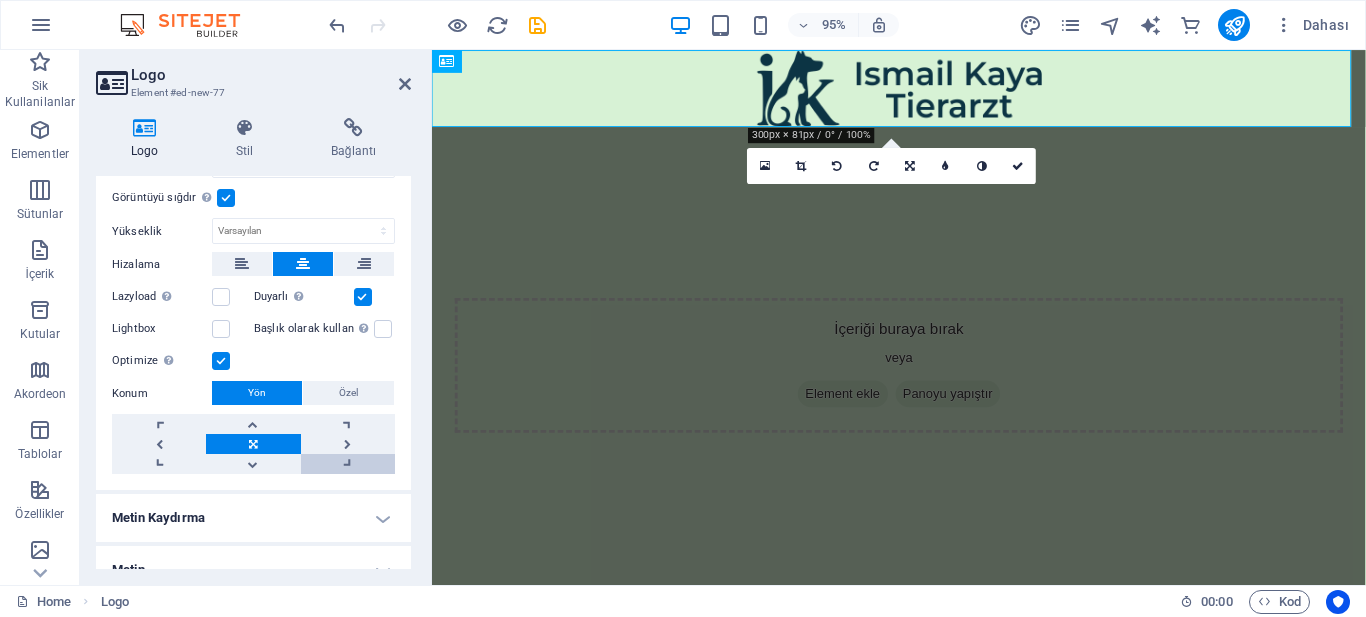 click at bounding box center [348, 464] 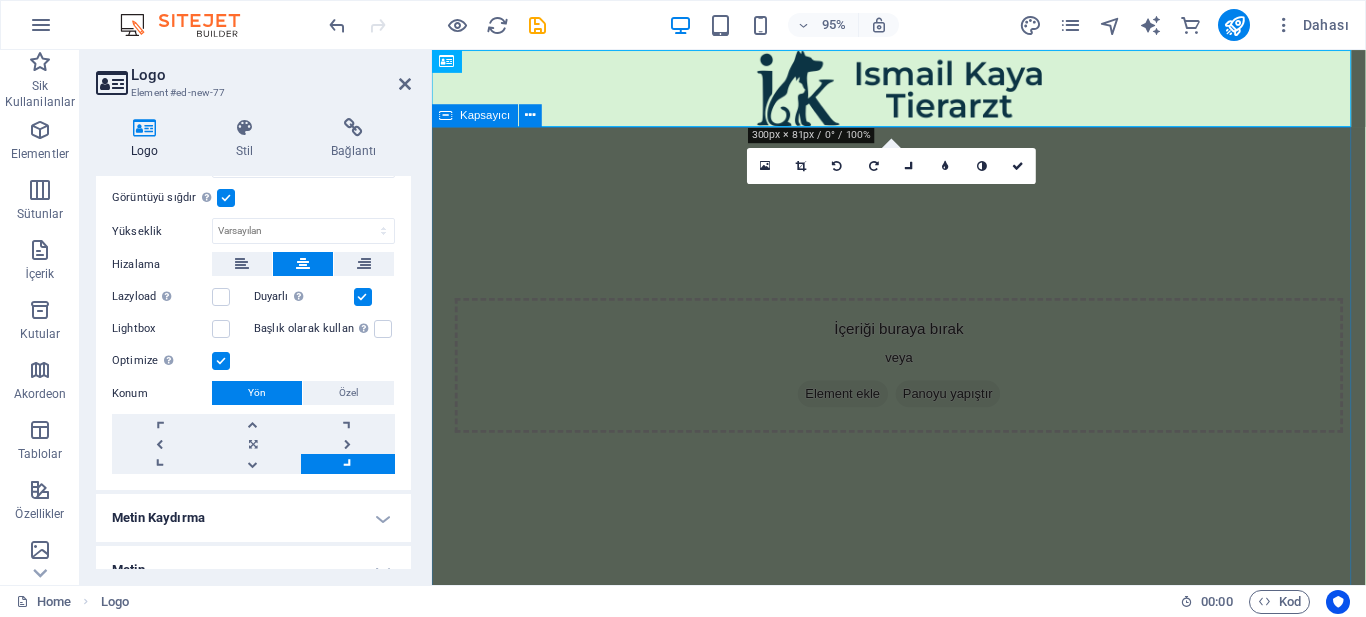 click on "İçeriği buraya bırak veya  Element ekle  Panoyu yapıştır" at bounding box center (923, 382) 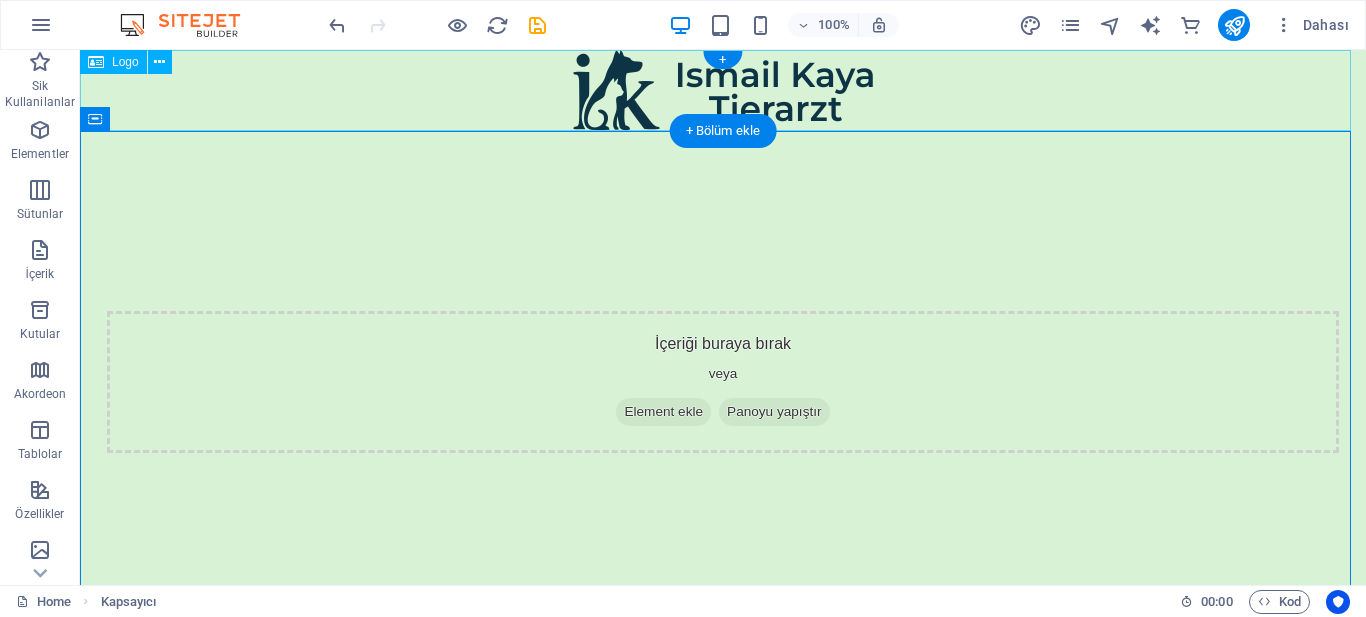click at bounding box center [723, 90] 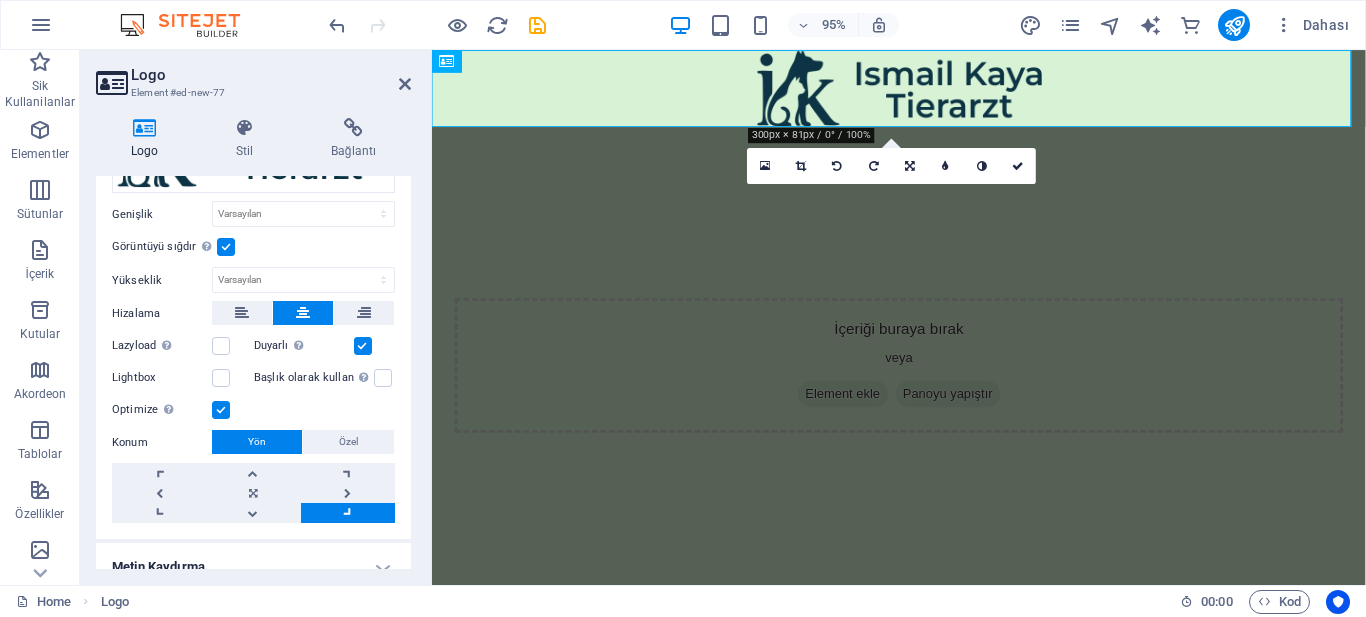 scroll, scrollTop: 224, scrollLeft: 0, axis: vertical 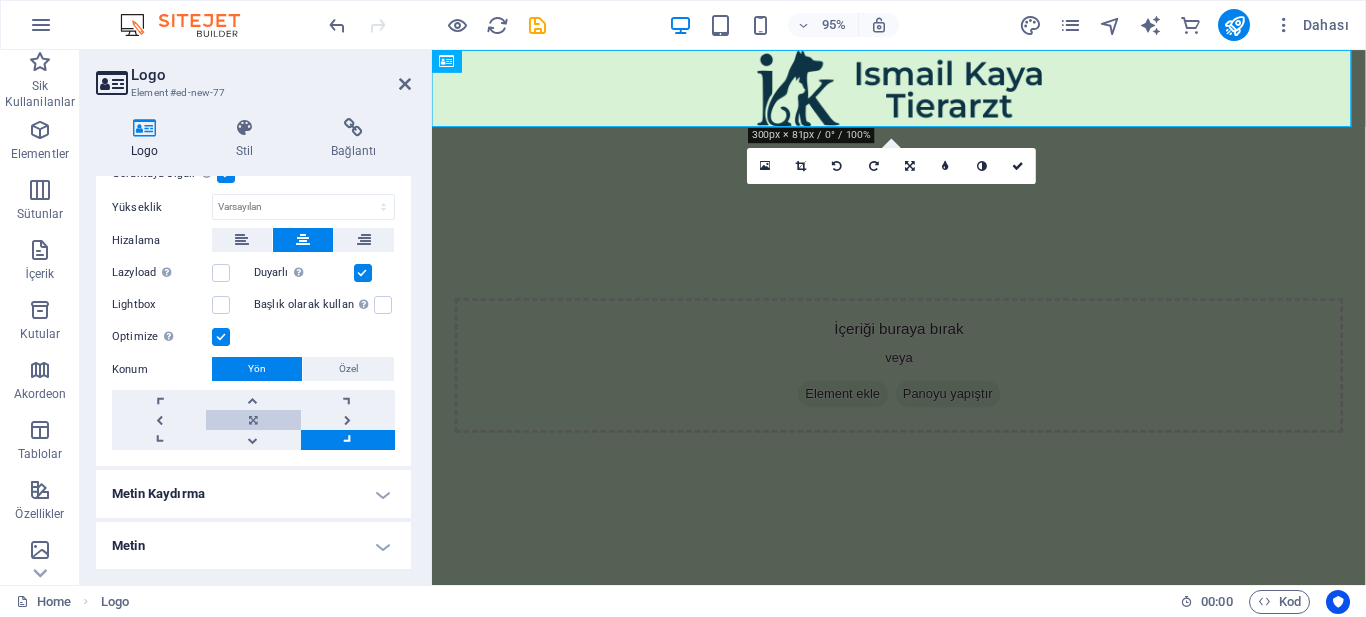 click at bounding box center [253, 420] 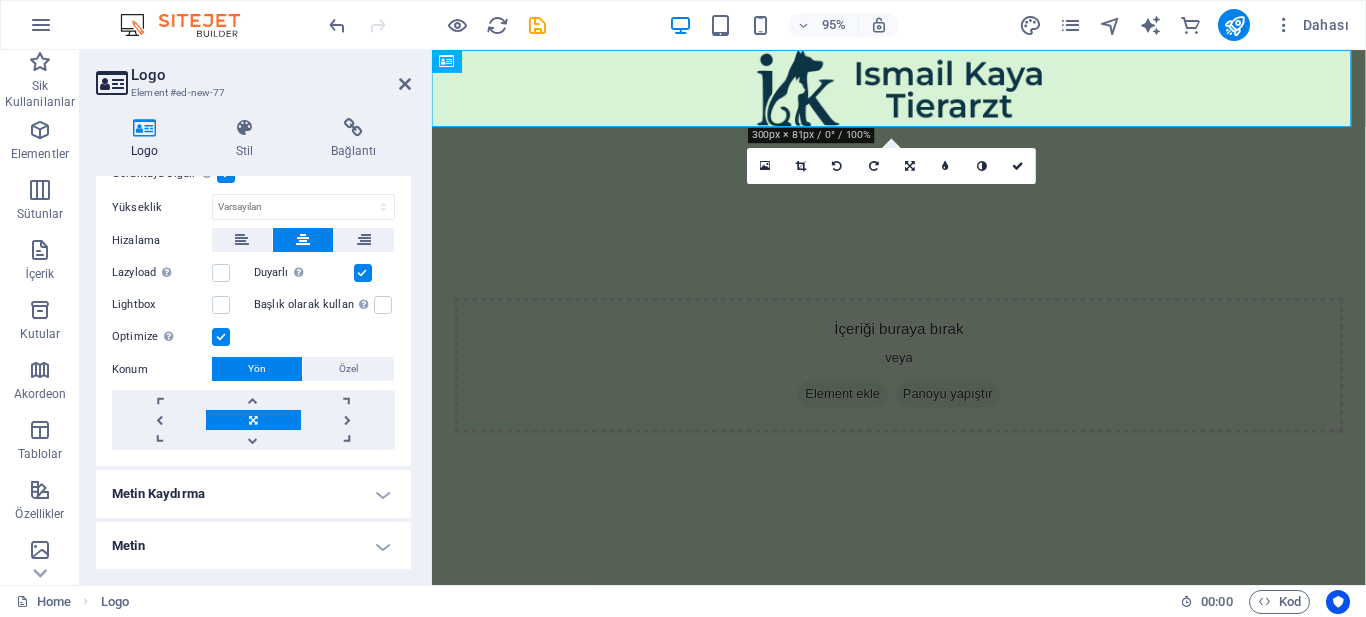 click on "Logo Stil Bağlantı Logo Image Text Dosyaları buraya sürükleyin, dosyaları seçmek için tıklayın veya Dosyalardan ya da ücretsiz stok fotoğraf ve videolarımızdan dosyalar seçin Dosya yöneticisinden, stok fotoğraflardan dosyalar seçin veya dosya(lar) yükleyin Yükle Genişlik Varsayılan otomatik px rem % em vh vw Görüntüyü sığdır Görüntüyü otomatik olarak sabit bir genişliğe ve yüksekliğe sığdır Yükseklik Varsayılan otomatik px Hizalama Lazyload Sayfa yüklendikten sonra görüntülerin yüklenmesi, sayfa hızını artırır. Duyarlı Retina görüntüsünü ve akıllı telefon için optimize edilmiş boyutları otomatik olarak yükle. Lightbox Başlık olarak kullan Görüntü, bir H1 başlık etiketine sığdırılacak. Alternatif metne H1 başlığının genişliğini vermek için kullanışlıdır, ör. logo için. Belirsizse işaretlemeden bırak. Optimize Görseller, sayfa hızını iyileştirmek için sıkıştırılmıştır. Konum Yön Özel X uzaklığı 50 px %" at bounding box center [253, 343] 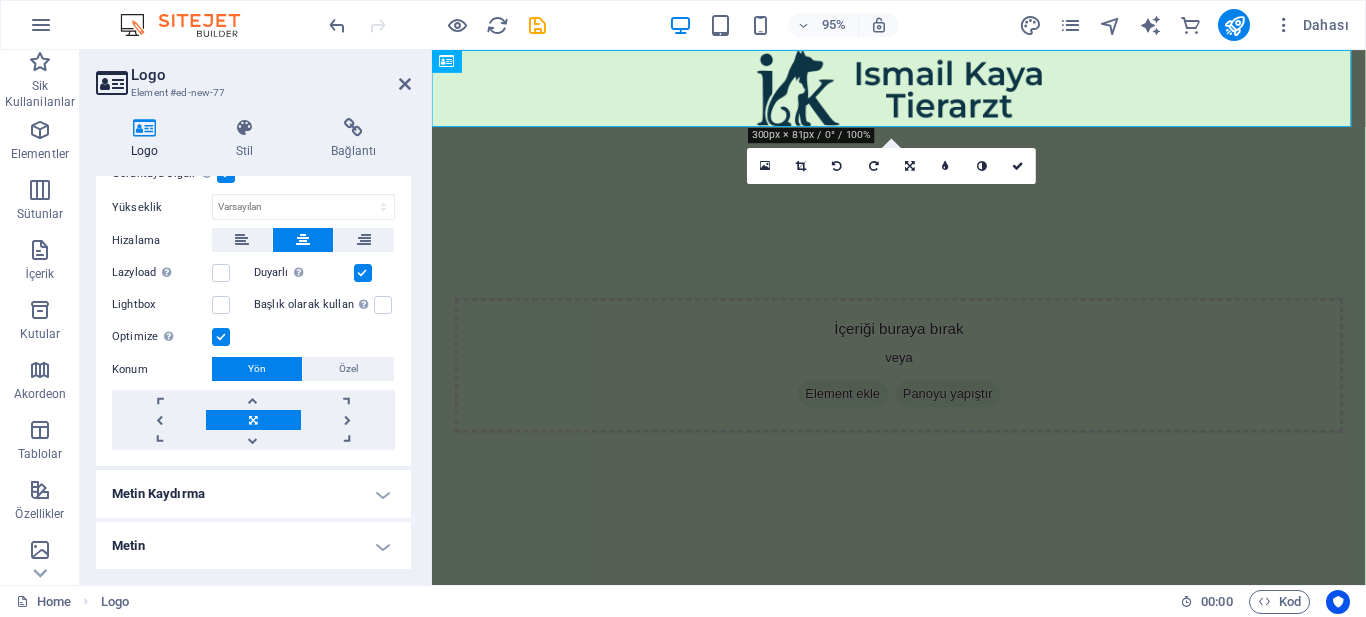 click on "Metin" at bounding box center (253, 546) 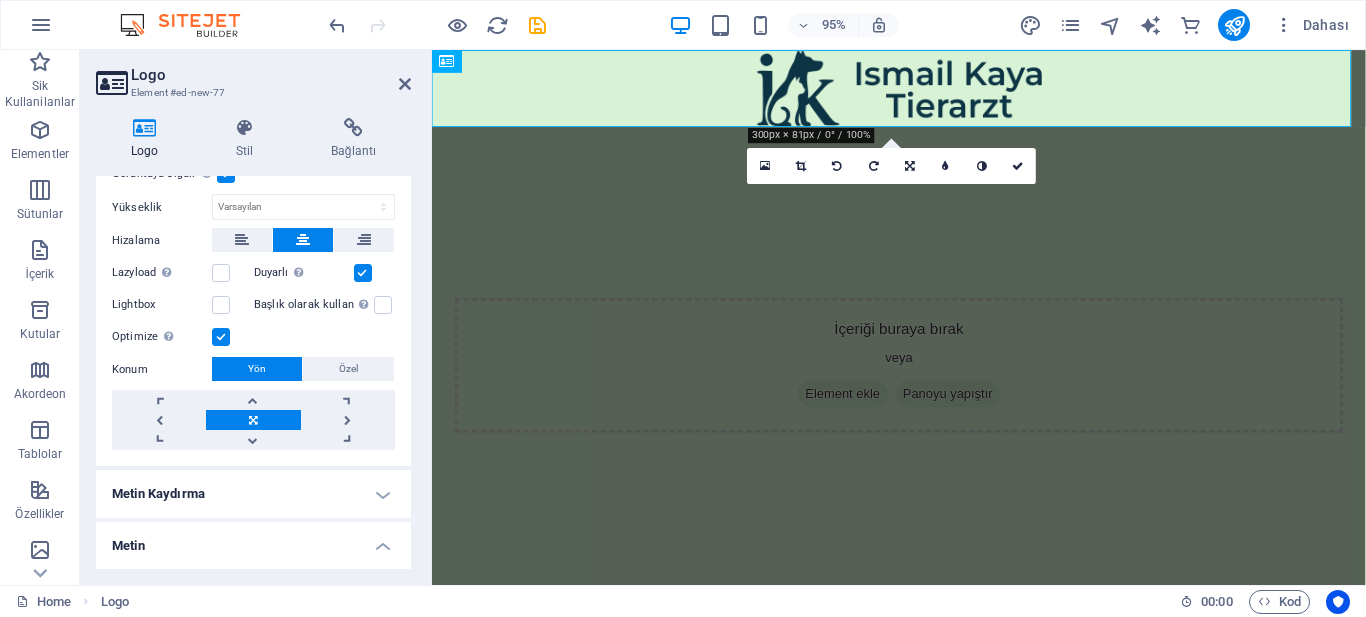 scroll, scrollTop: 412, scrollLeft: 0, axis: vertical 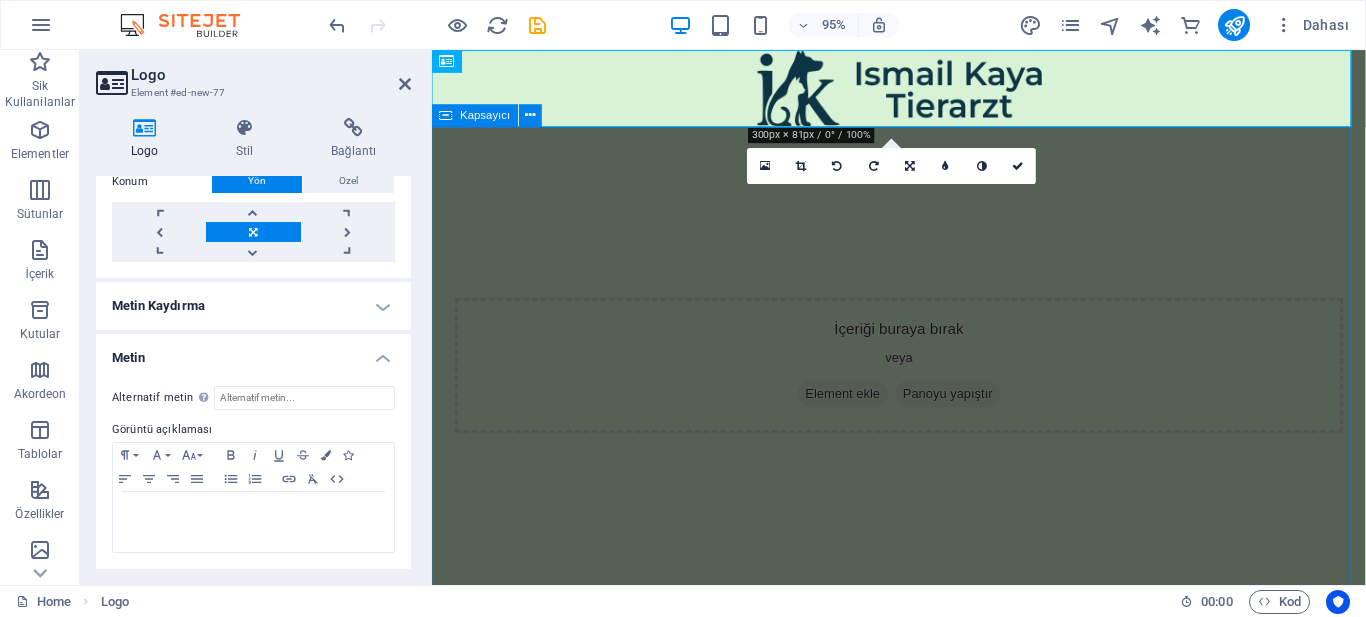 click on "İçeriği buraya bırak veya  Element ekle  Panoyu yapıştır" at bounding box center [923, 382] 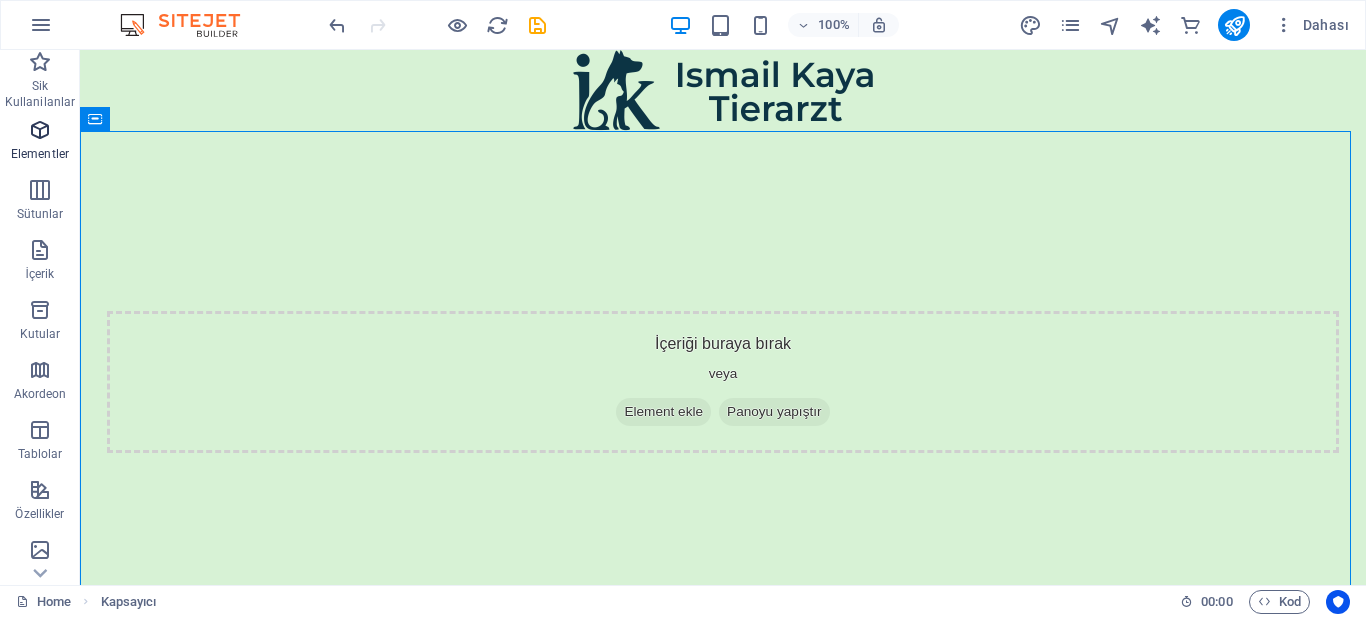 click at bounding box center (40, 130) 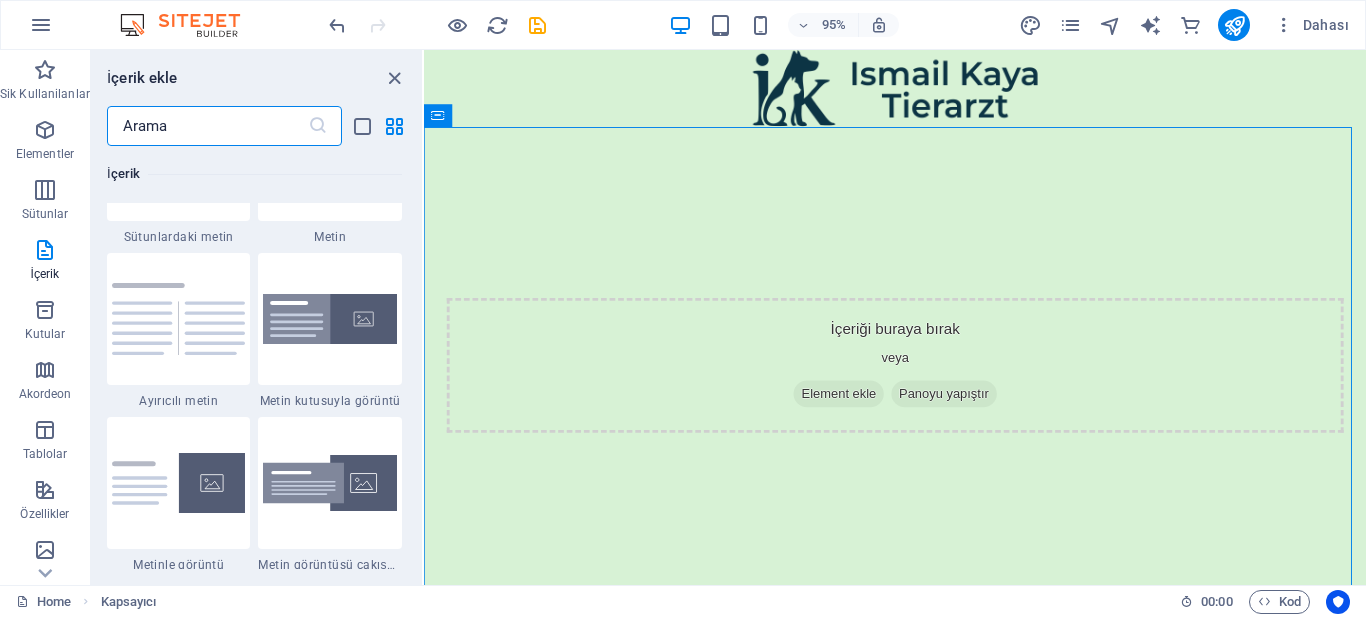 scroll, scrollTop: 4113, scrollLeft: 0, axis: vertical 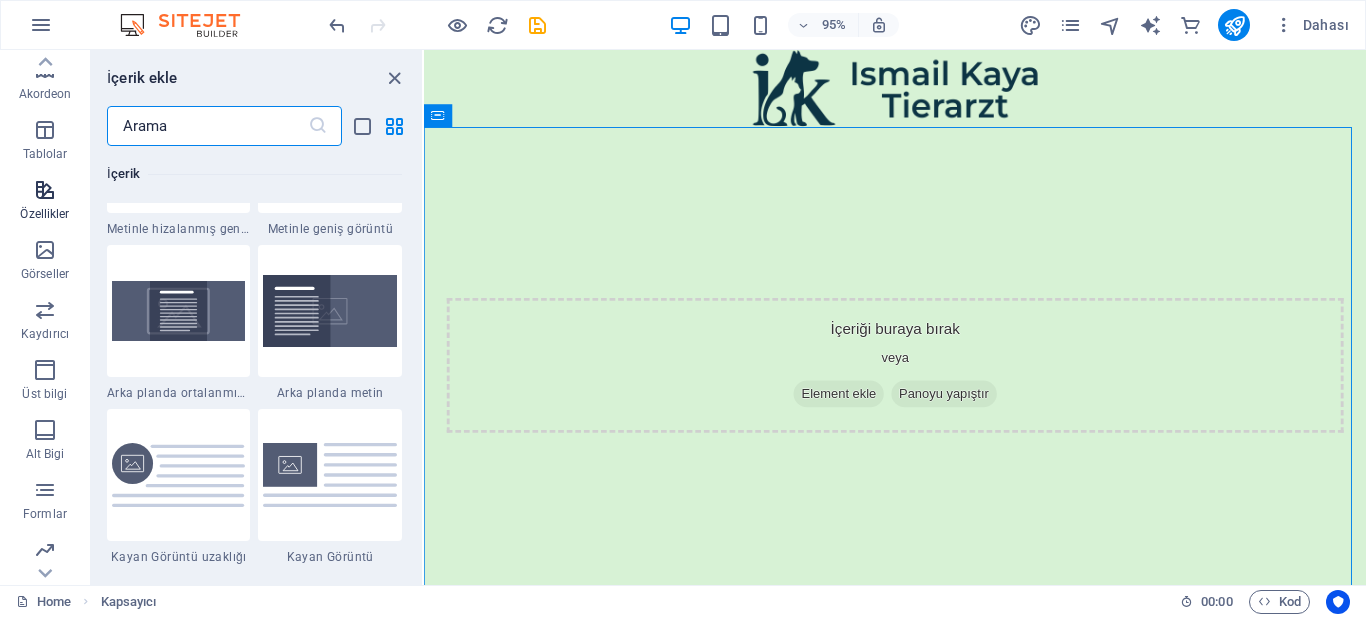 click on "Özellikler" at bounding box center (44, 214) 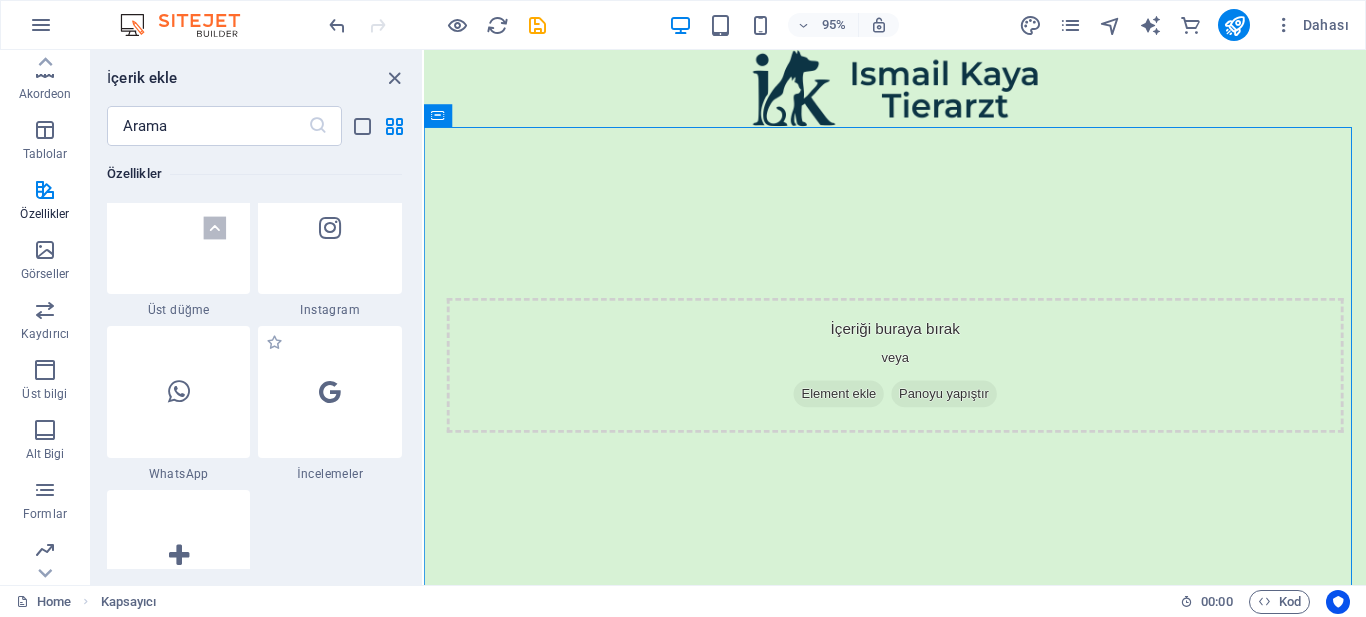 scroll, scrollTop: 9595, scrollLeft: 0, axis: vertical 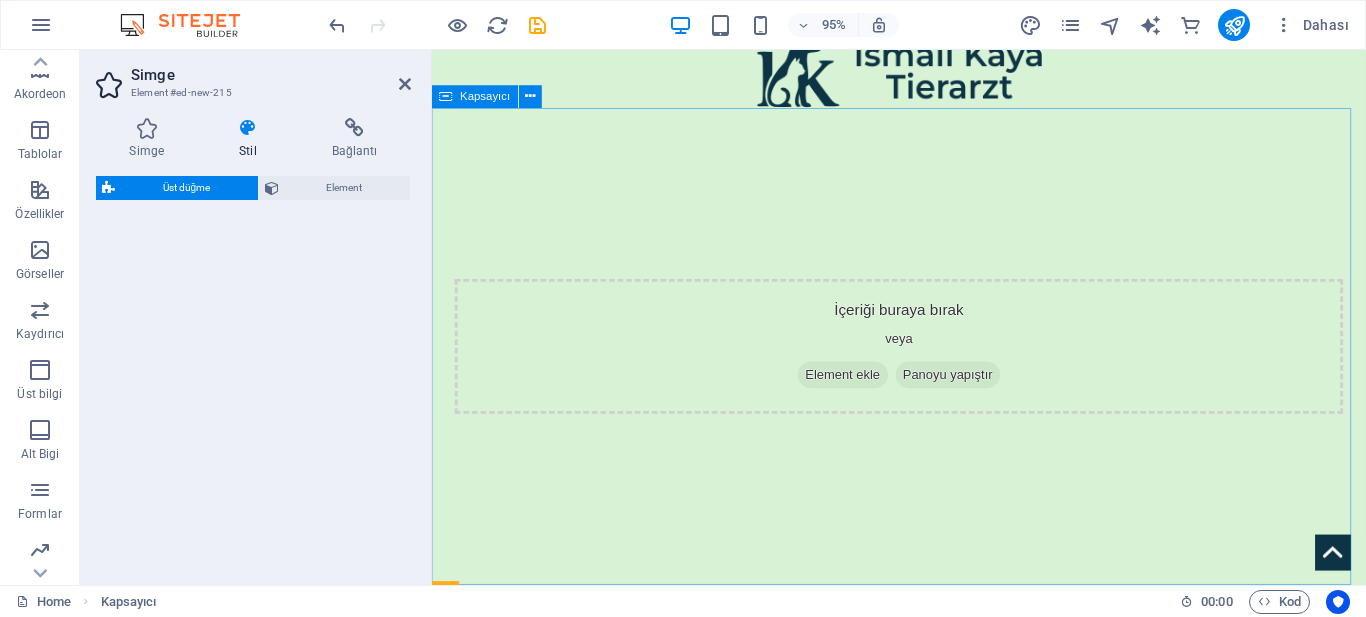 select on "rem" 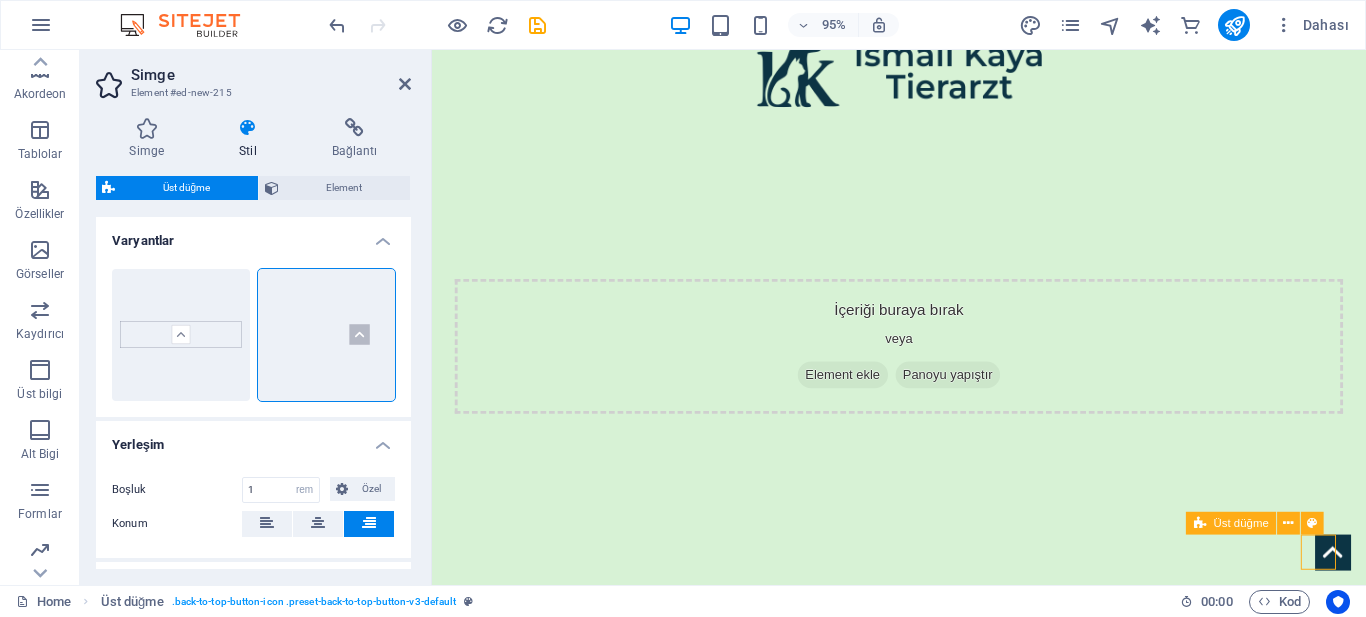 click at bounding box center (1380, 578) 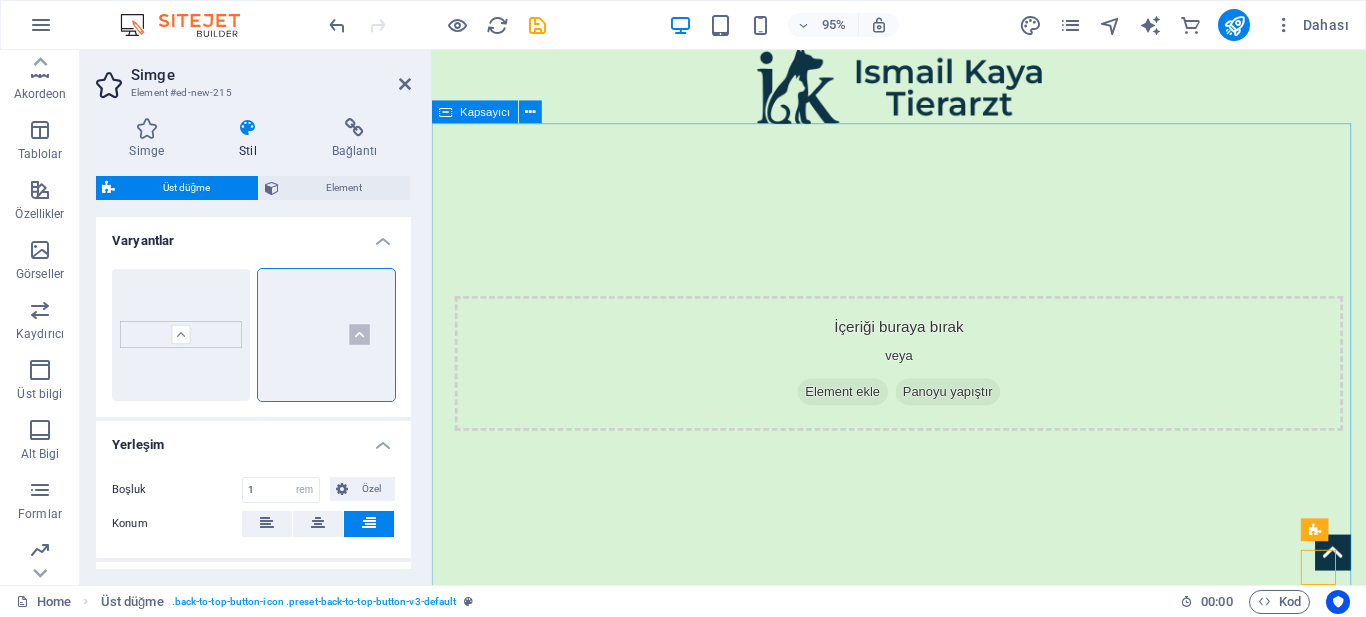 scroll, scrollTop: 0, scrollLeft: 0, axis: both 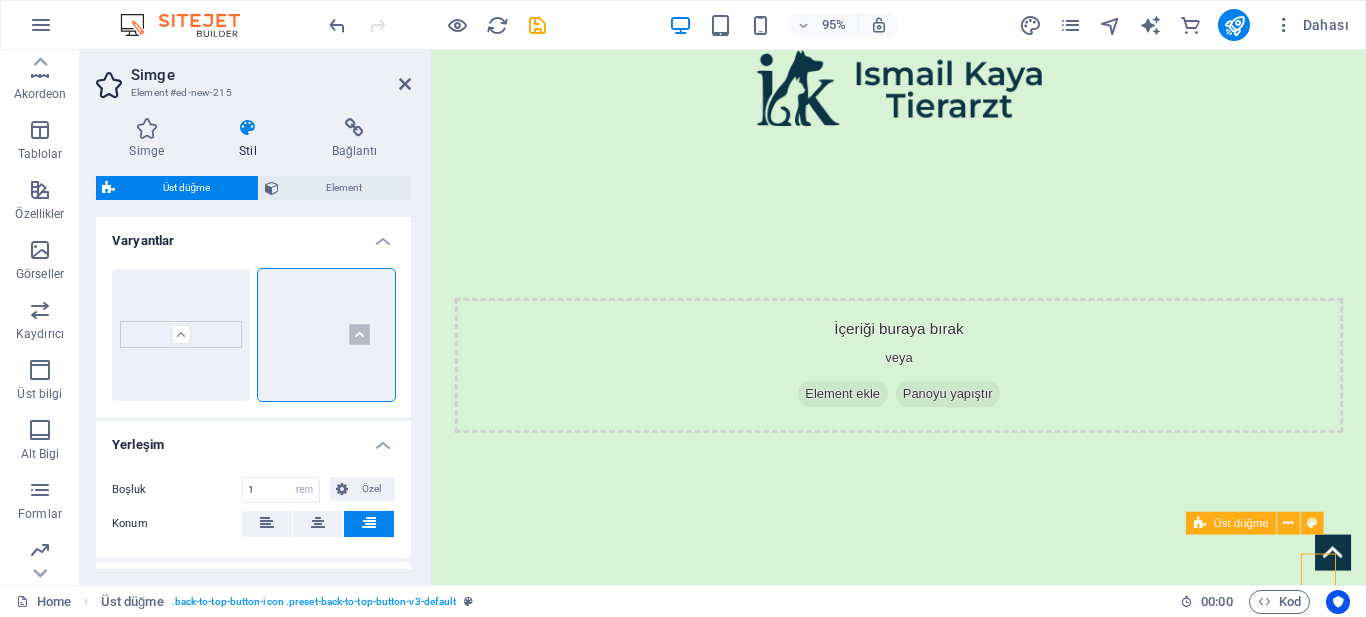 click at bounding box center (1380, 578) 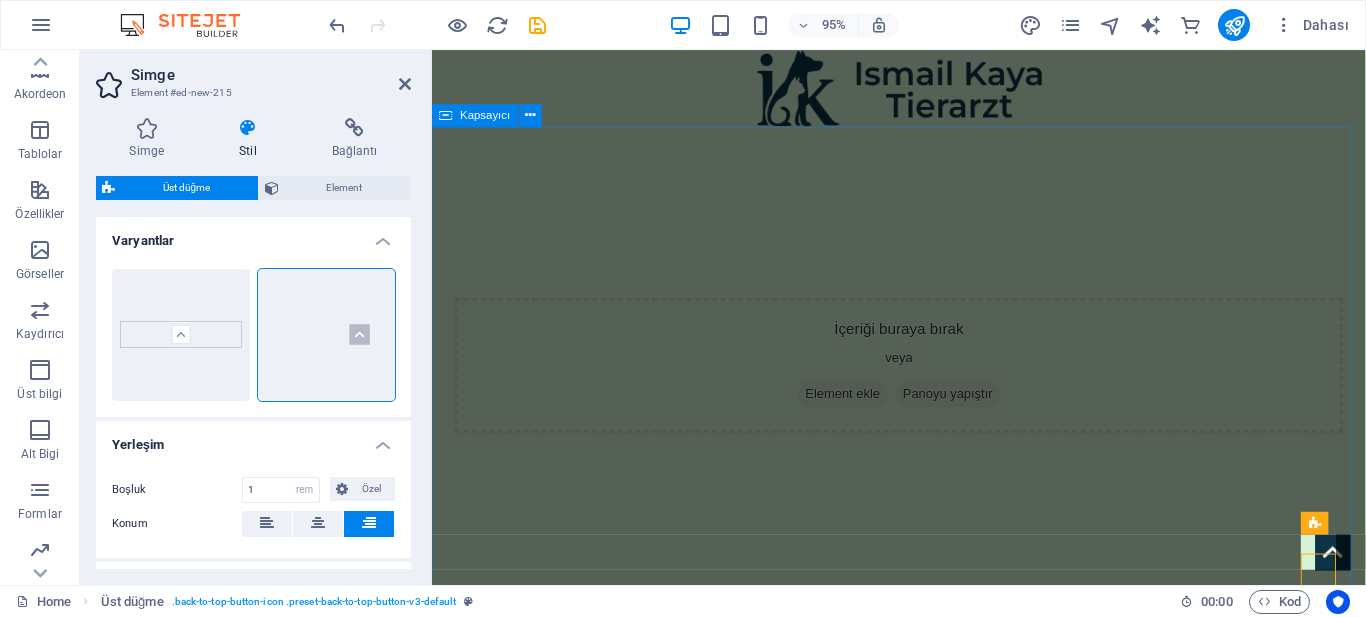 click on "İçeriği buraya bırak veya  Element ekle  Panoyu yapıştır" at bounding box center (923, 382) 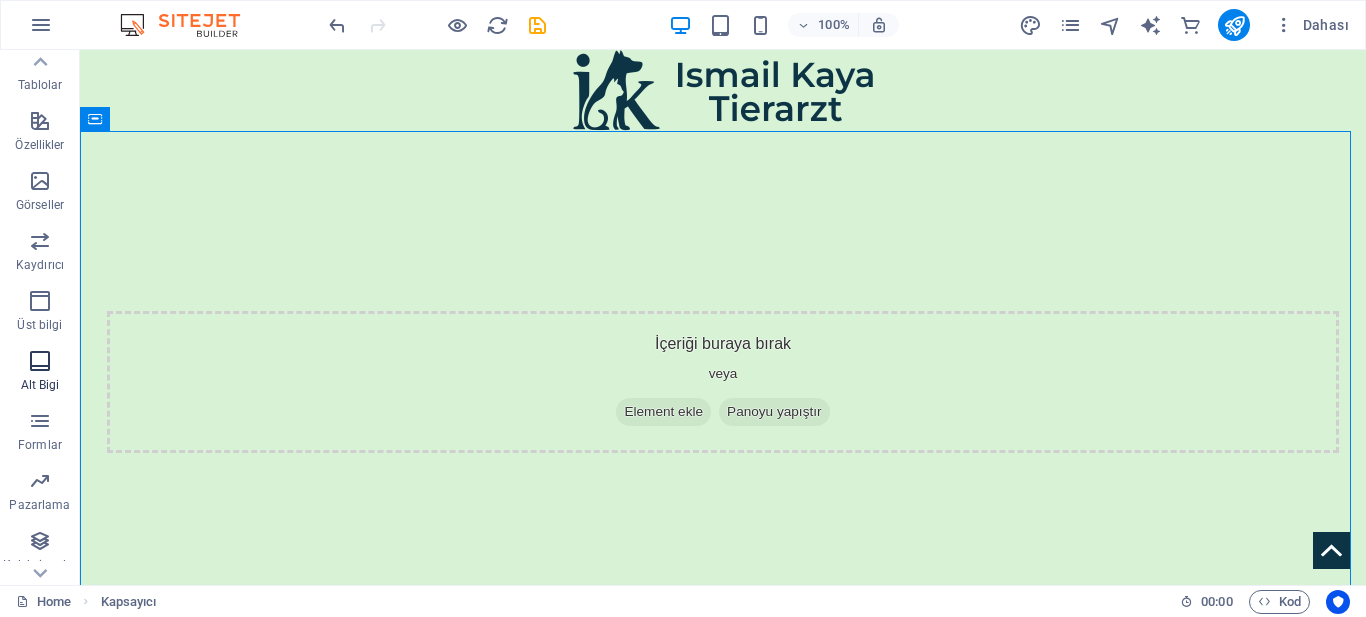 scroll, scrollTop: 400, scrollLeft: 0, axis: vertical 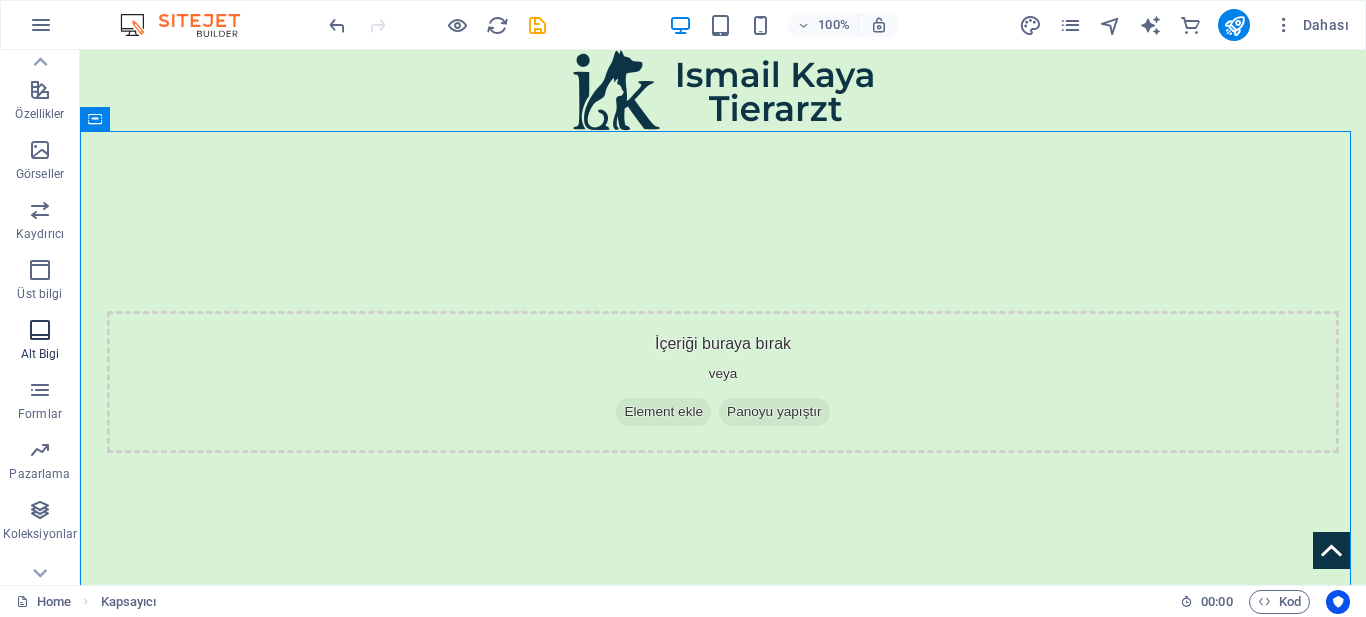 click at bounding box center [40, 330] 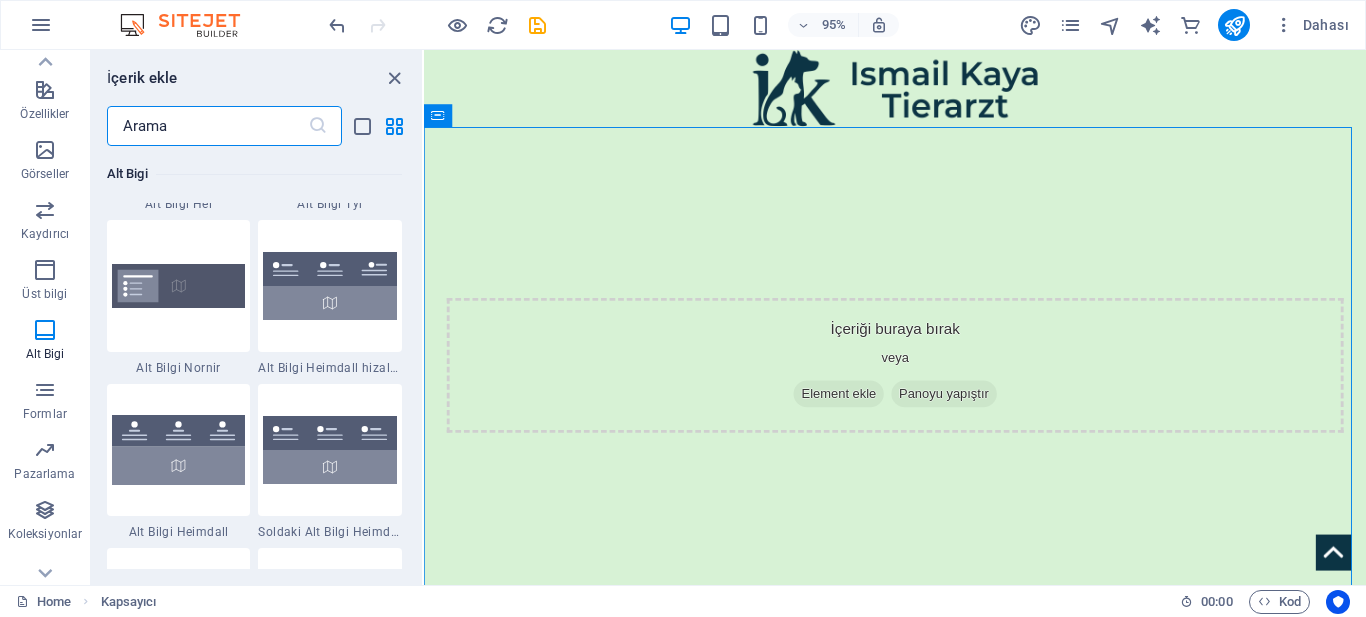 scroll, scrollTop: 13439, scrollLeft: 0, axis: vertical 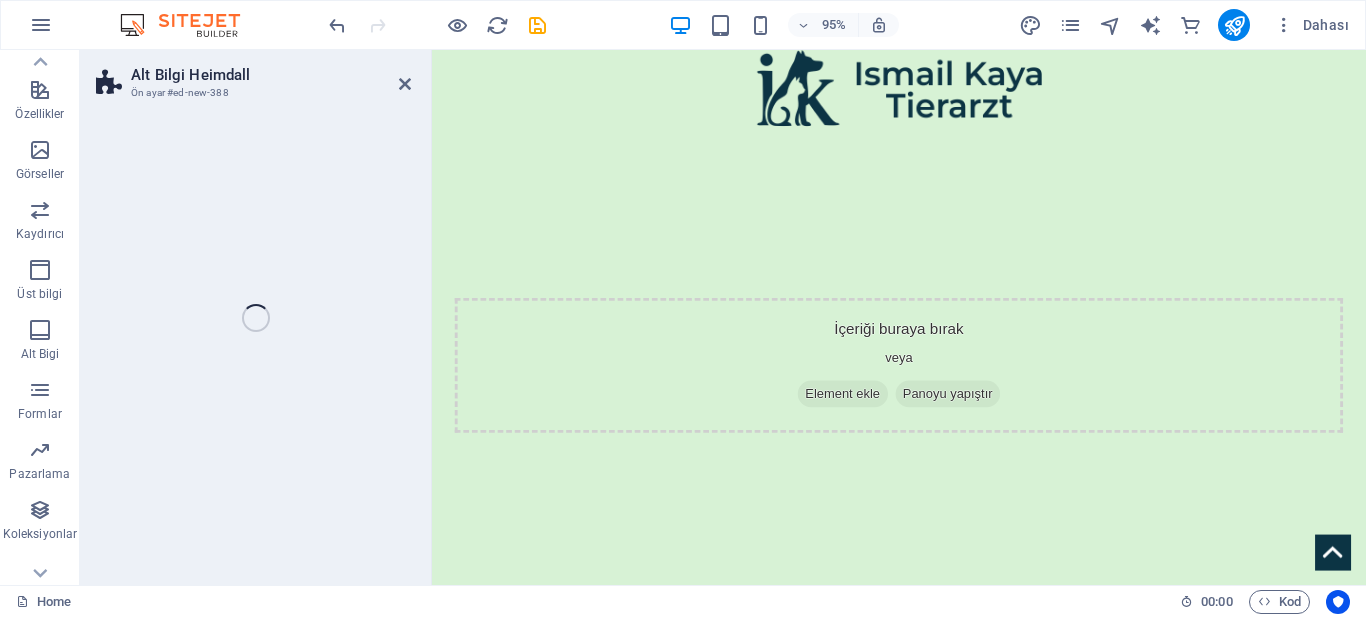 select on "rem" 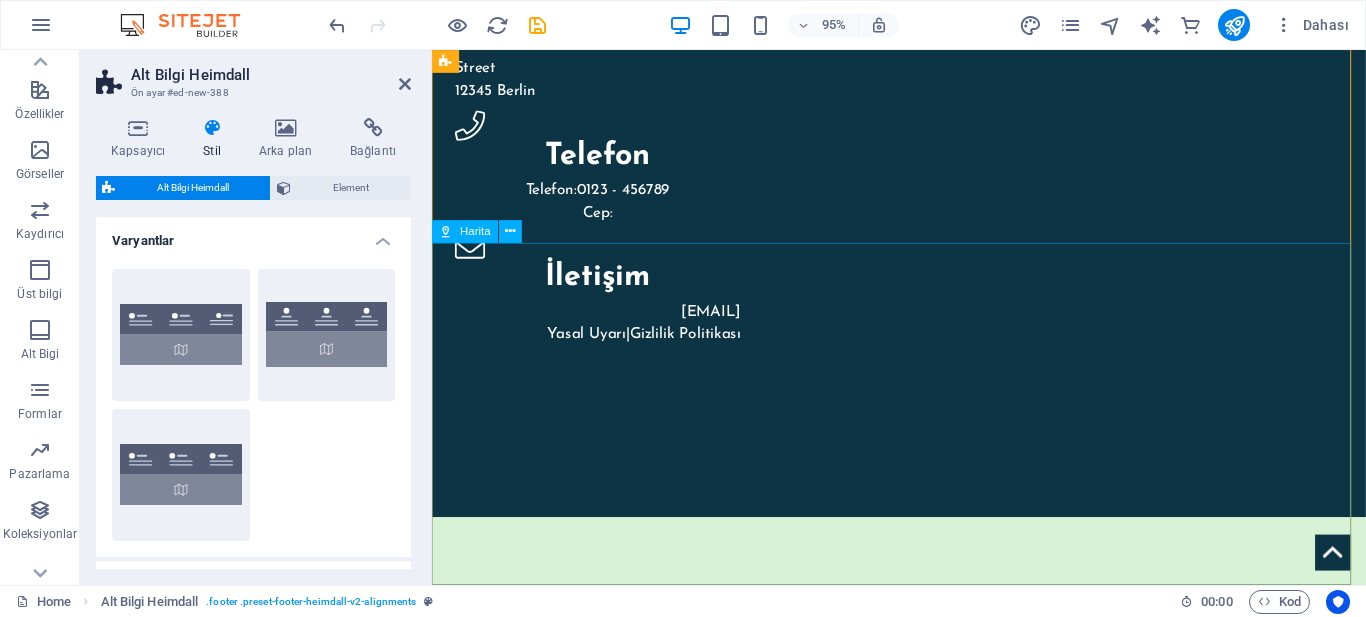 scroll, scrollTop: 828, scrollLeft: 0, axis: vertical 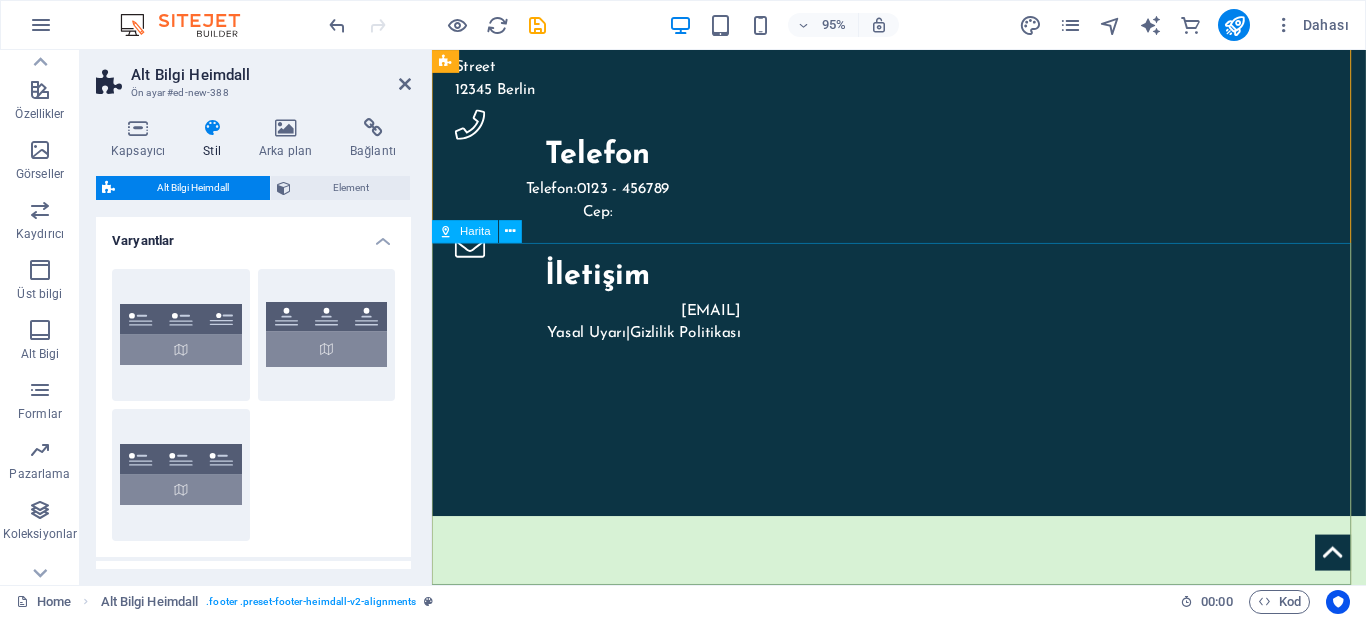 click at bounding box center (923, 721) 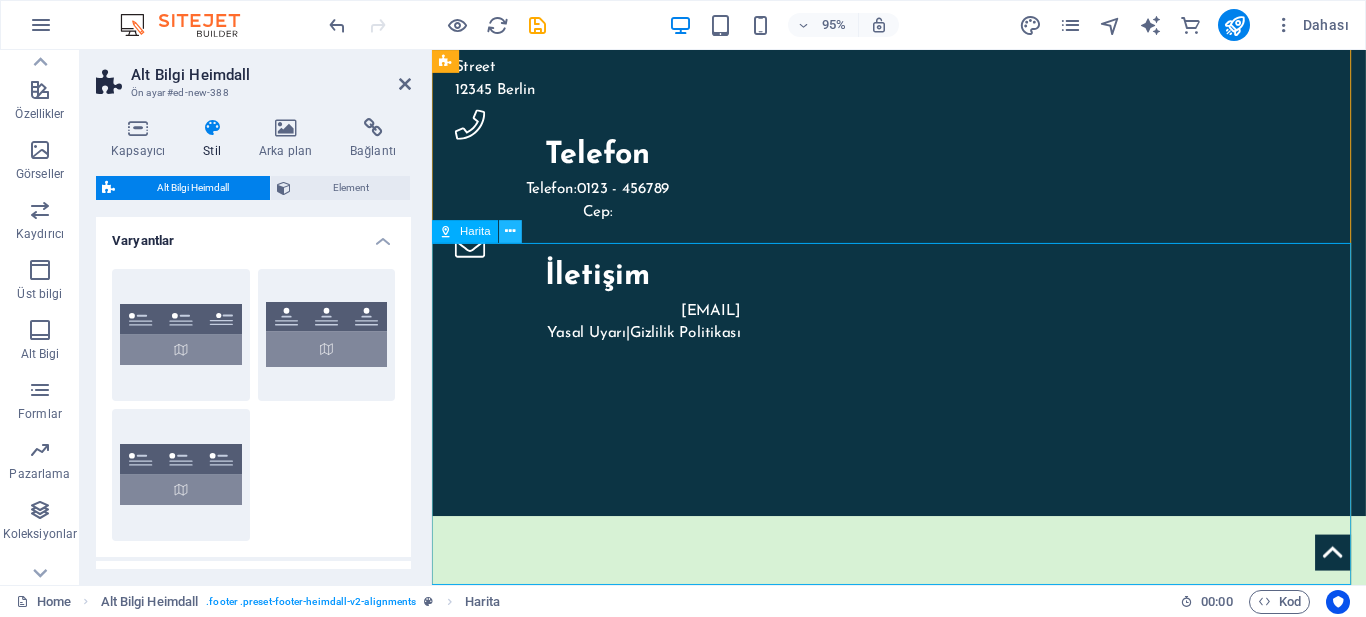 click at bounding box center (511, 231) 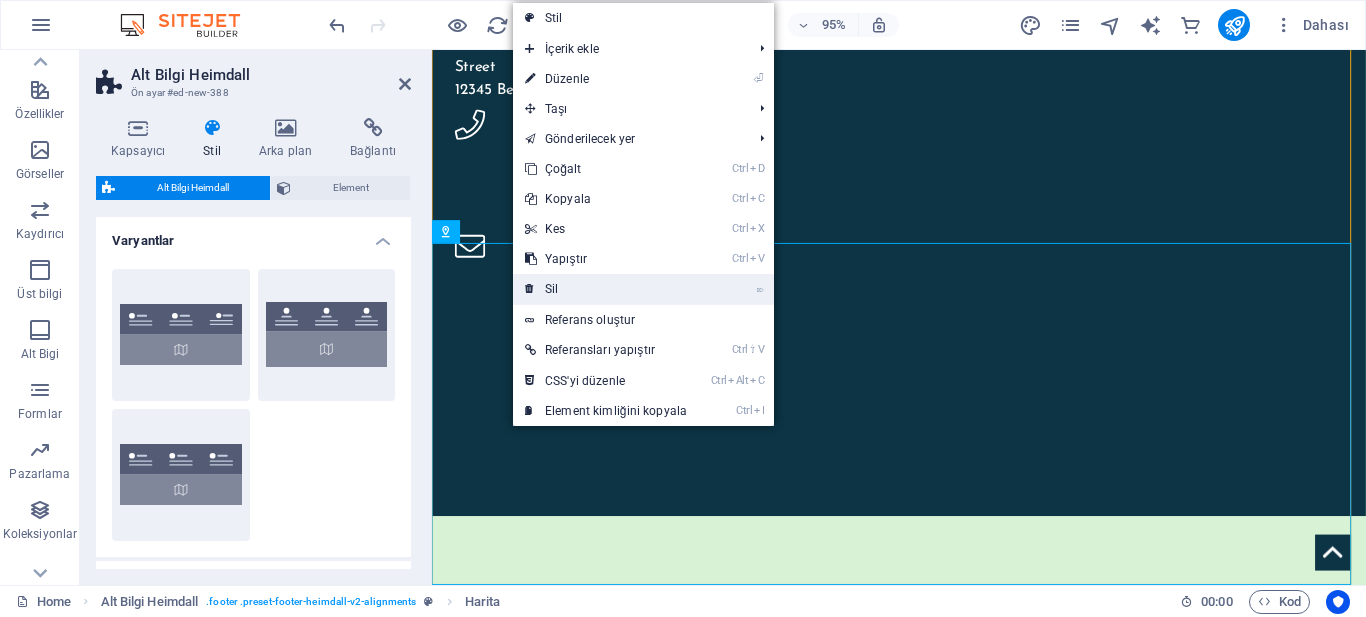 click on "⌦  Sil" at bounding box center [606, 289] 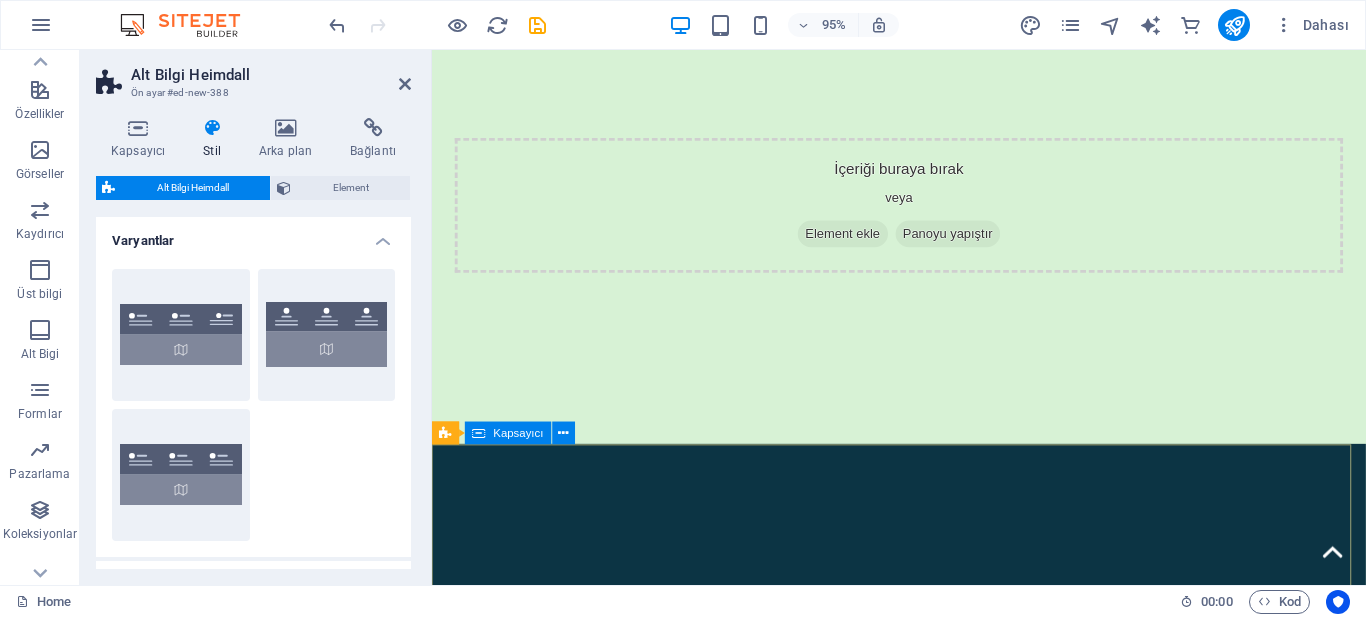 scroll, scrollTop: 468, scrollLeft: 0, axis: vertical 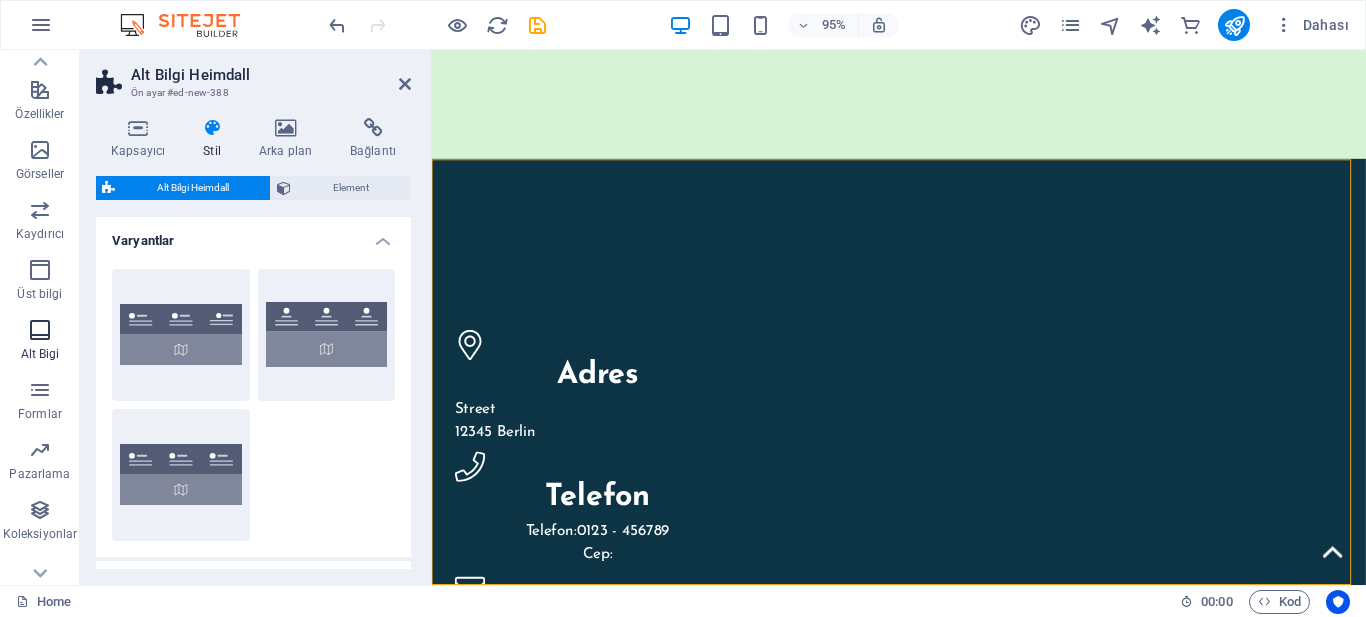 click on "Alt Bigi" at bounding box center [40, 342] 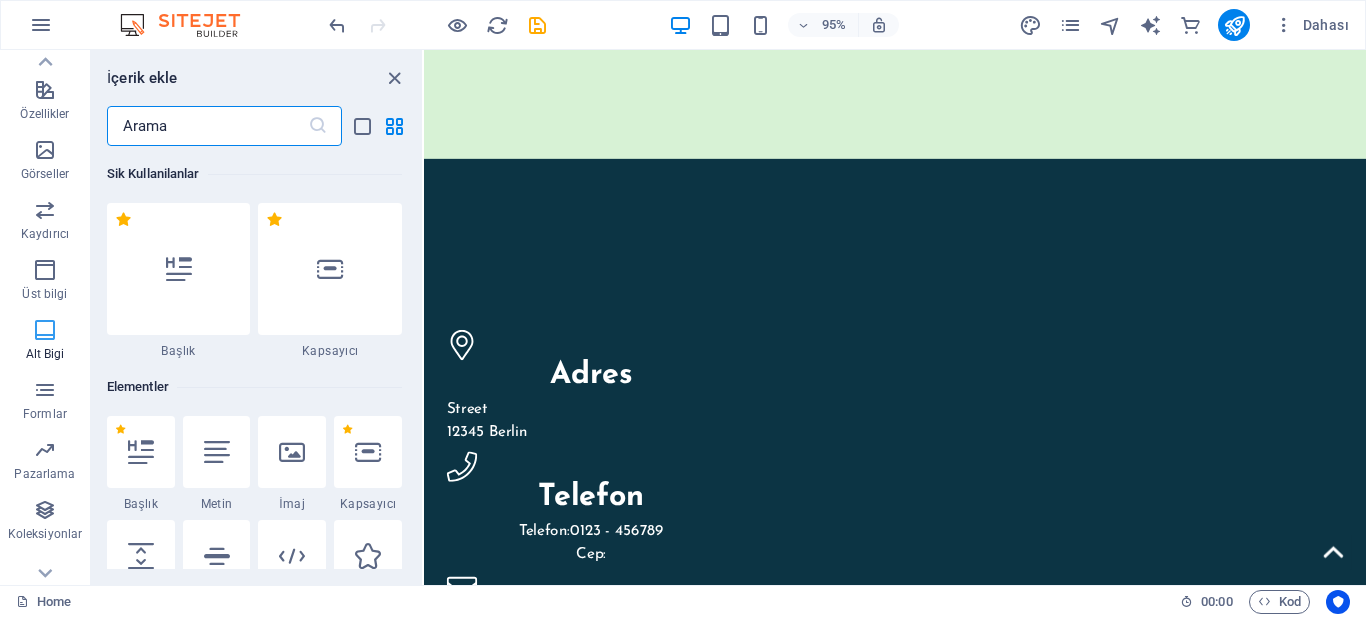 scroll, scrollTop: 256, scrollLeft: 0, axis: vertical 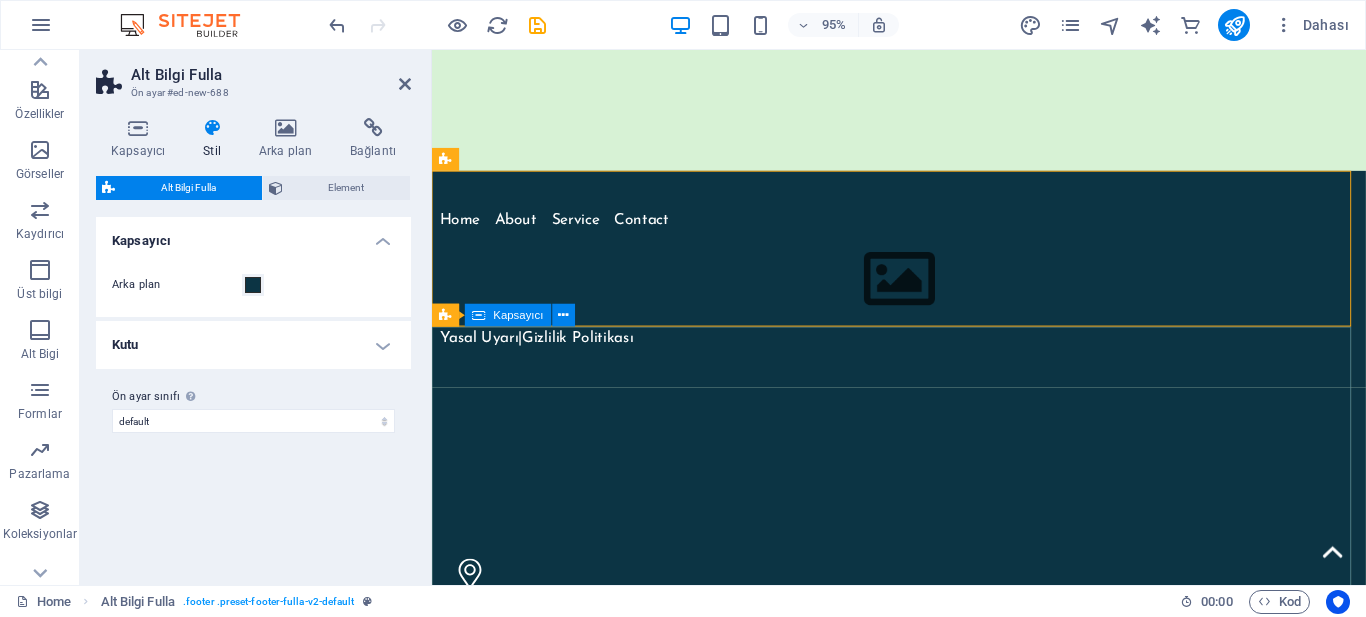 click on "Adres Street [POSTAL_CODE] [CITY] Telefon Telefon: [PHONE] Cep: İletişim [EMAIL] Yasal Uyarı | Gizlilik Politikası" at bounding box center (923, 773) 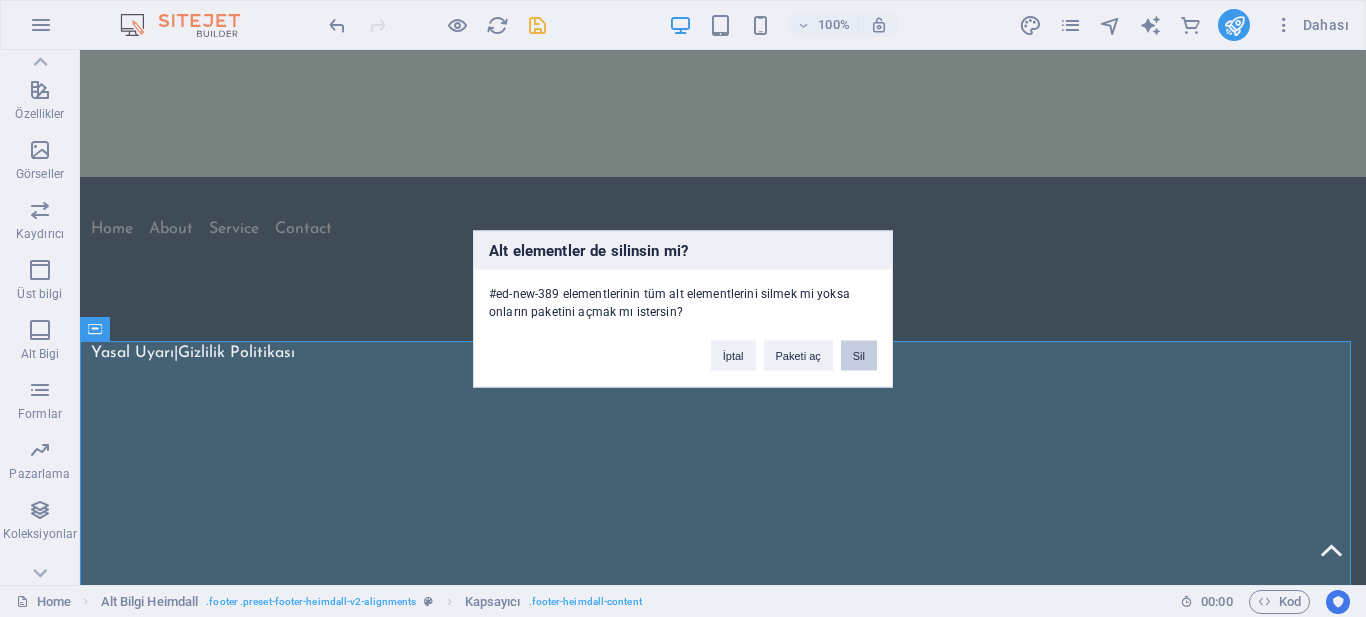 click on "Sil" at bounding box center (859, 355) 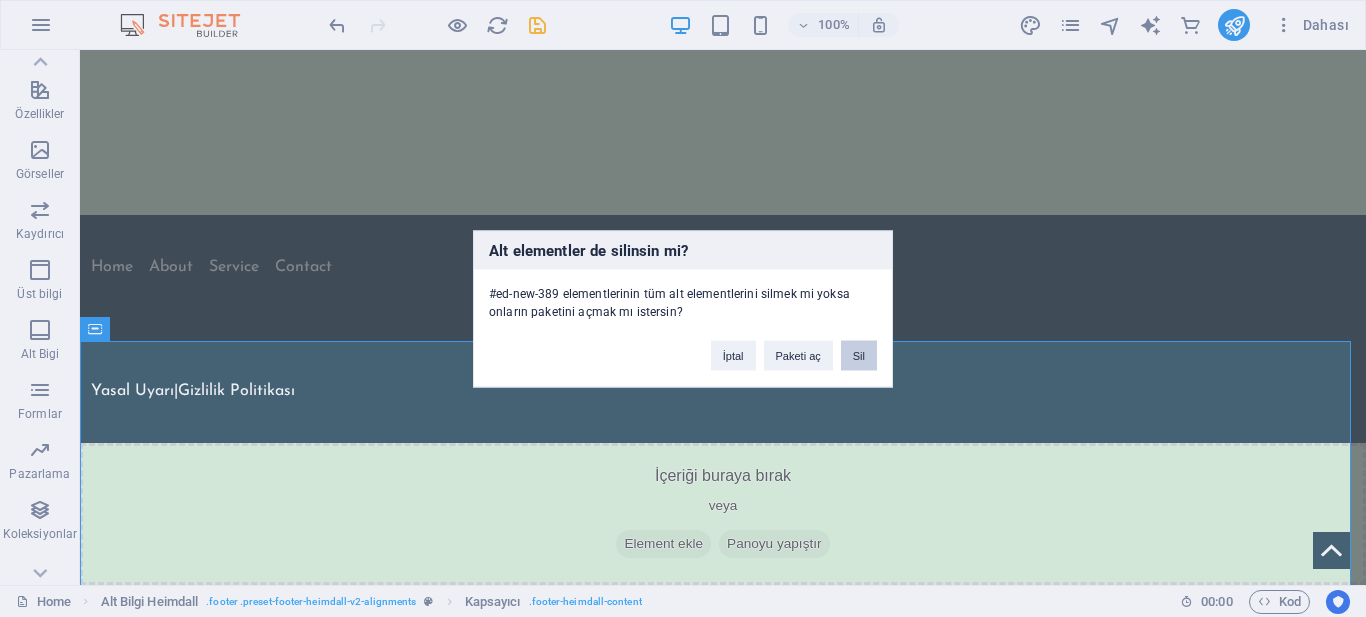 scroll, scrollTop: 354, scrollLeft: 0, axis: vertical 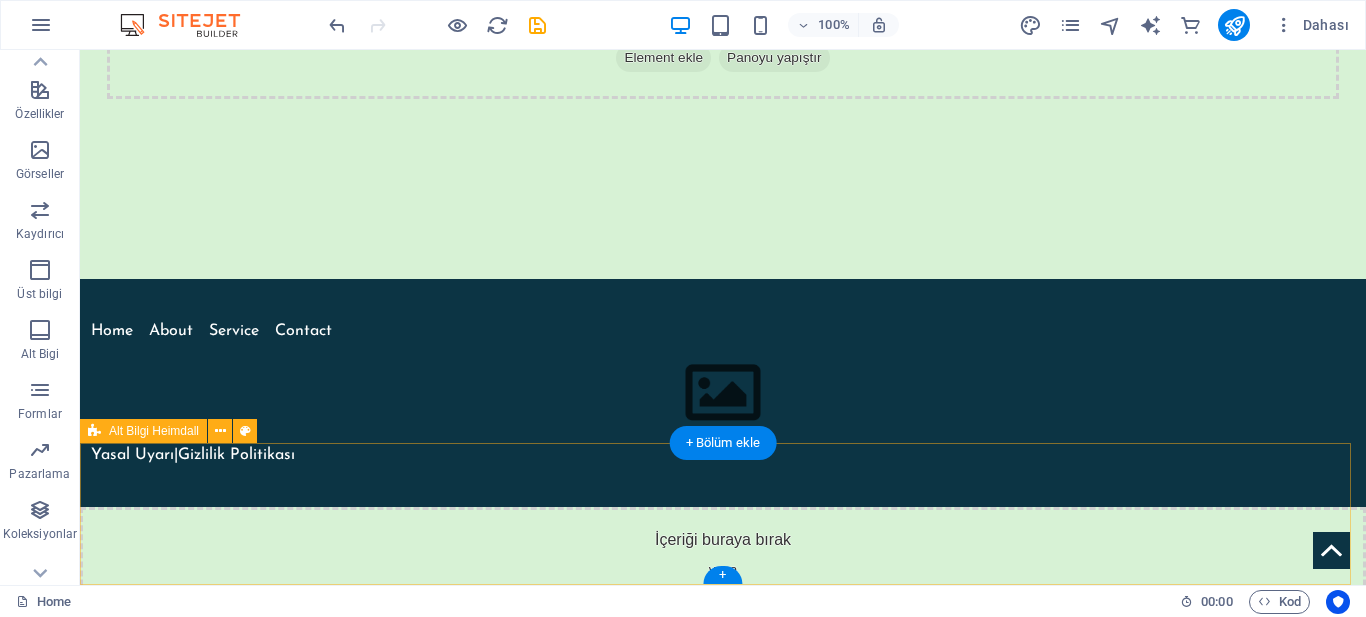 click on "İçeriği buraya bırak veya  Element ekle  Panoyu yapıştır" at bounding box center [723, 578] 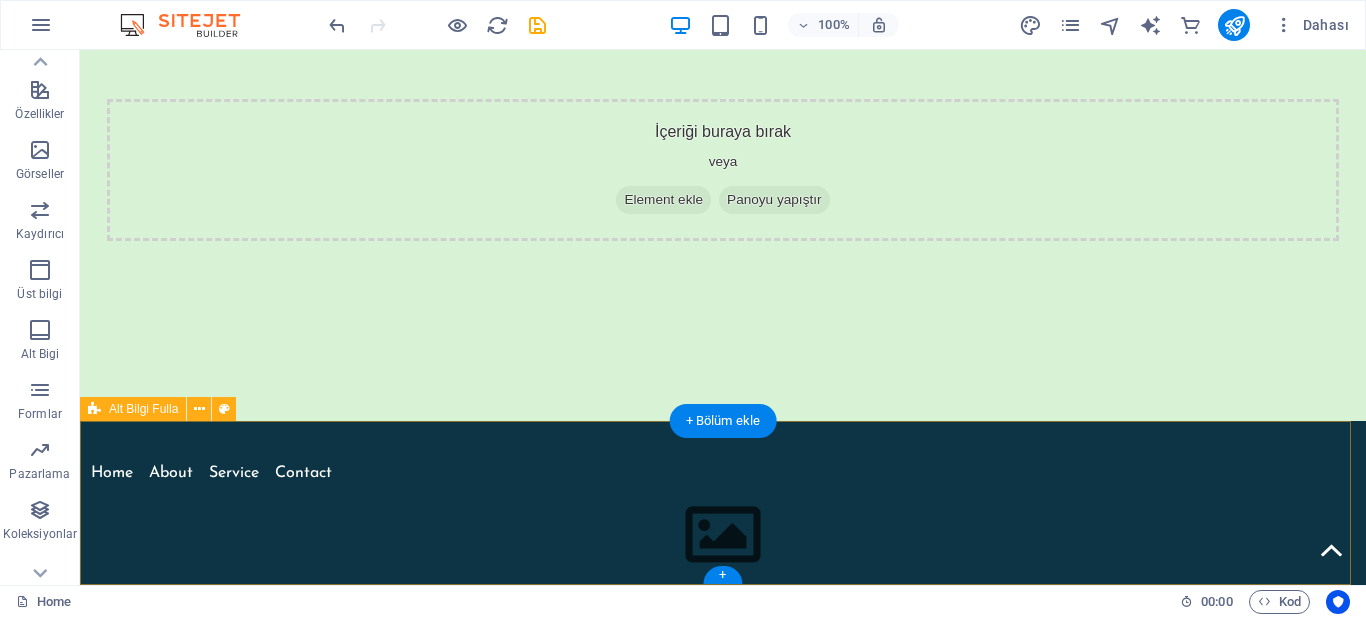 scroll, scrollTop: 0, scrollLeft: 0, axis: both 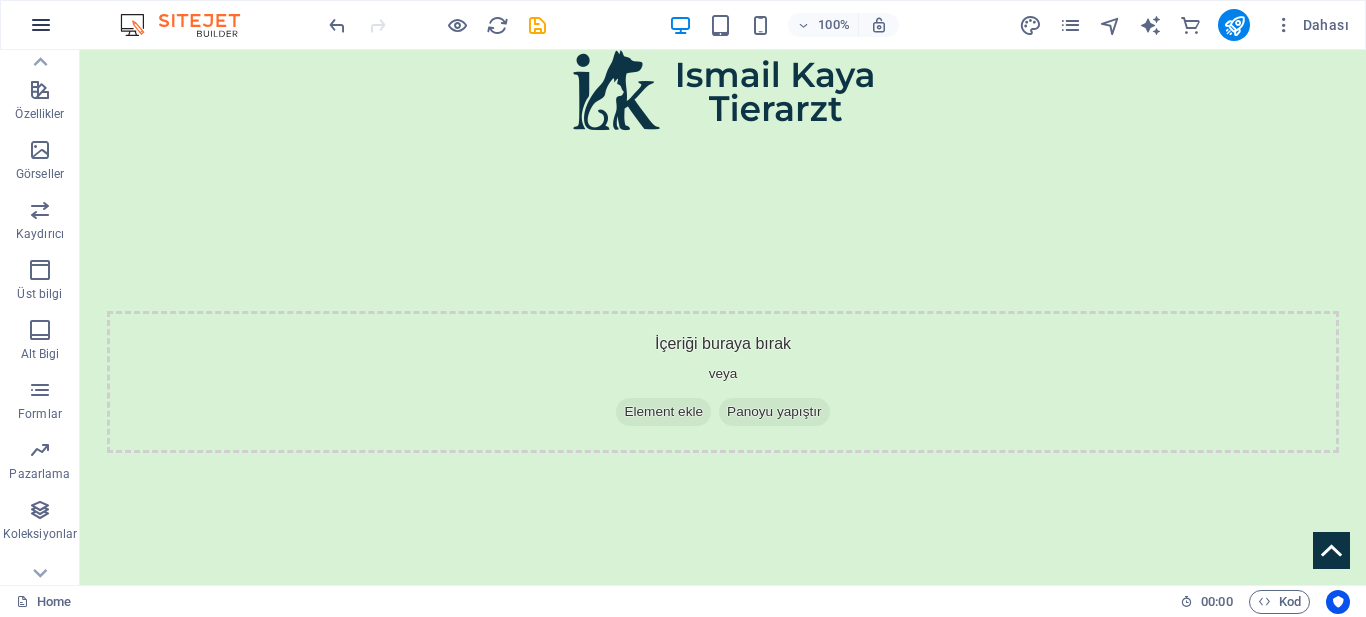 click at bounding box center (41, 25) 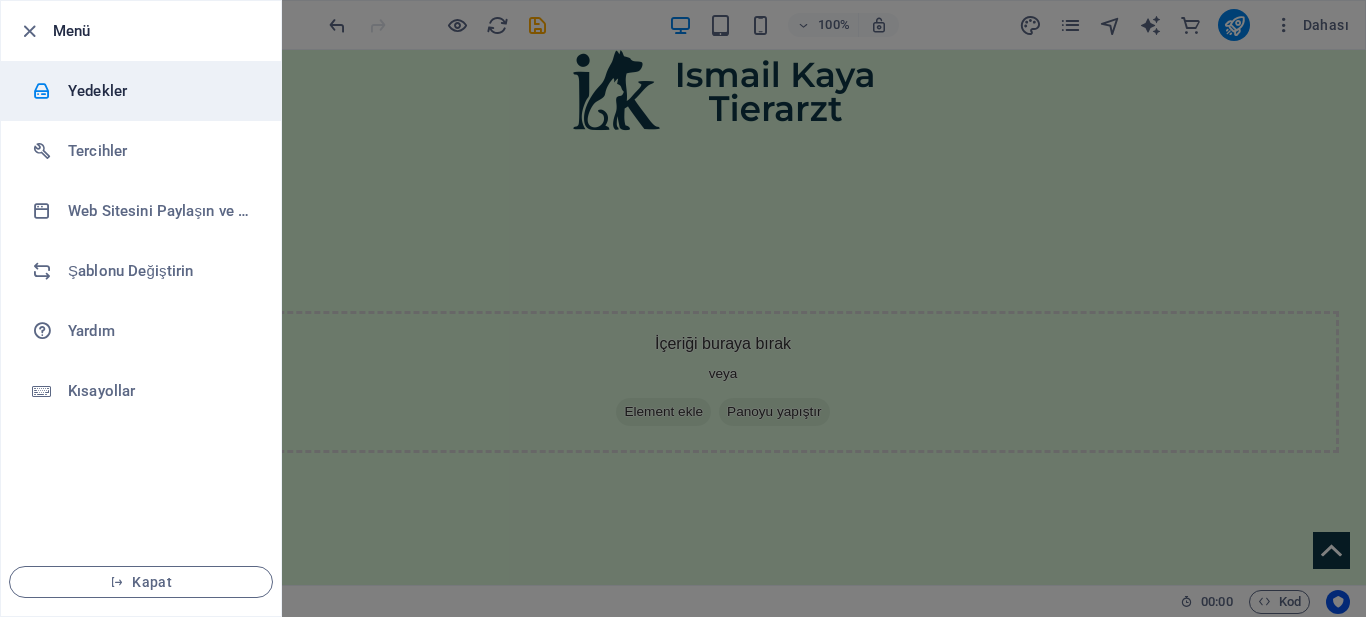 click on "Yedekler" at bounding box center (141, 91) 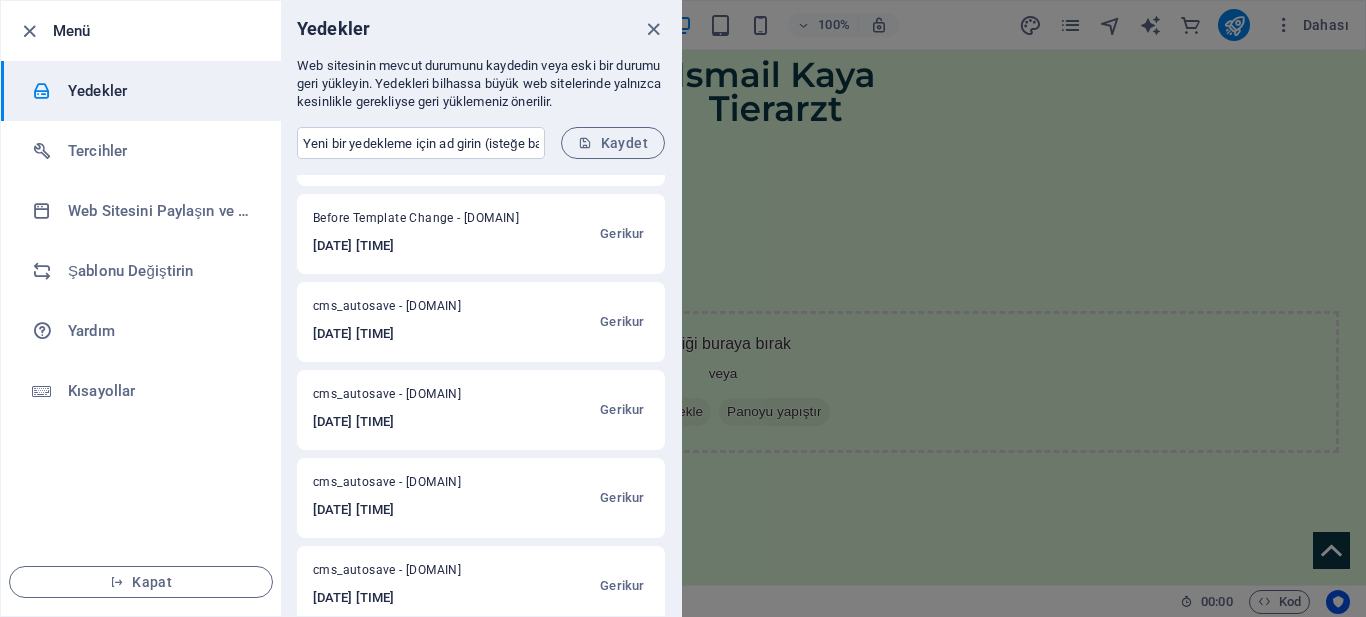 scroll, scrollTop: 95, scrollLeft: 0, axis: vertical 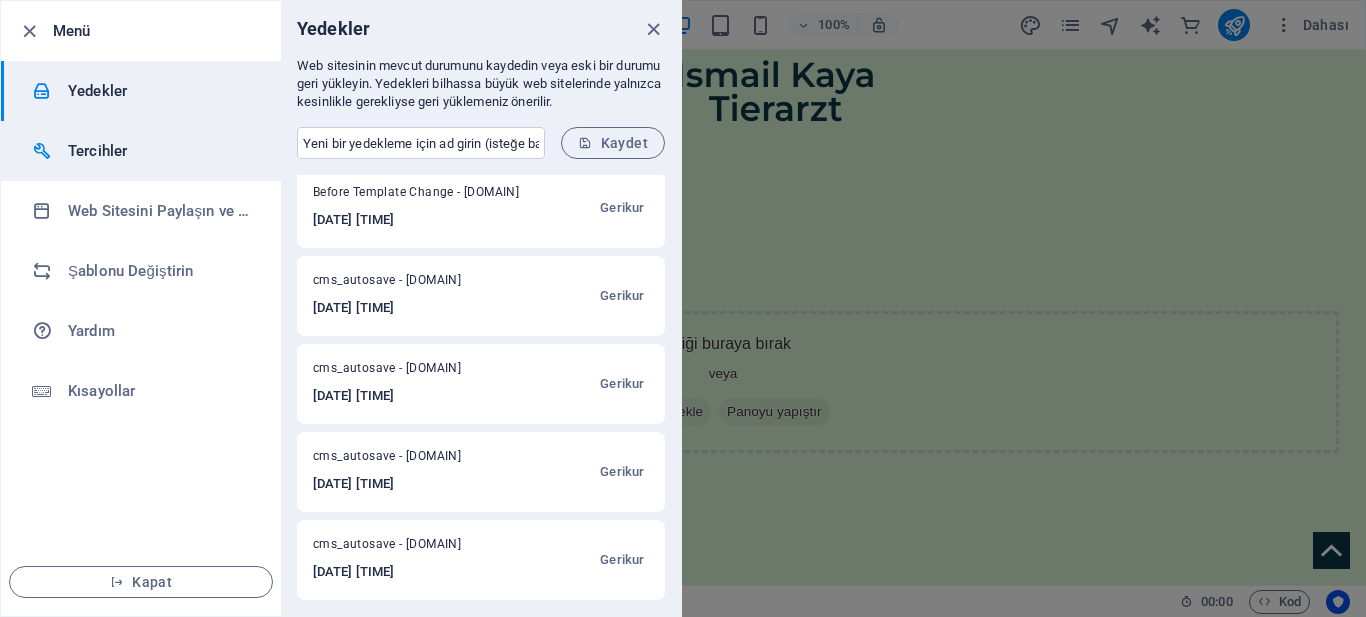 click on "Tercihler" at bounding box center [160, 151] 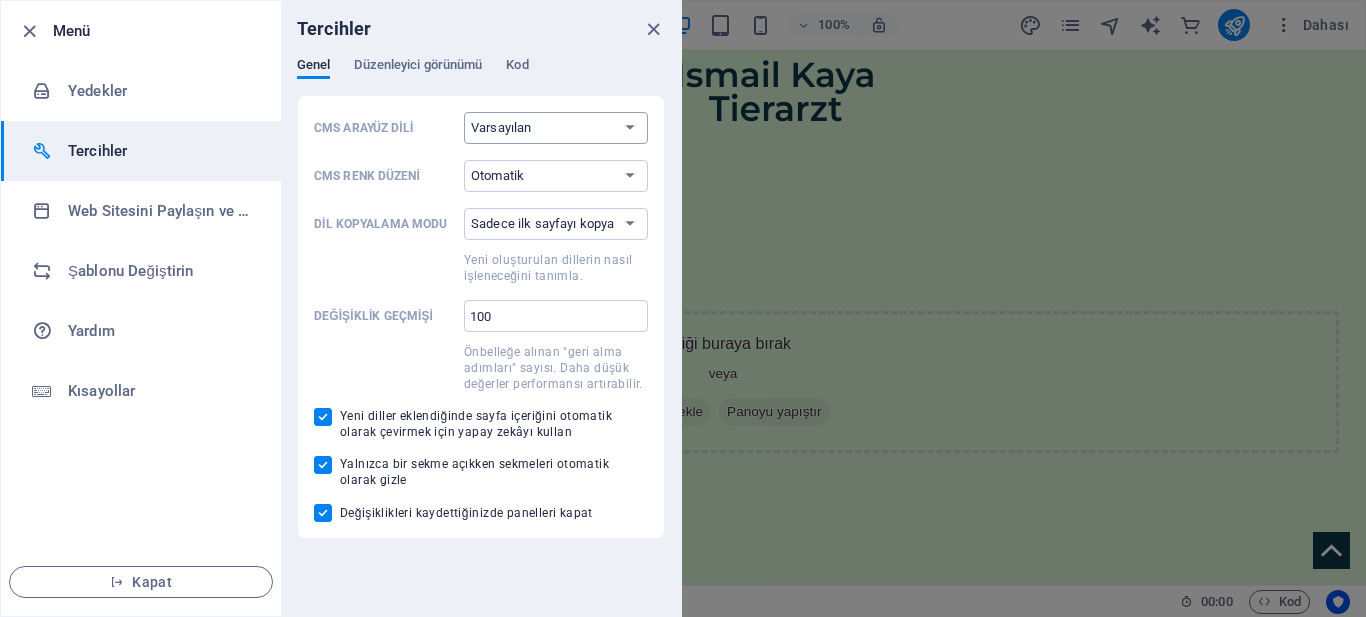 click on "Varsayılan Deutsch English Español Français Magyar Italiano Nederlands Polski Português русский язык Svenska Türkçe 日本語" at bounding box center (556, 128) 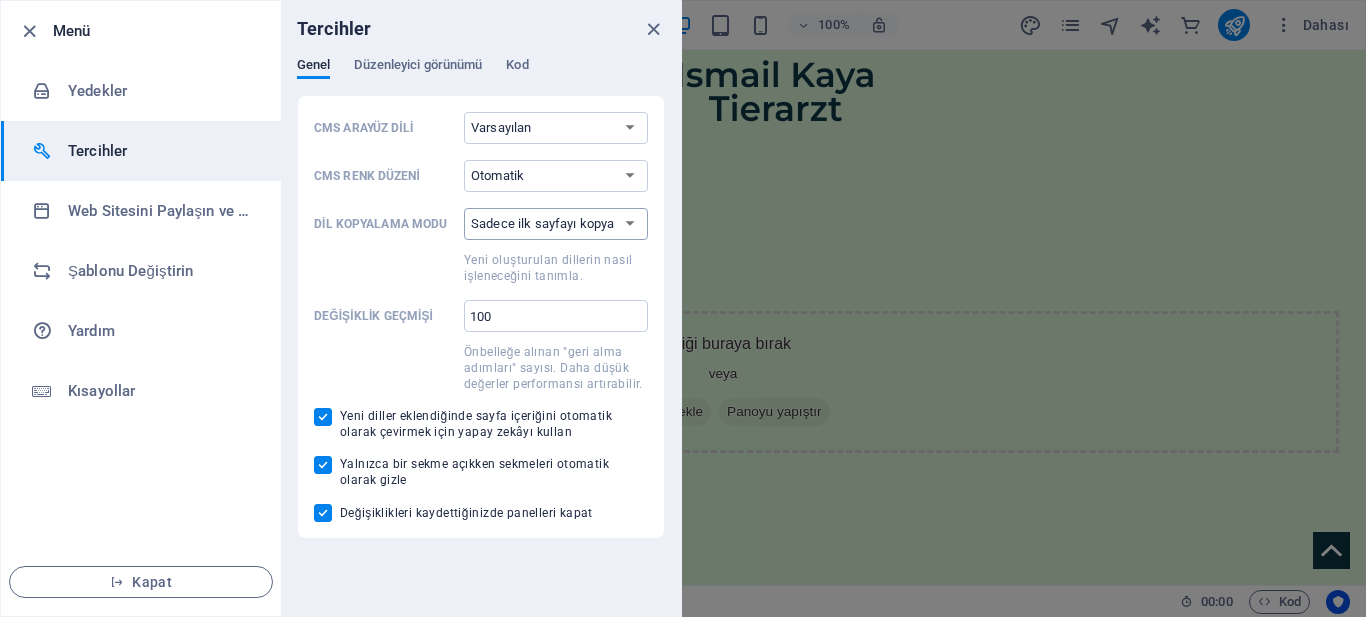 click on "Sadece ilk sayfayı kopyala Tüm sayfaları kopyala" at bounding box center (556, 224) 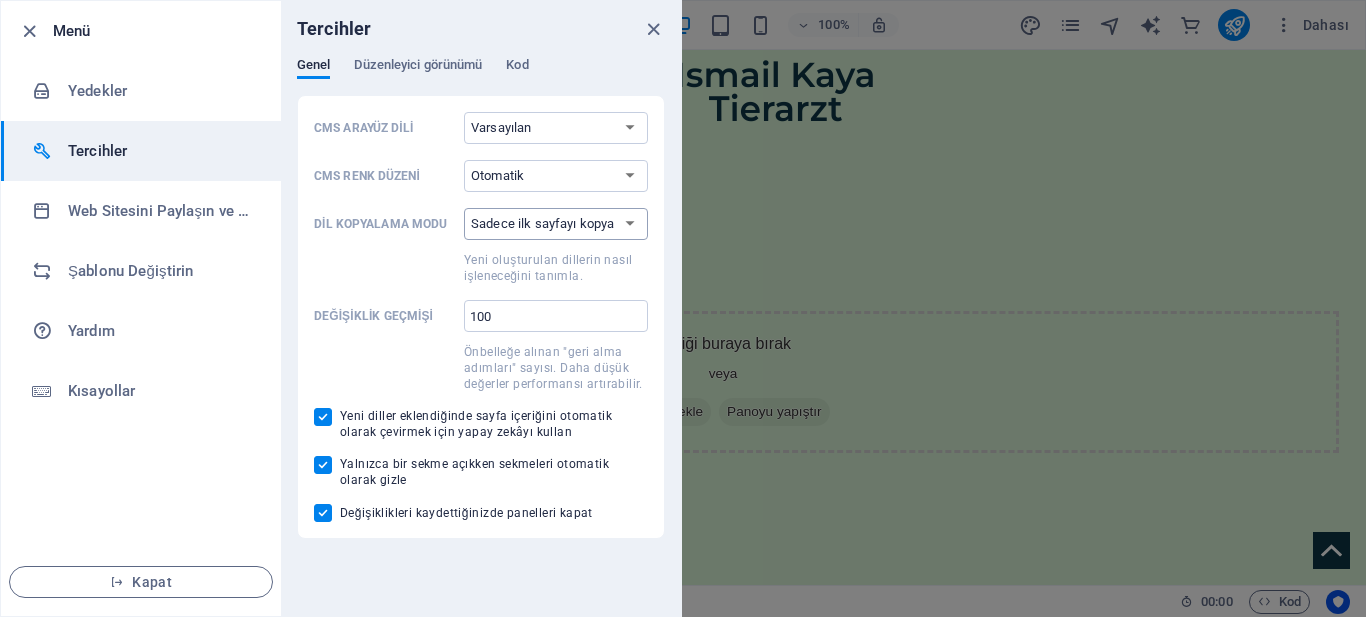 click on "Sadece ilk sayfayı kopyala Tüm sayfaları kopyala" at bounding box center (556, 224) 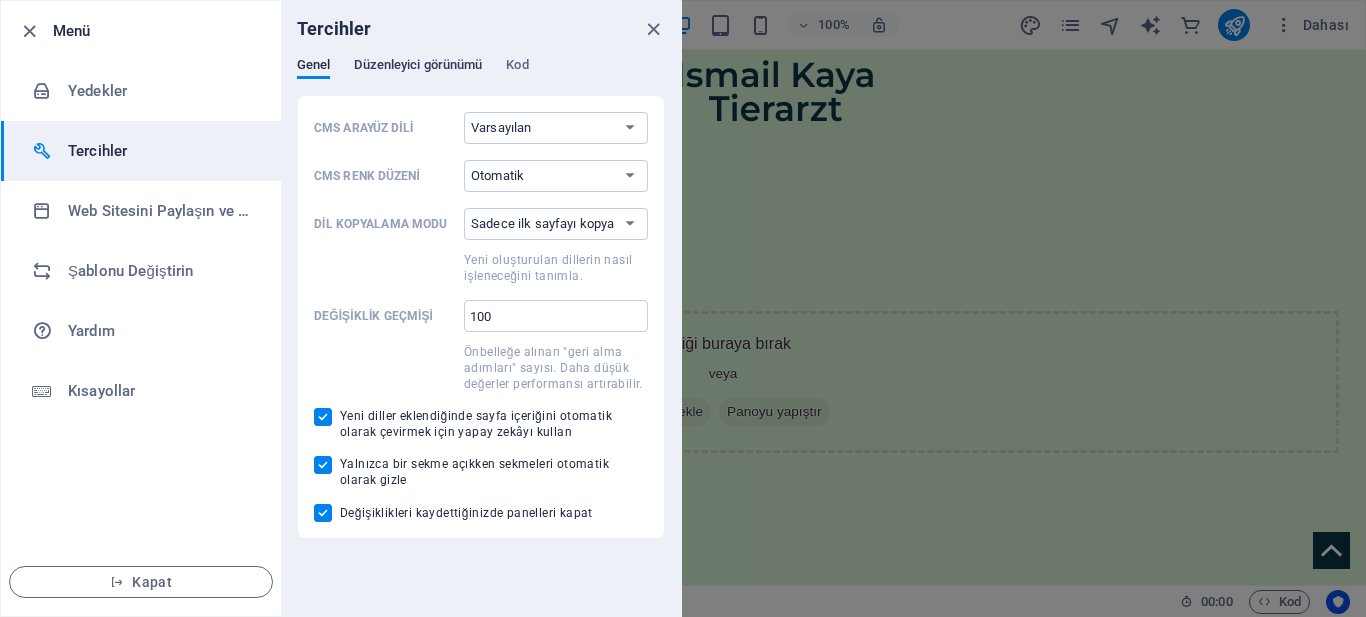 click on "Düzenleyici görünümü" at bounding box center (418, 67) 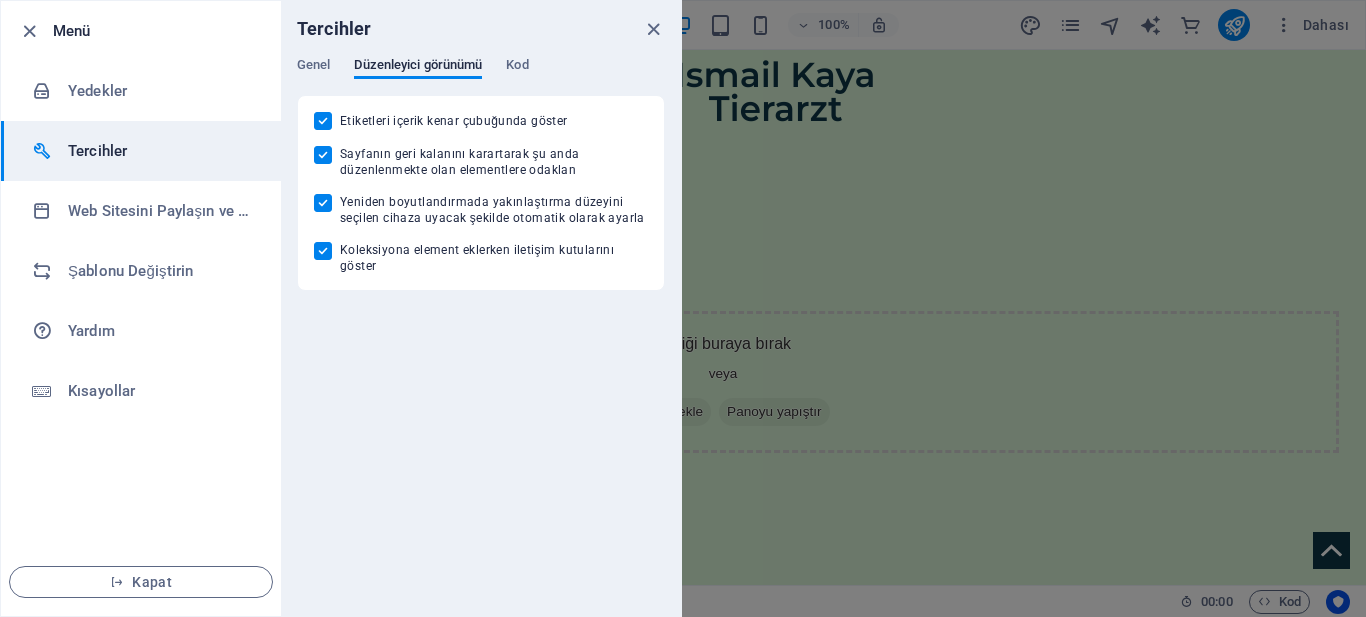 click on "Genel Düzenleyici görünümü Kod" at bounding box center (481, 76) 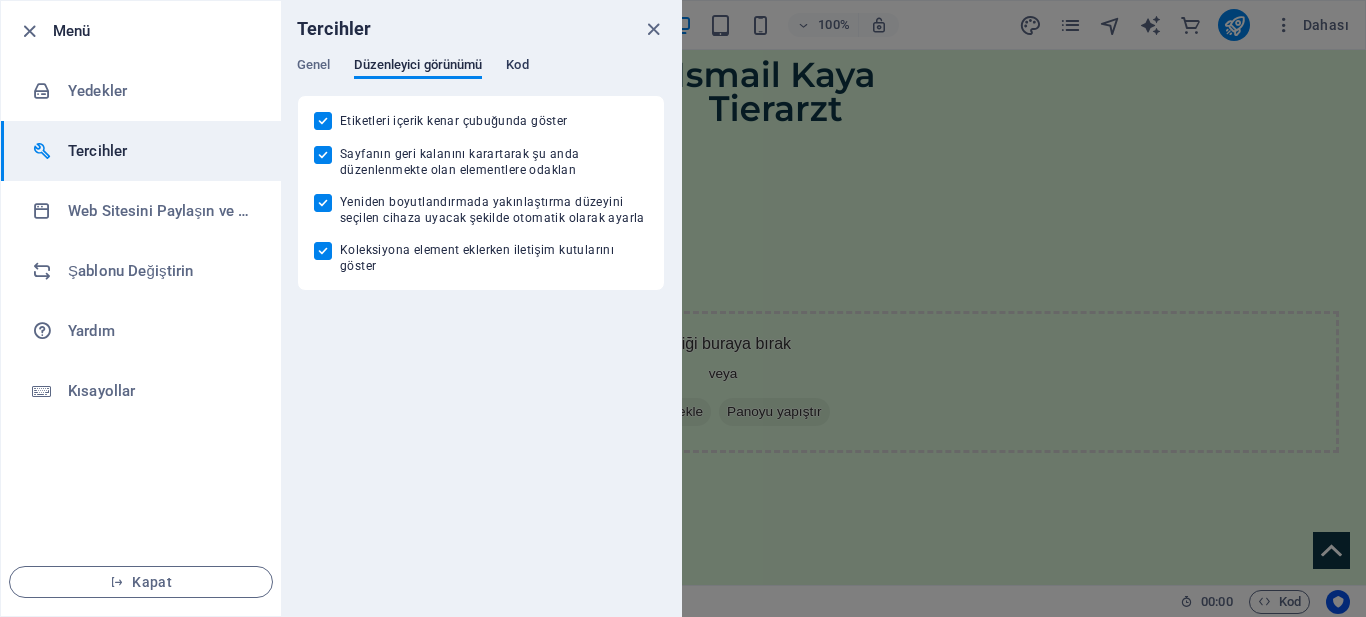 click on "Kod" at bounding box center (517, 67) 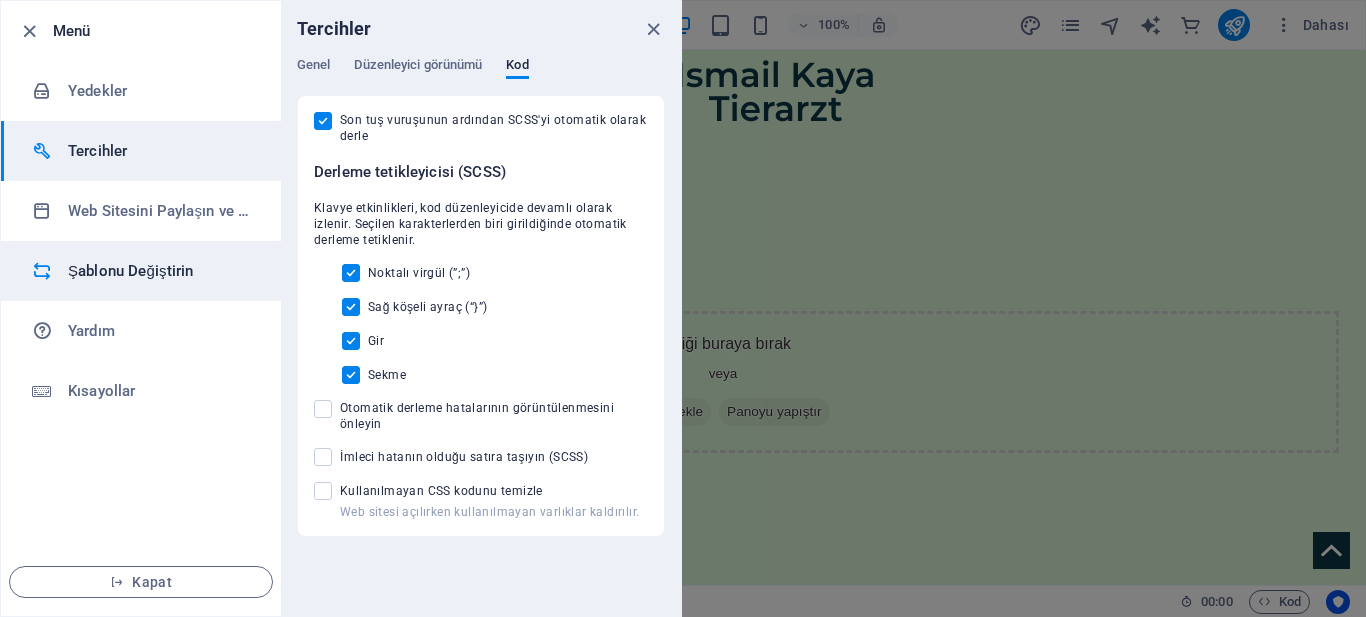 click on "Şablonu Değiştirin" at bounding box center (160, 271) 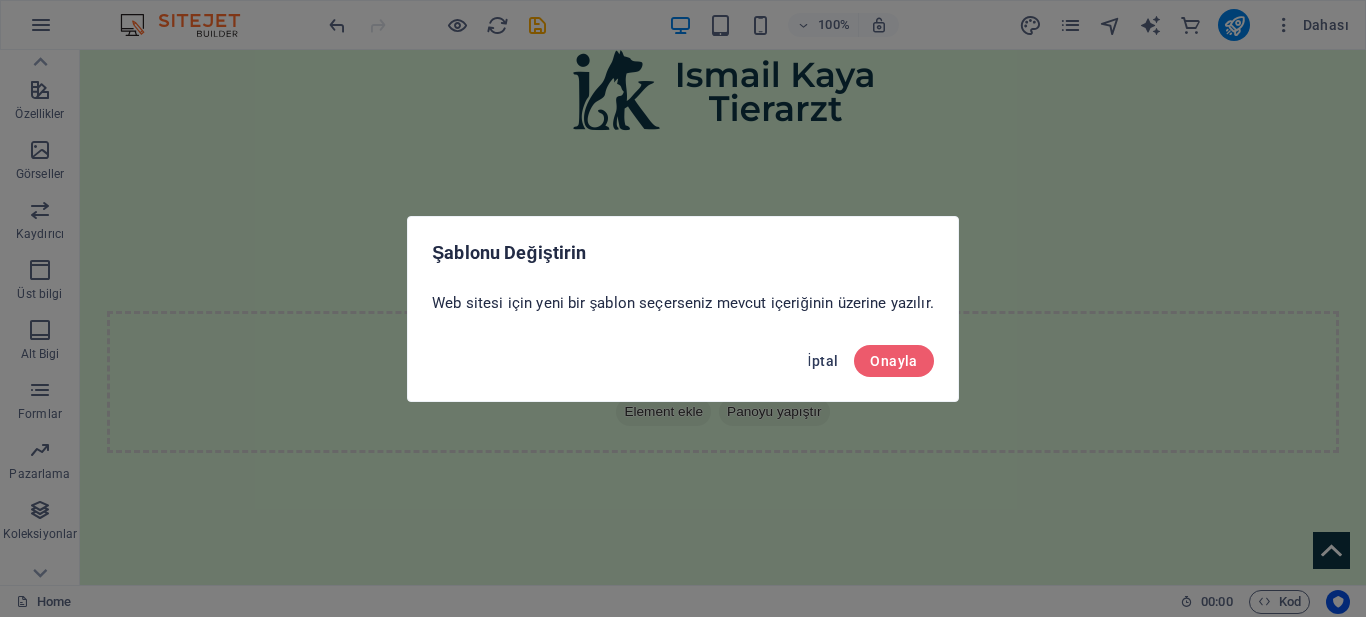 click on "İptal" at bounding box center (823, 361) 